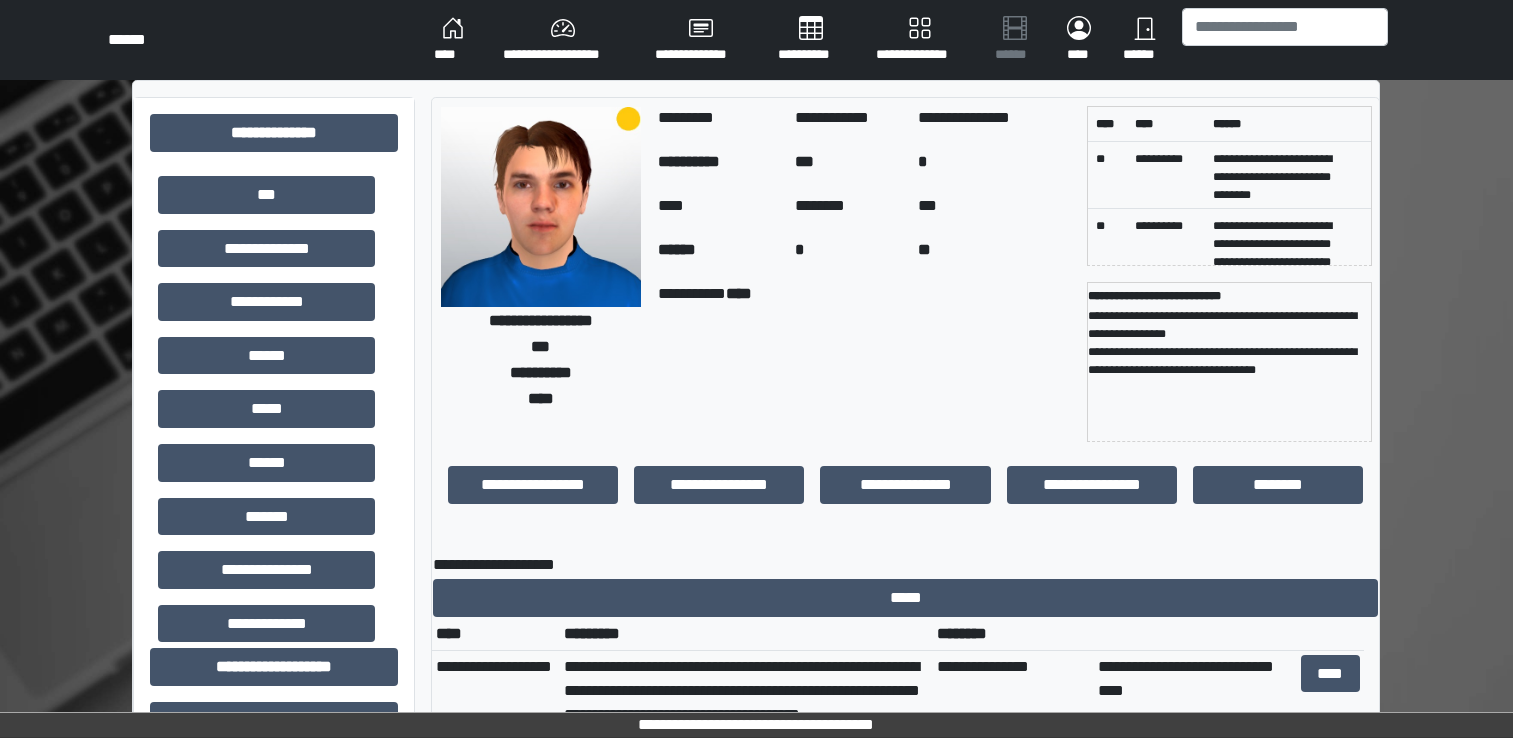 scroll, scrollTop: 0, scrollLeft: 0, axis: both 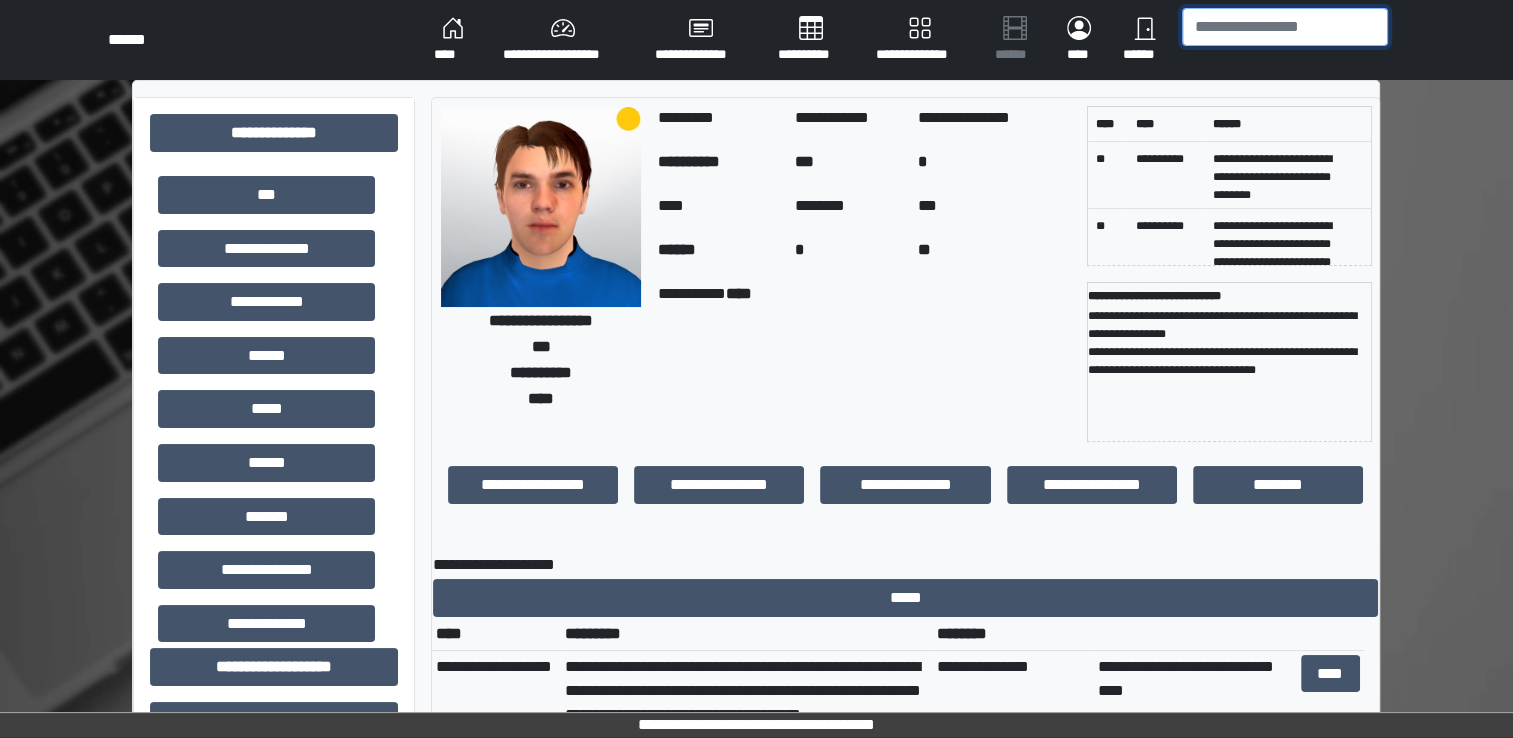click at bounding box center (1285, 27) 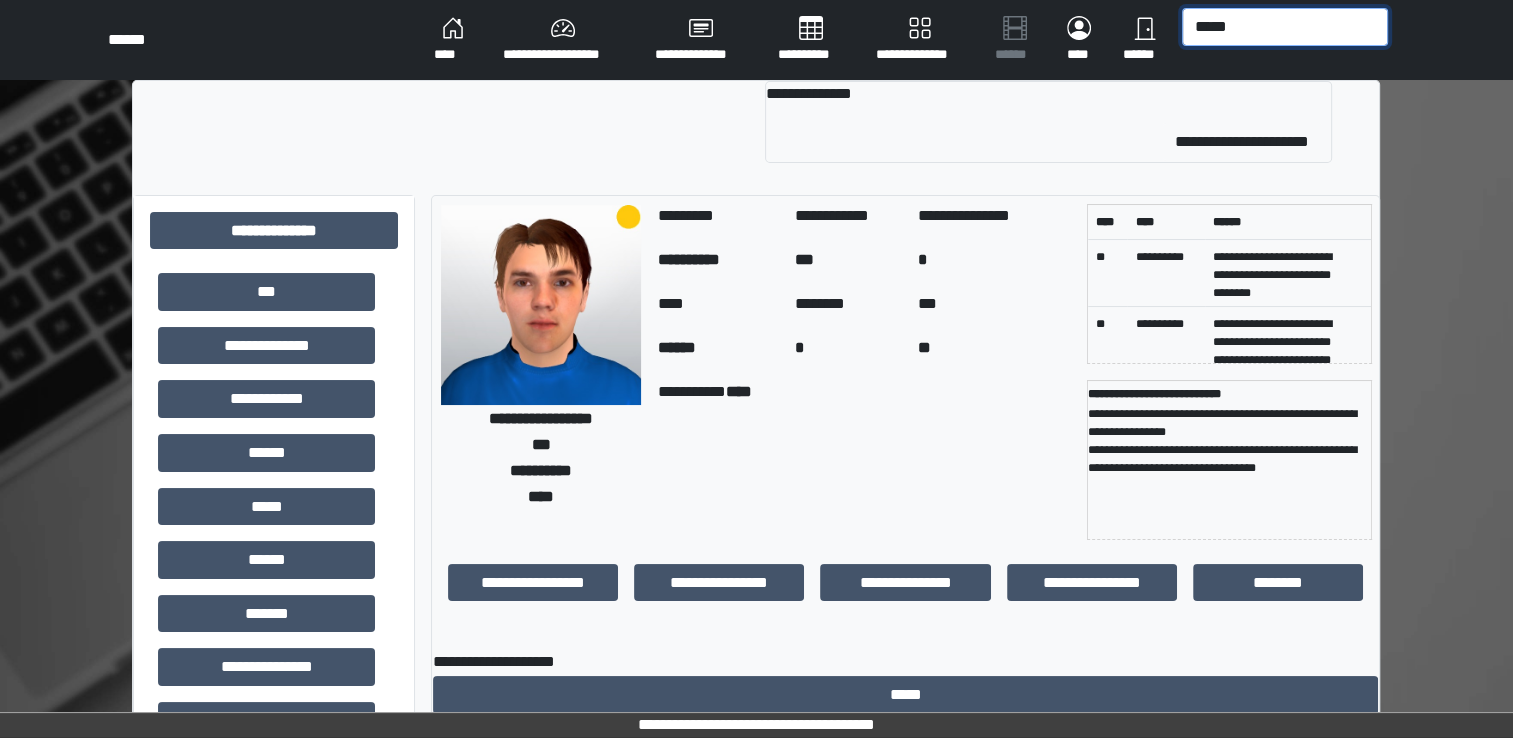 type on "*****" 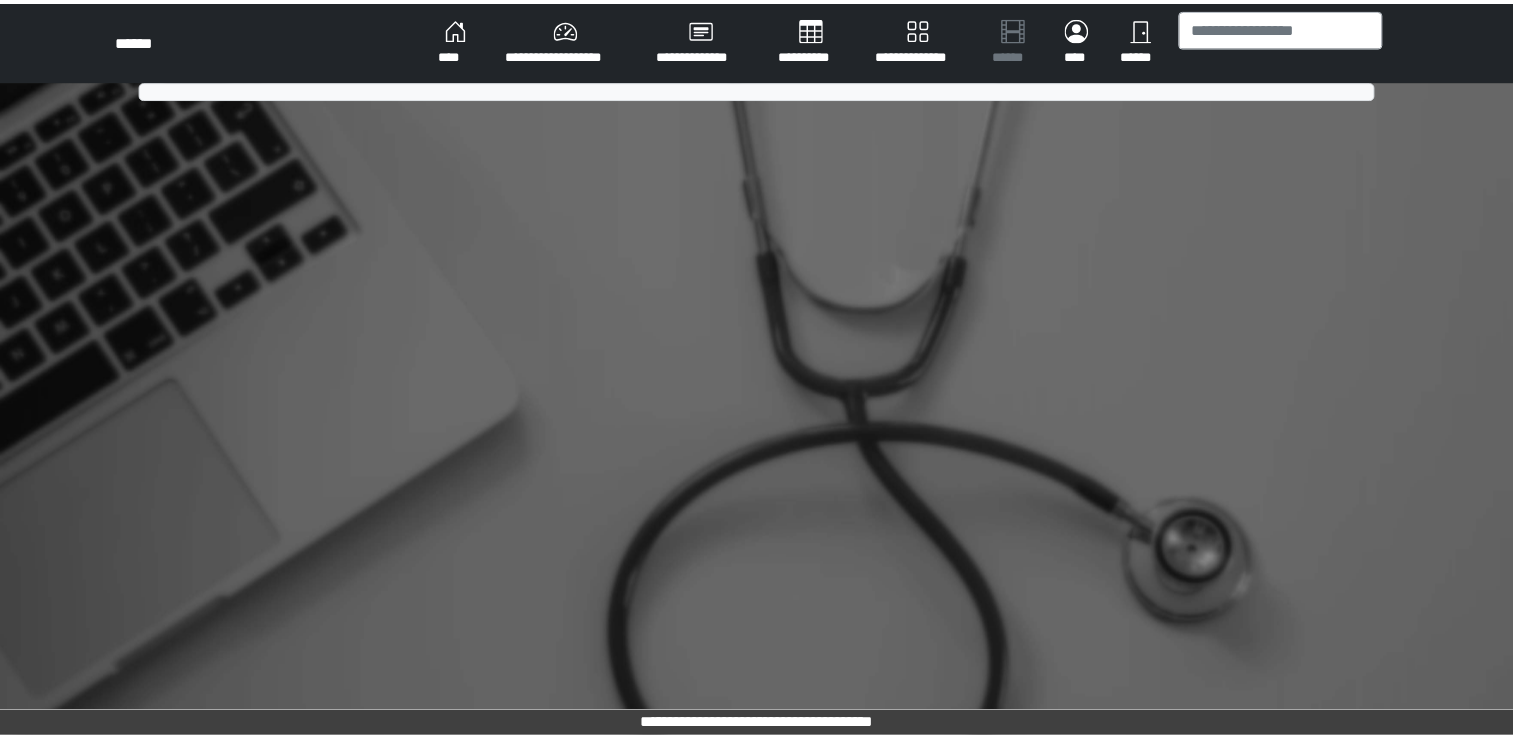 scroll, scrollTop: 0, scrollLeft: 0, axis: both 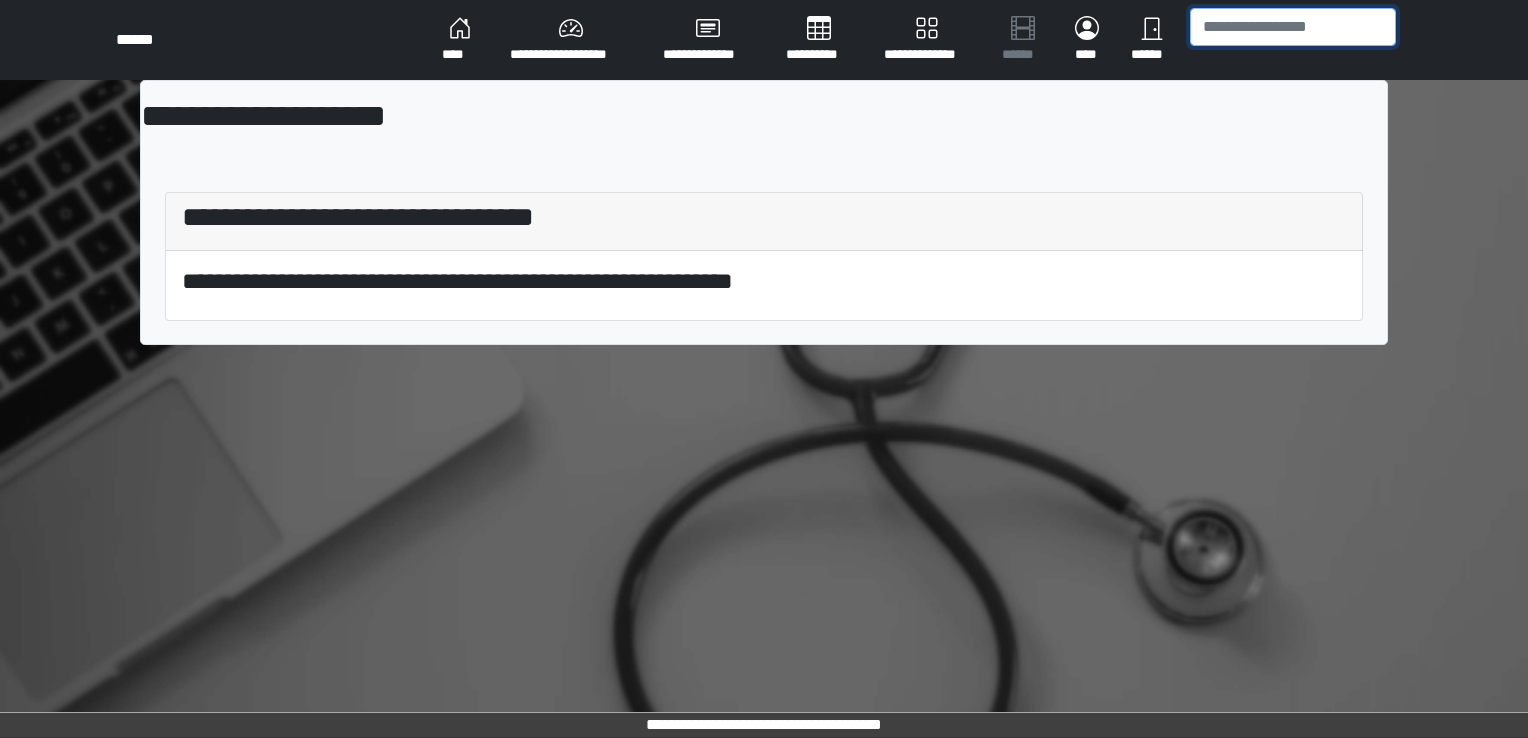 click at bounding box center [1293, 27] 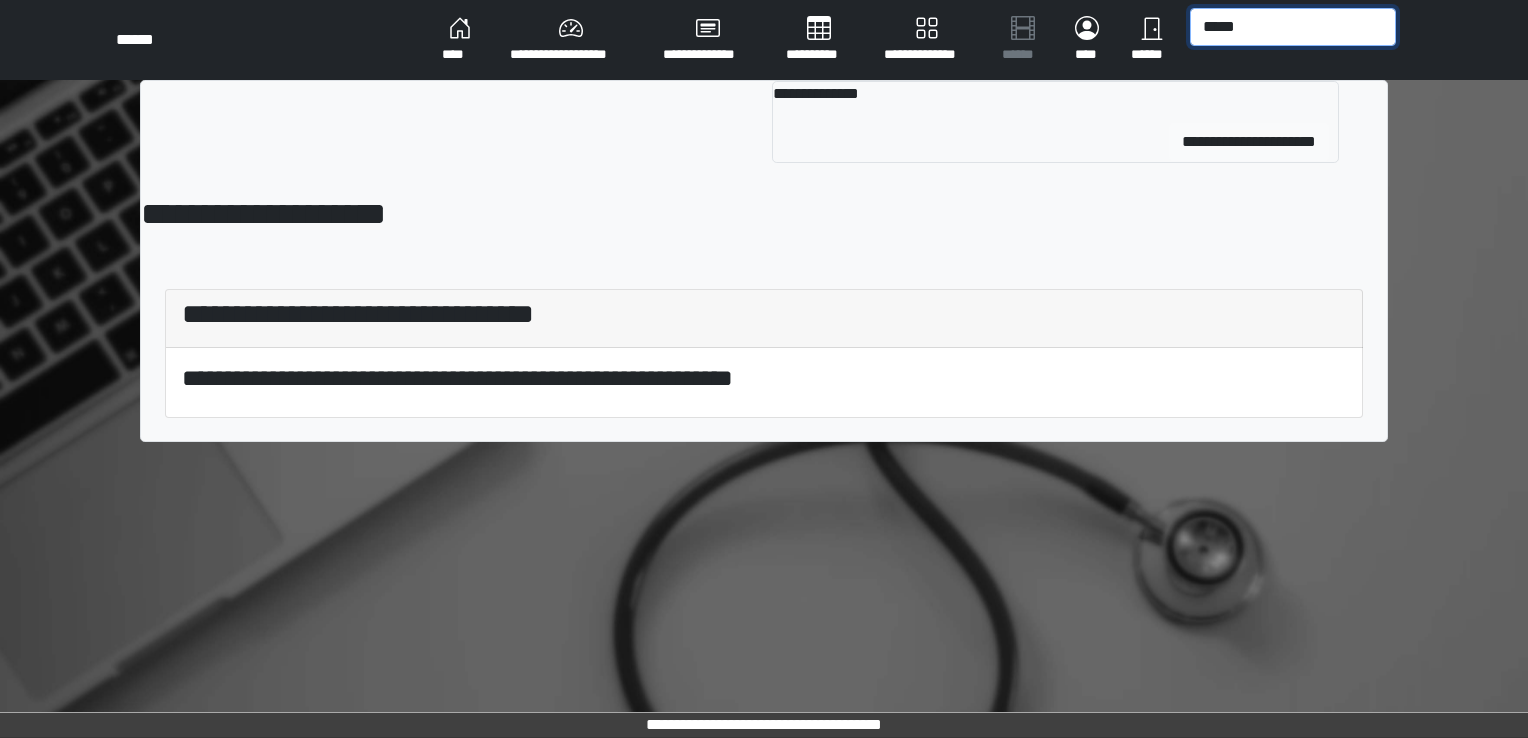 type on "*****" 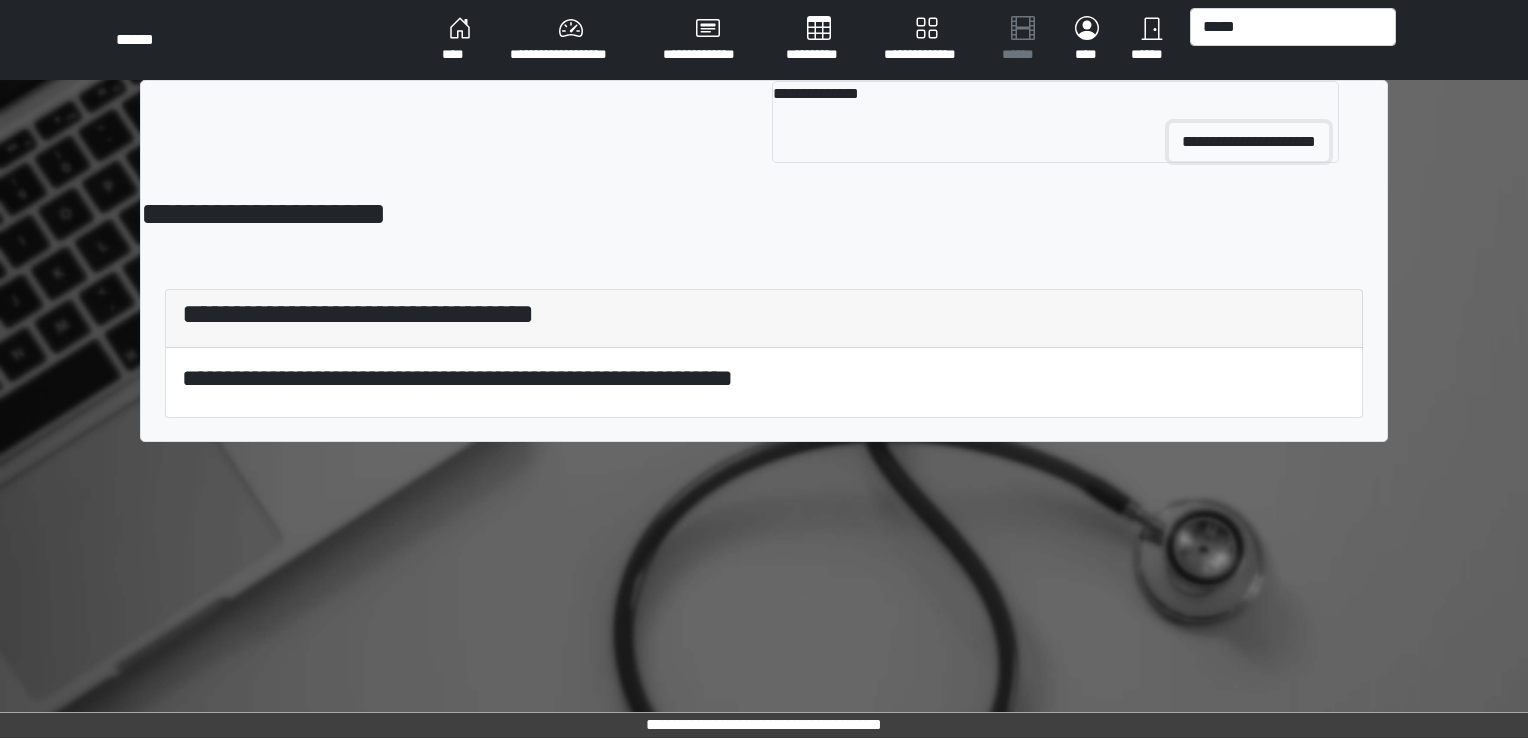 click on "**********" at bounding box center [1249, 142] 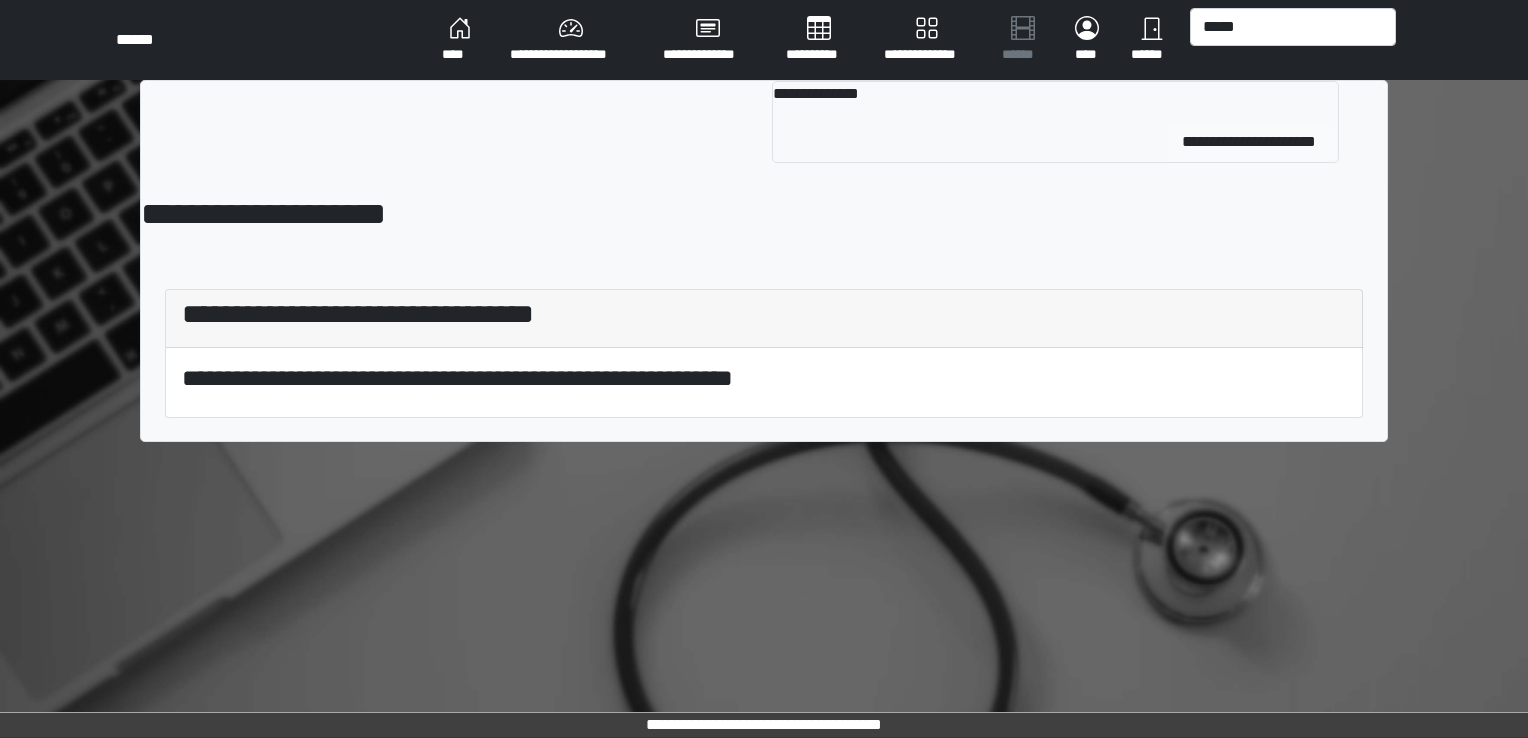 type 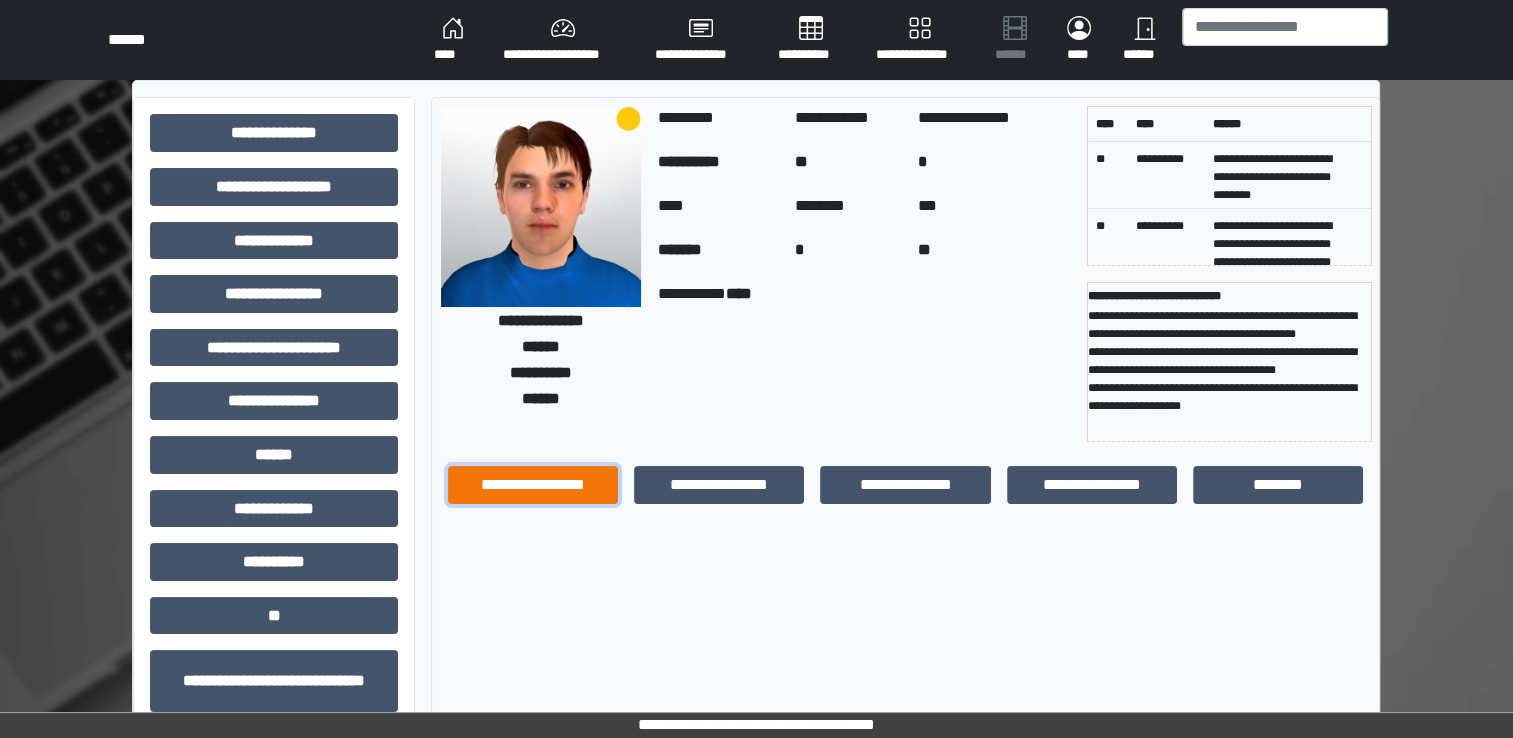 click on "**********" at bounding box center (533, 485) 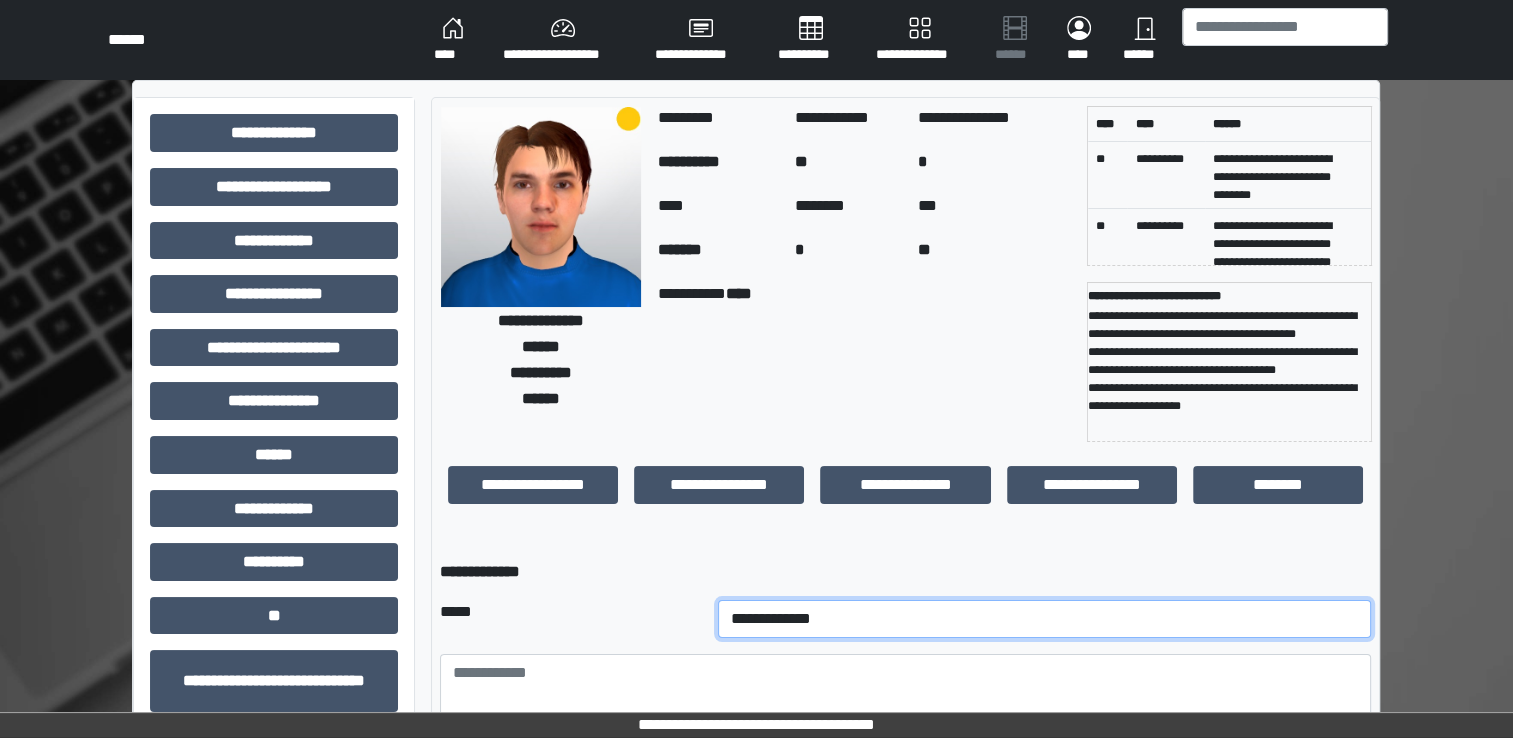 click on "**********" at bounding box center [1045, 619] 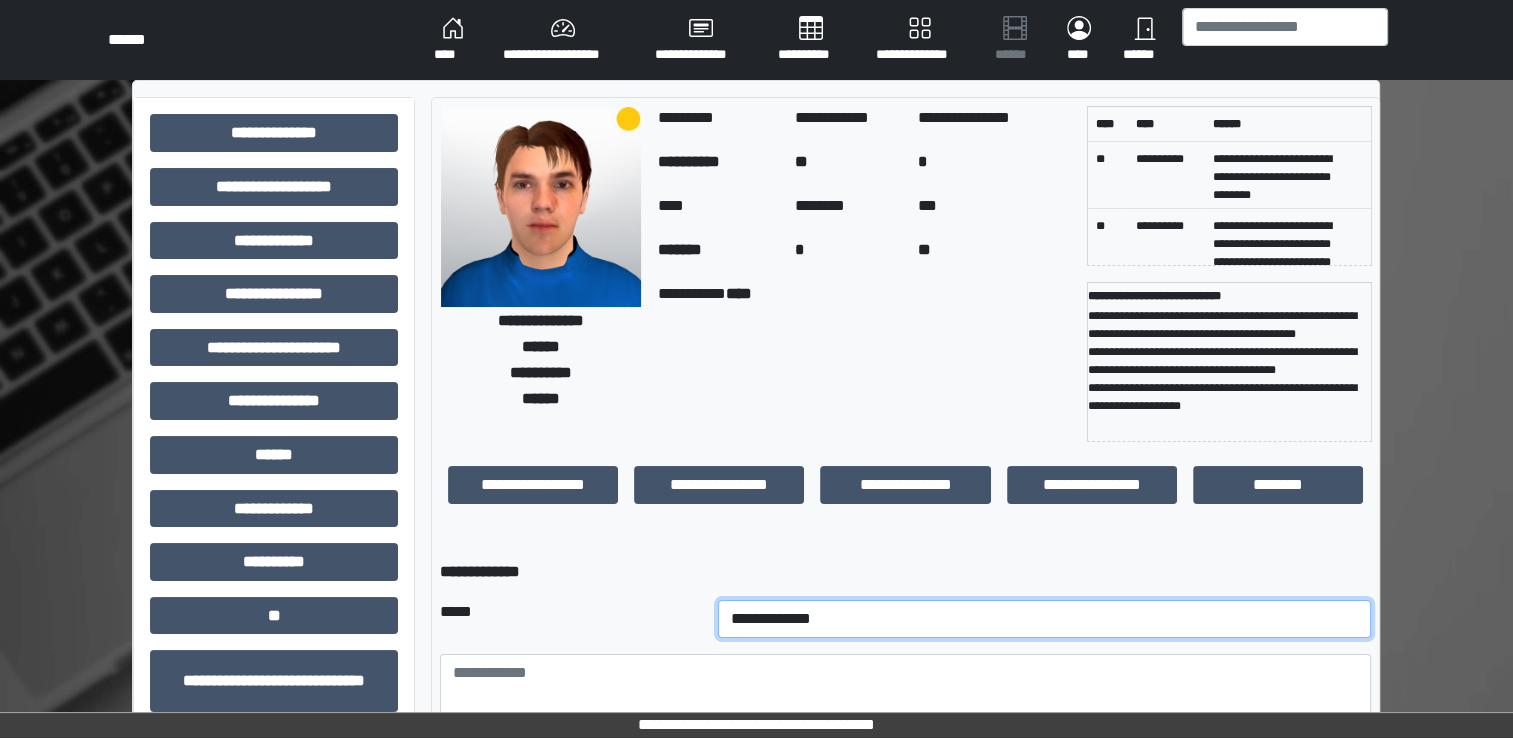 select on "*" 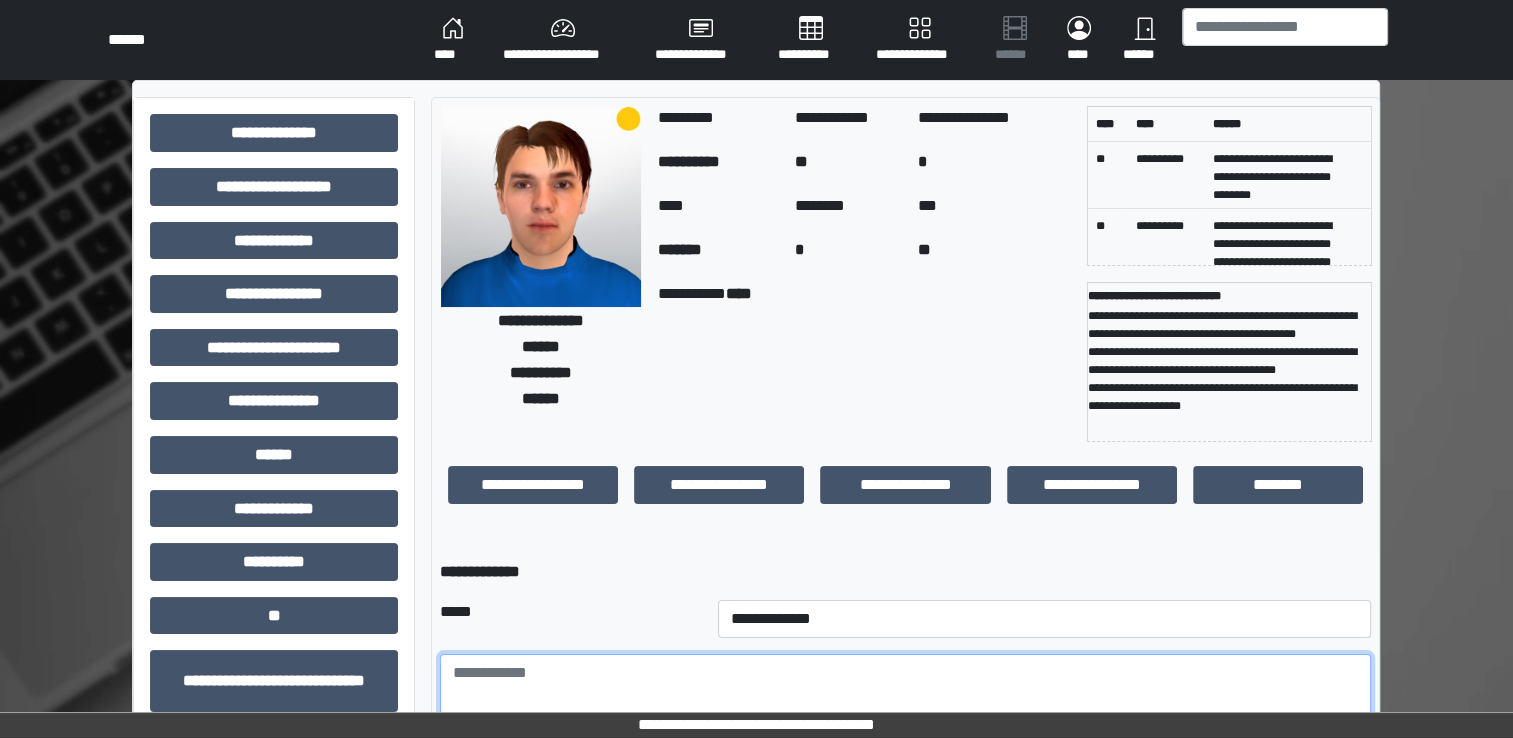 click at bounding box center [905, 709] 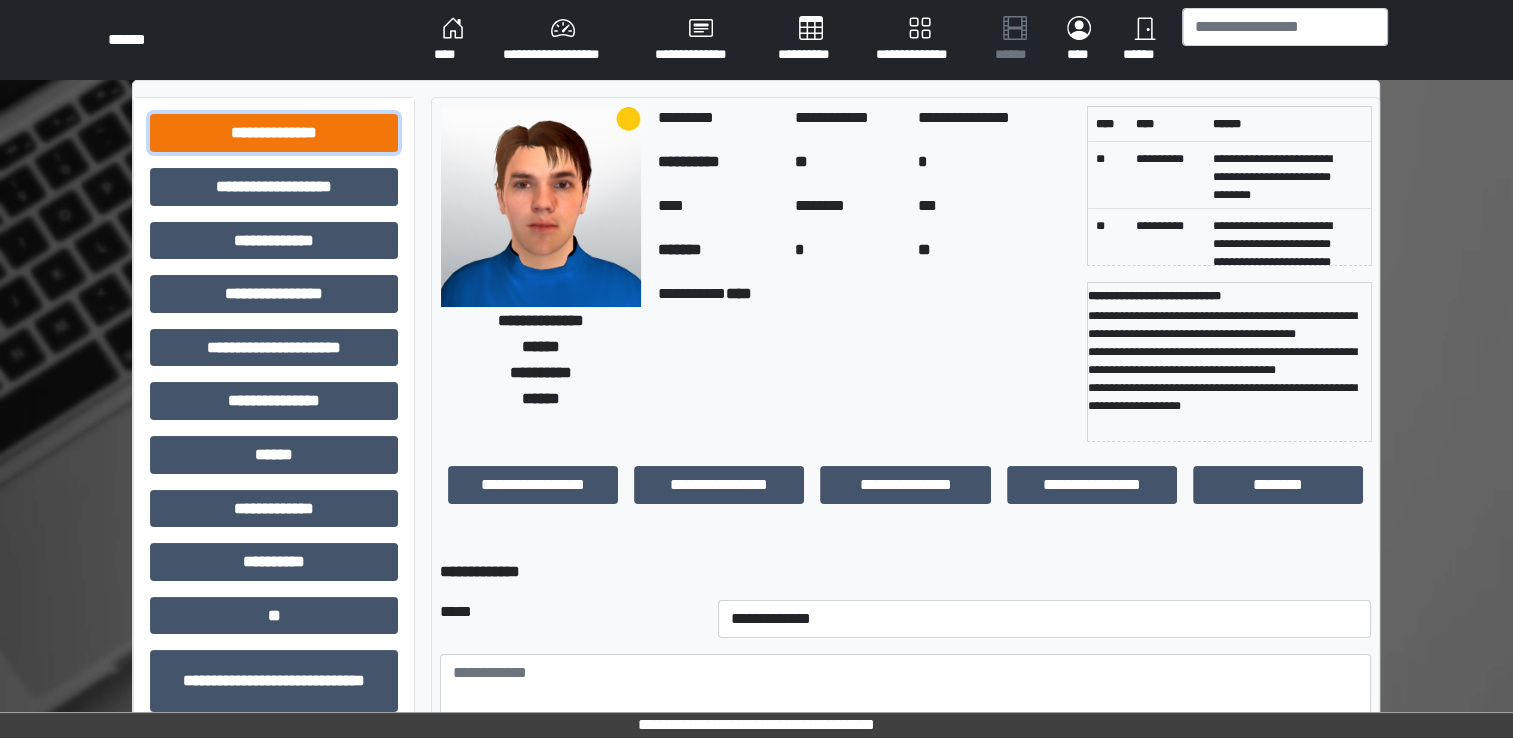 click on "**********" at bounding box center (274, 133) 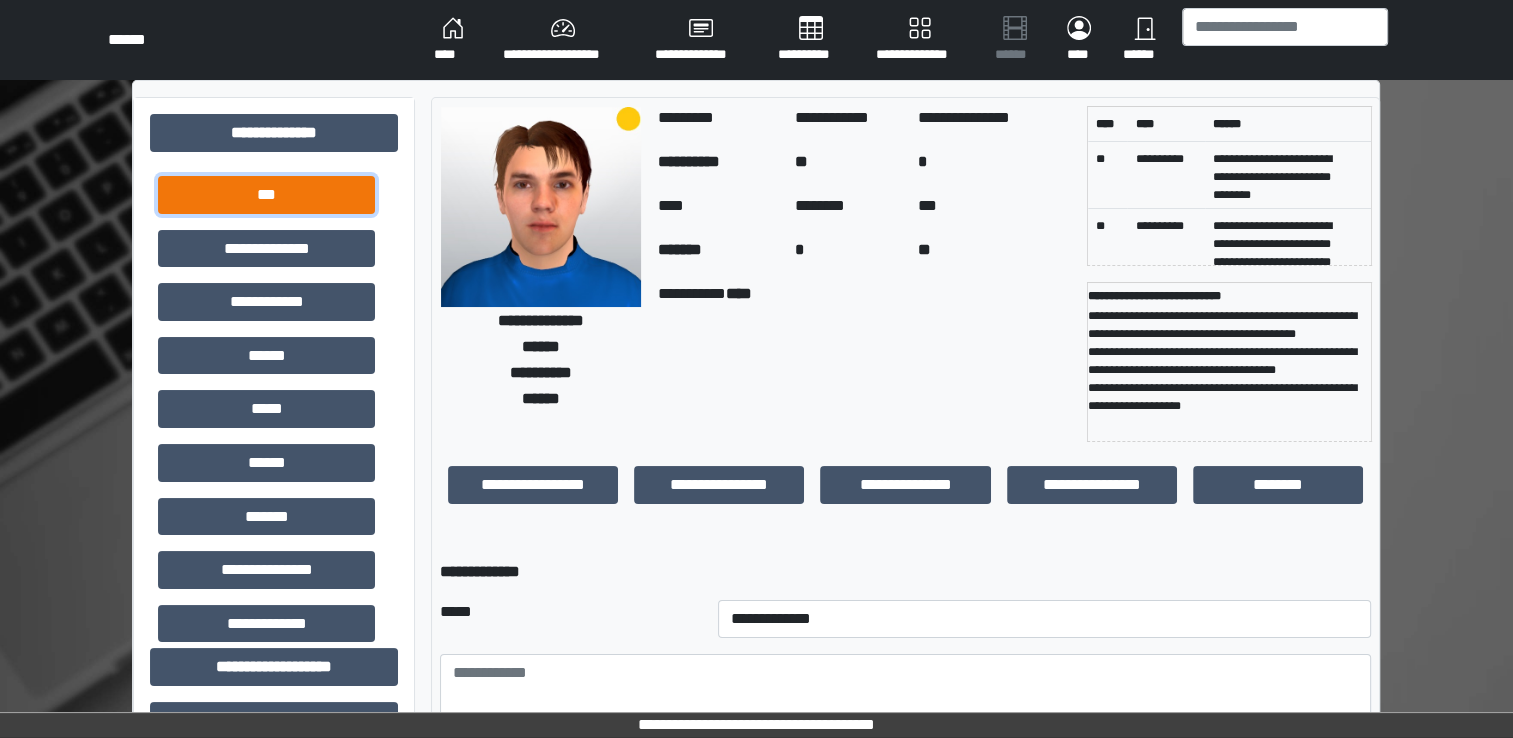 click on "***" at bounding box center (266, 195) 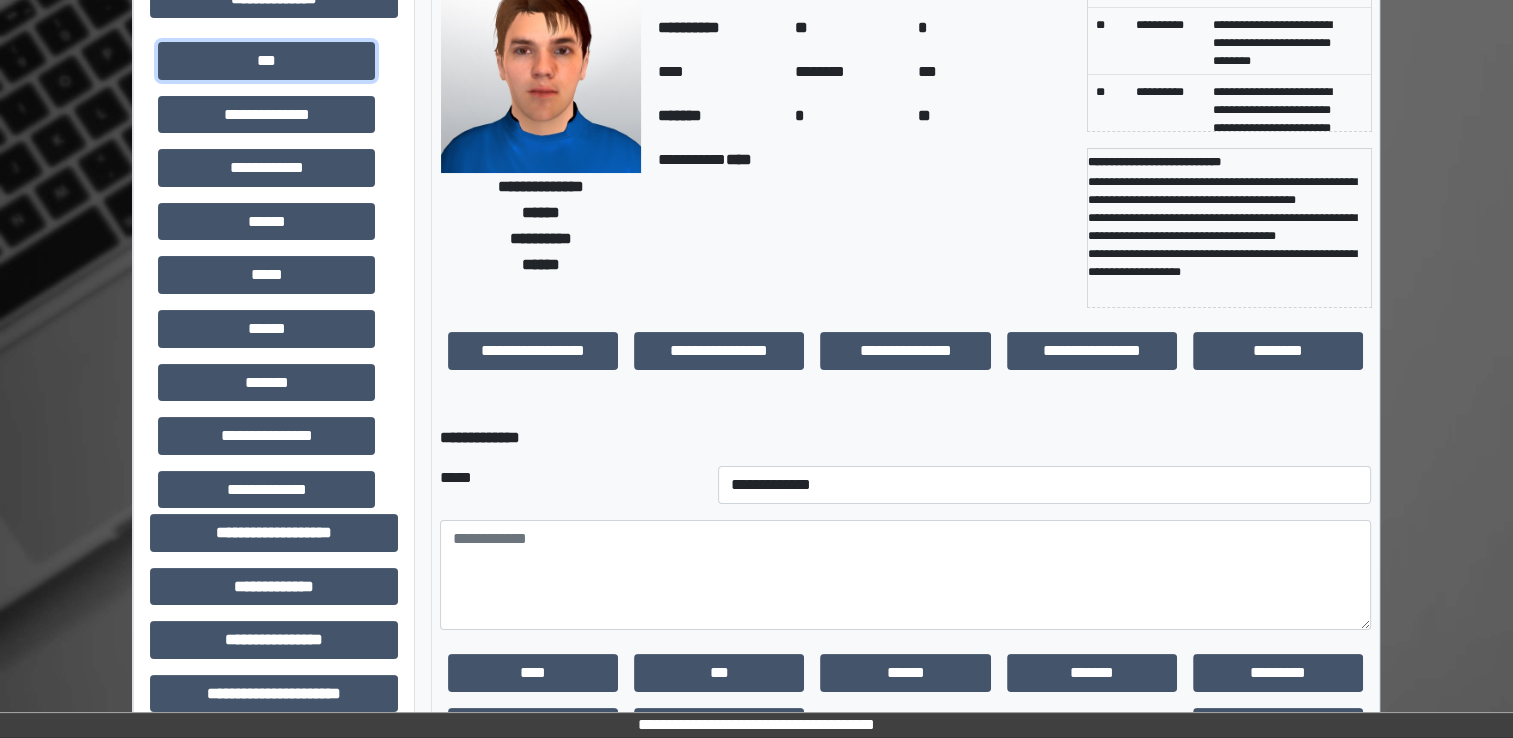 scroll, scrollTop: 125, scrollLeft: 0, axis: vertical 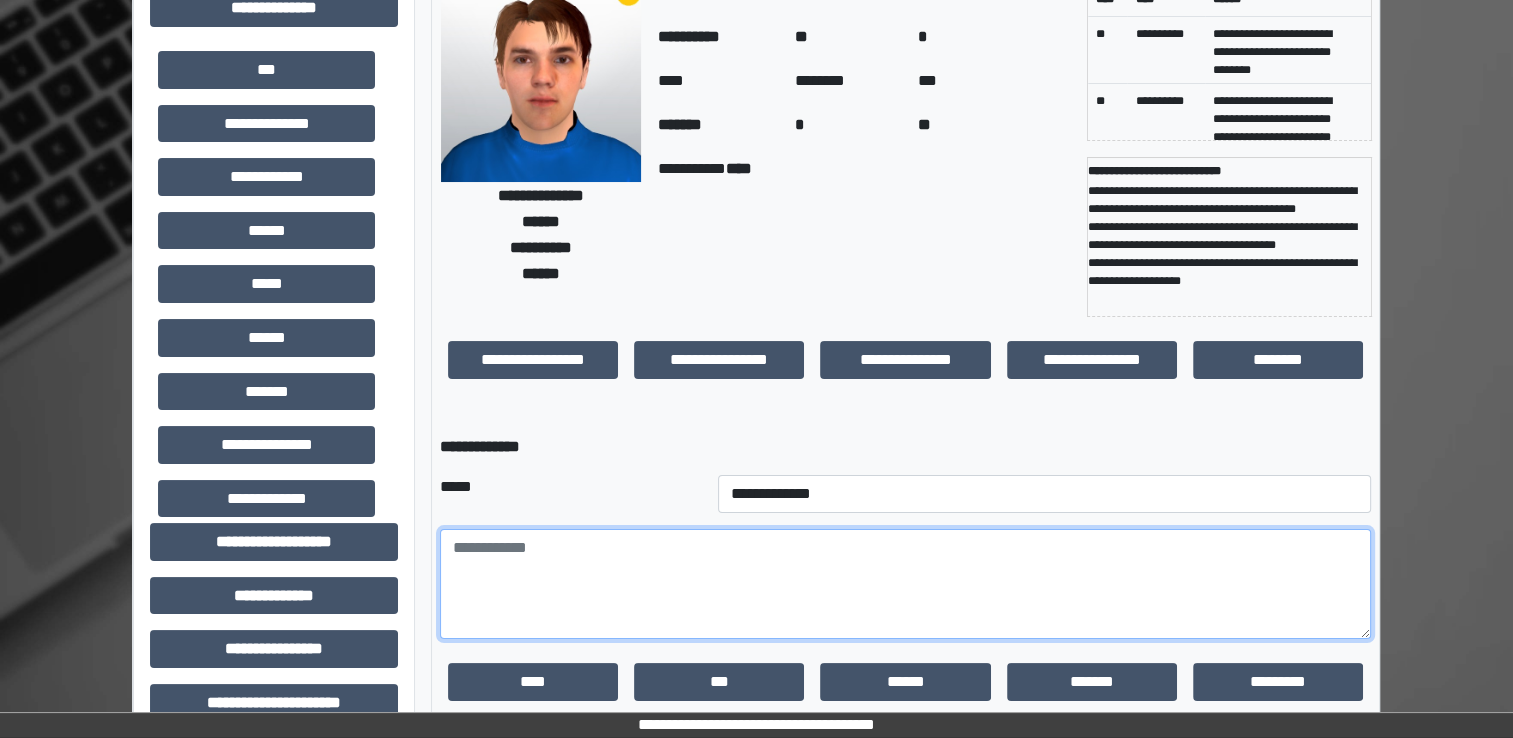 click at bounding box center [905, 584] 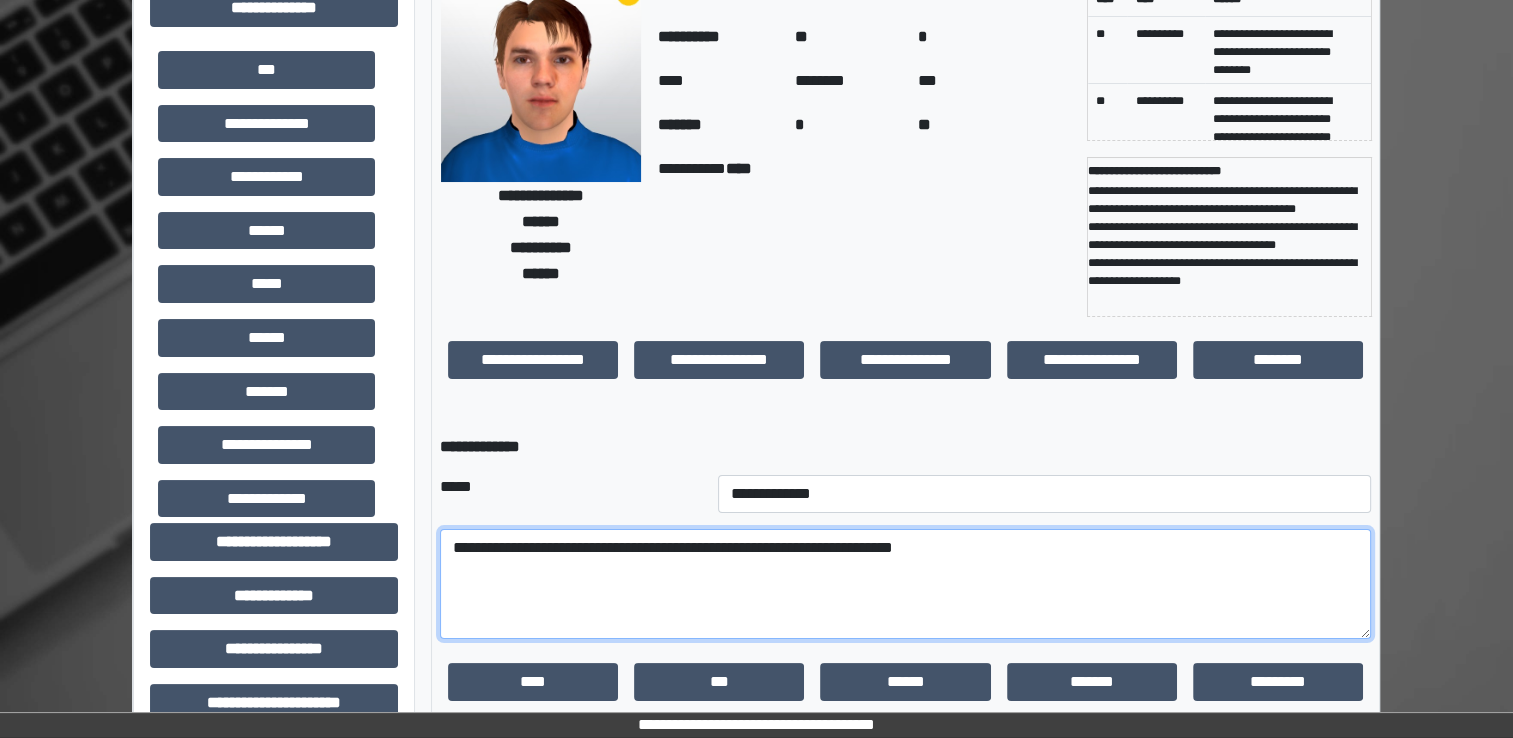 click on "**********" at bounding box center [905, 584] 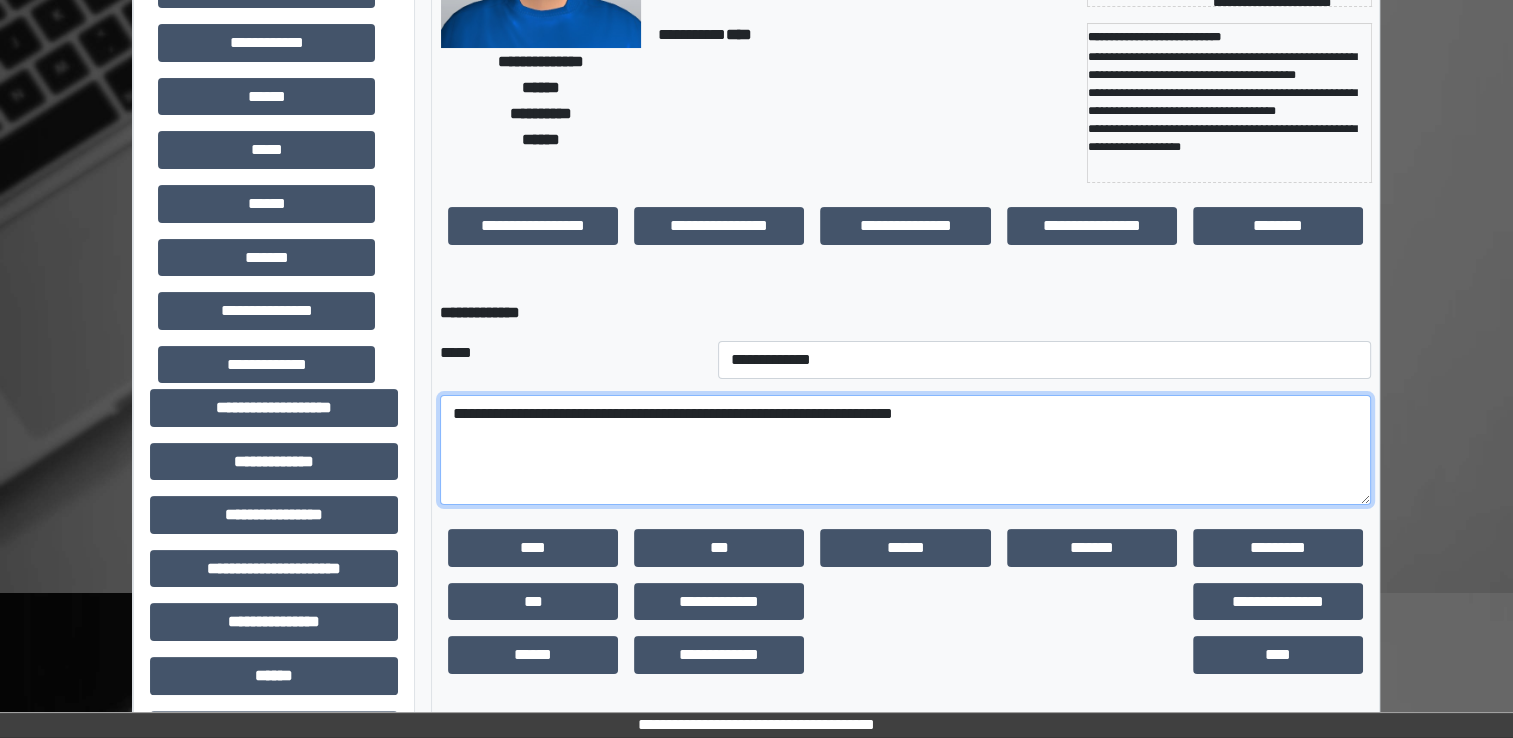 scroll, scrollTop: 261, scrollLeft: 0, axis: vertical 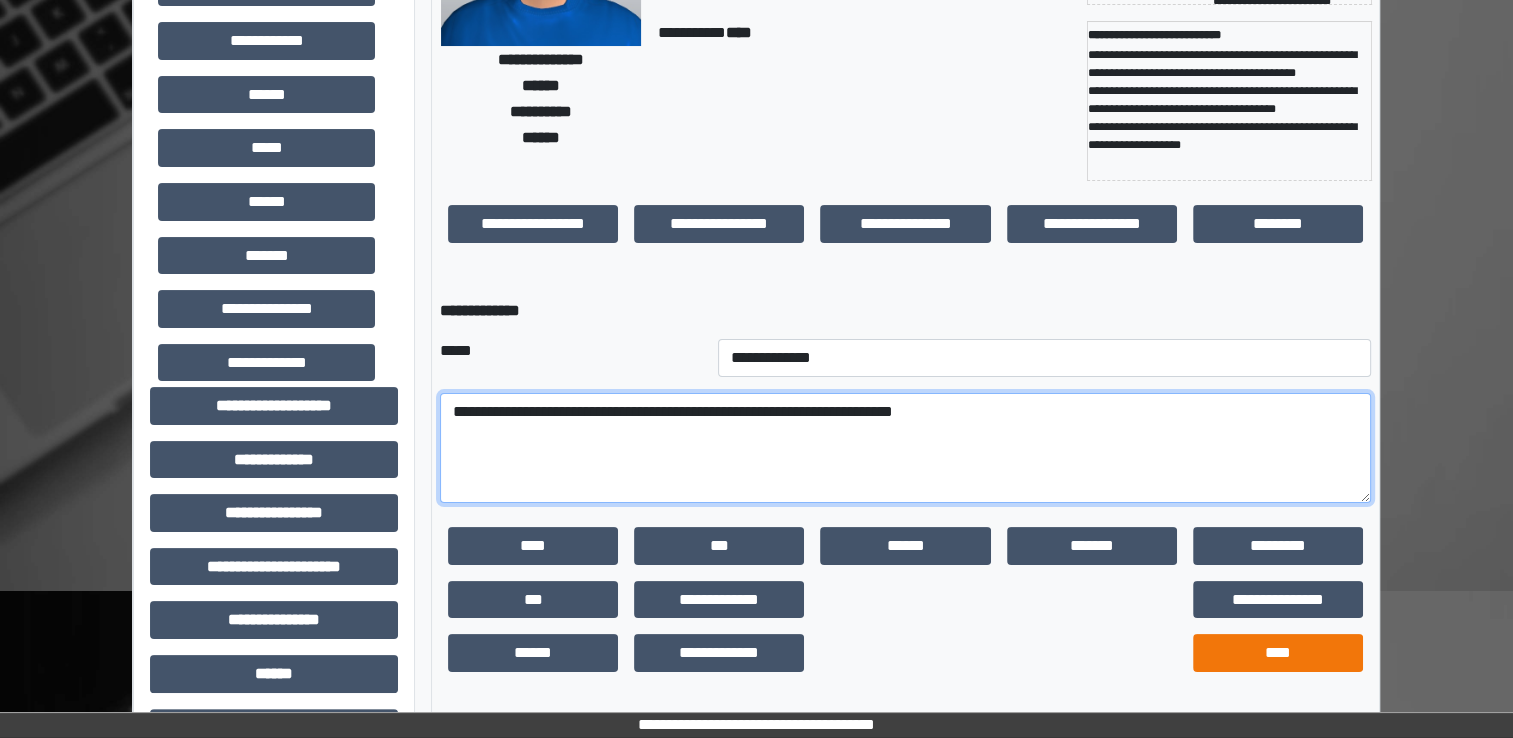 type on "**********" 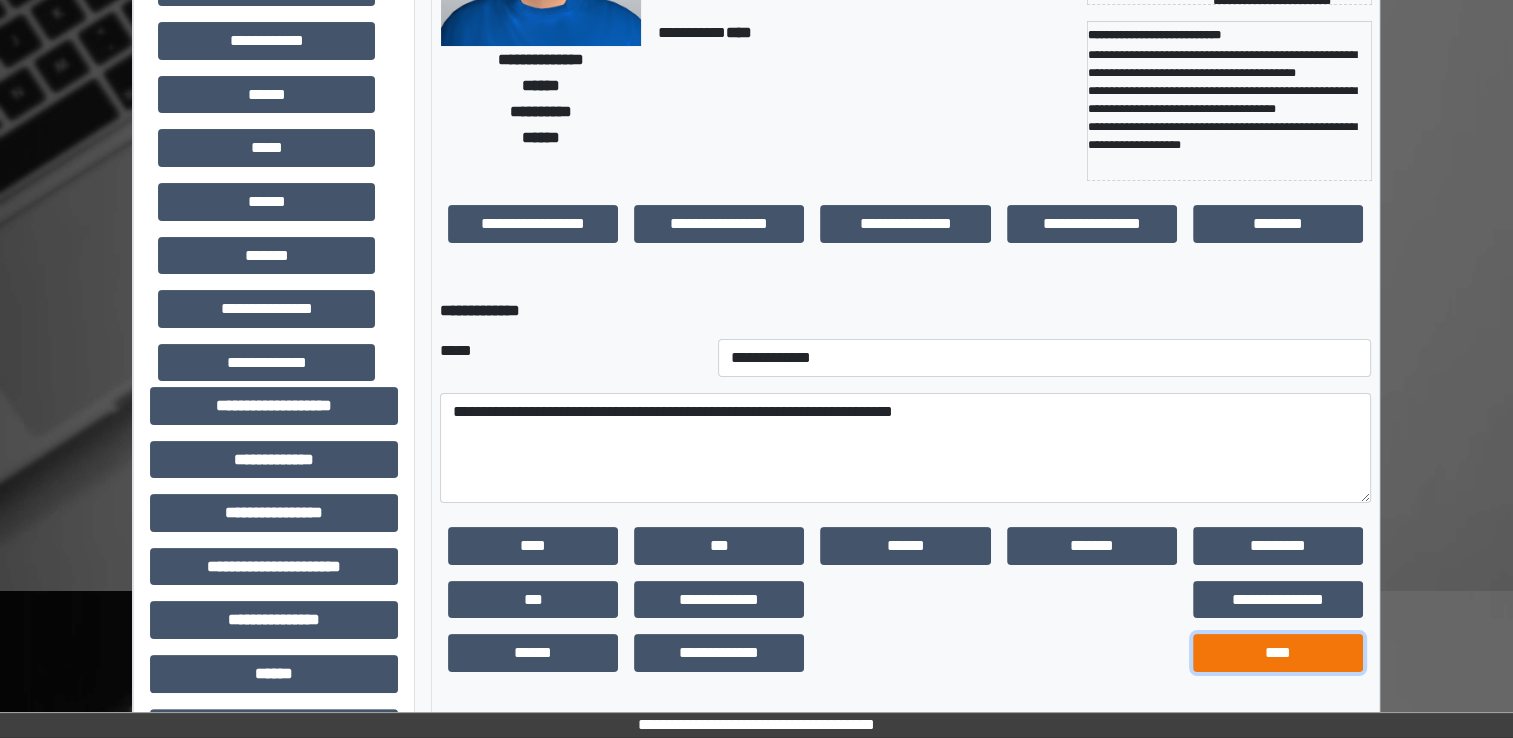 click on "****" at bounding box center [1278, 653] 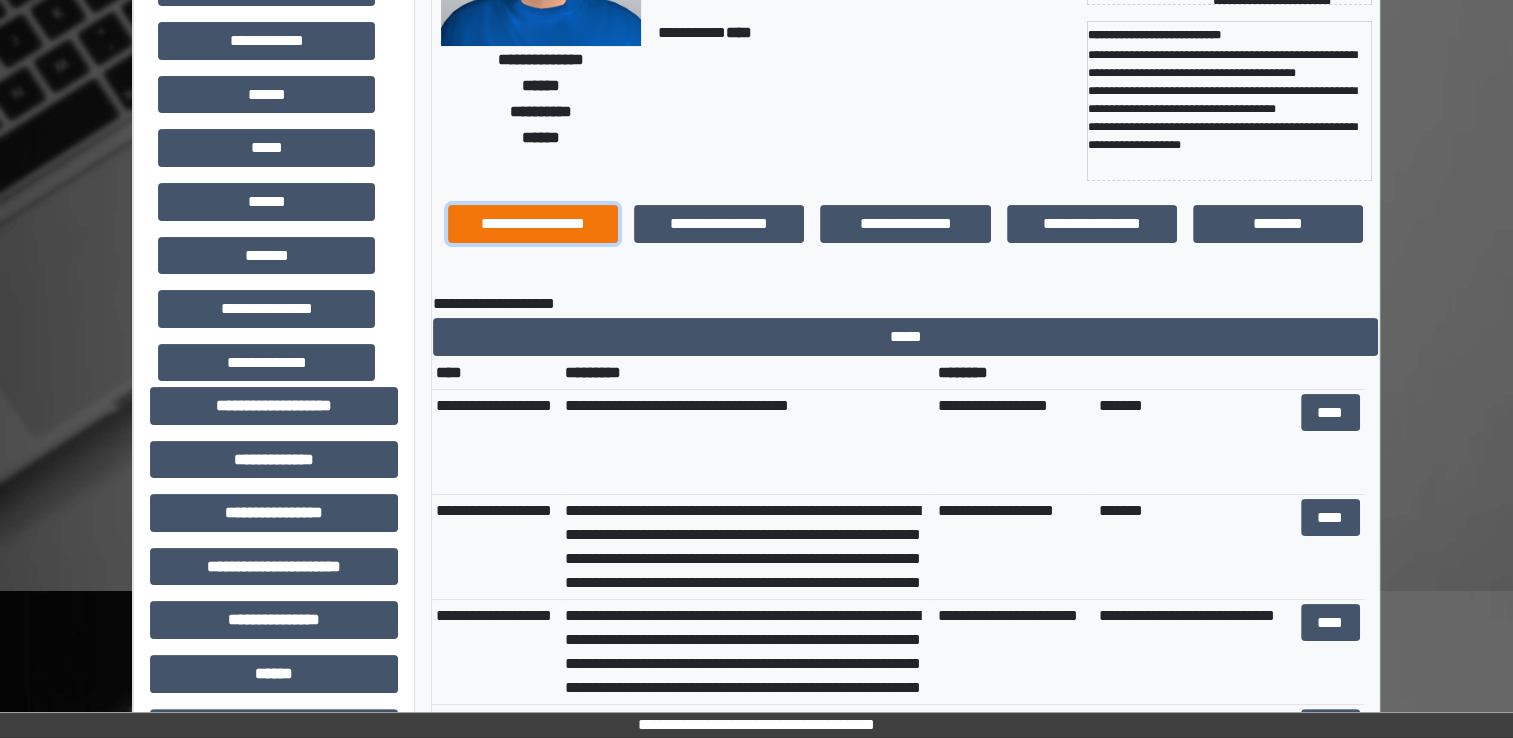 click on "**********" at bounding box center [533, 224] 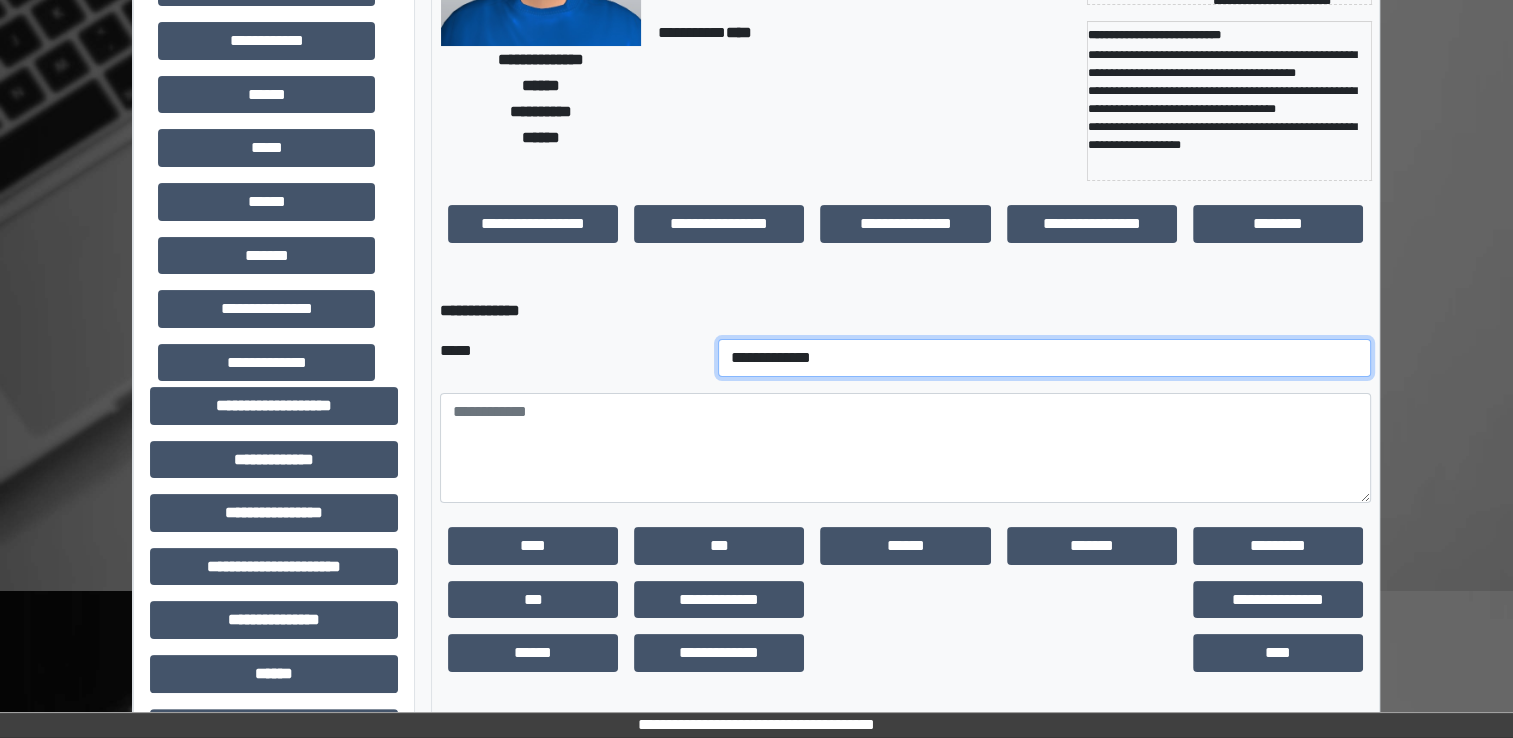 click on "**********" at bounding box center (1045, 358) 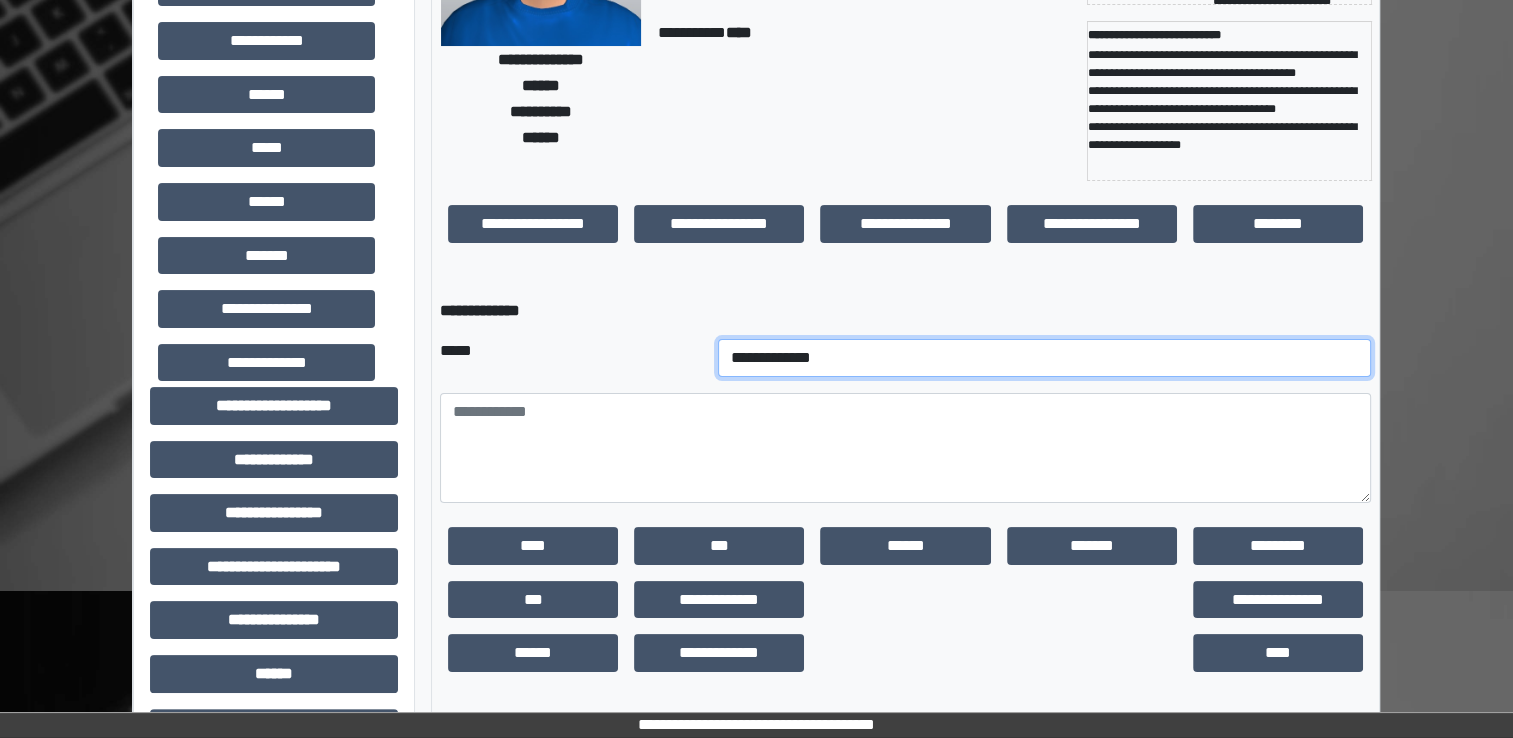 select on "*" 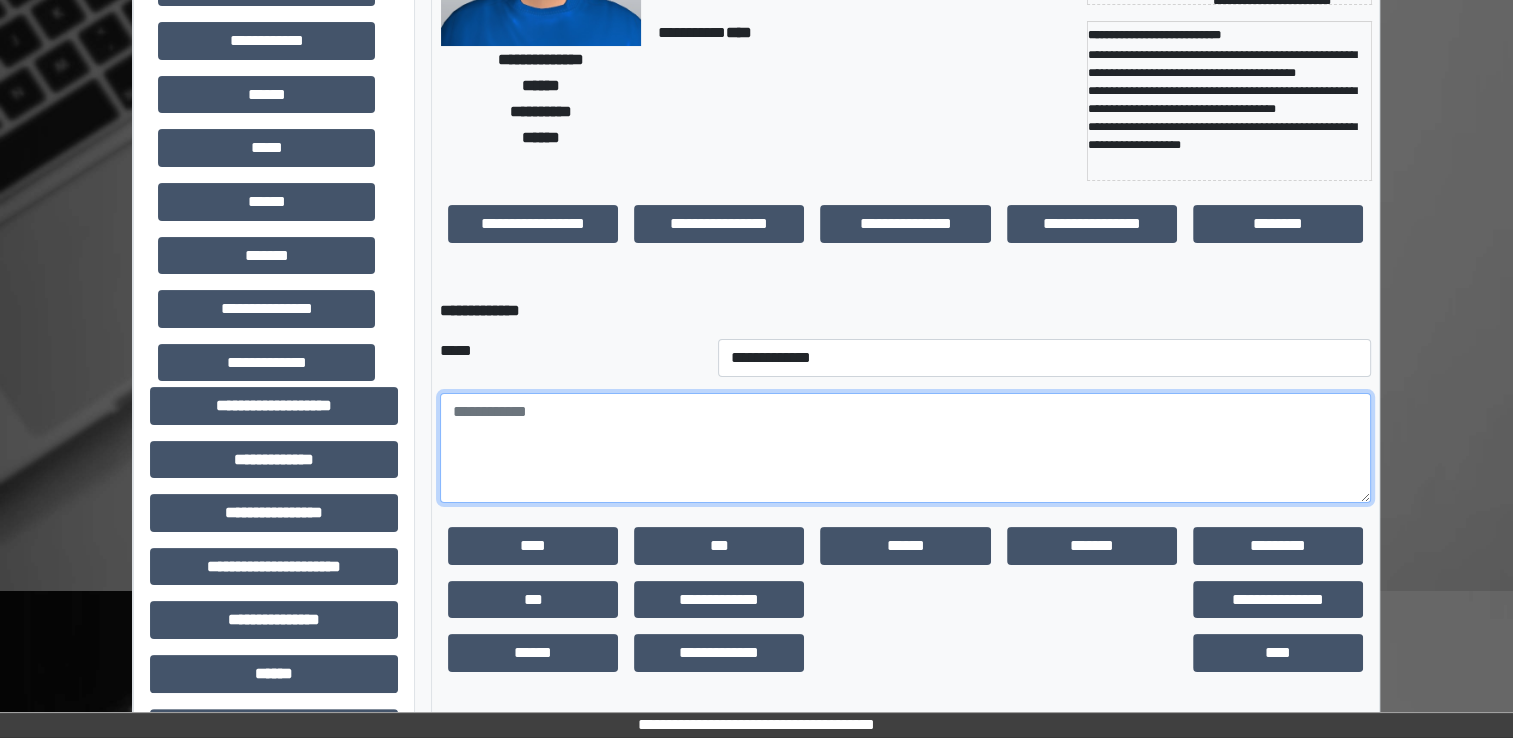 click at bounding box center (905, 448) 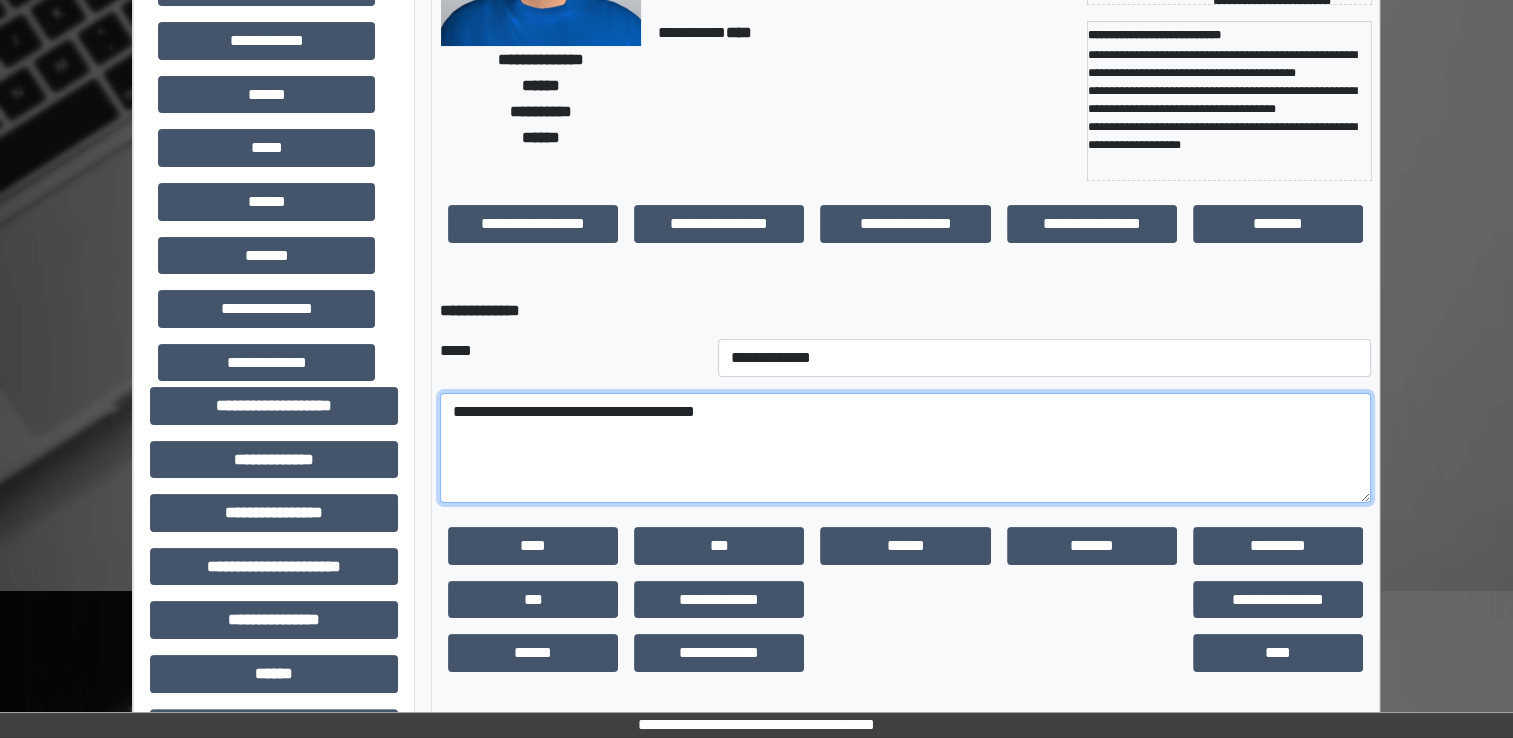 click on "**********" at bounding box center (905, 448) 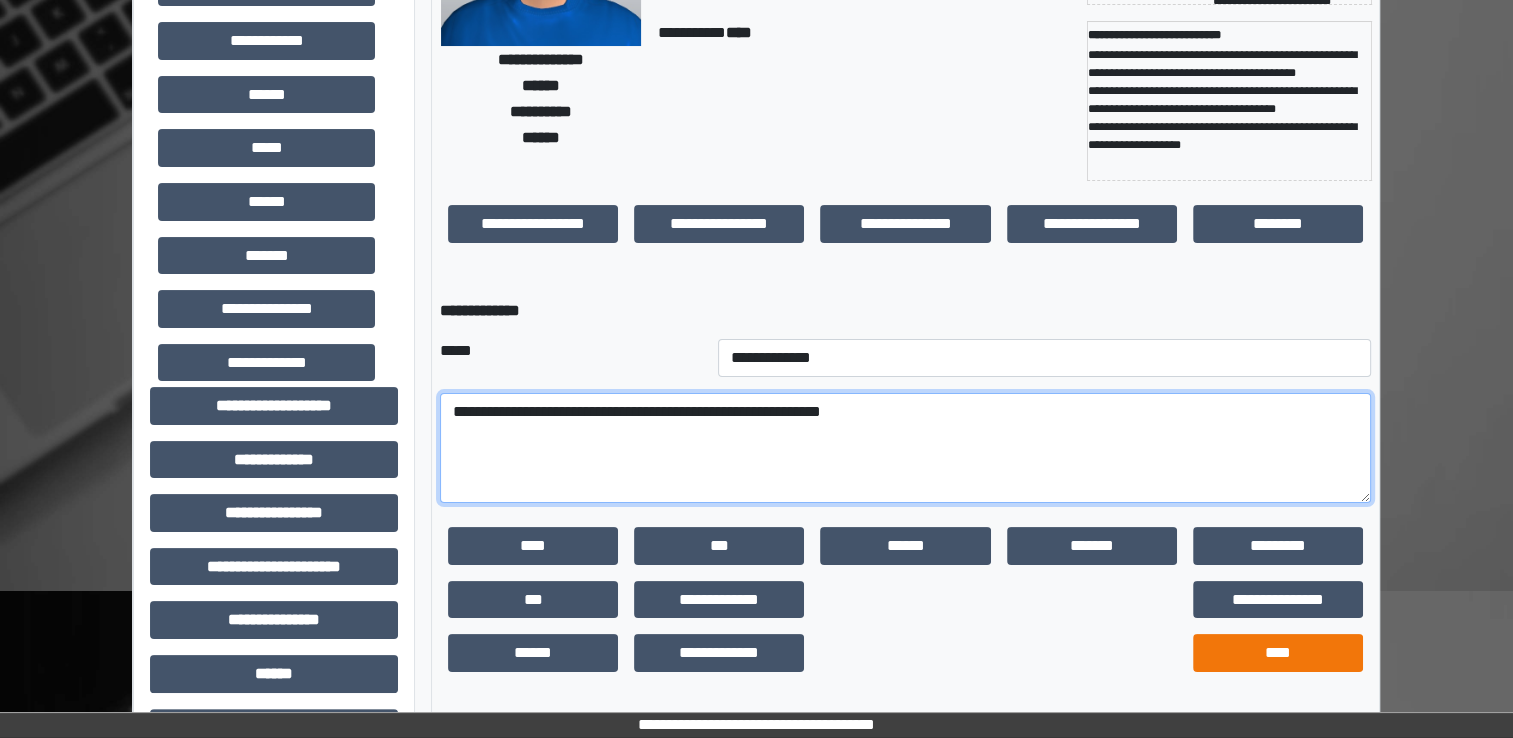 type on "**********" 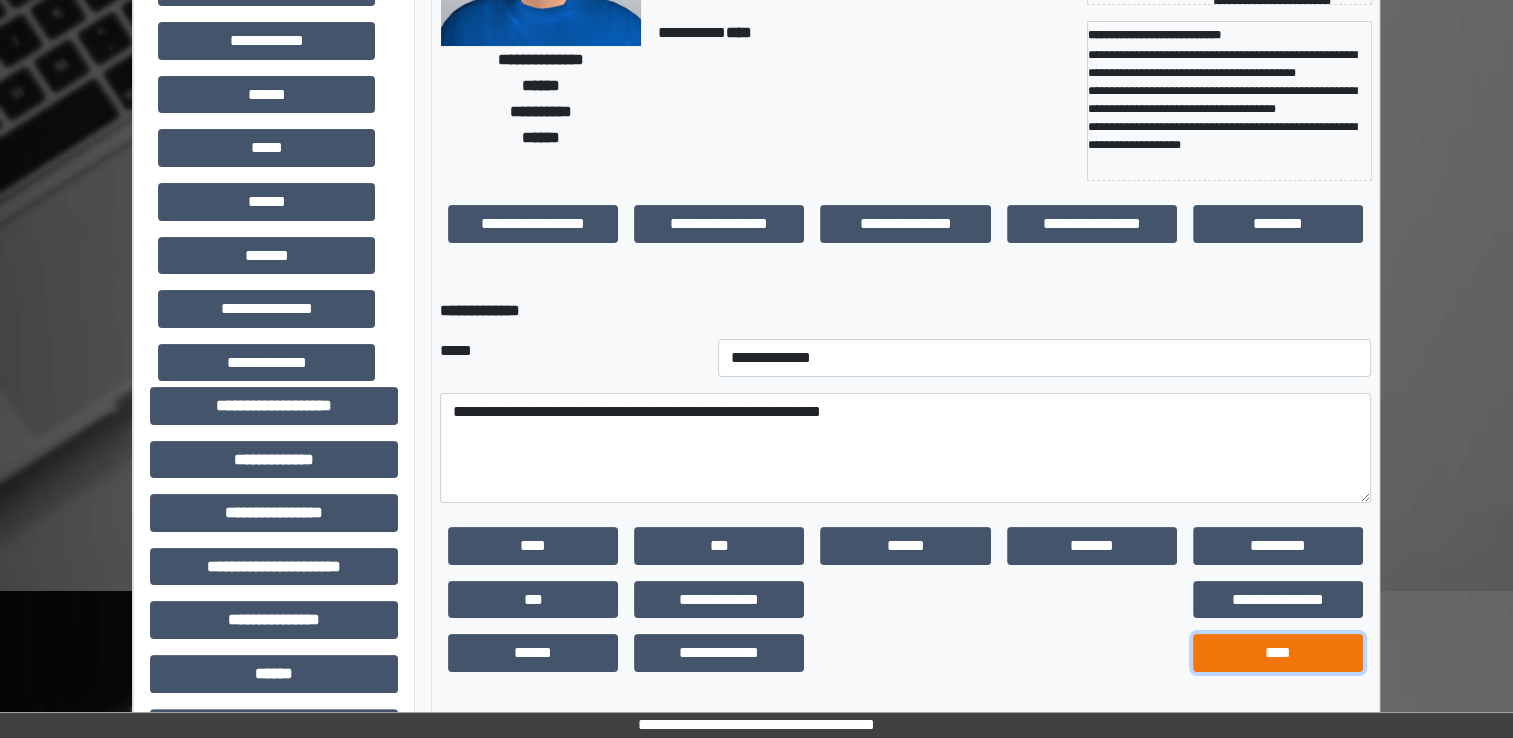 click on "****" at bounding box center [1278, 653] 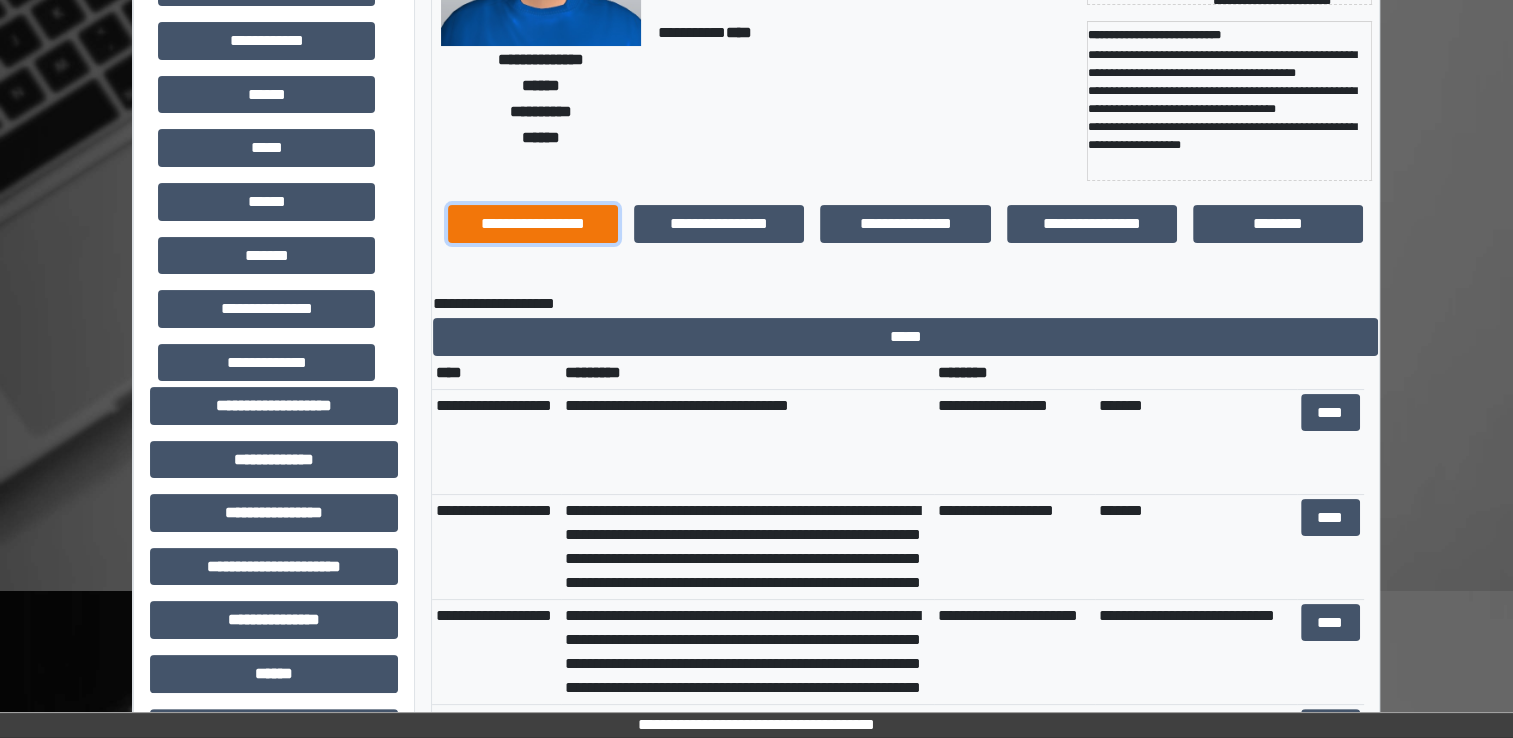 click on "**********" at bounding box center (533, 224) 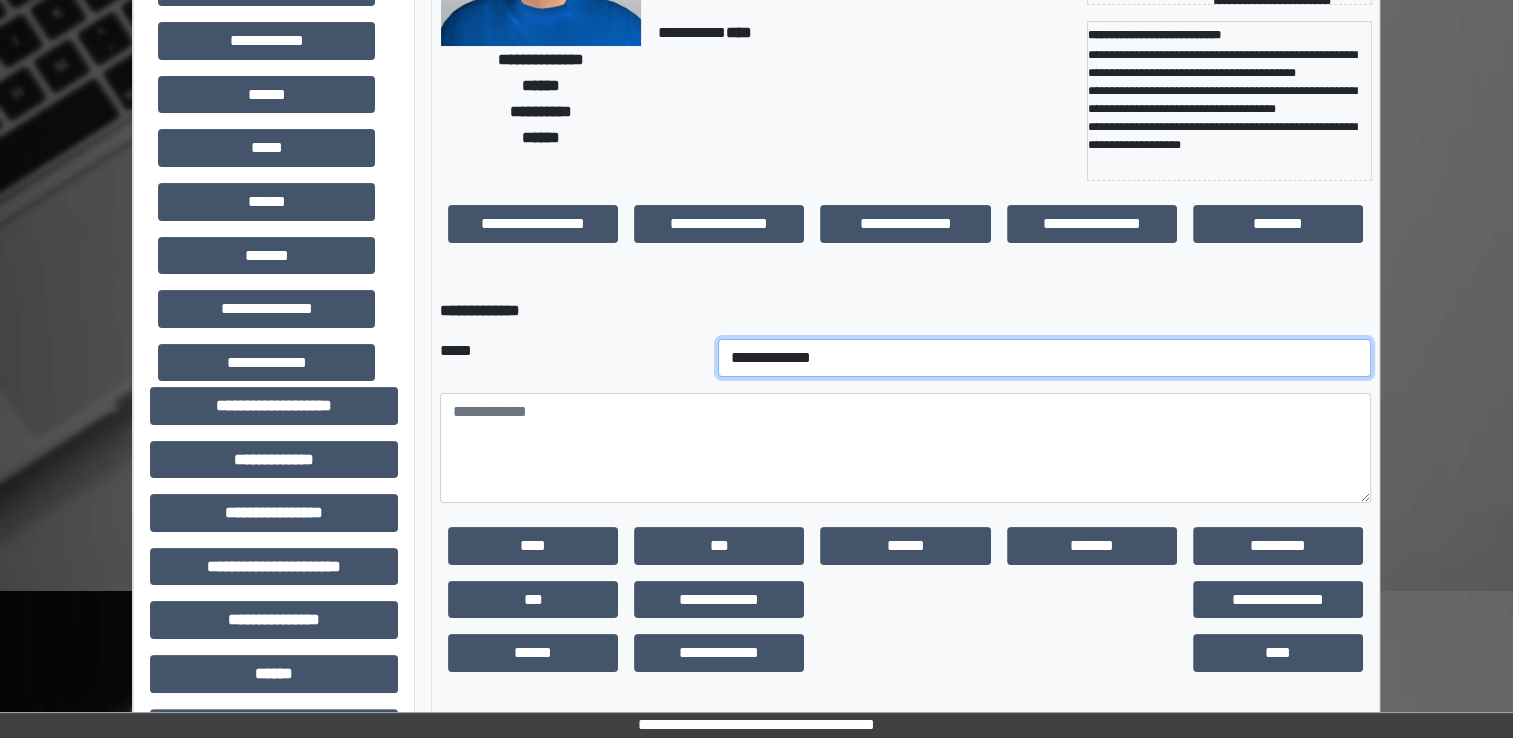 click on "**********" at bounding box center (1045, 358) 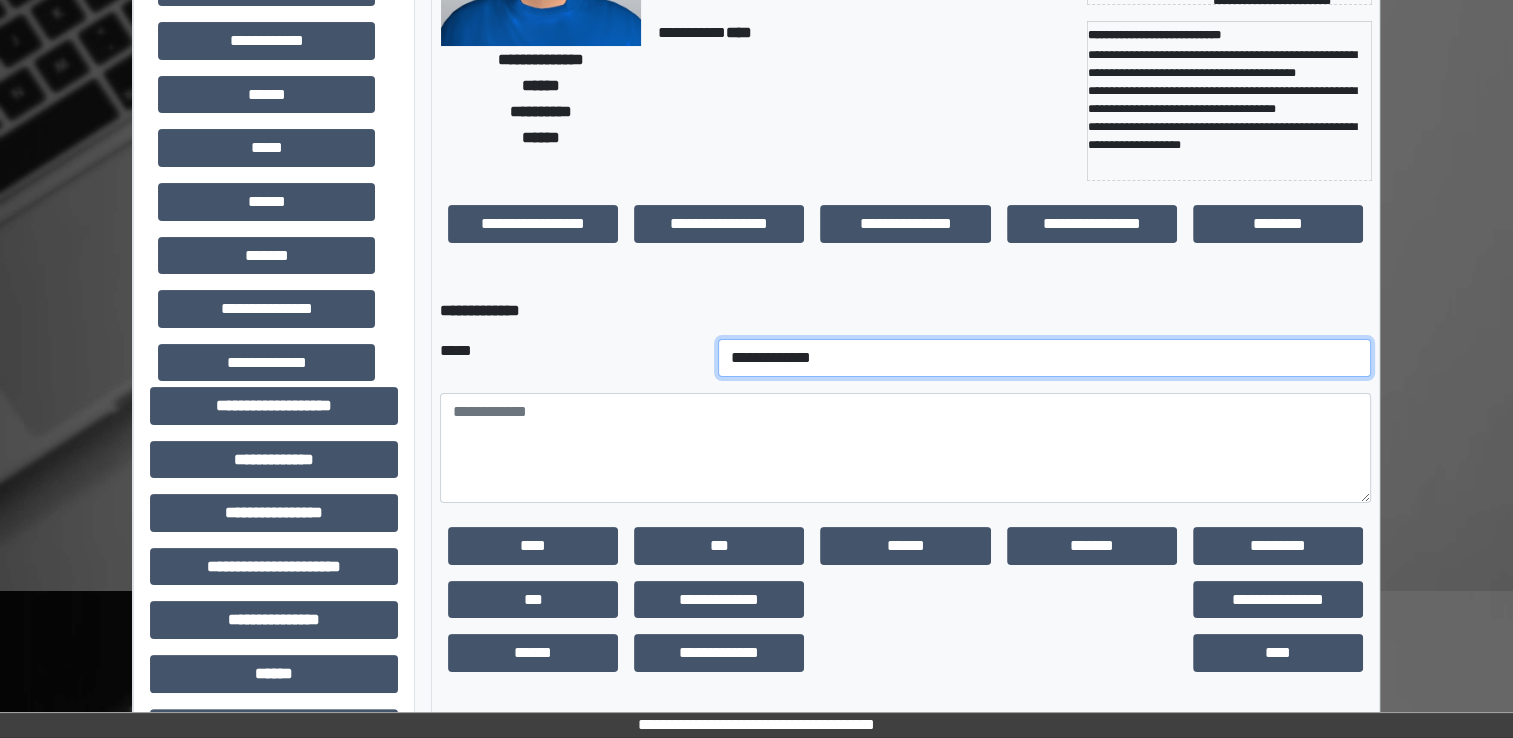 select on "*" 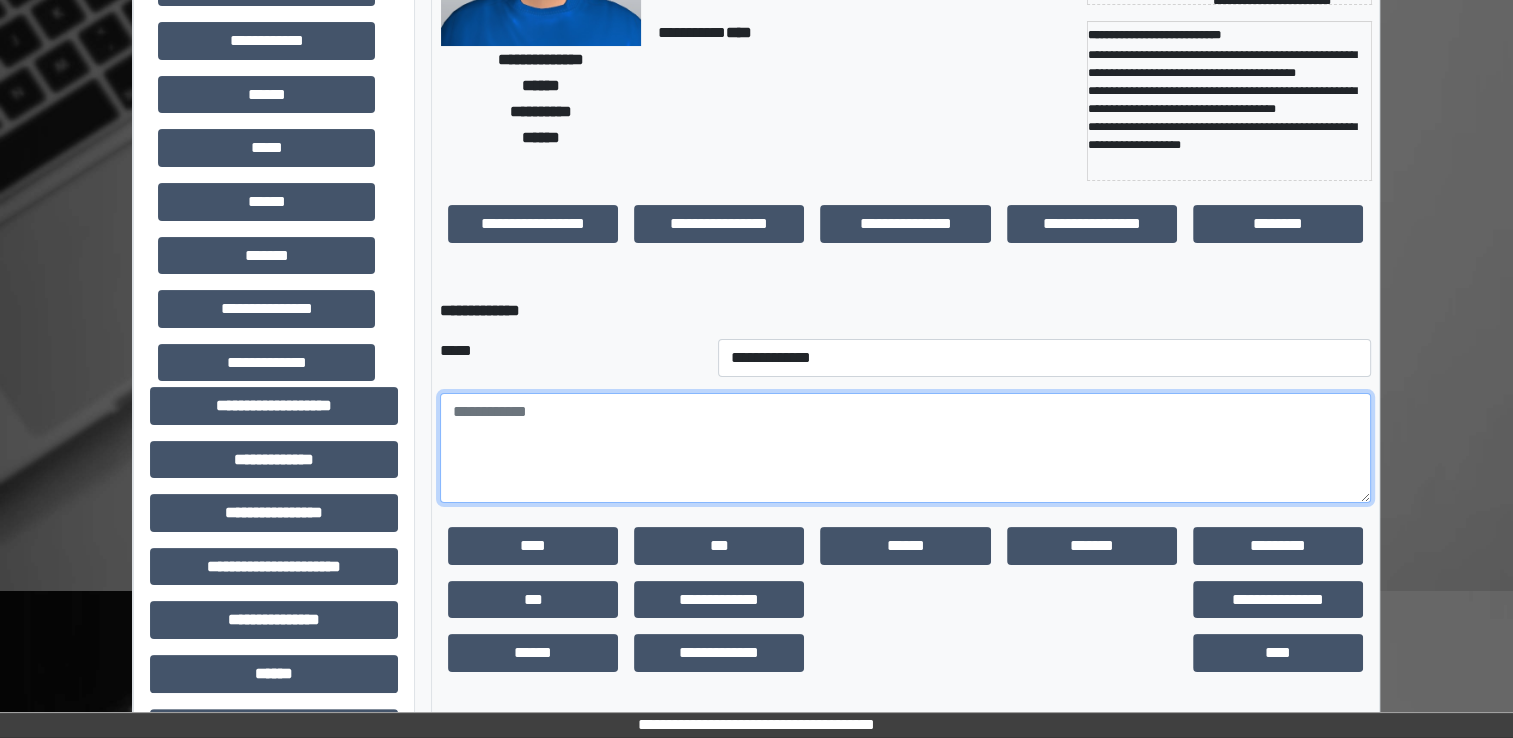 click at bounding box center [905, 448] 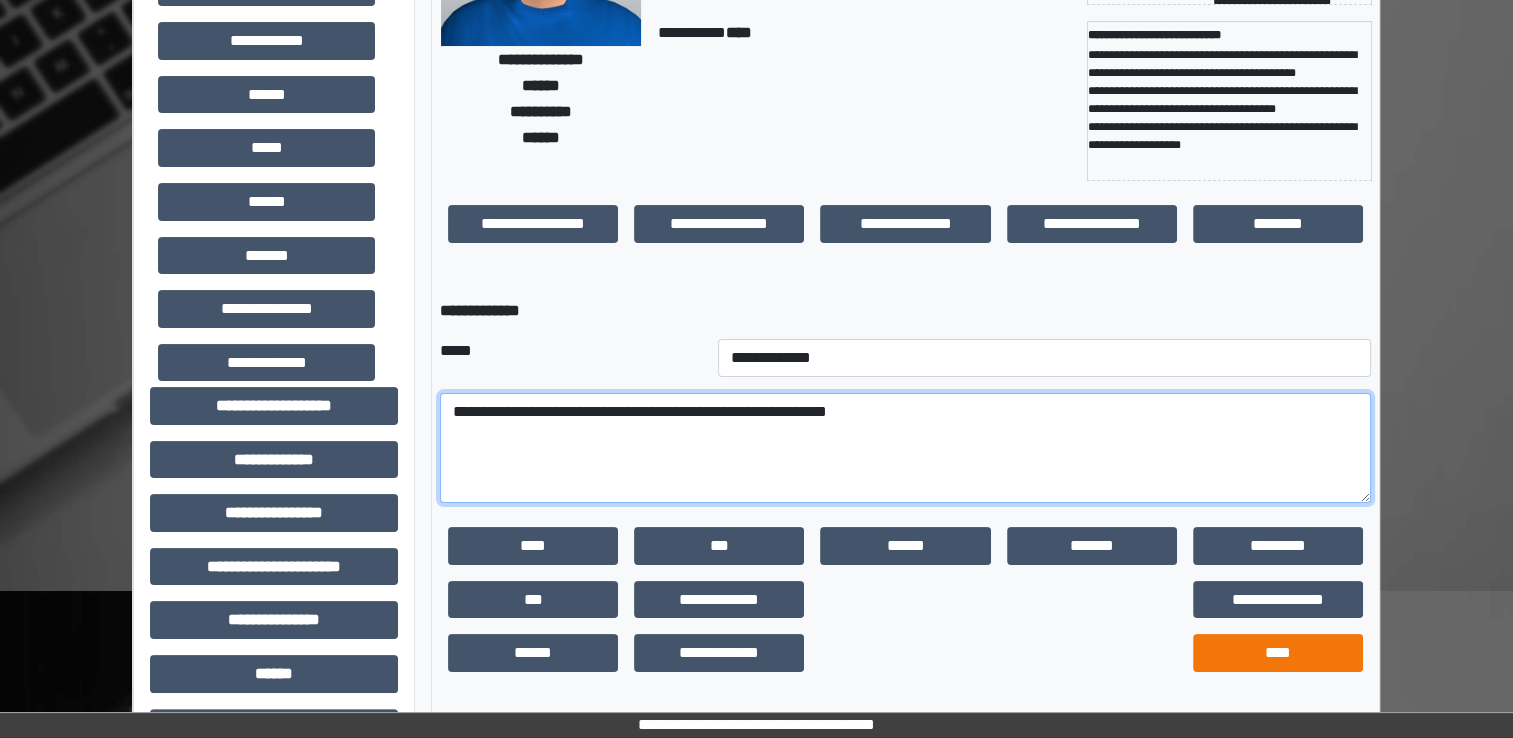 type on "**********" 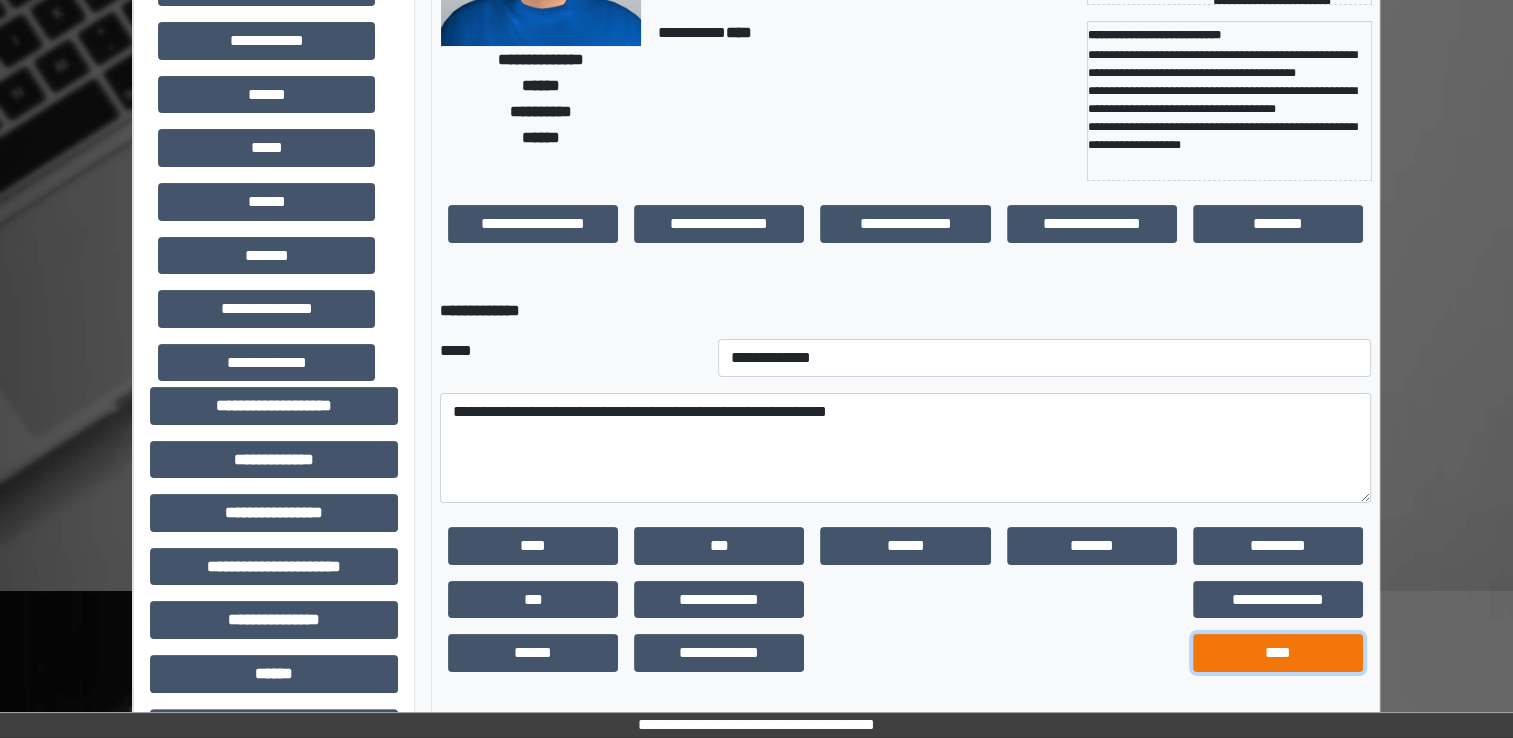 click on "****" at bounding box center (1278, 653) 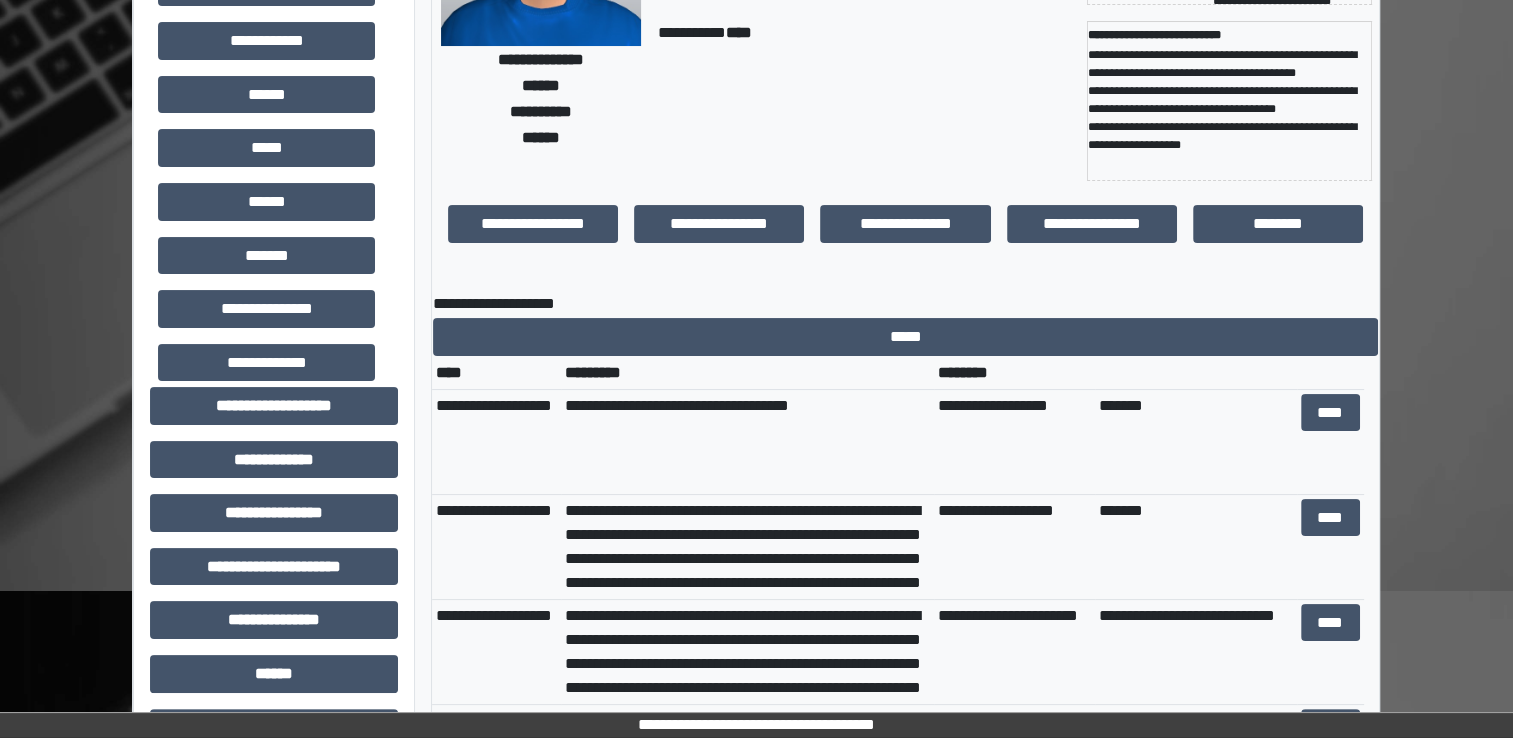 click on "**********" at bounding box center [1196, 651] 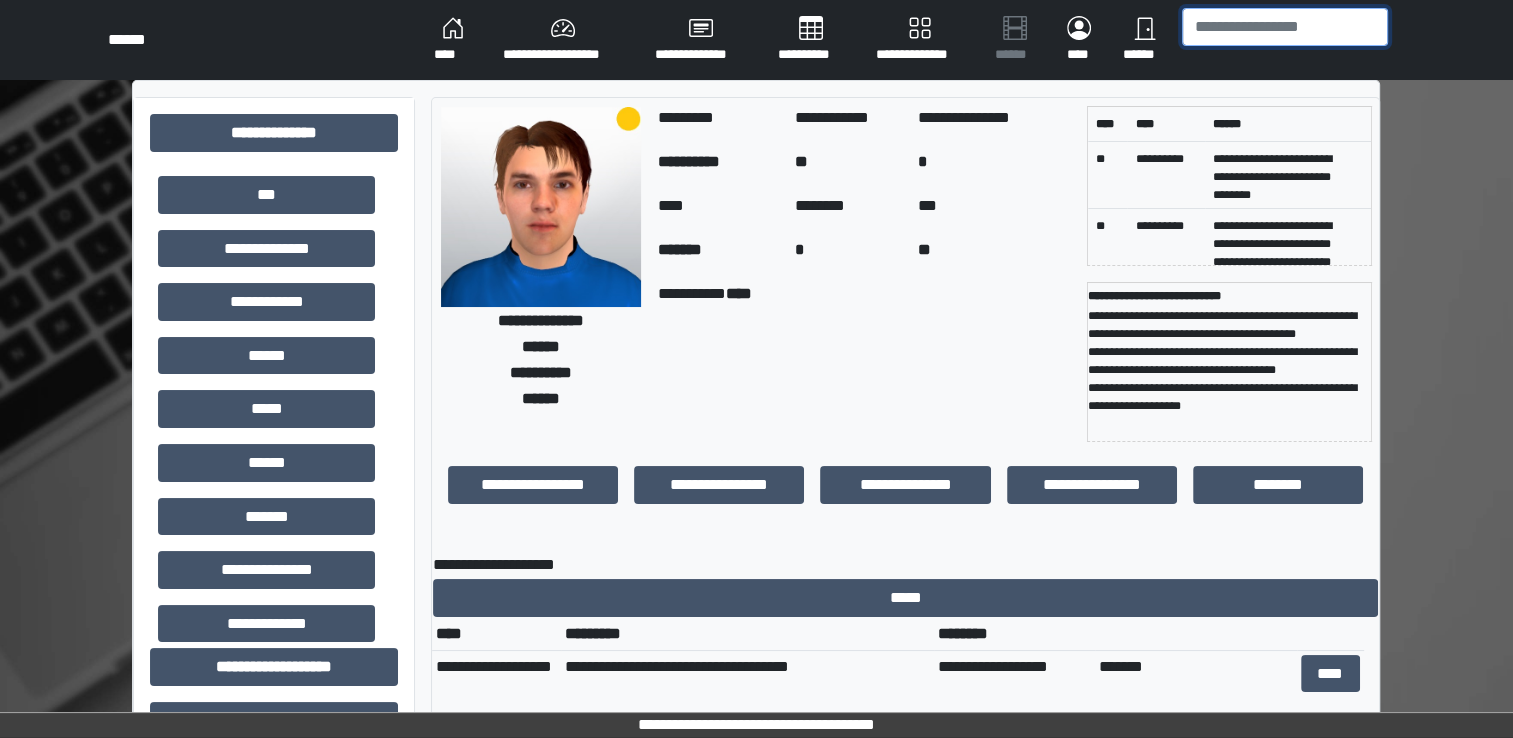 click at bounding box center [1285, 27] 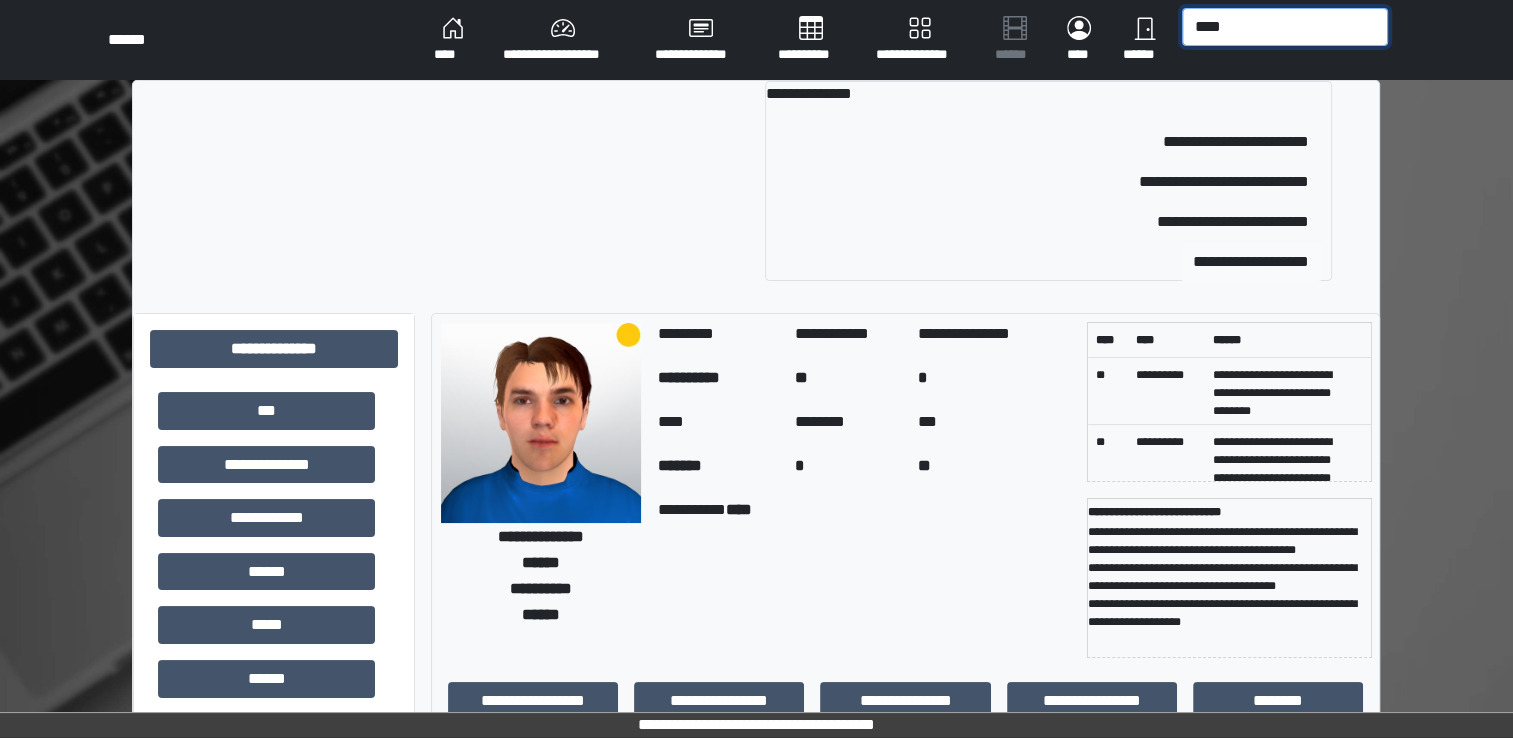 type on "****" 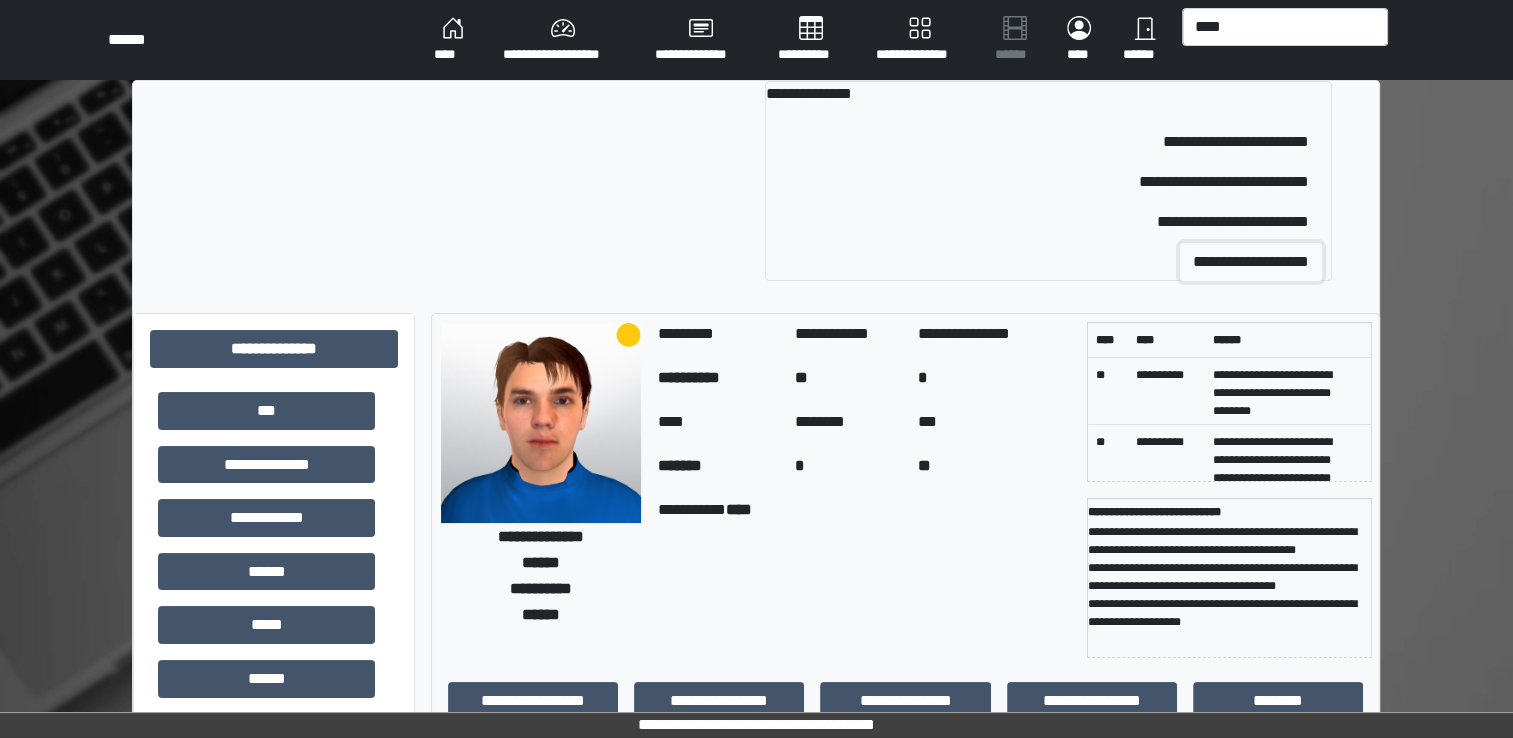 click on "**********" at bounding box center [1251, 262] 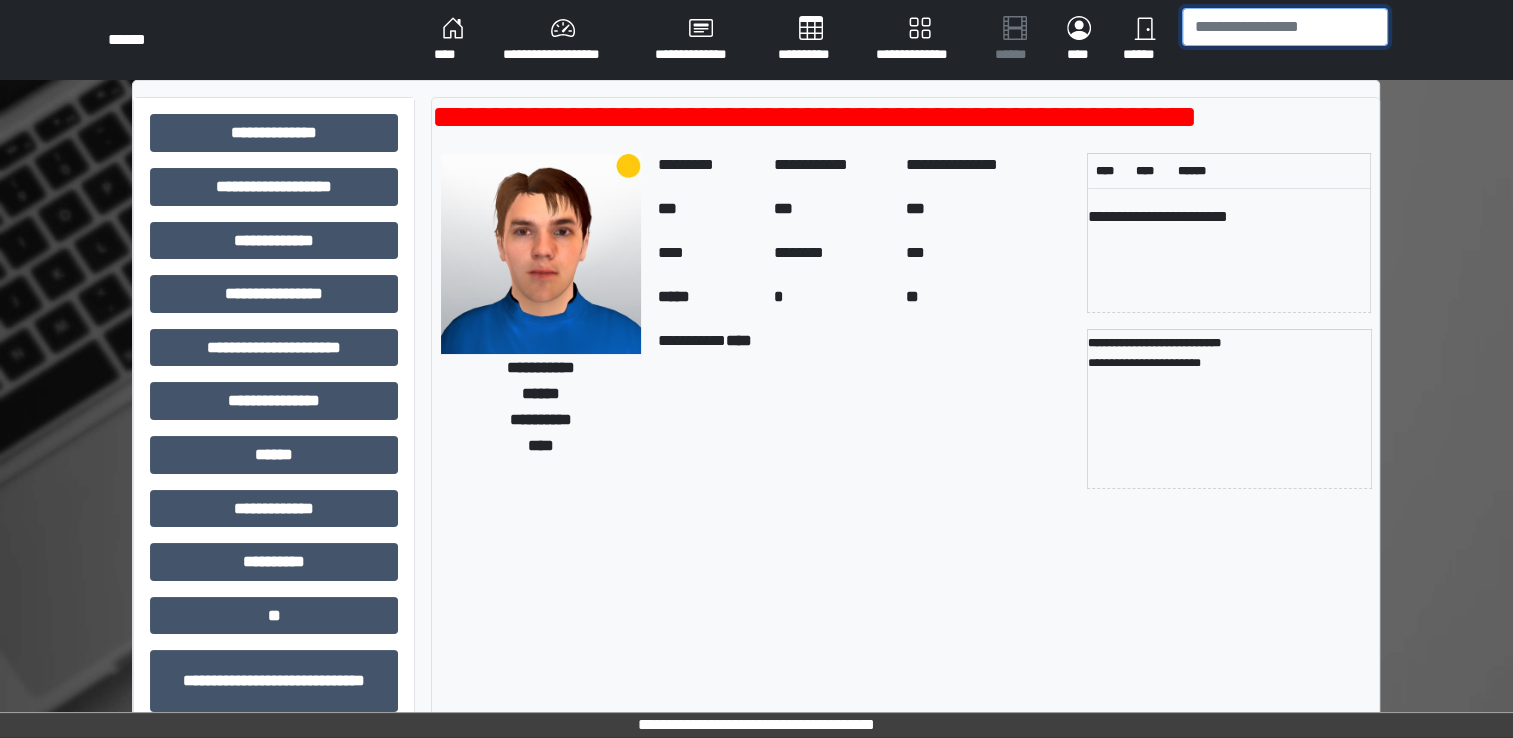 click at bounding box center (1285, 27) 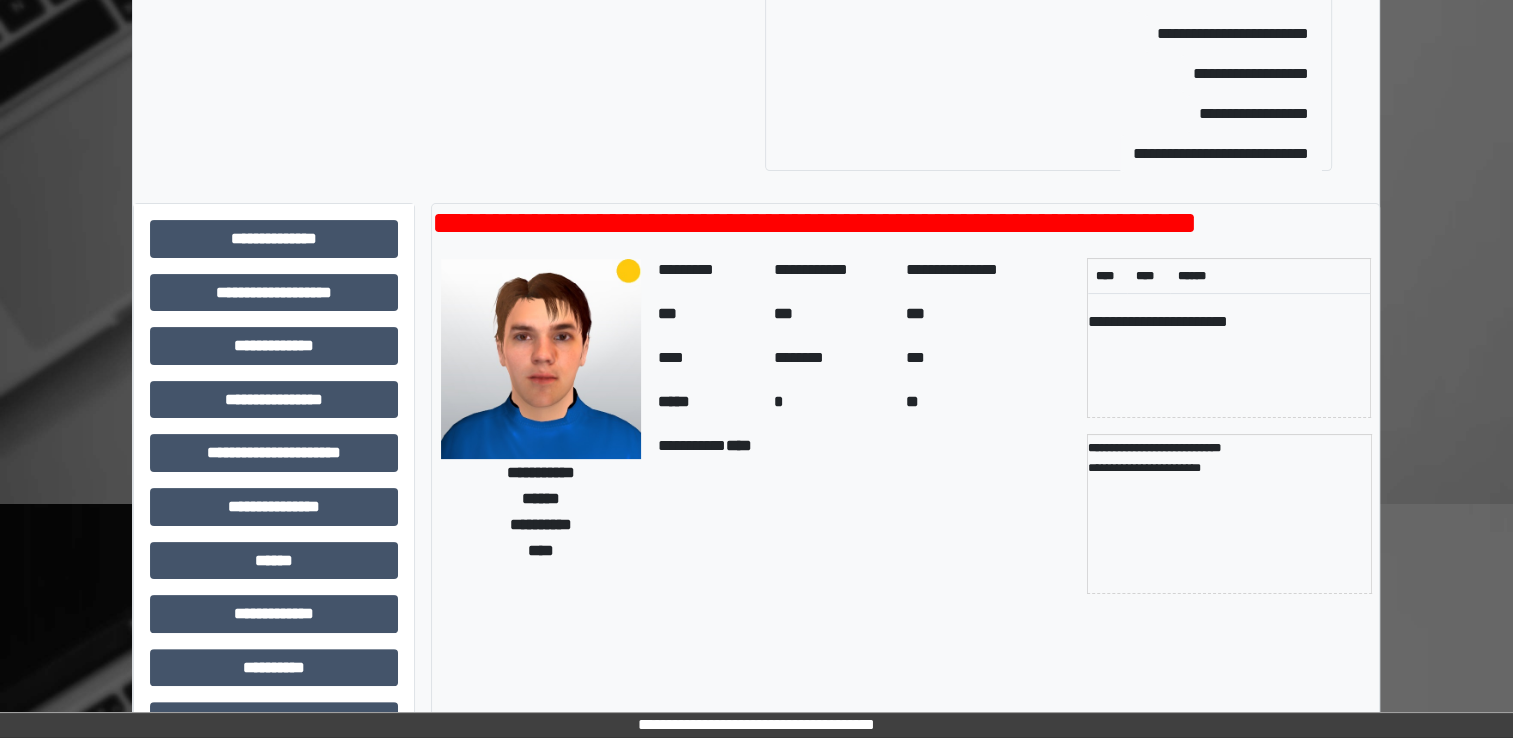 scroll, scrollTop: 344, scrollLeft: 0, axis: vertical 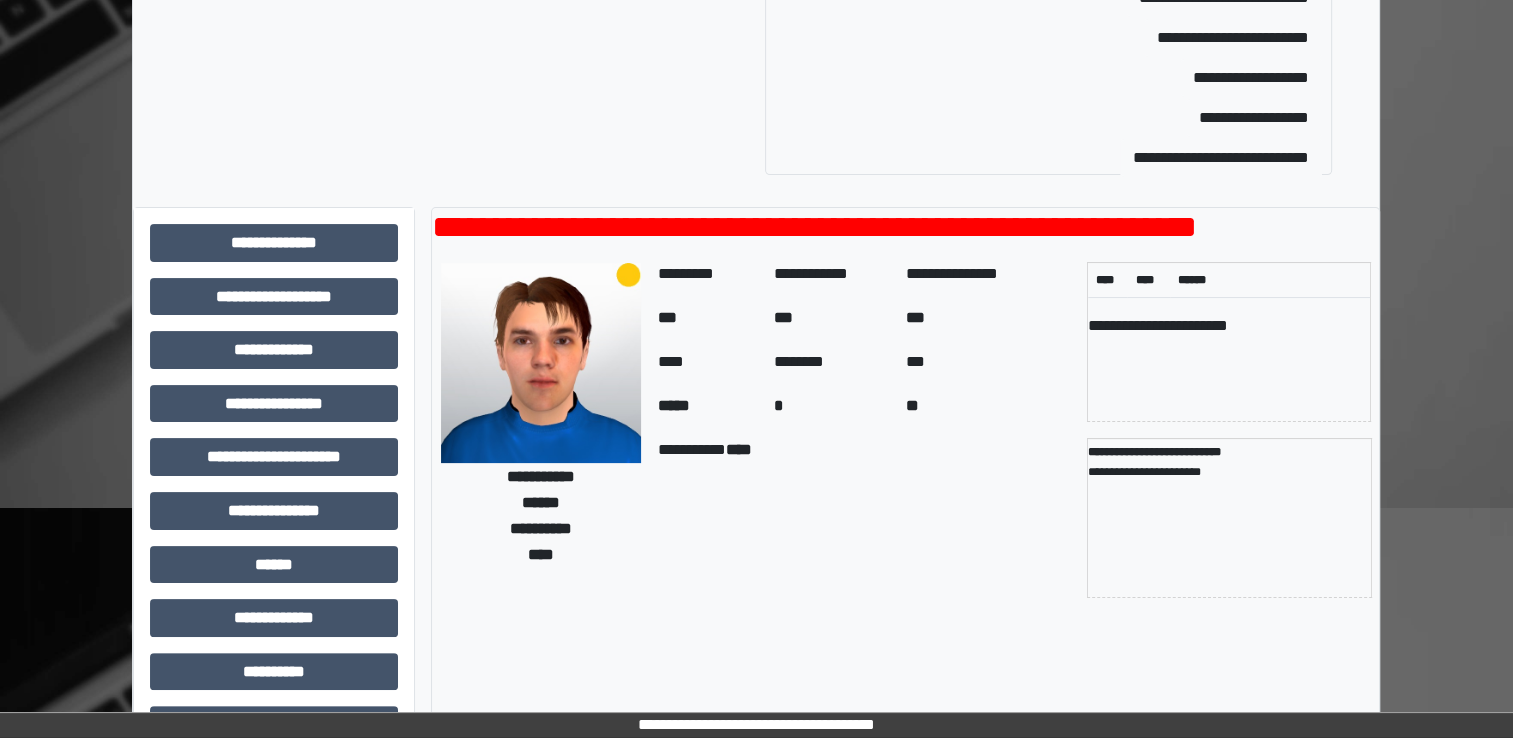type on "**" 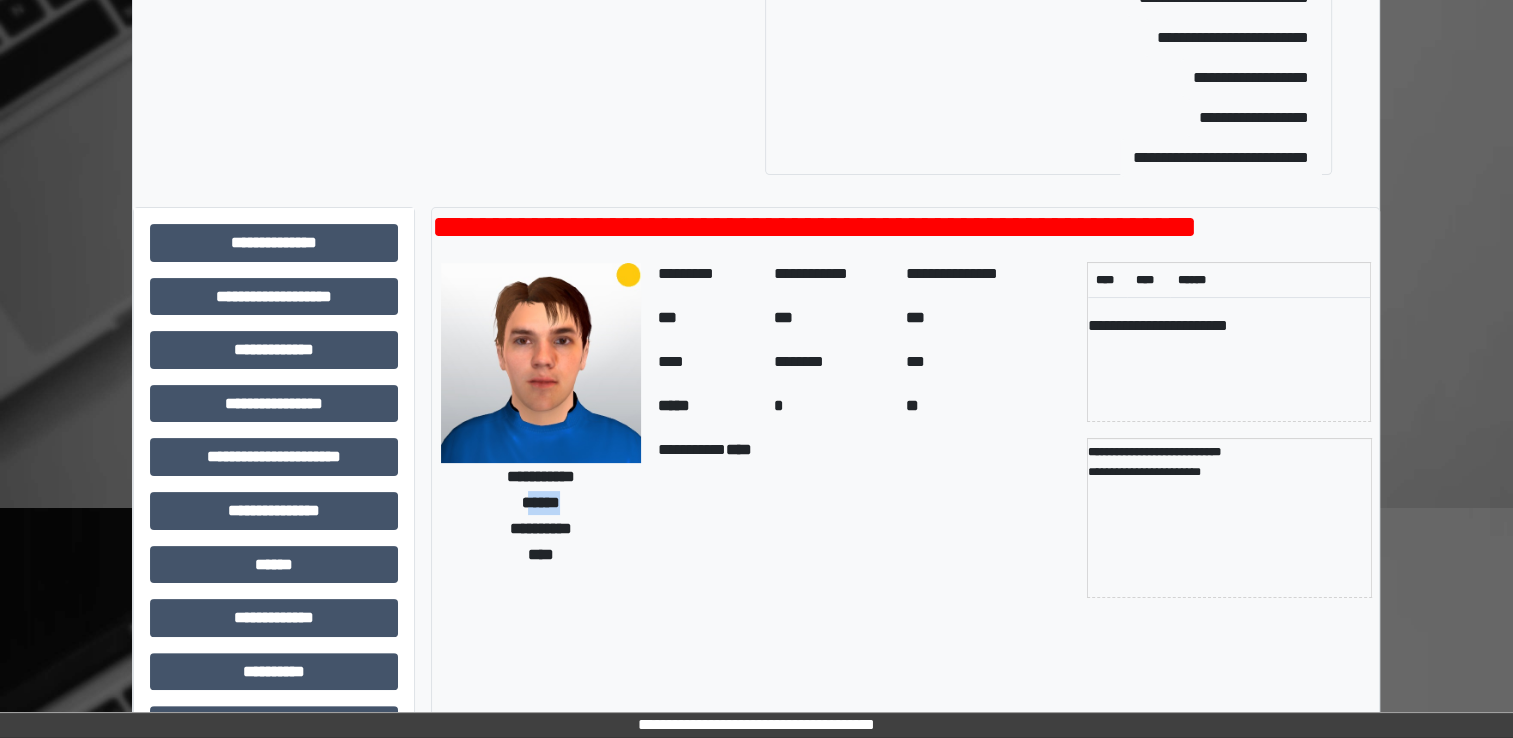 drag, startPoint x: 525, startPoint y: 506, endPoint x: 584, endPoint y: 503, distance: 59.07622 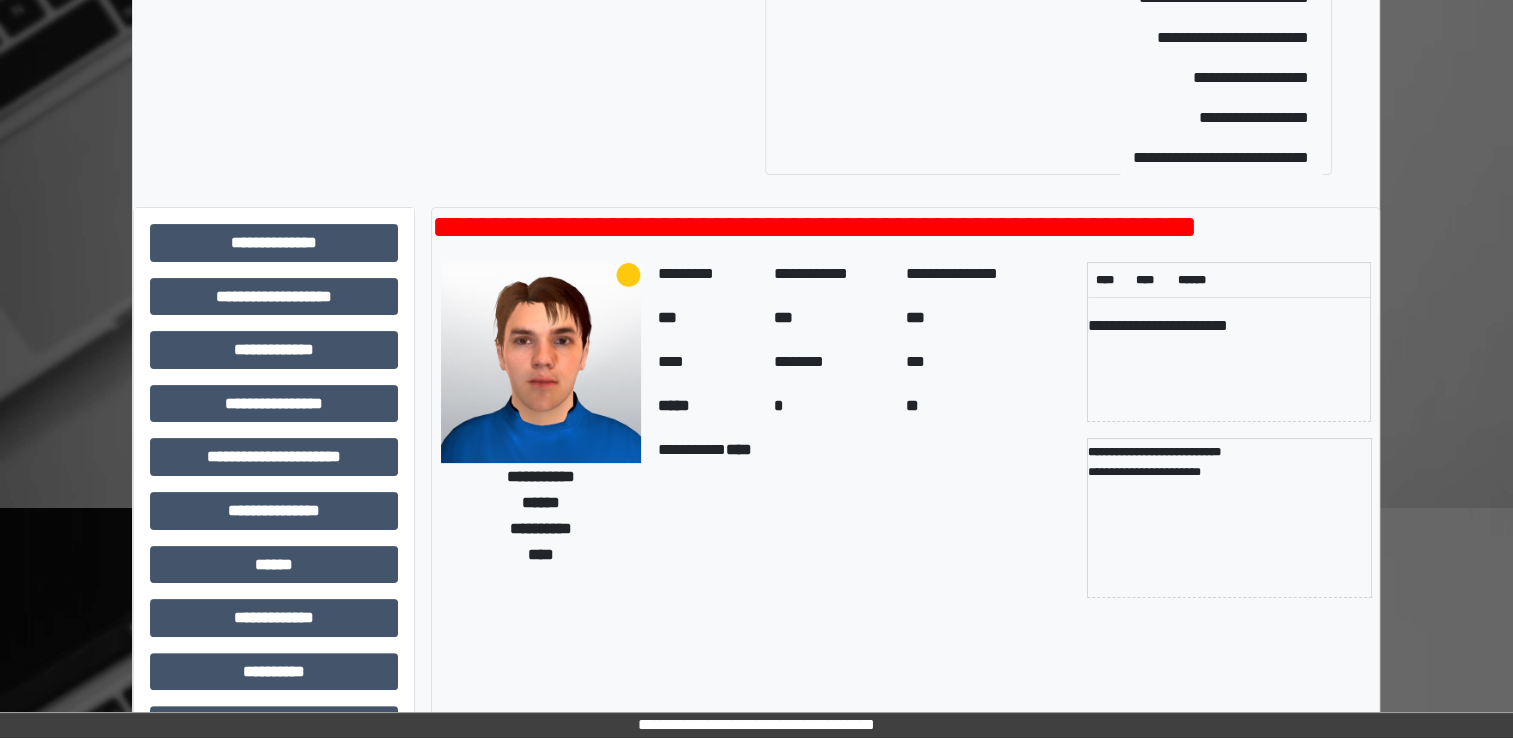 drag, startPoint x: 528, startPoint y: 501, endPoint x: 503, endPoint y: 503, distance: 25.079872 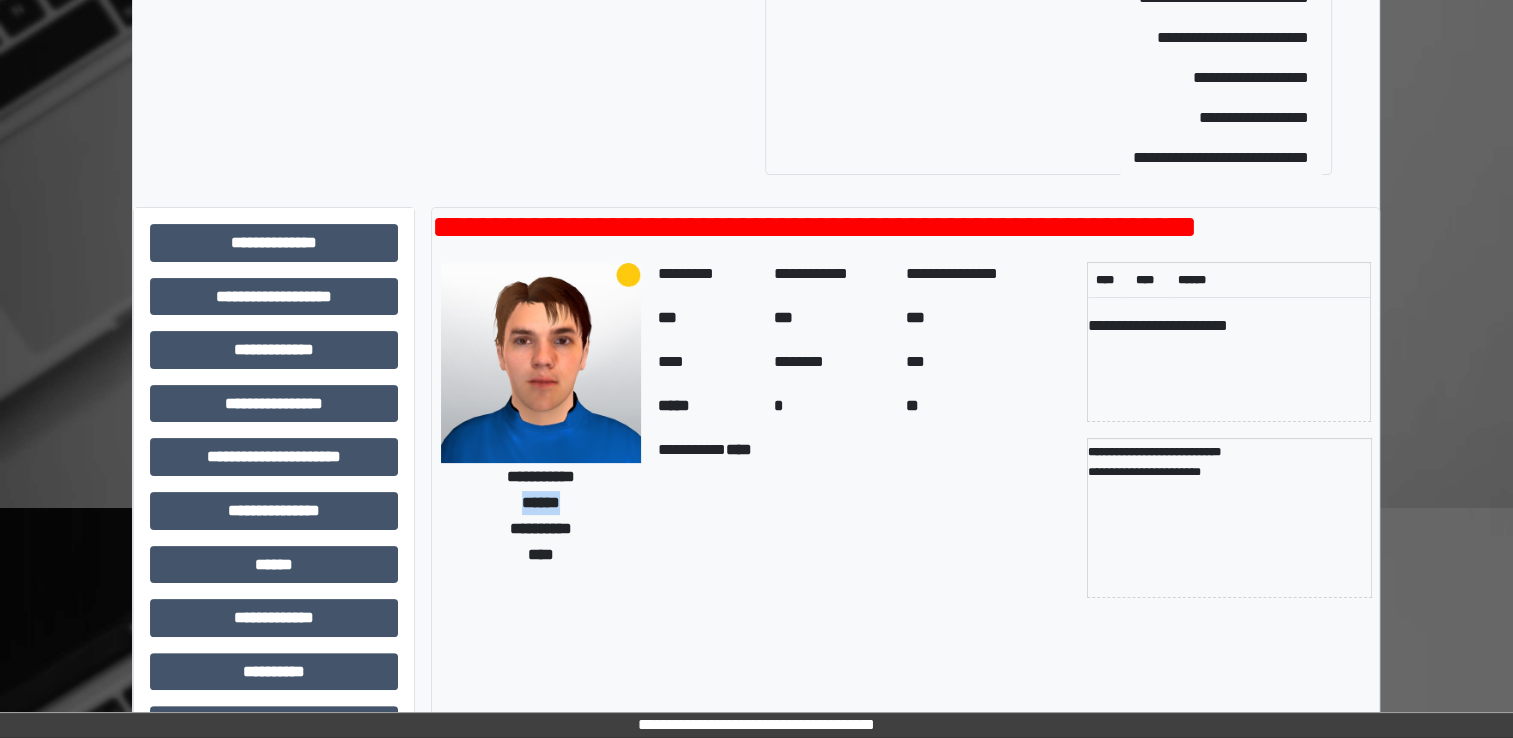 drag, startPoint x: 514, startPoint y: 503, endPoint x: 629, endPoint y: 502, distance: 115.00435 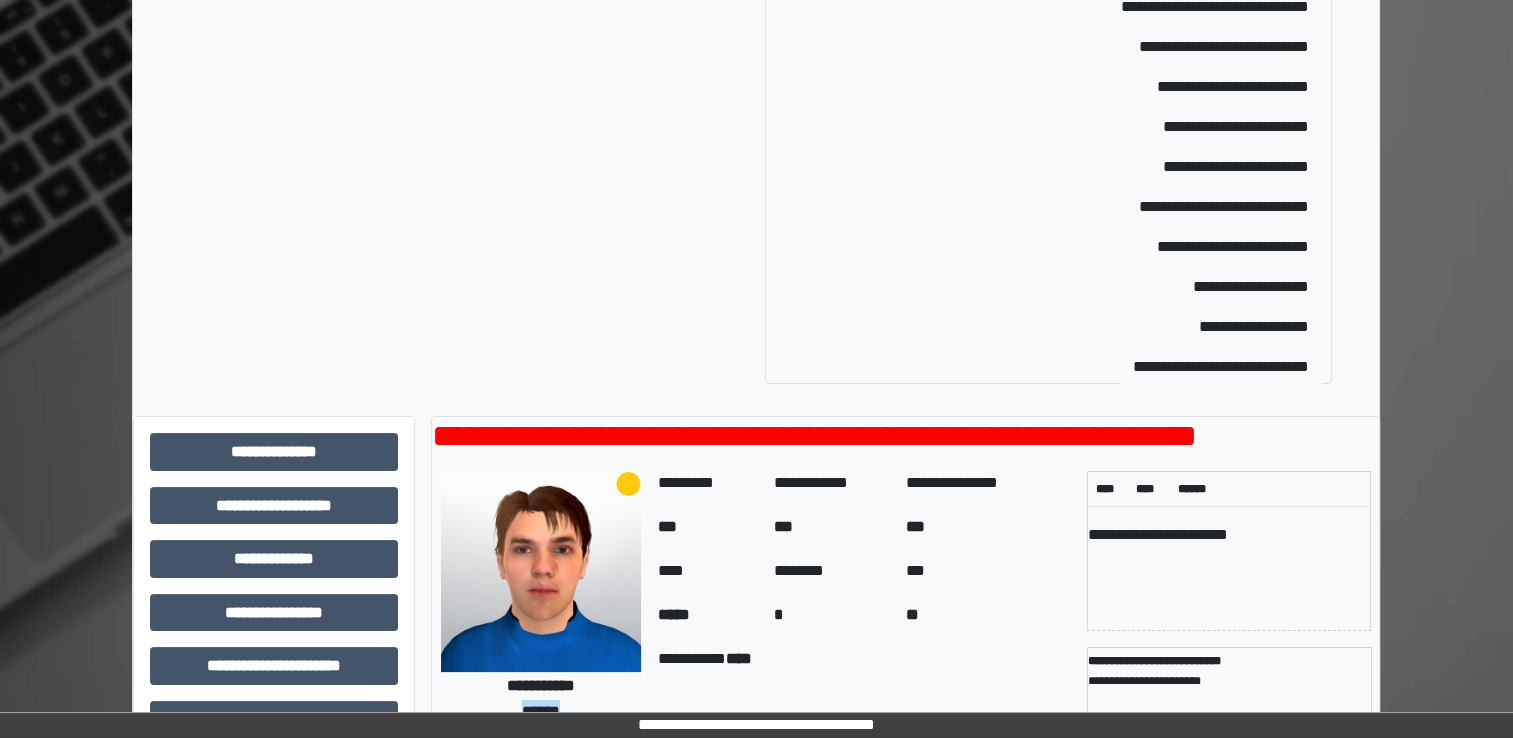 scroll, scrollTop: 0, scrollLeft: 0, axis: both 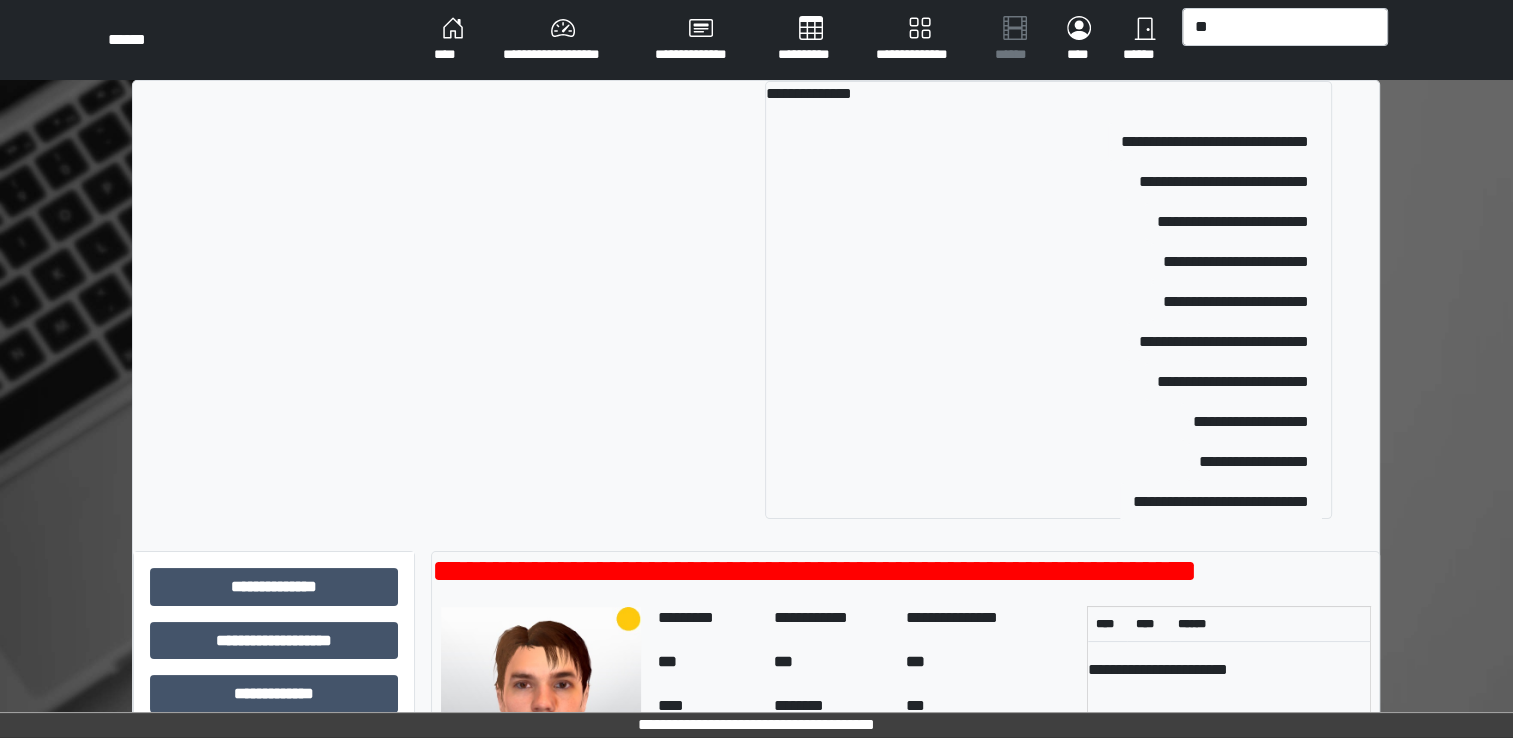 click on "**********" at bounding box center [563, 40] 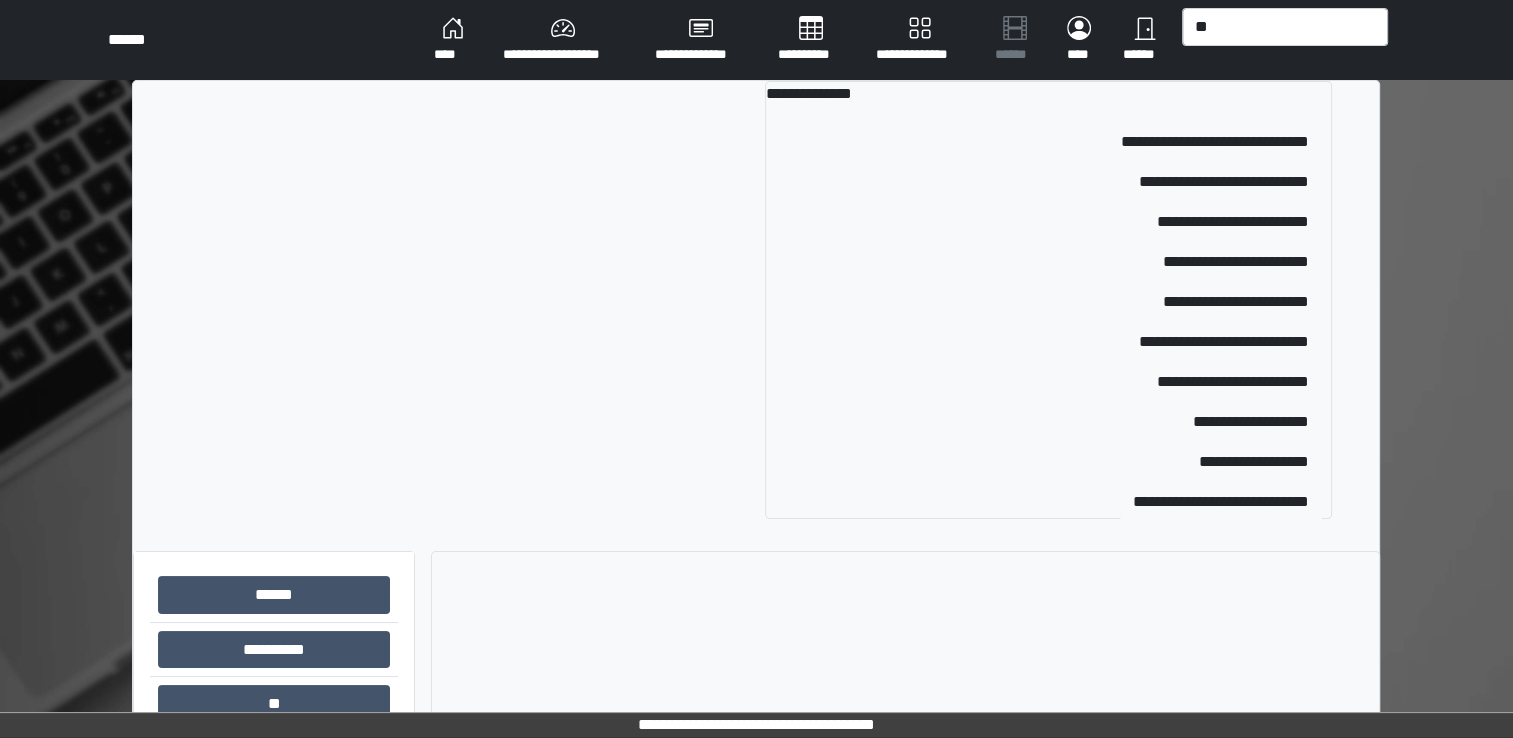 click on "**********" at bounding box center (563, 40) 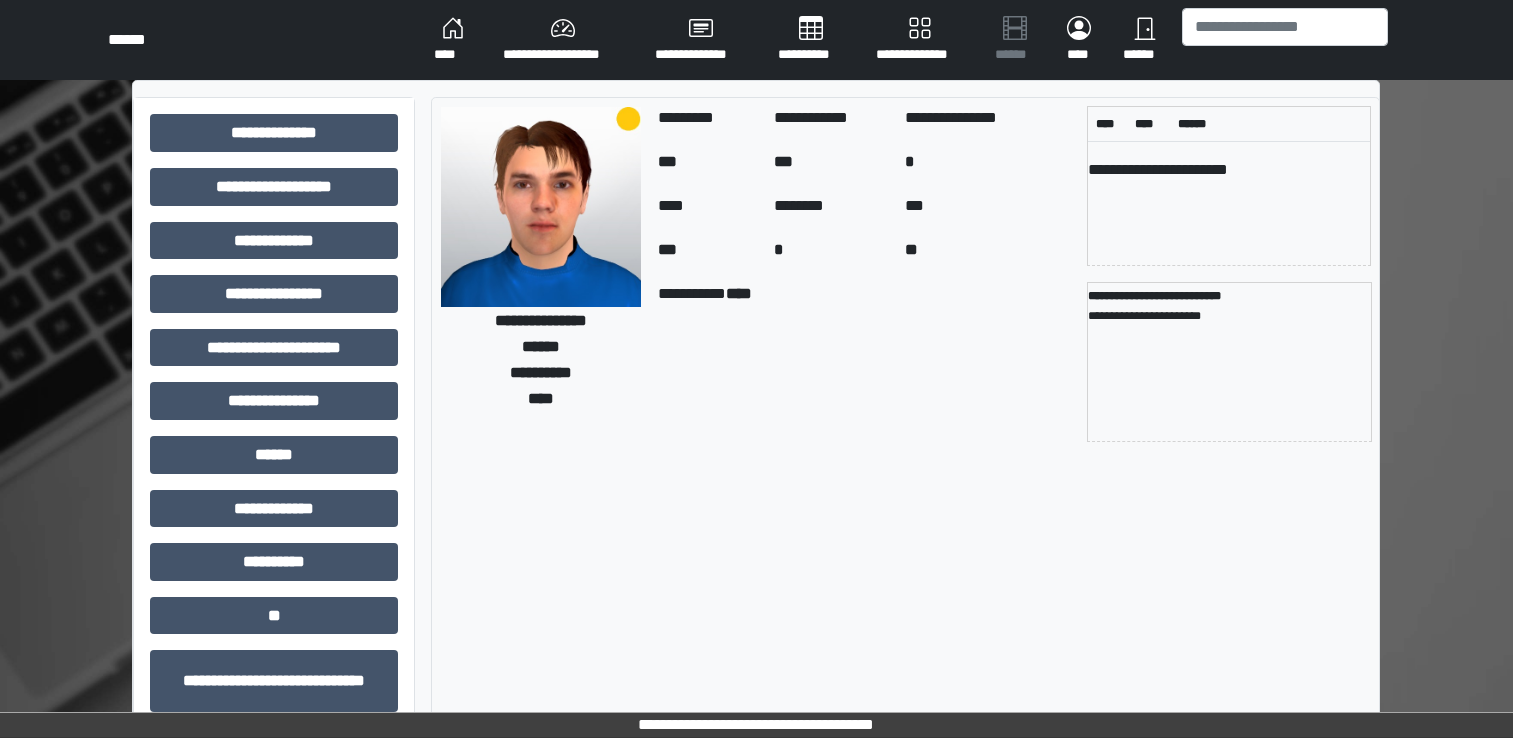 scroll, scrollTop: 0, scrollLeft: 0, axis: both 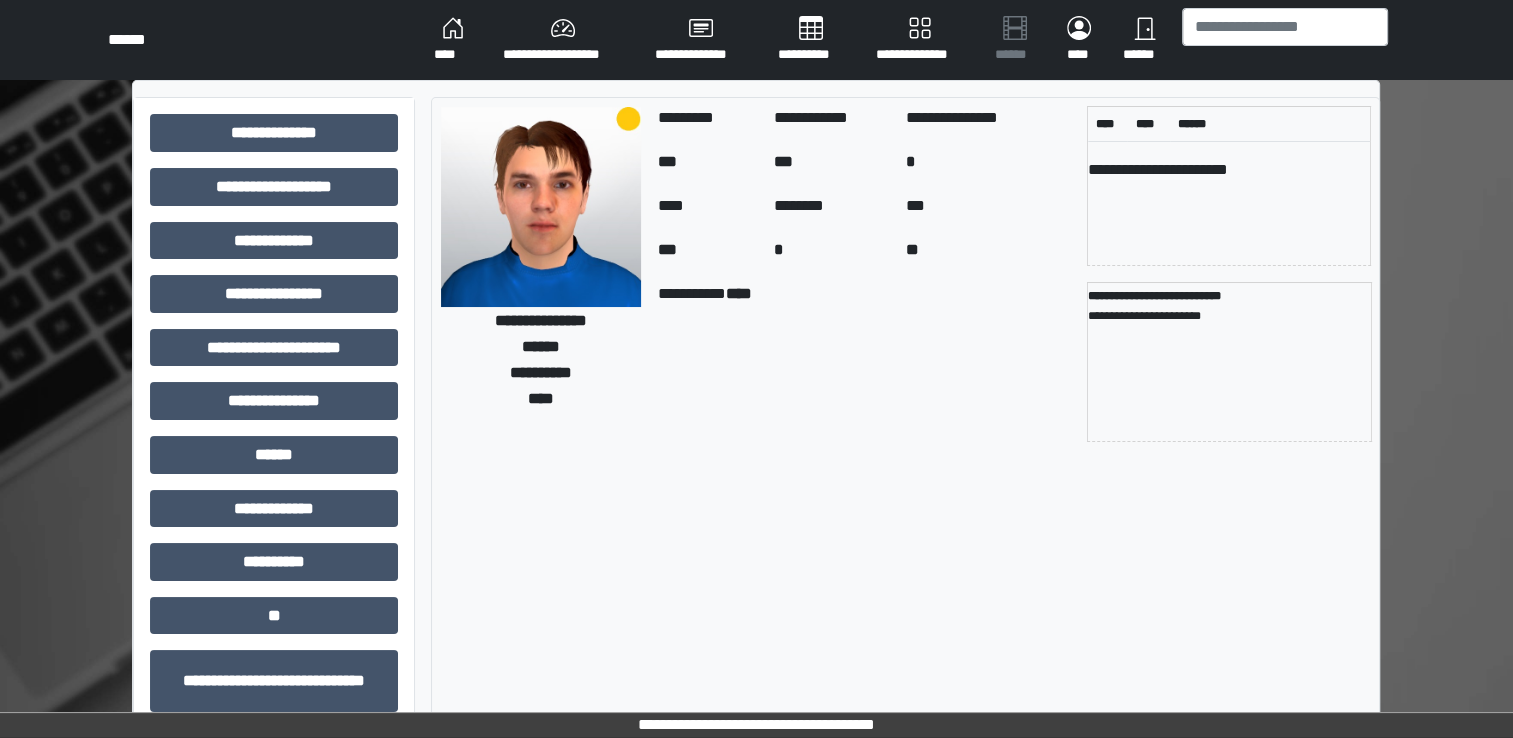 click on "**********" at bounding box center [563, 40] 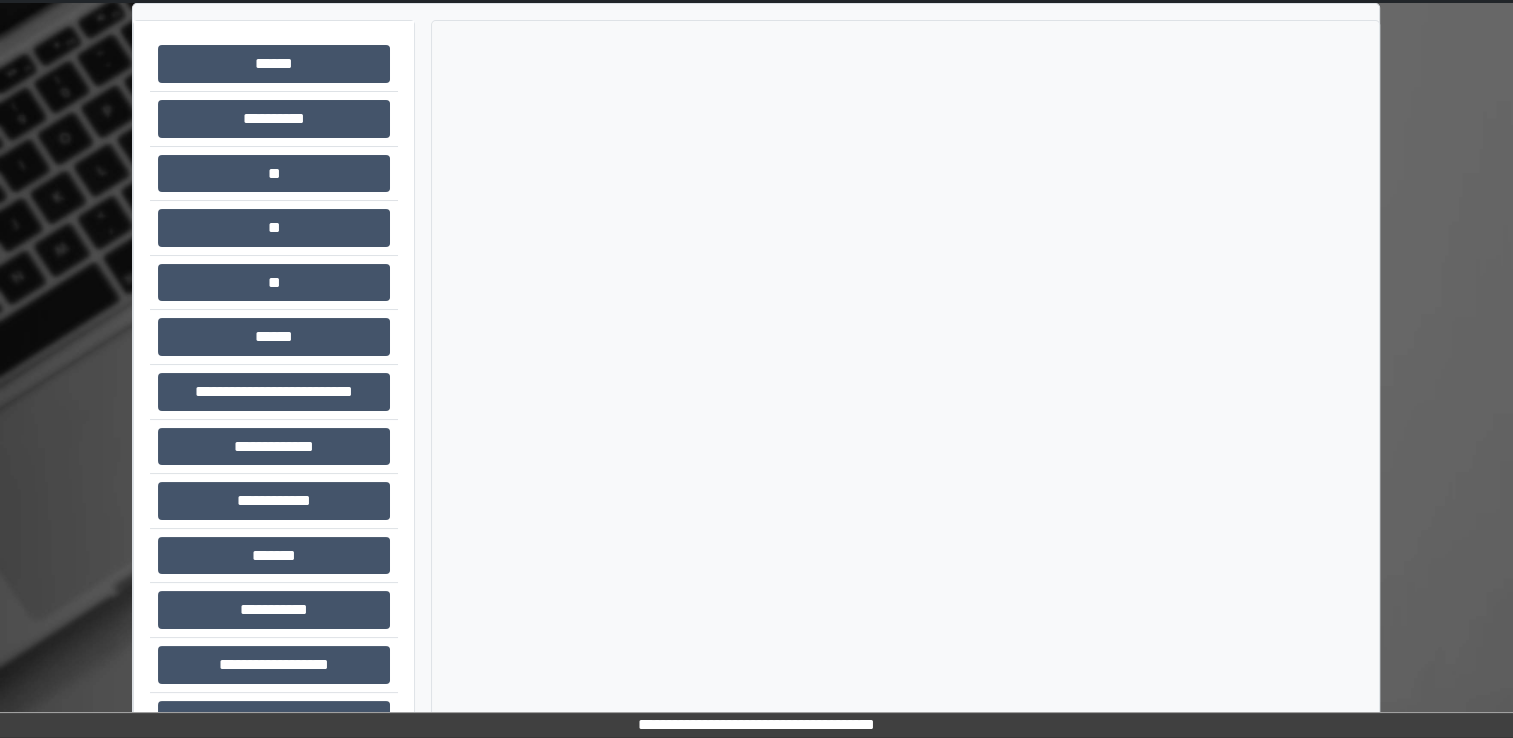 scroll, scrollTop: 132, scrollLeft: 0, axis: vertical 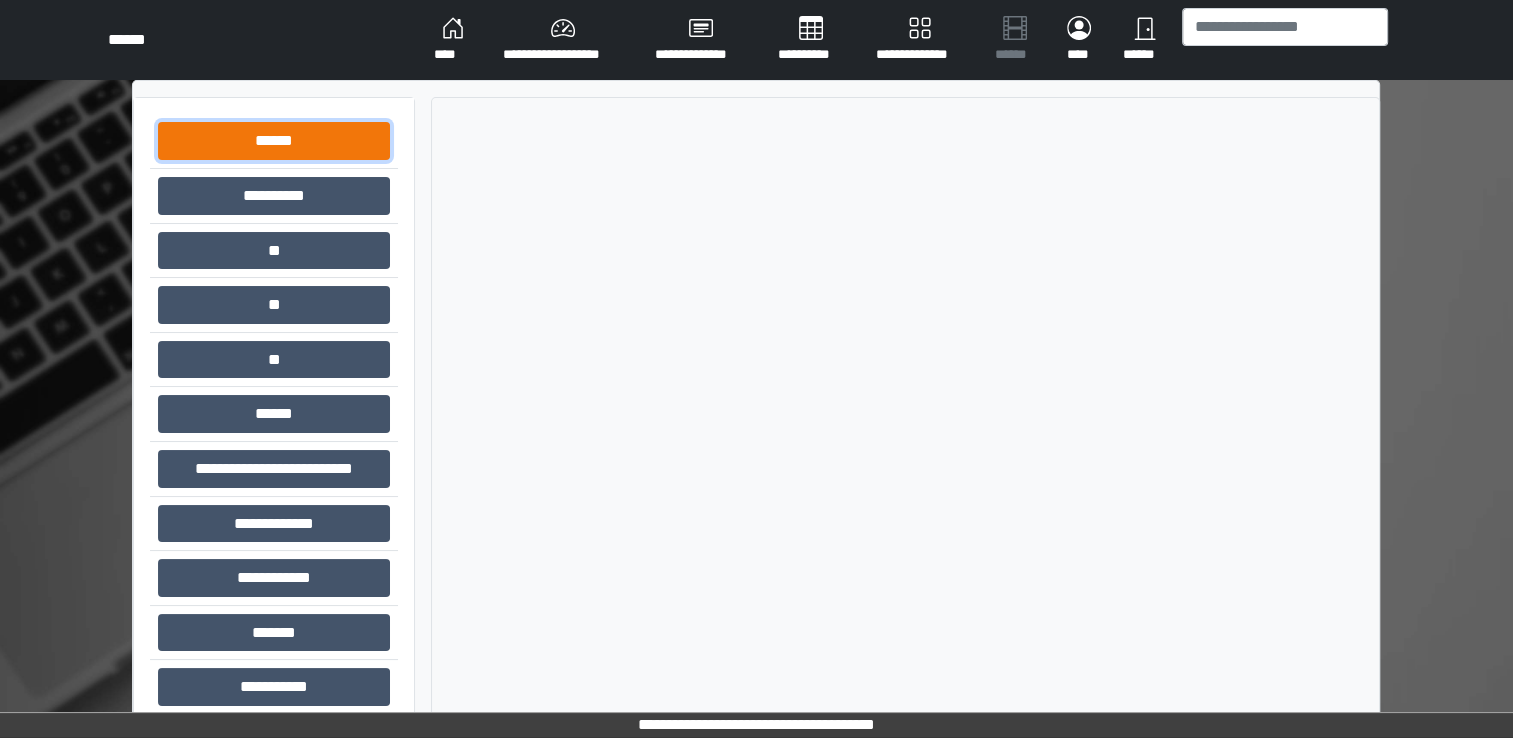 click on "******" at bounding box center (274, 141) 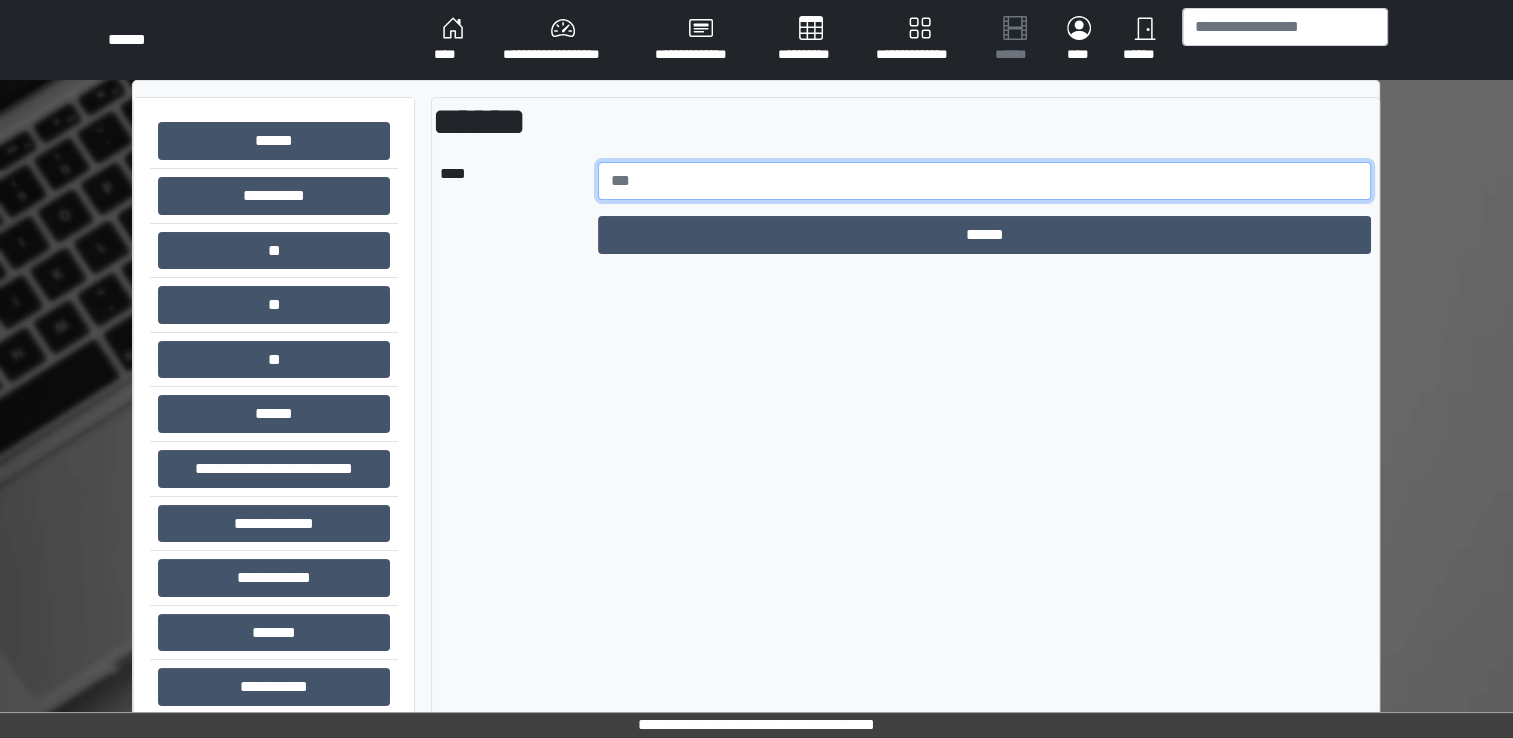 click at bounding box center [985, 181] 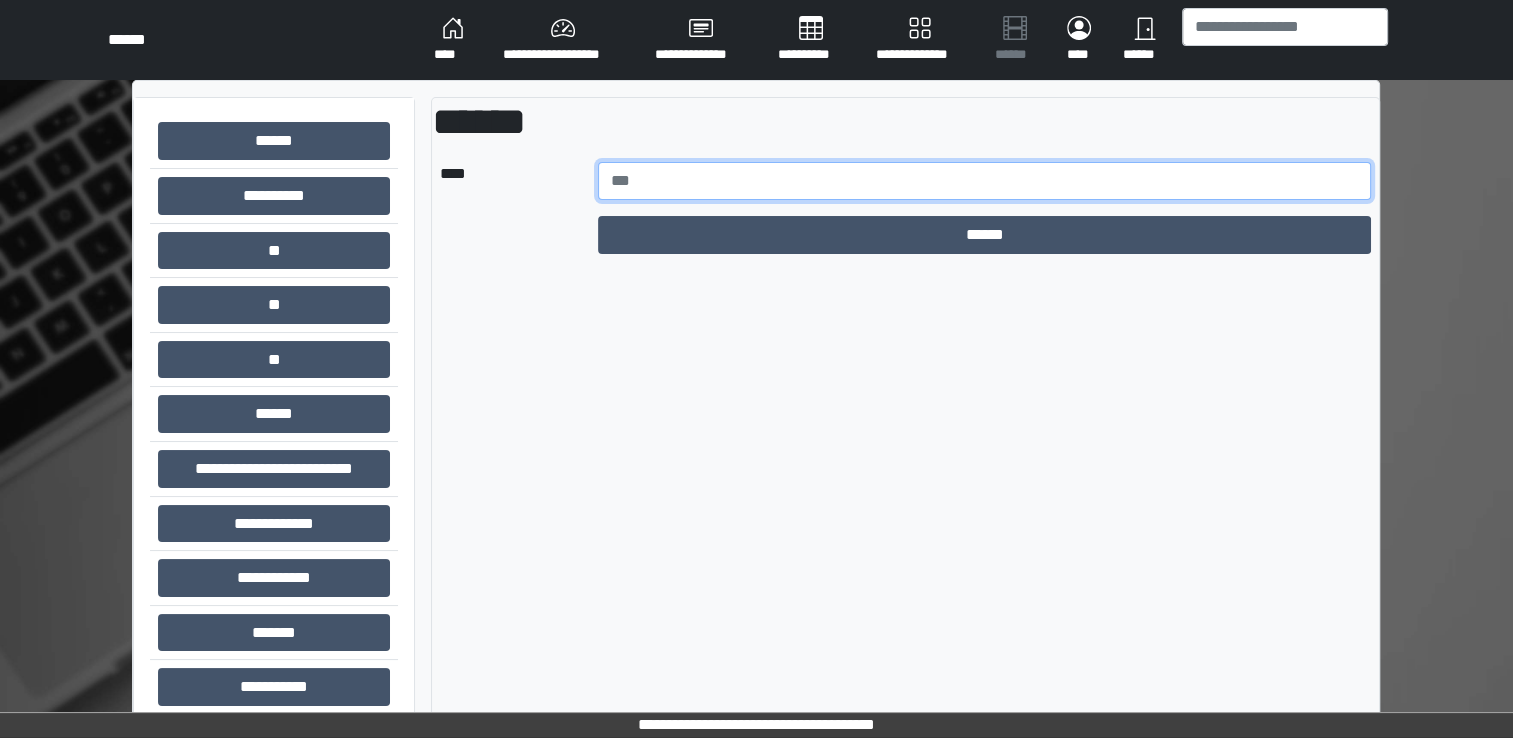 click at bounding box center (985, 181) 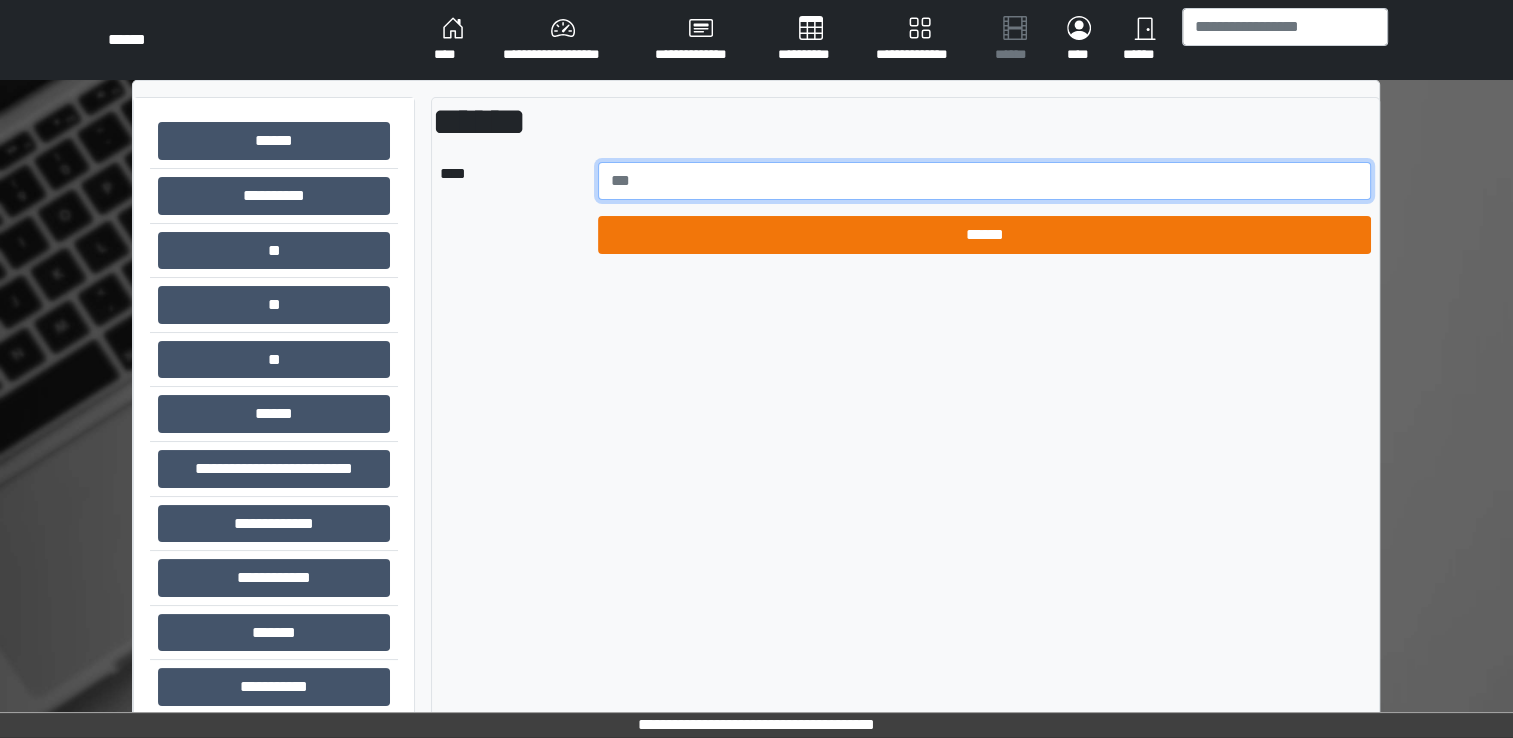 type on "******" 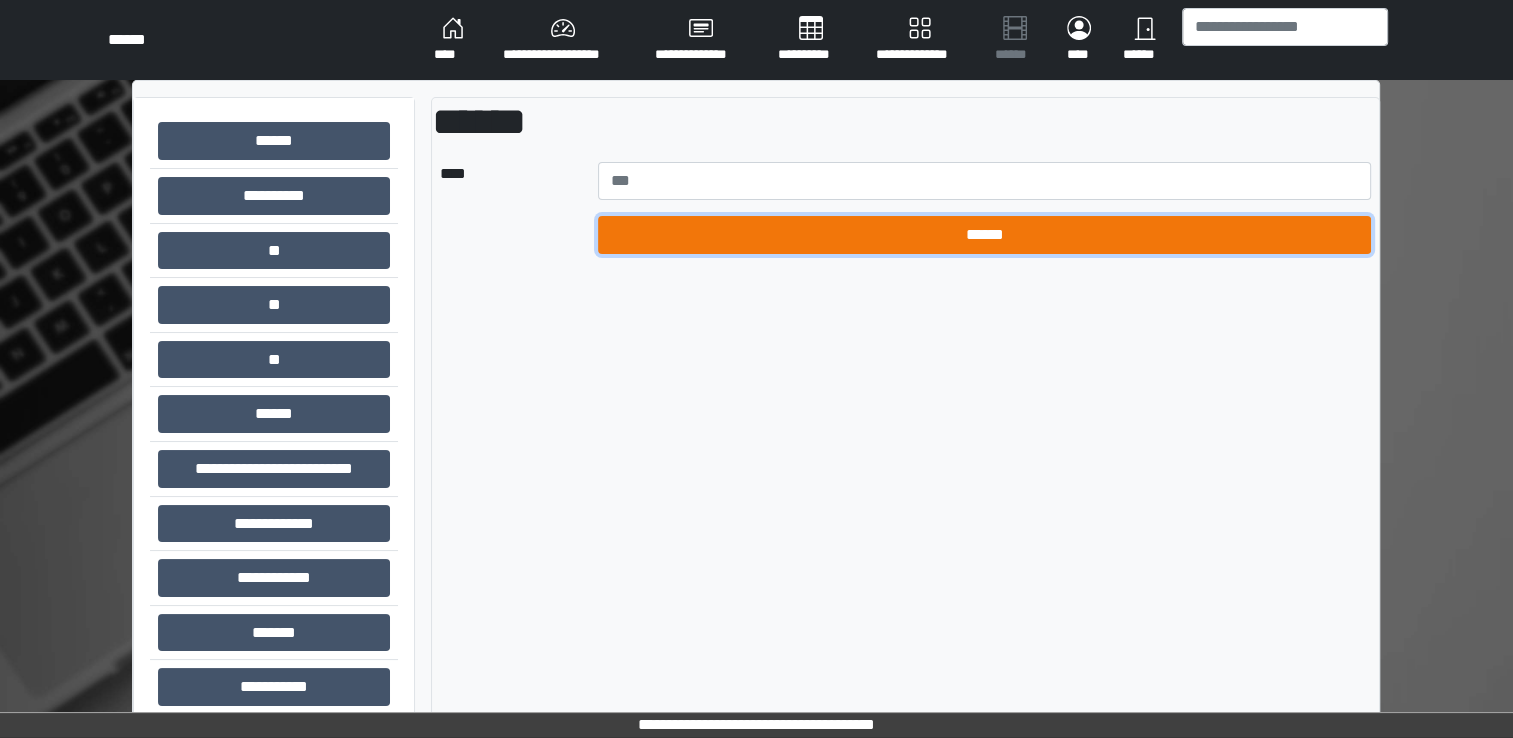 click on "******" at bounding box center [985, 235] 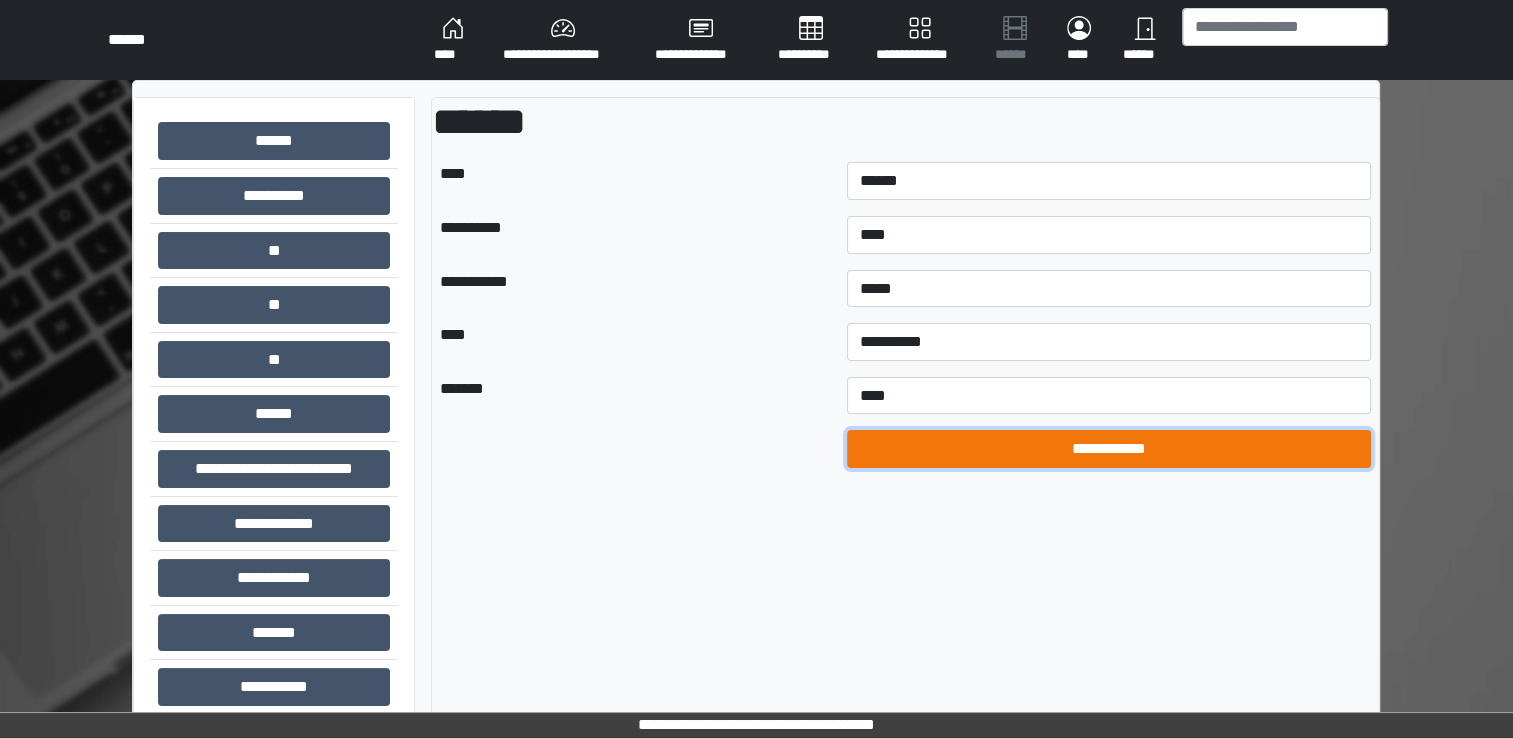click on "**********" at bounding box center (1109, 449) 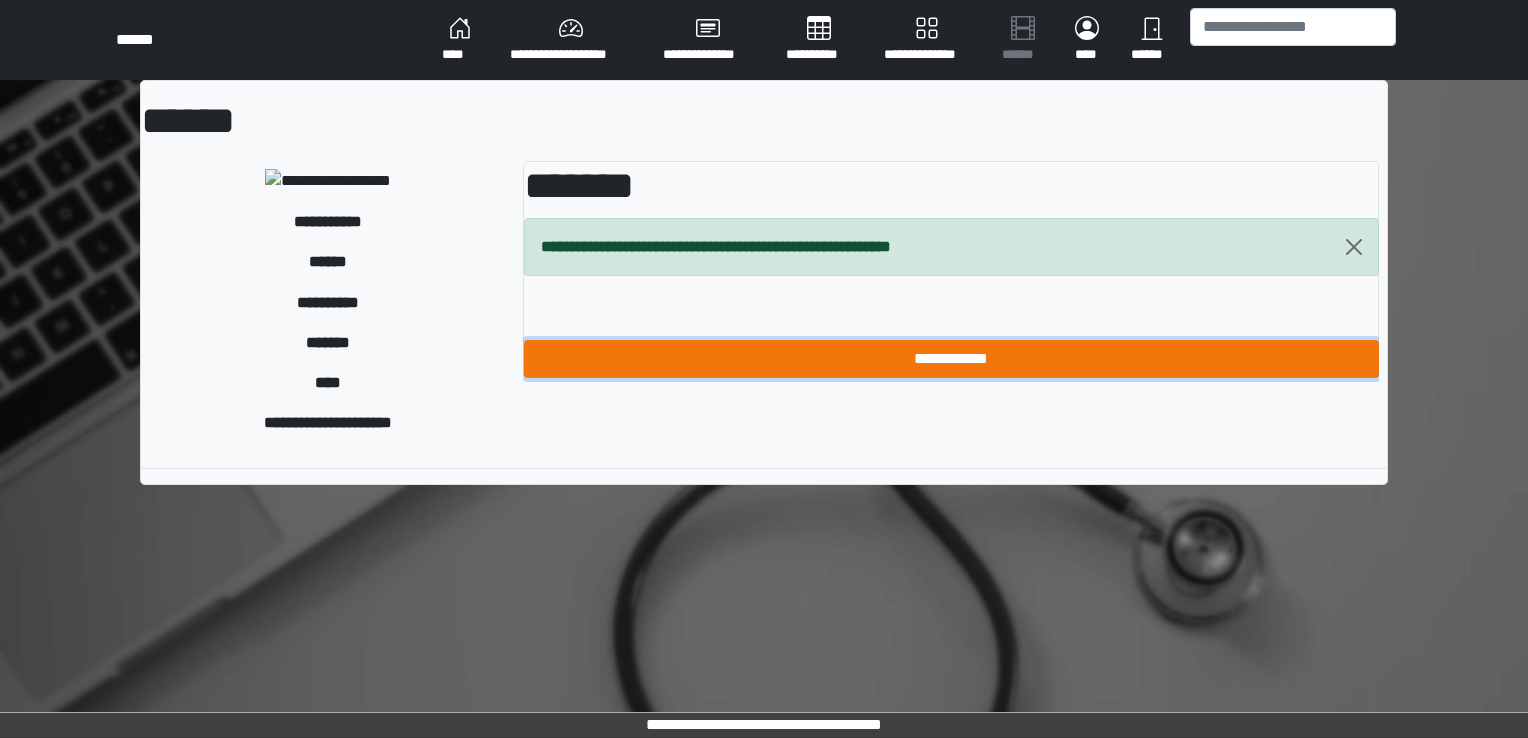 click on "**********" at bounding box center [951, 359] 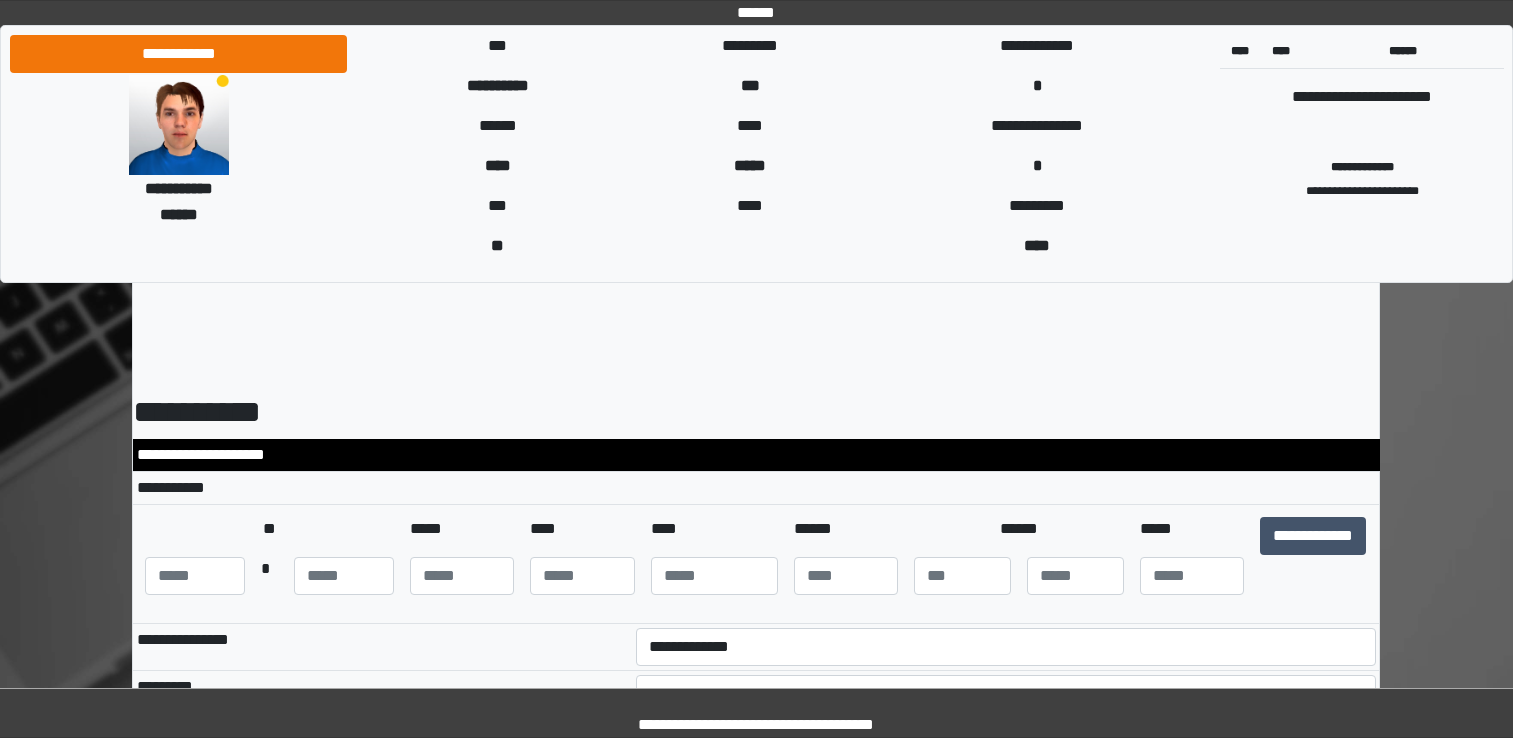 scroll, scrollTop: 0, scrollLeft: 0, axis: both 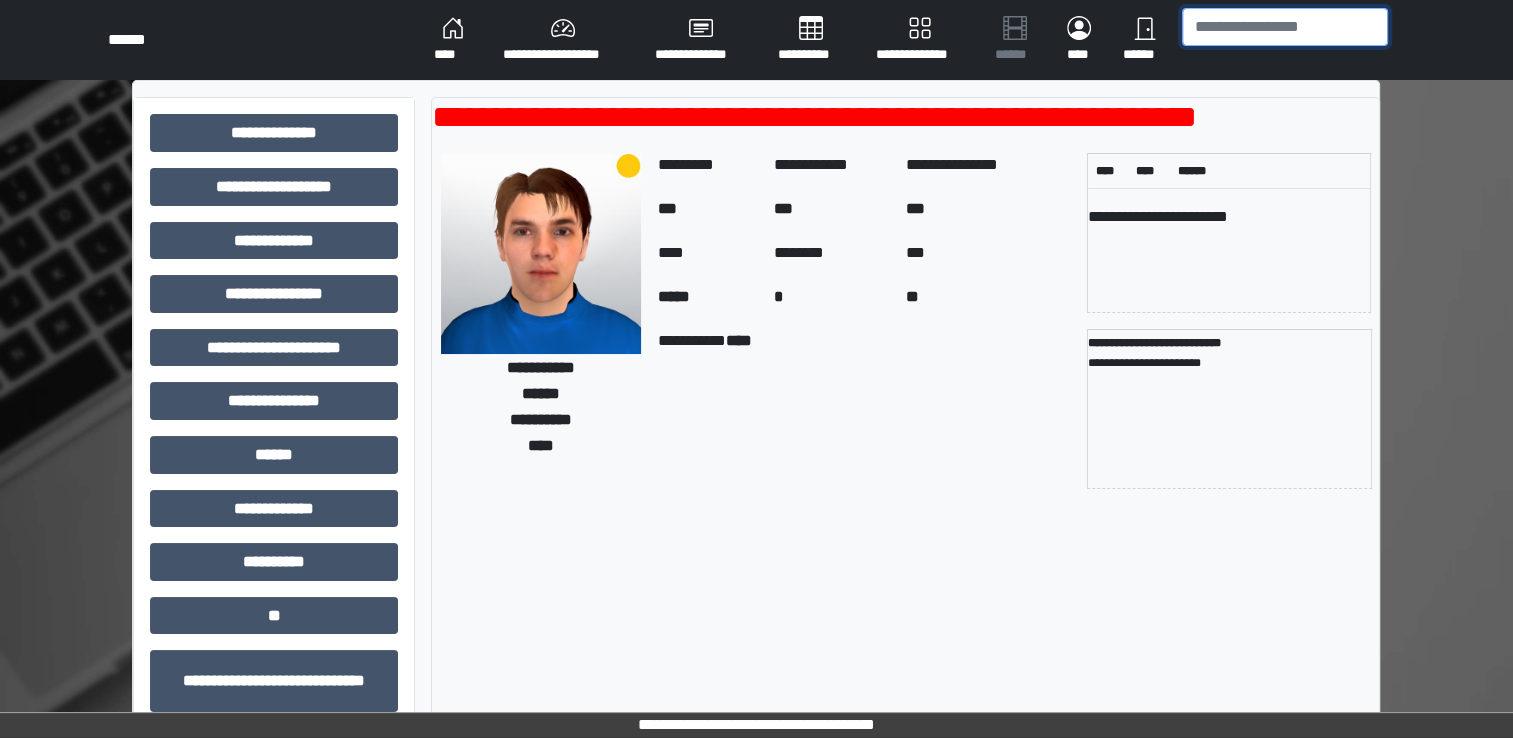 click at bounding box center (1285, 27) 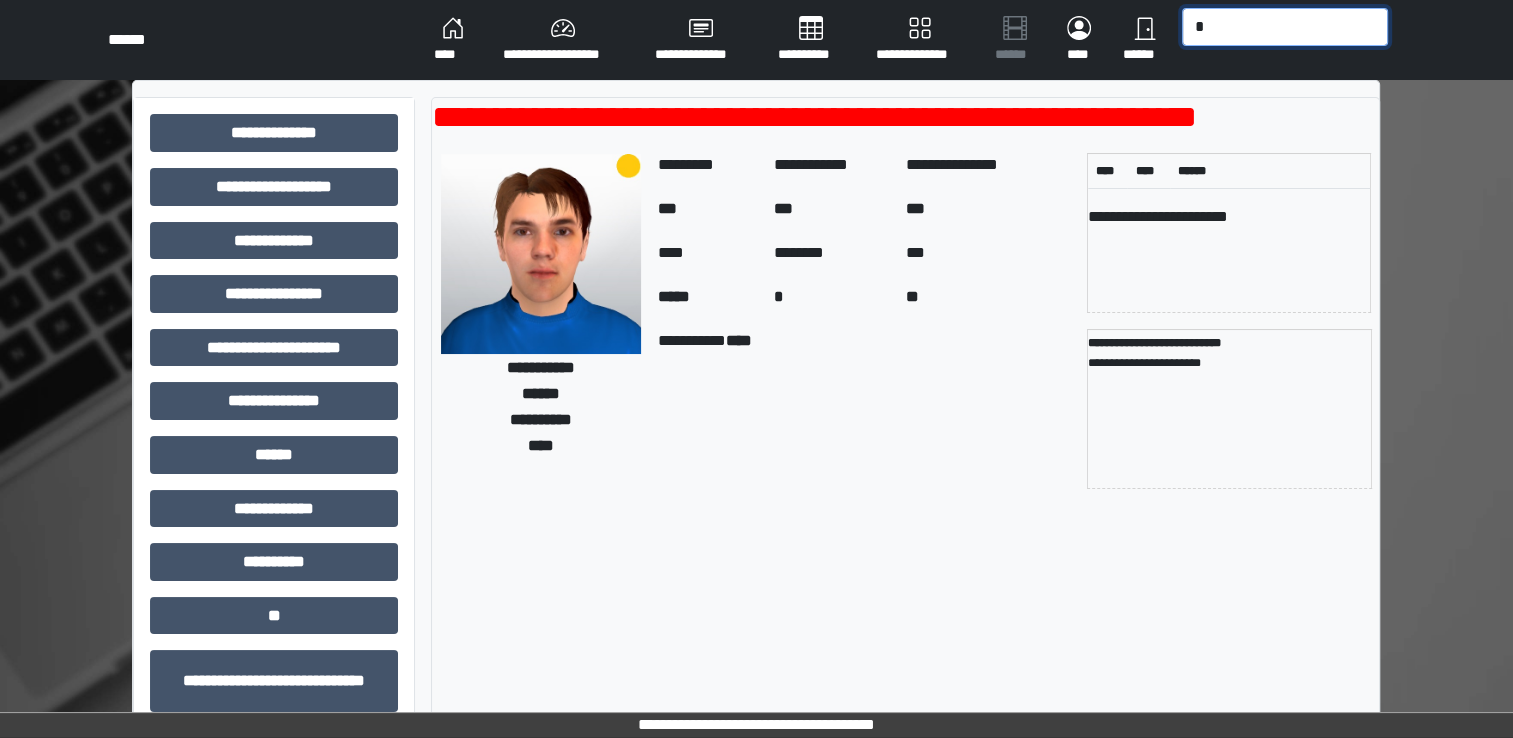 click on "*" at bounding box center [1285, 27] 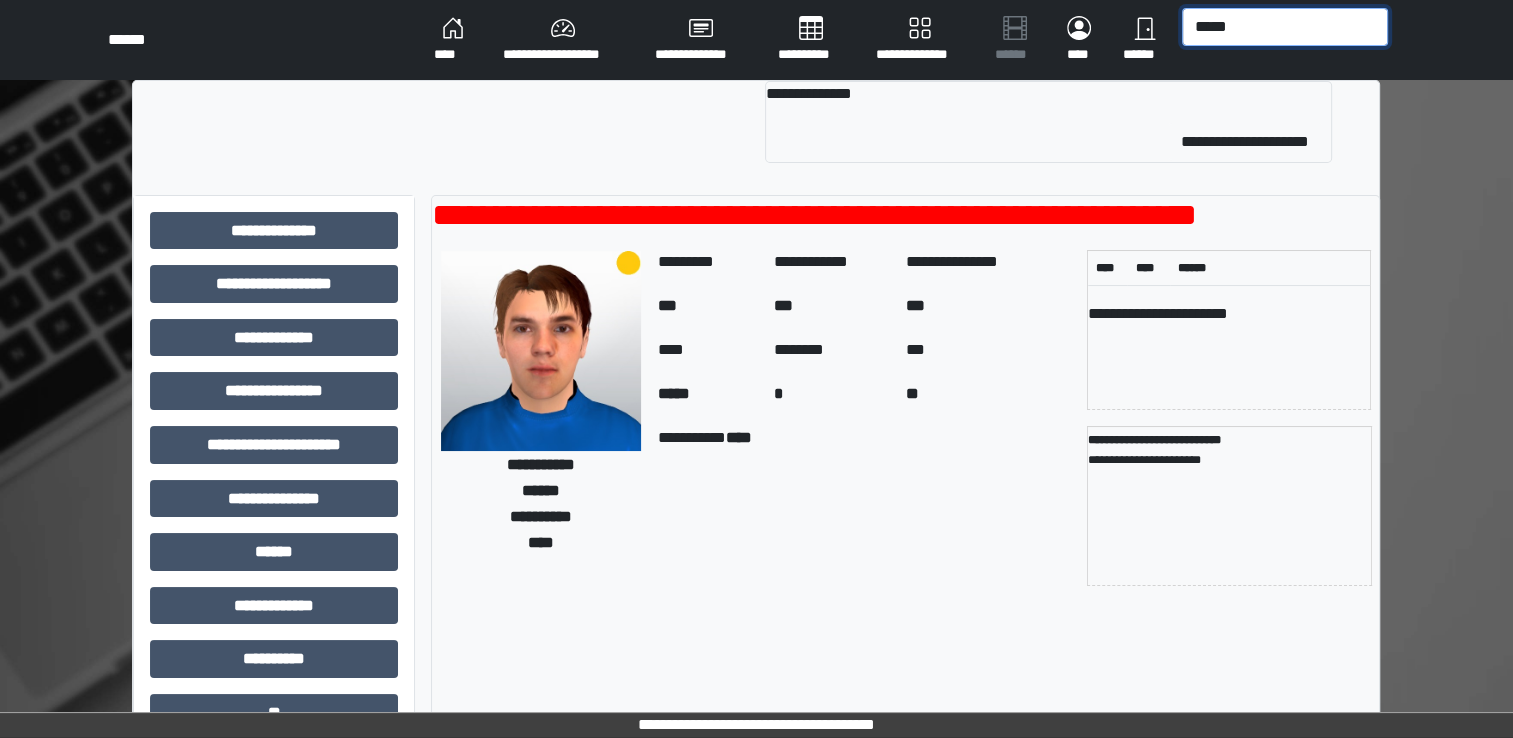 type on "*****" 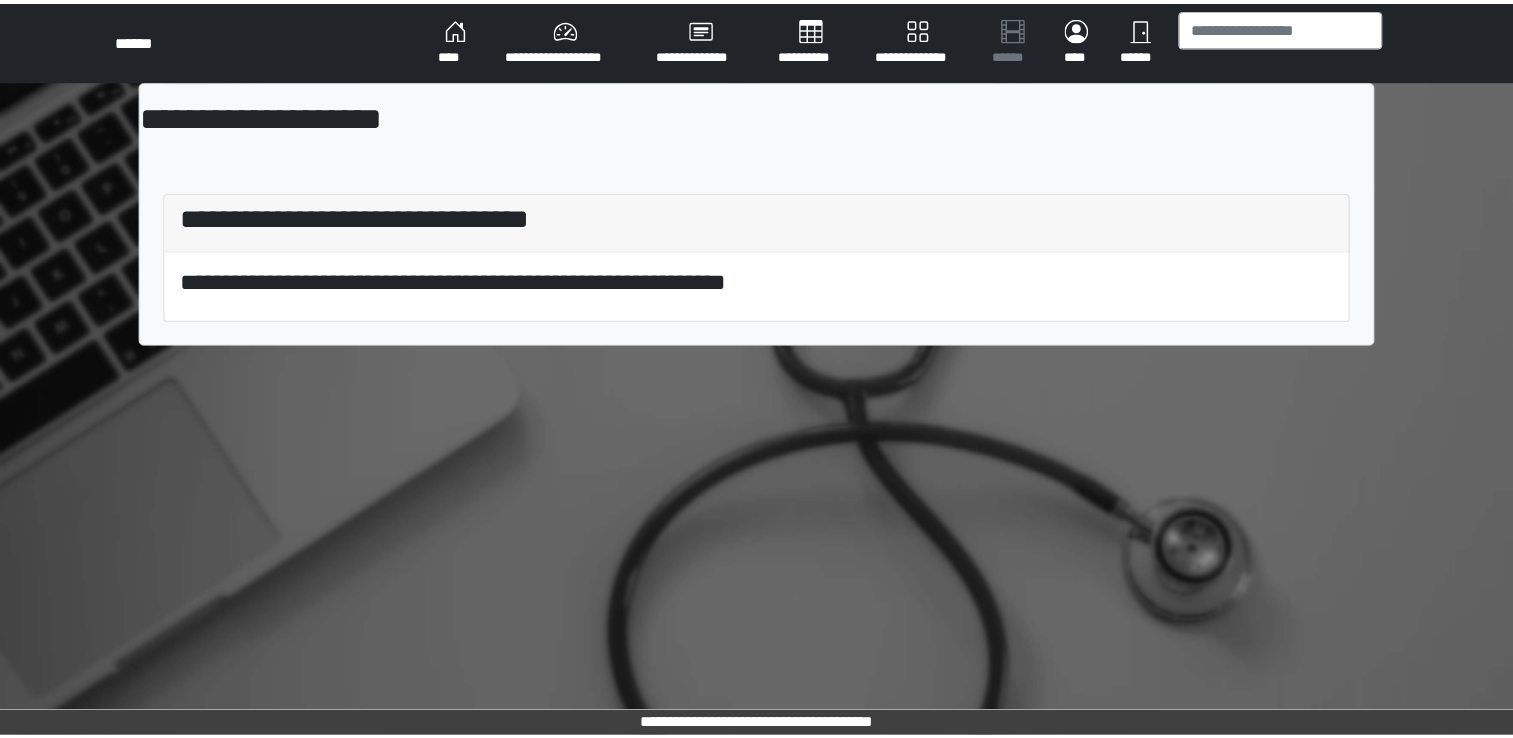 scroll, scrollTop: 0, scrollLeft: 0, axis: both 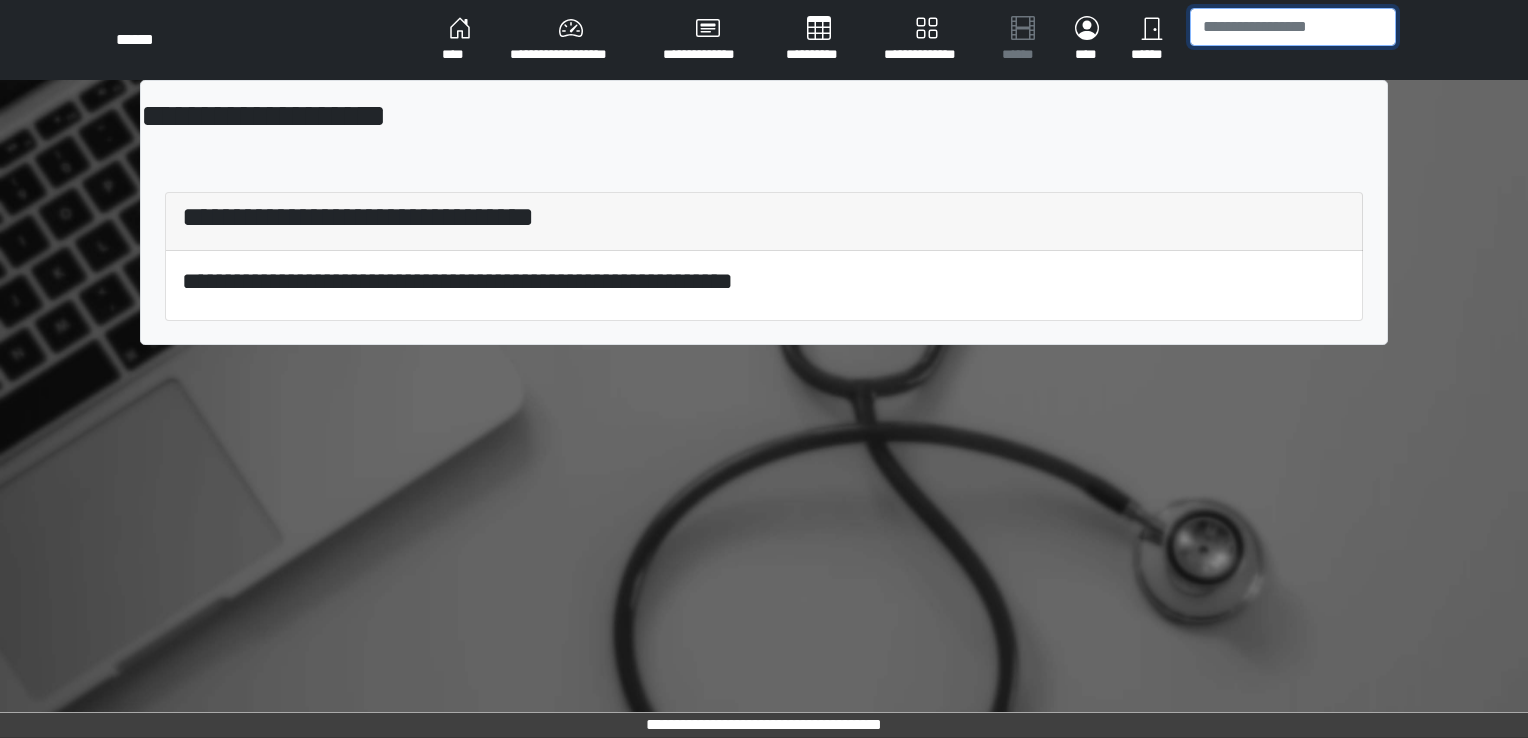 click at bounding box center (1293, 27) 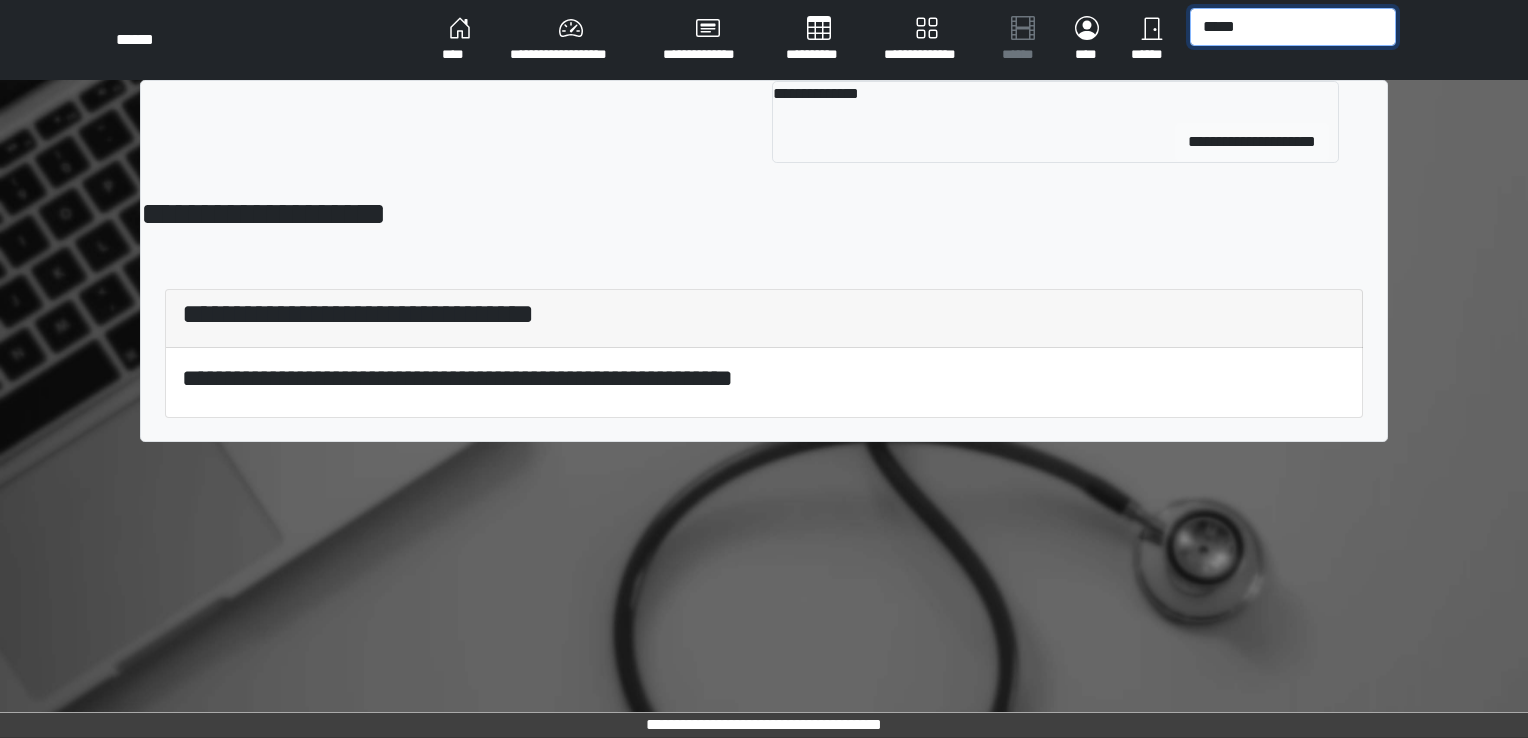type on "*****" 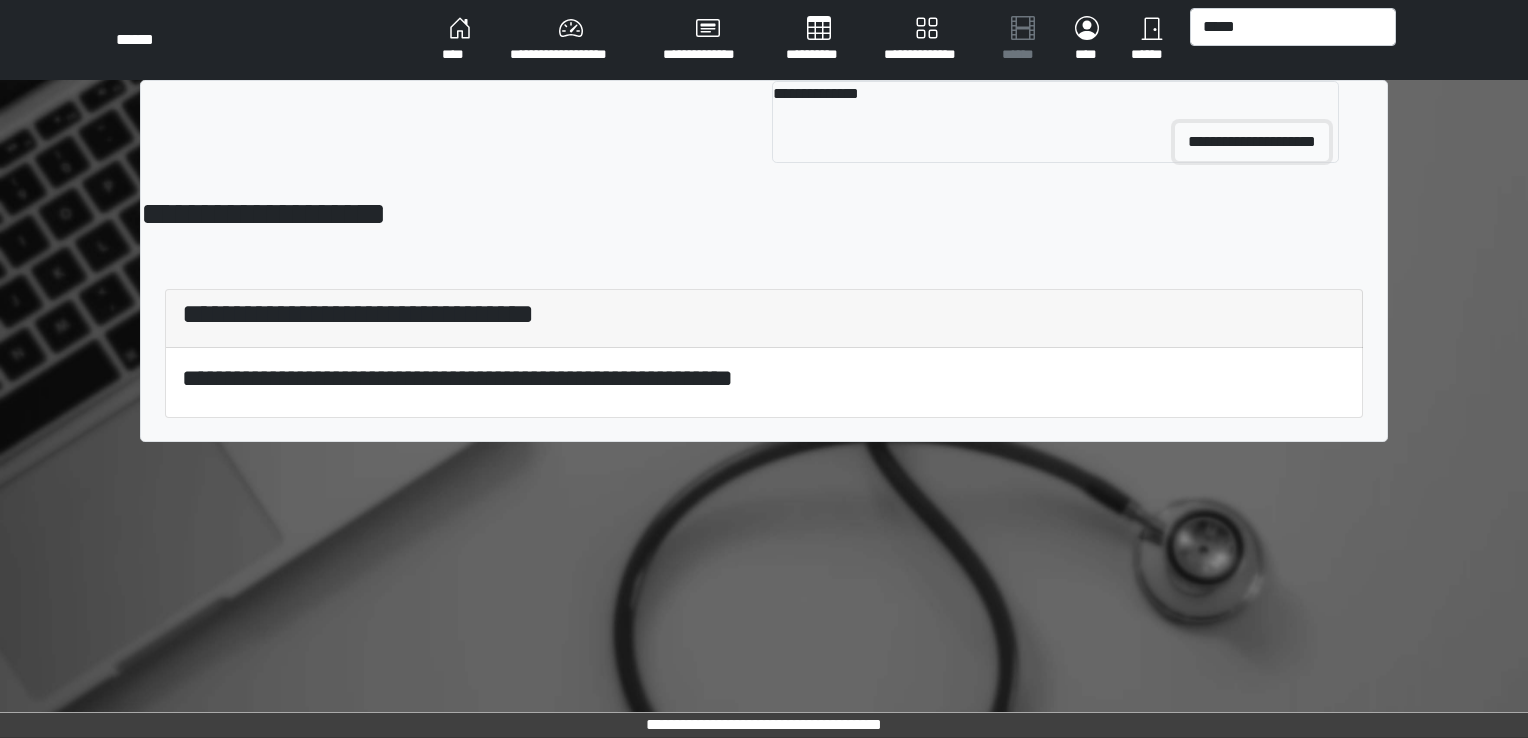 click on "**********" at bounding box center [1252, 142] 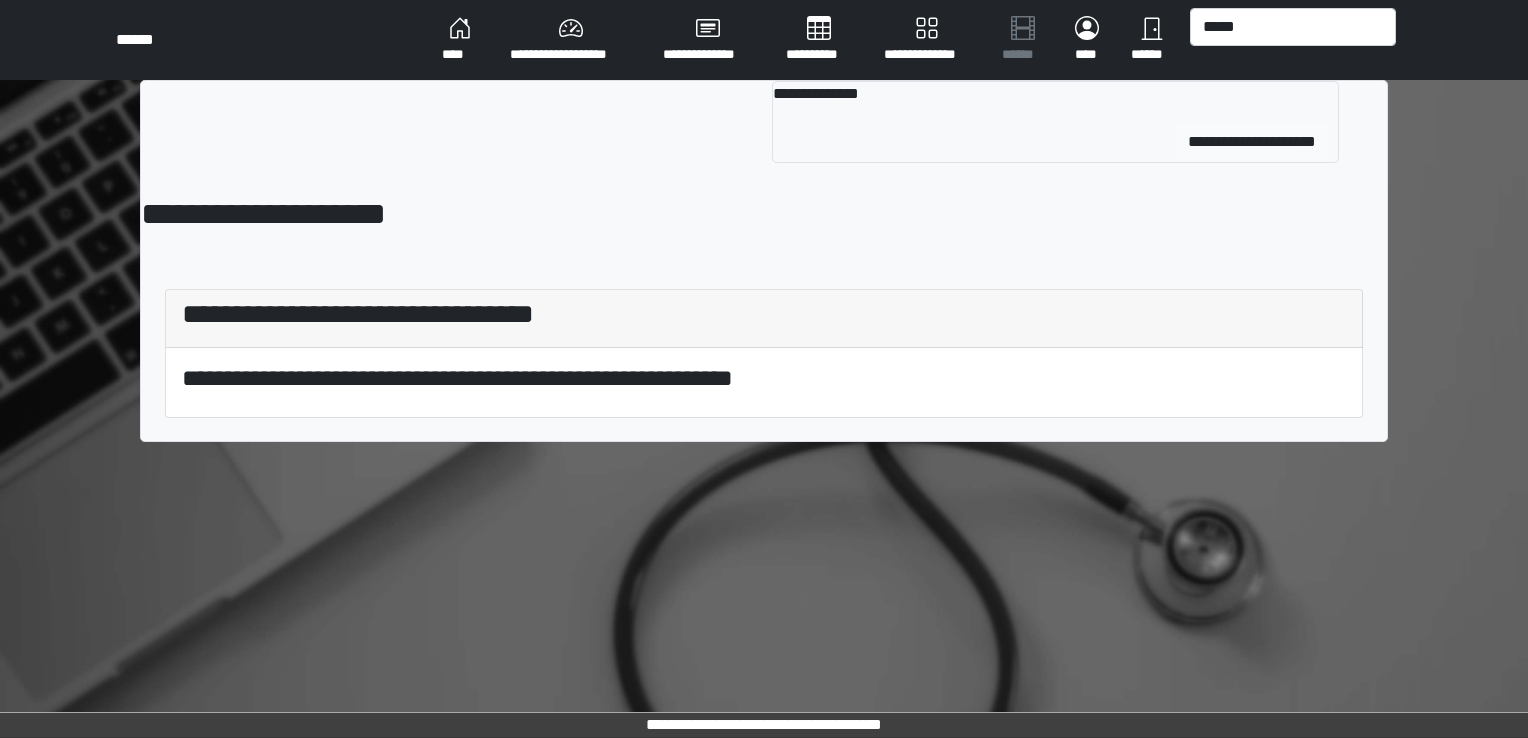 type 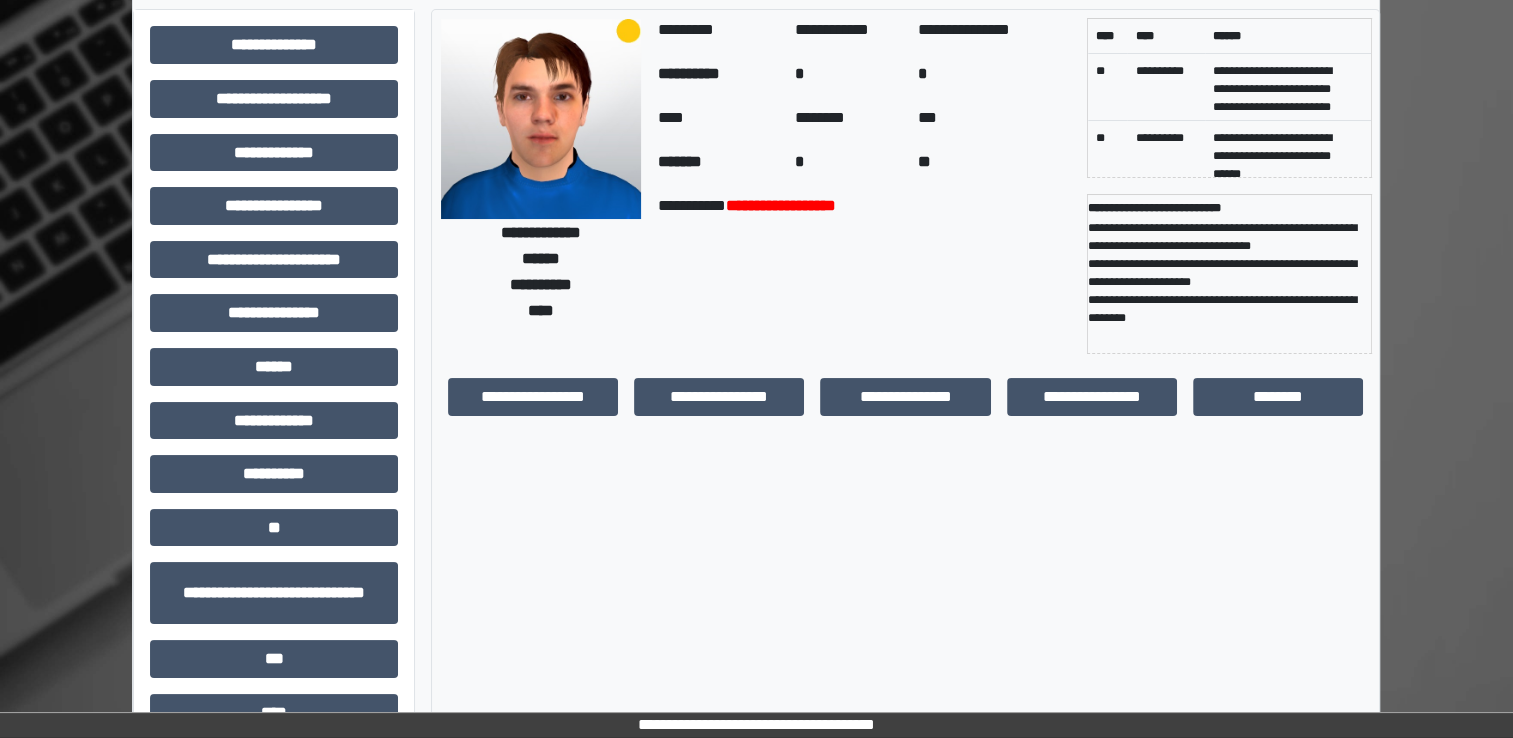 scroll, scrollTop: 0, scrollLeft: 0, axis: both 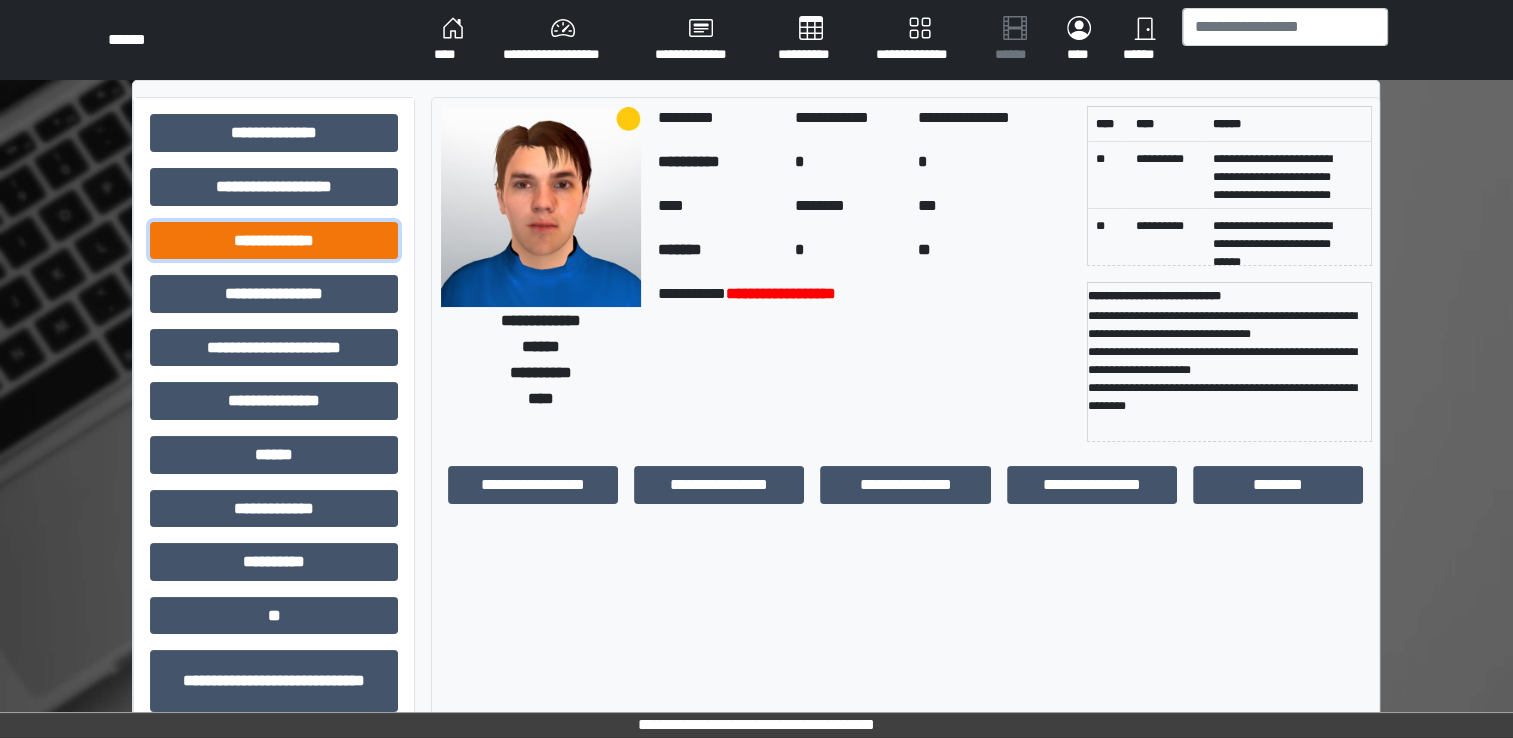 click on "**********" at bounding box center [274, 241] 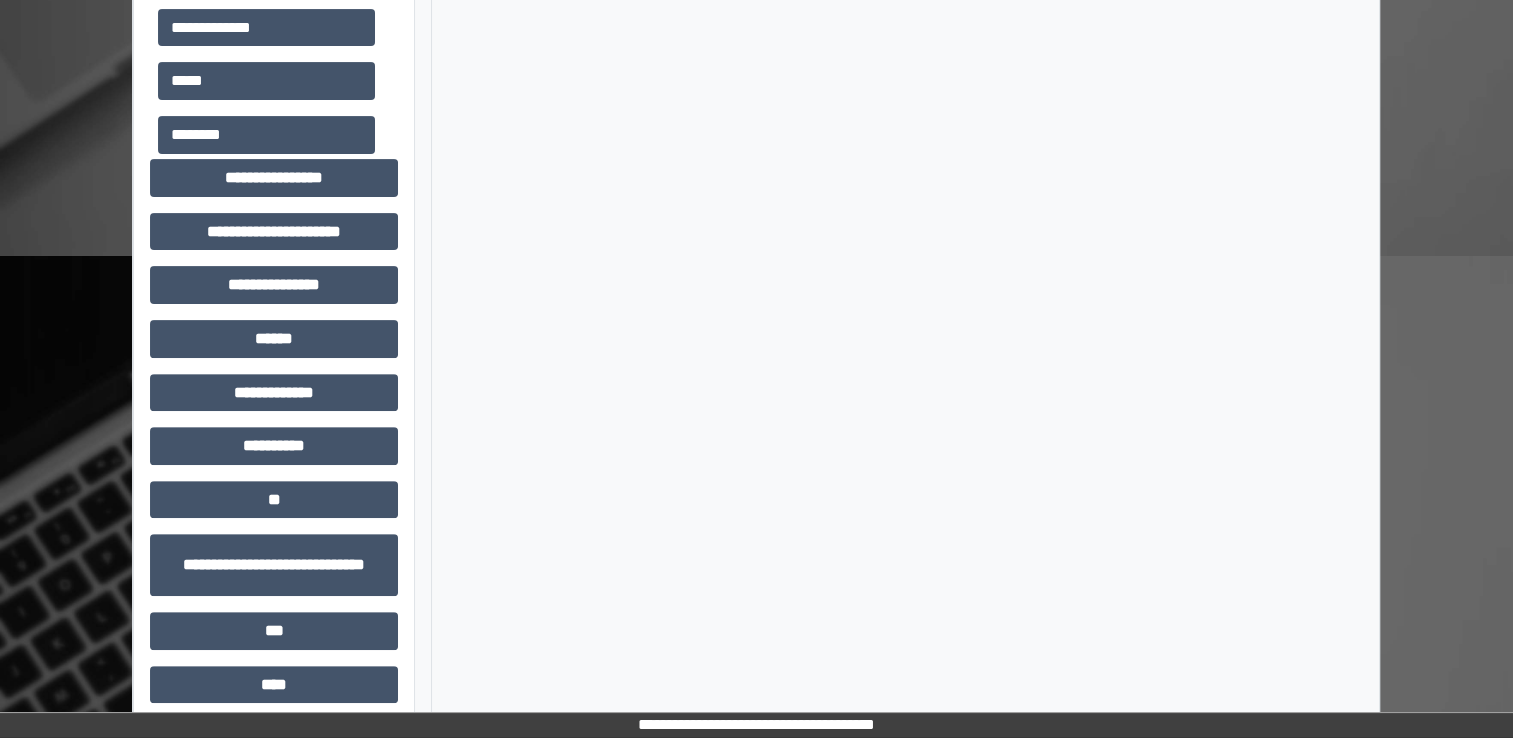scroll, scrollTop: 617, scrollLeft: 0, axis: vertical 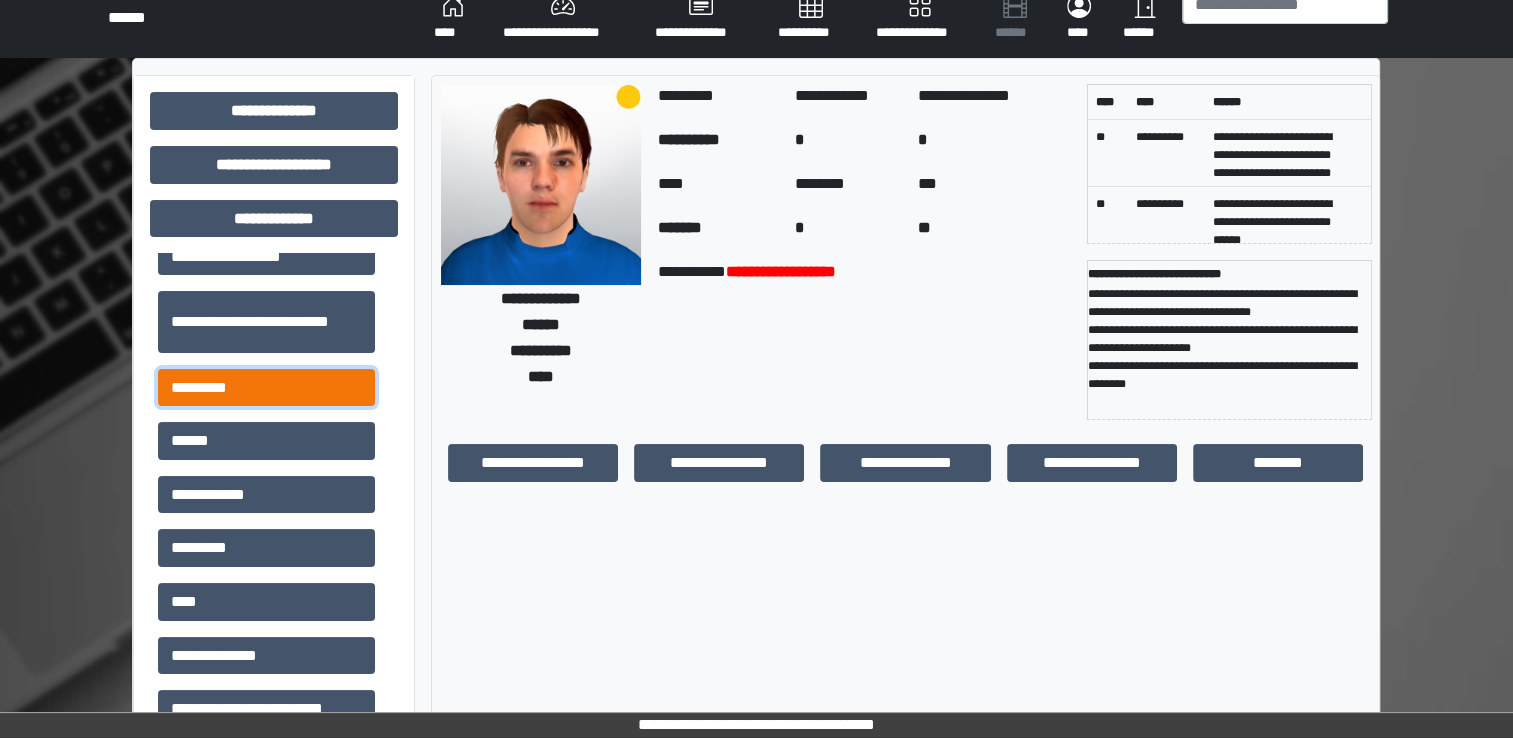 click on "*********" at bounding box center [266, 388] 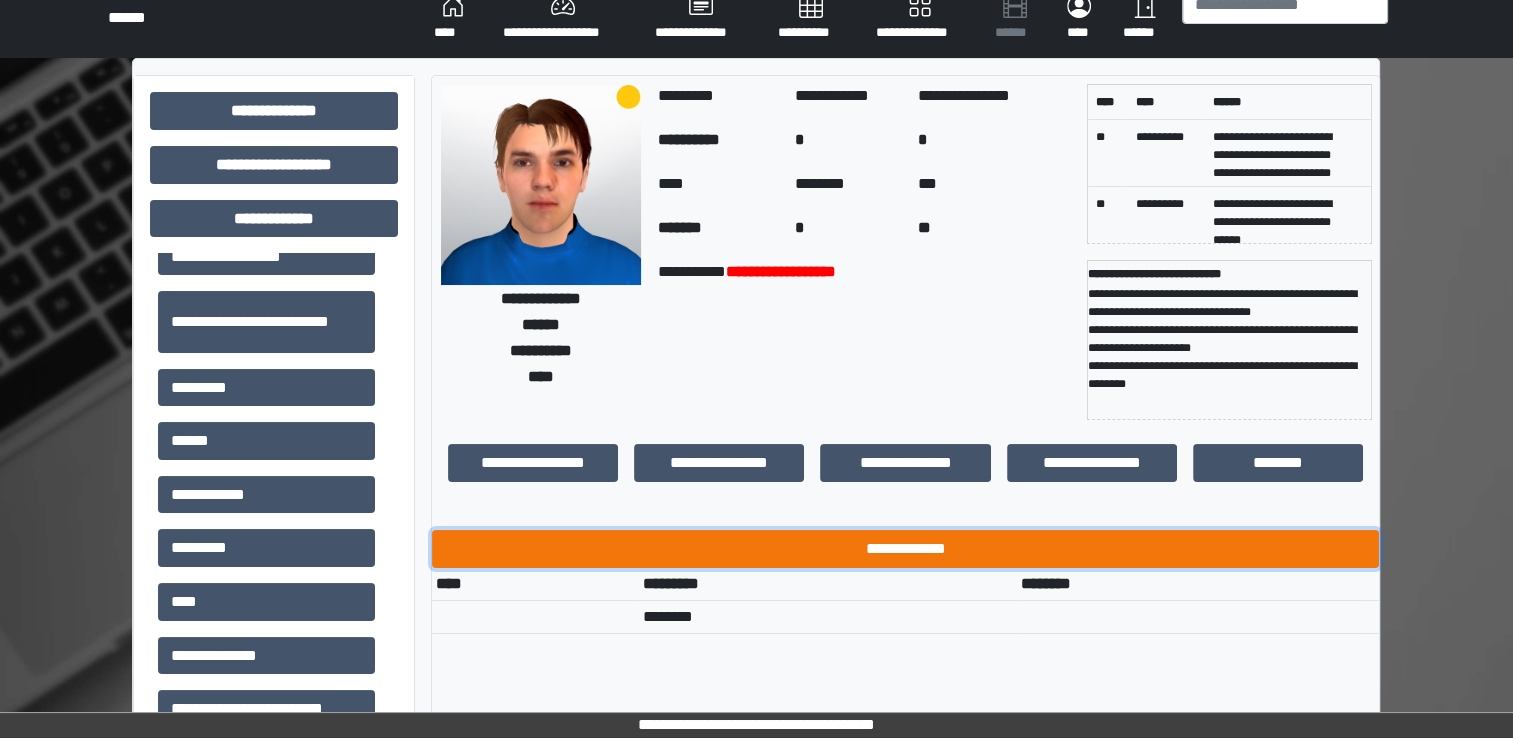 click on "**********" at bounding box center (905, 549) 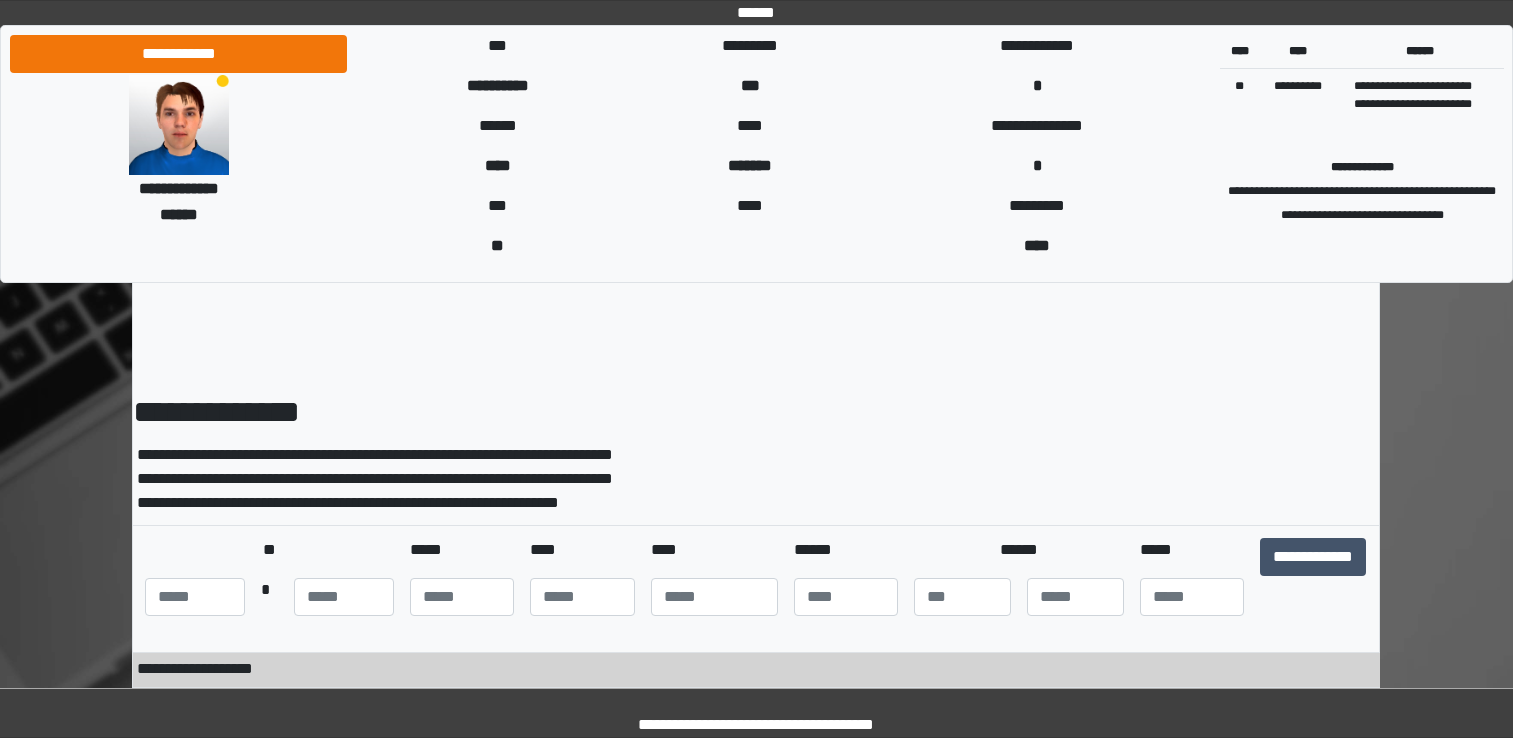 scroll, scrollTop: 0, scrollLeft: 0, axis: both 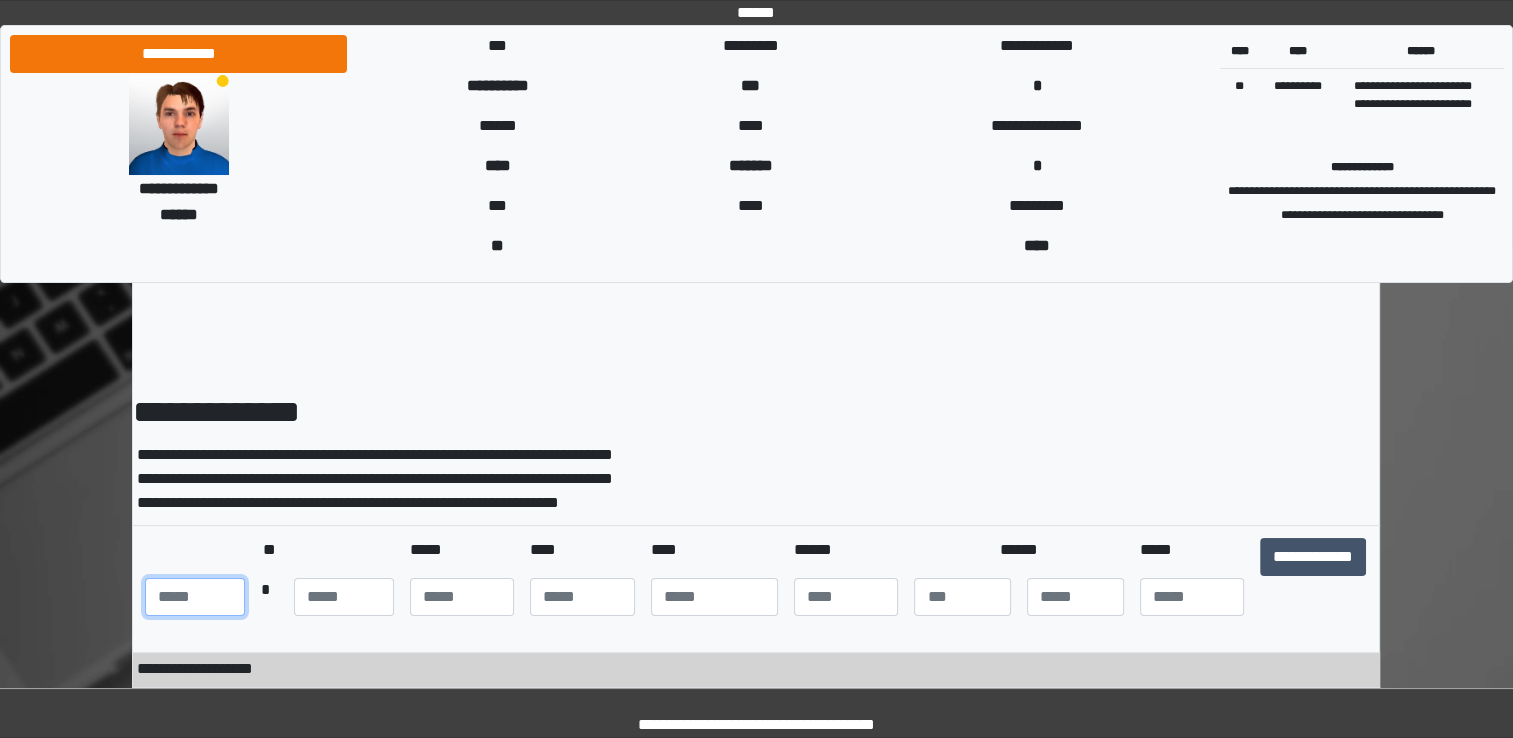 click at bounding box center [195, 597] 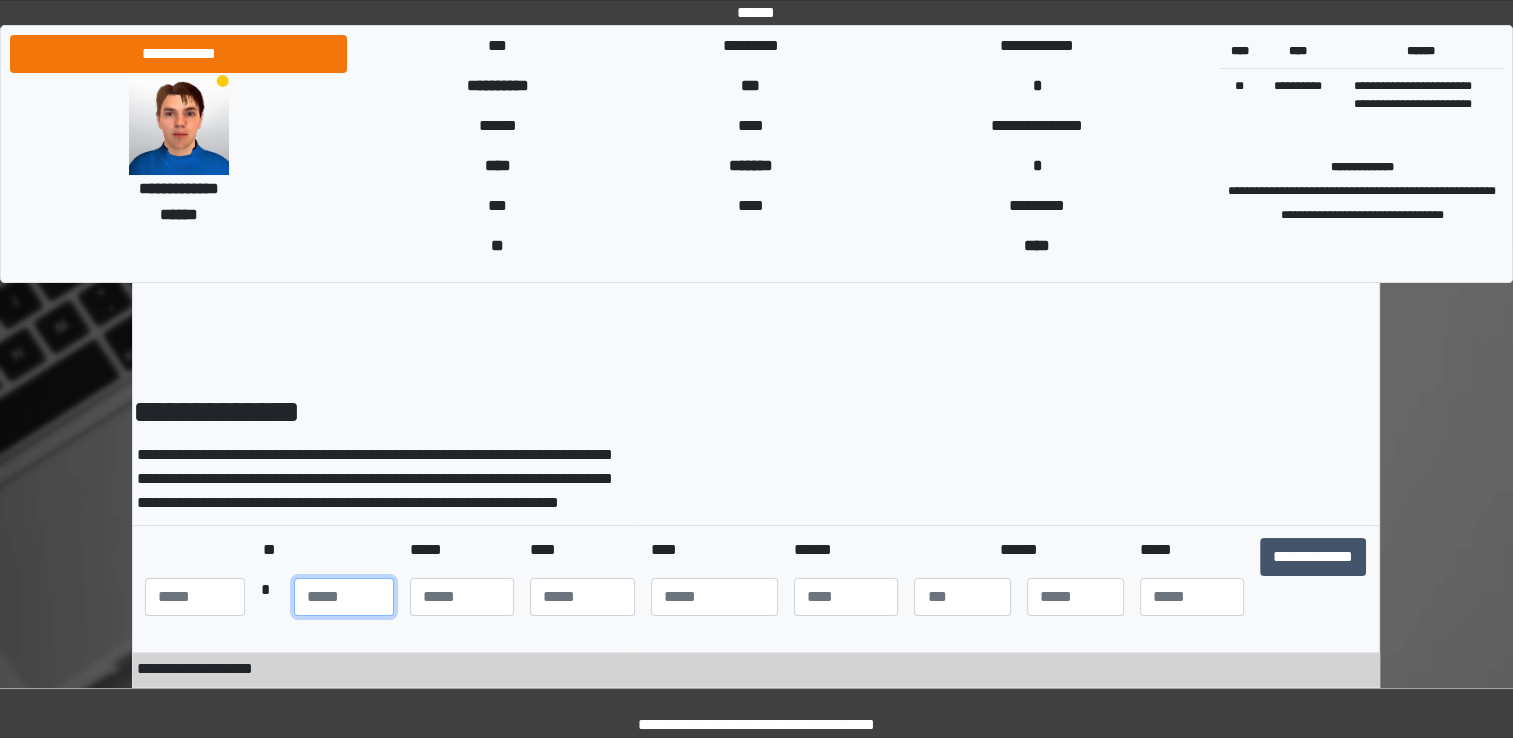 type on "**" 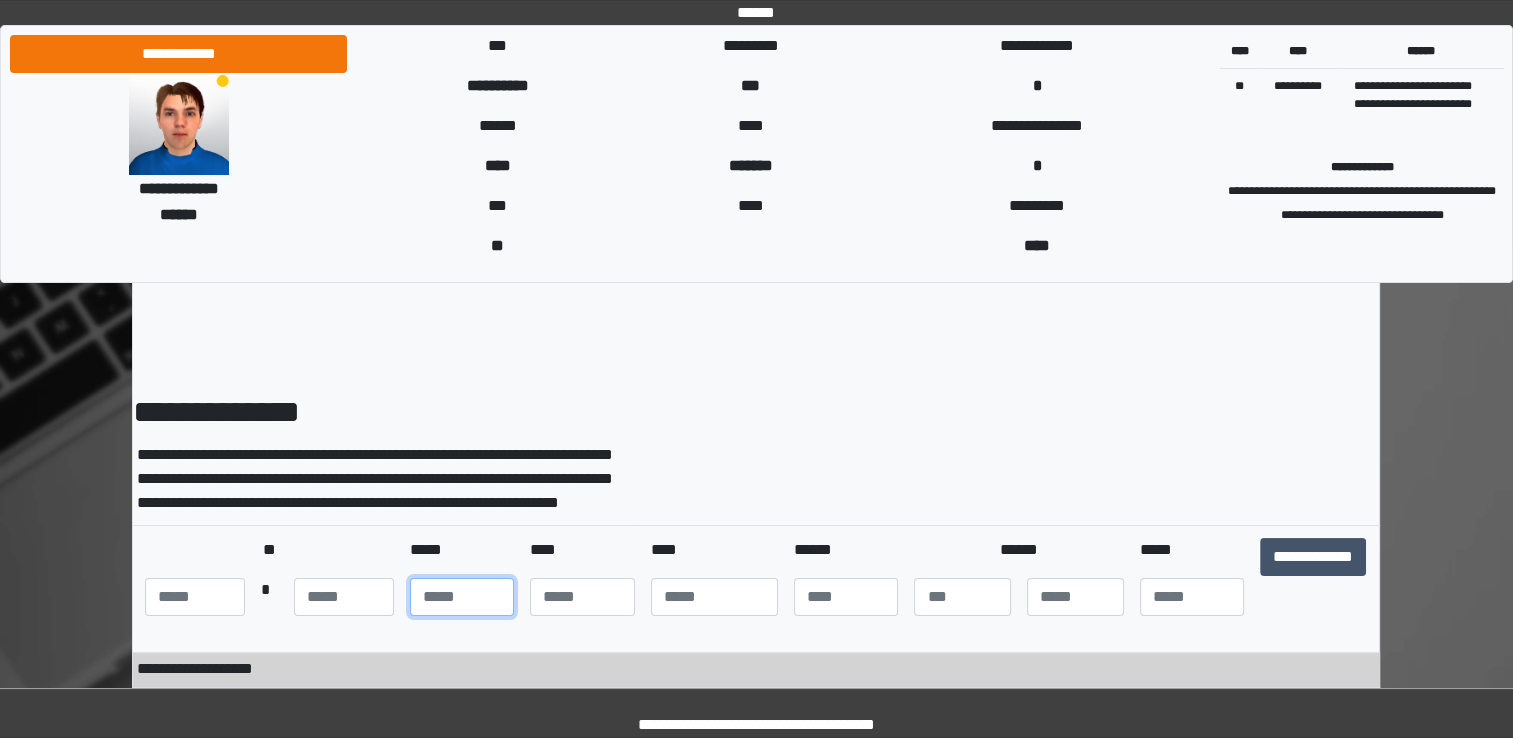 click at bounding box center [462, 597] 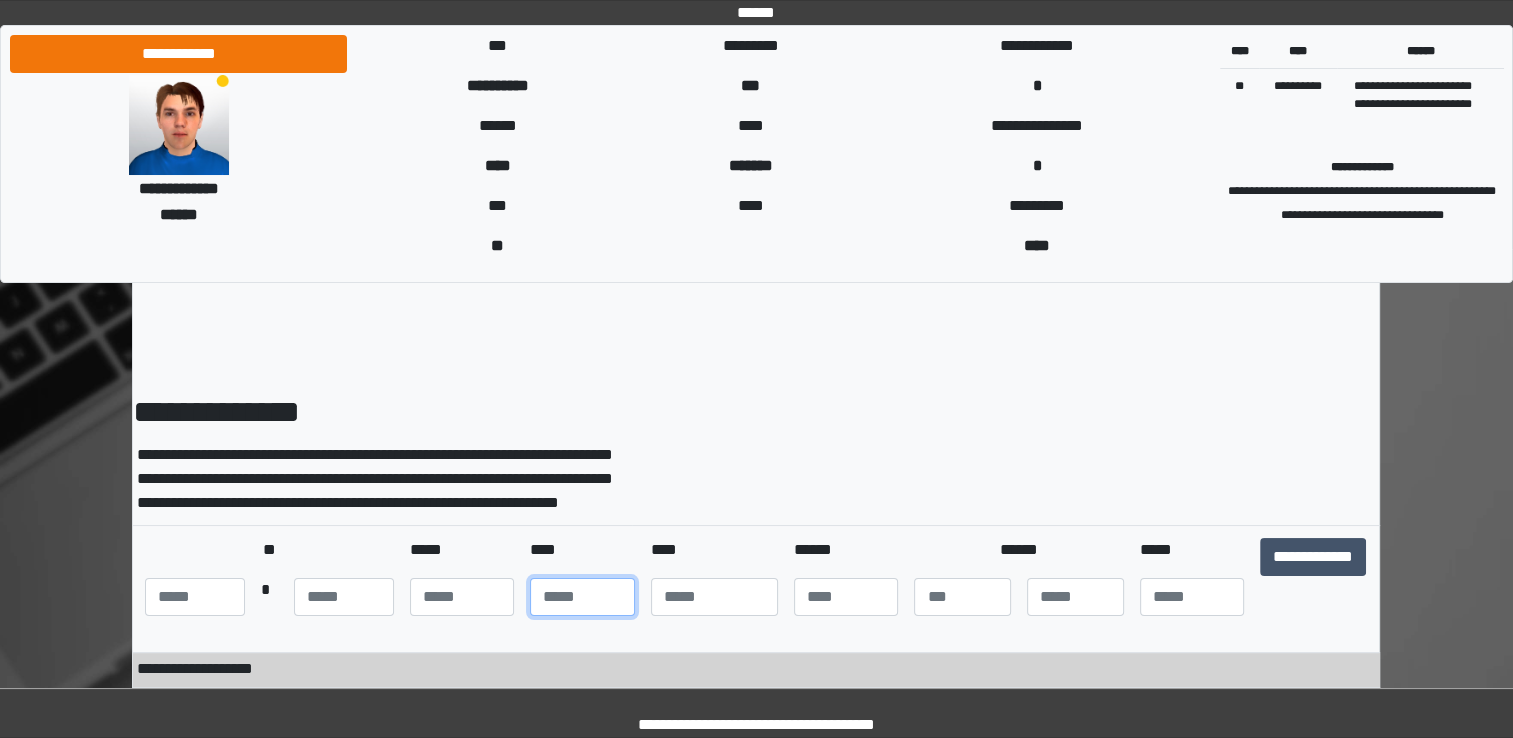 click at bounding box center (582, 597) 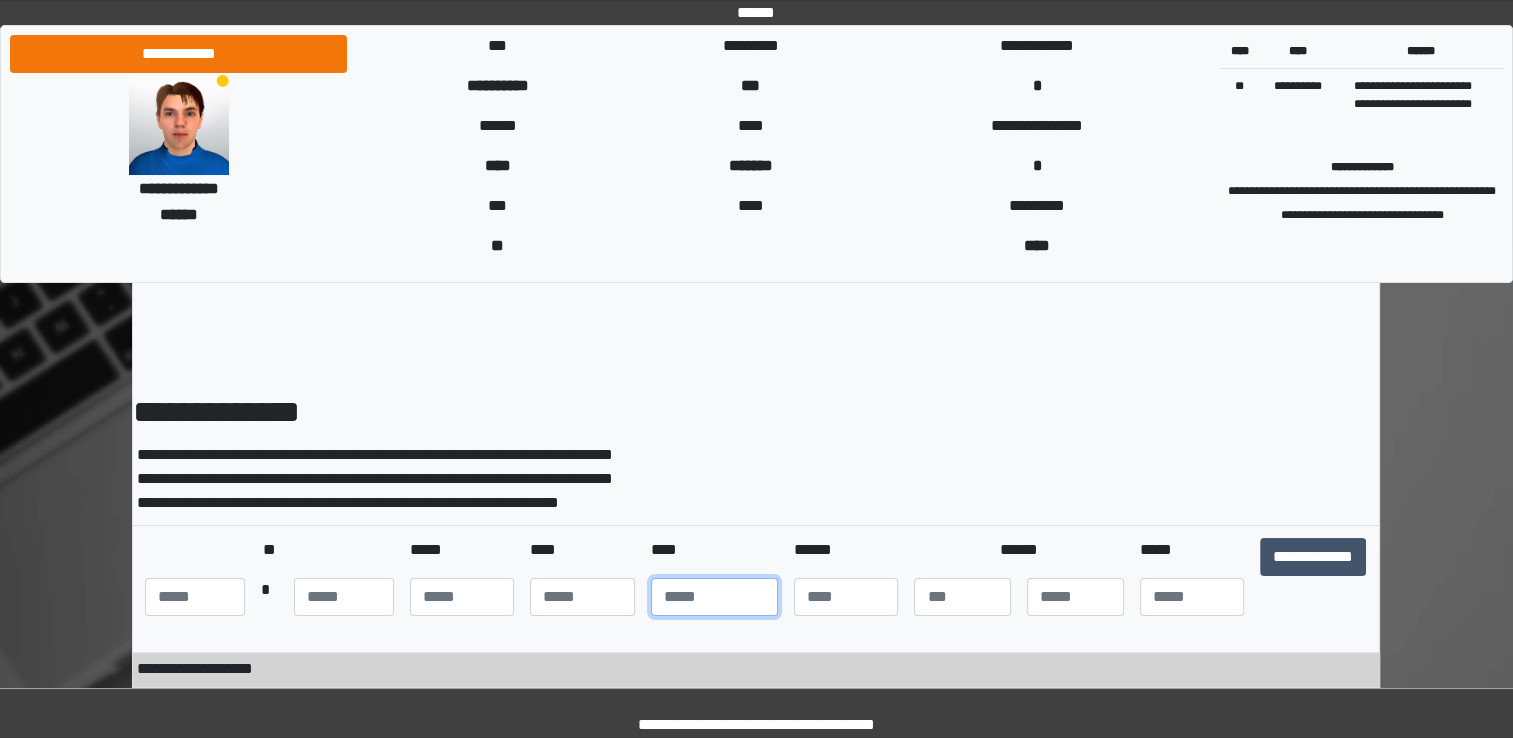 click at bounding box center (714, 597) 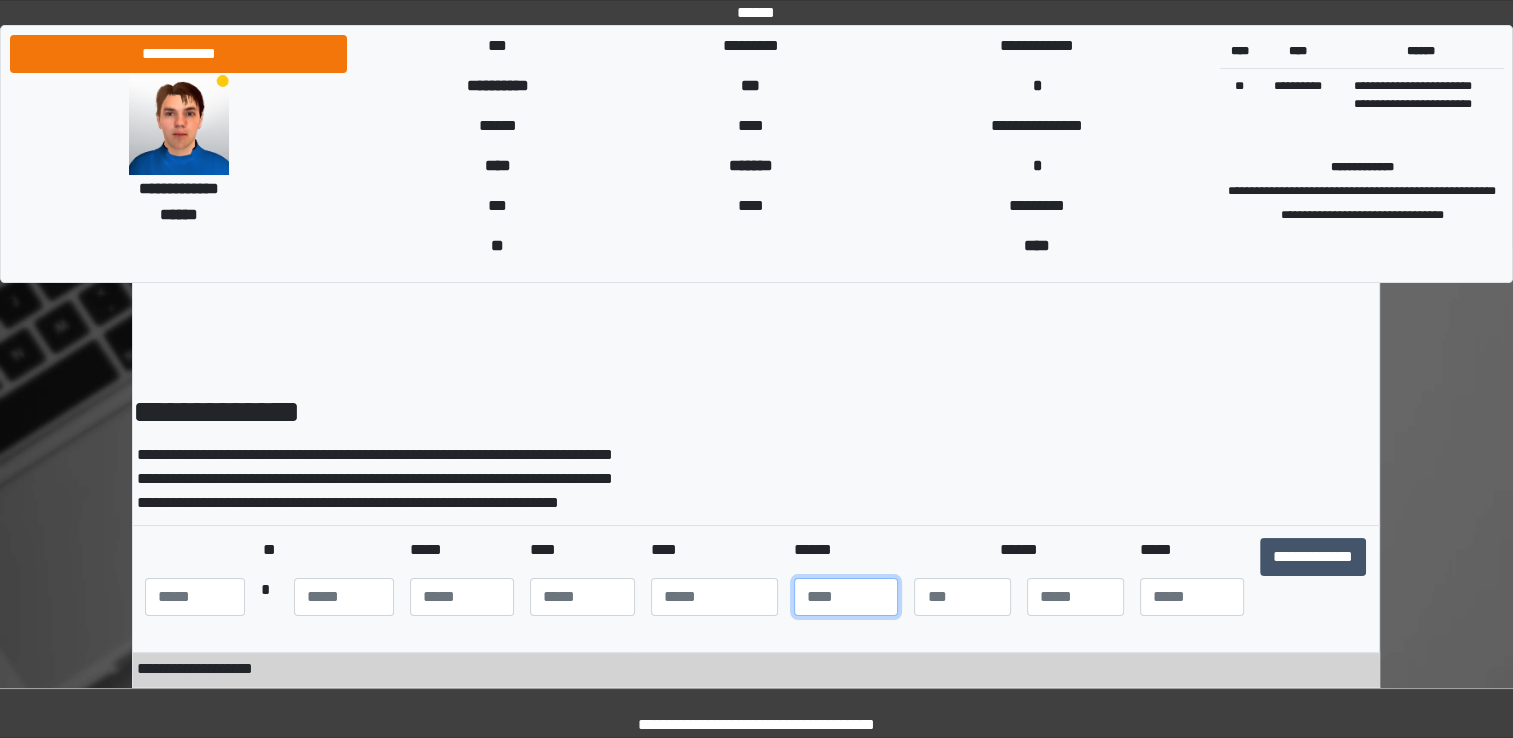 click at bounding box center [846, 597] 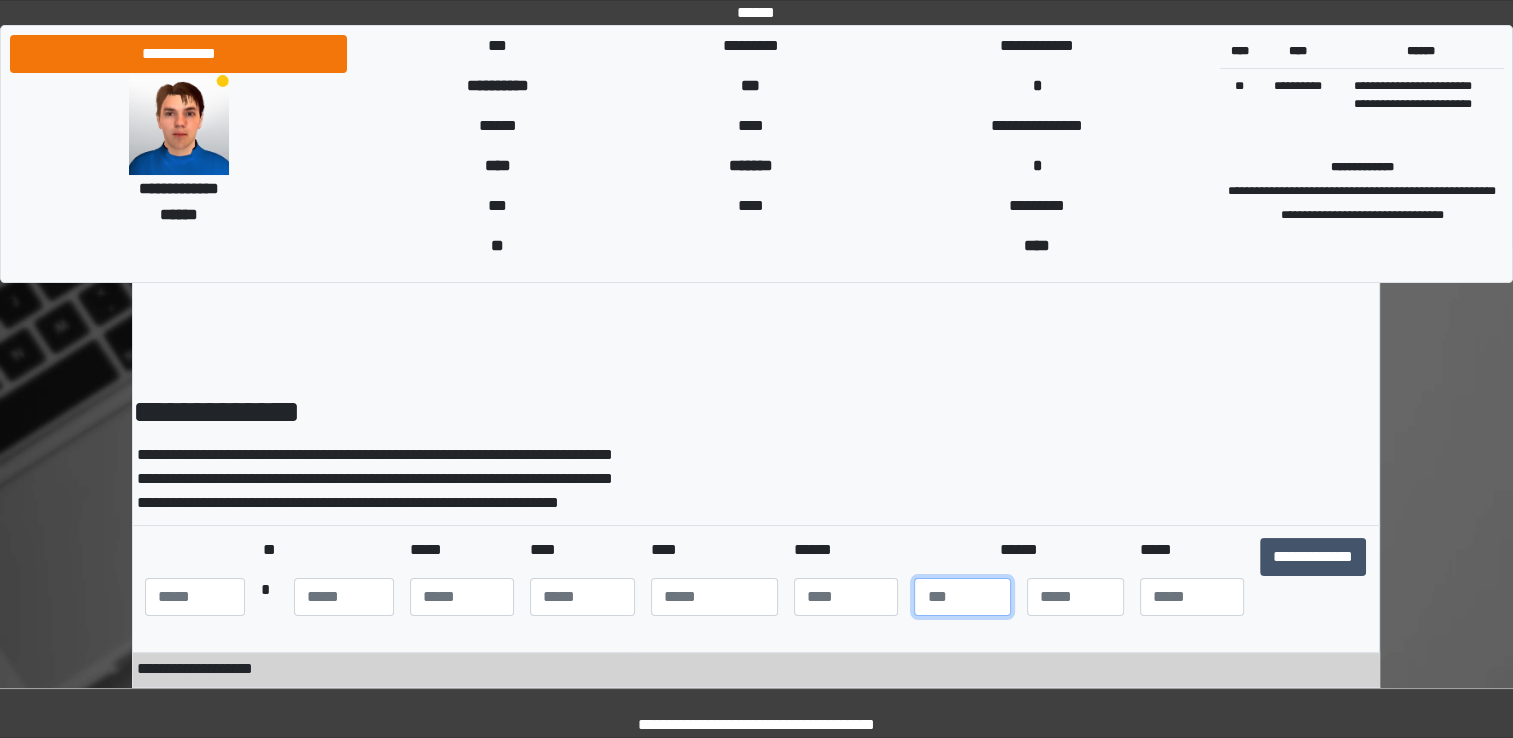 click at bounding box center (962, 597) 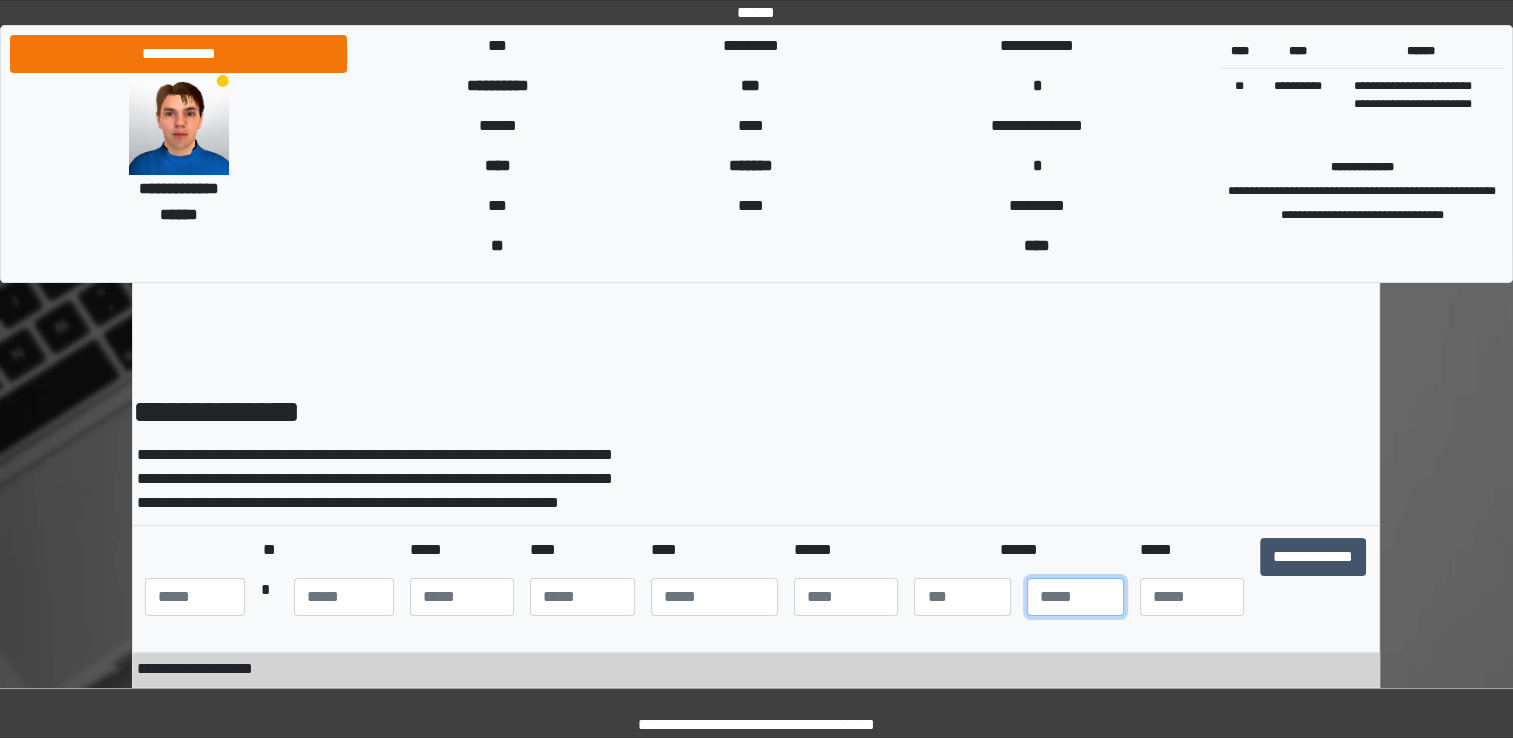 click at bounding box center (1075, 597) 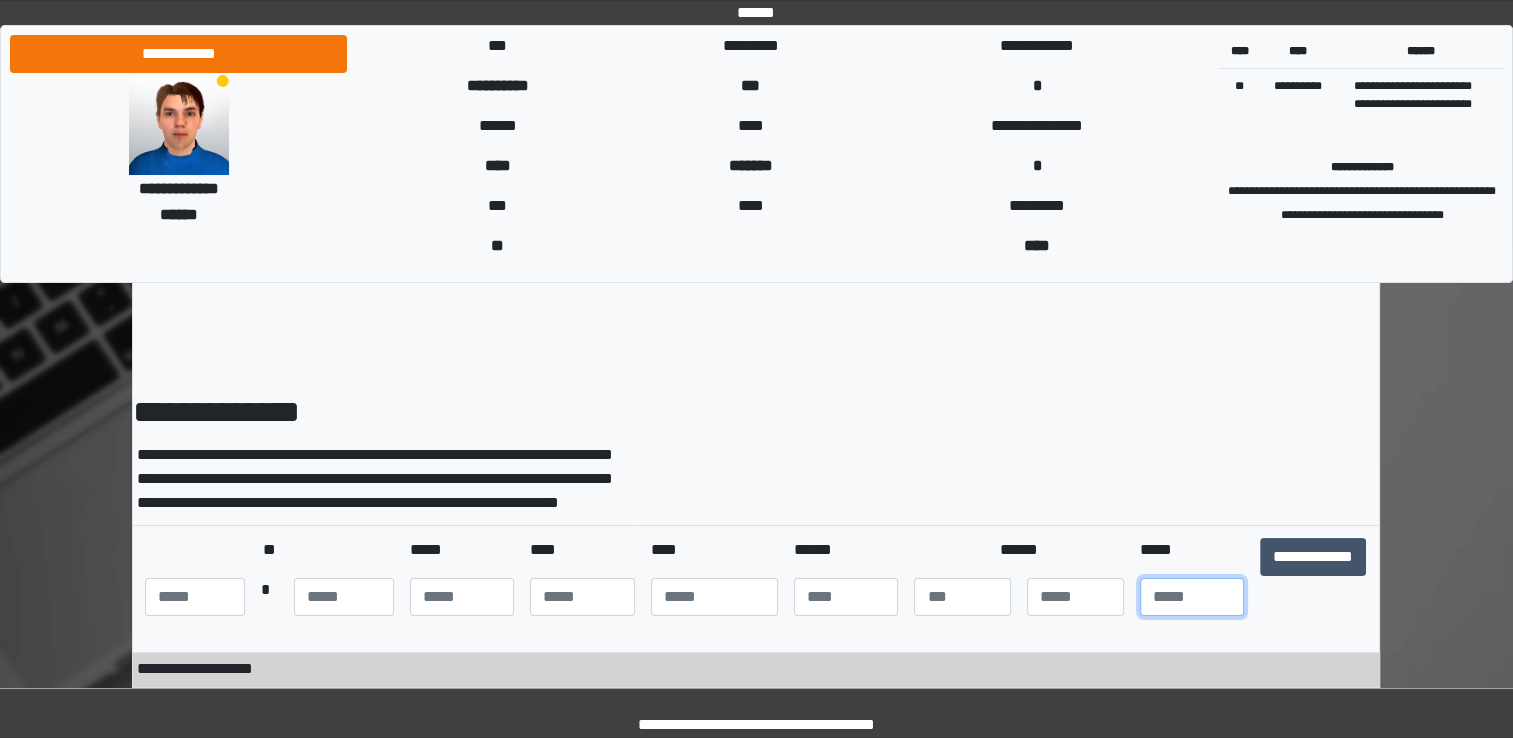 click at bounding box center [1192, 597] 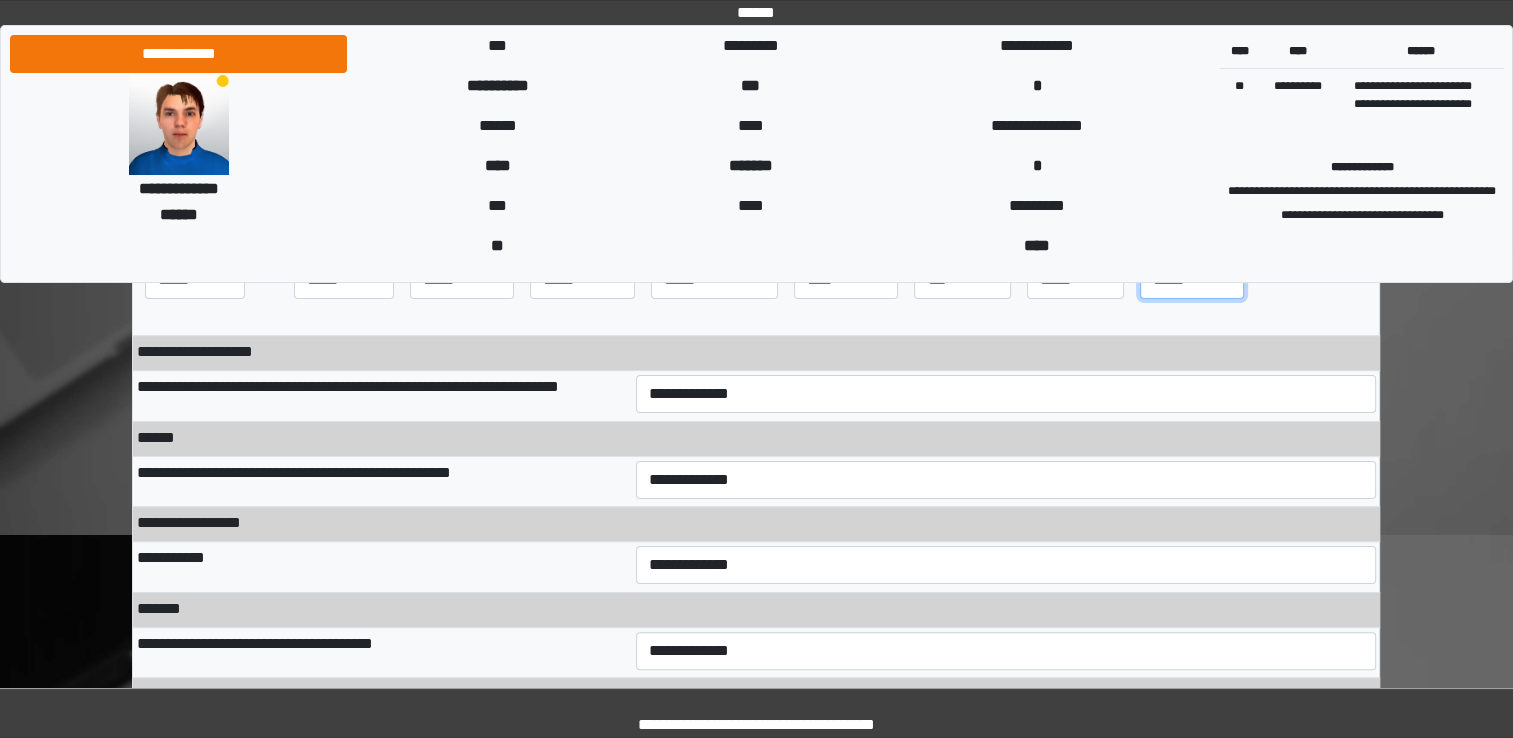 scroll, scrollTop: 320, scrollLeft: 0, axis: vertical 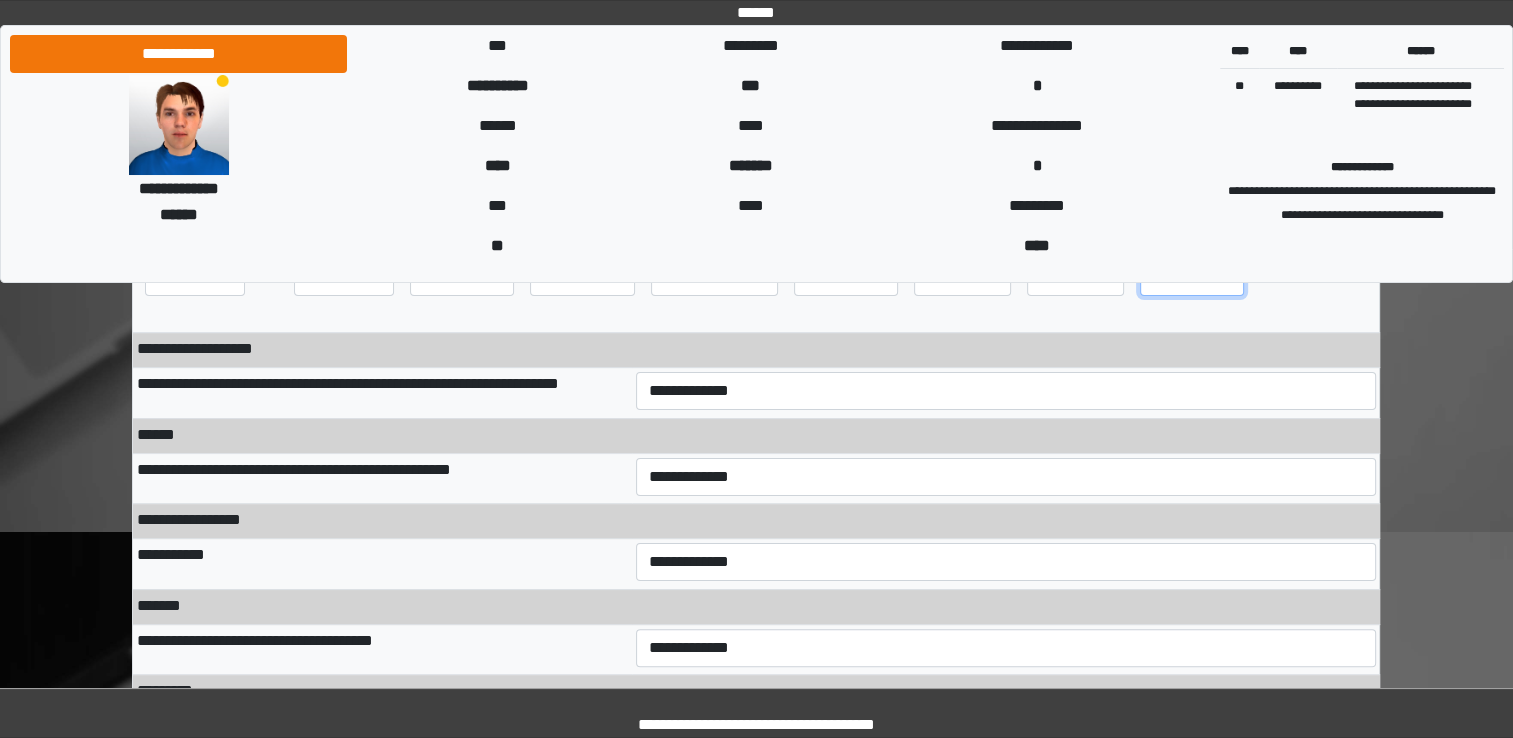 type on "**" 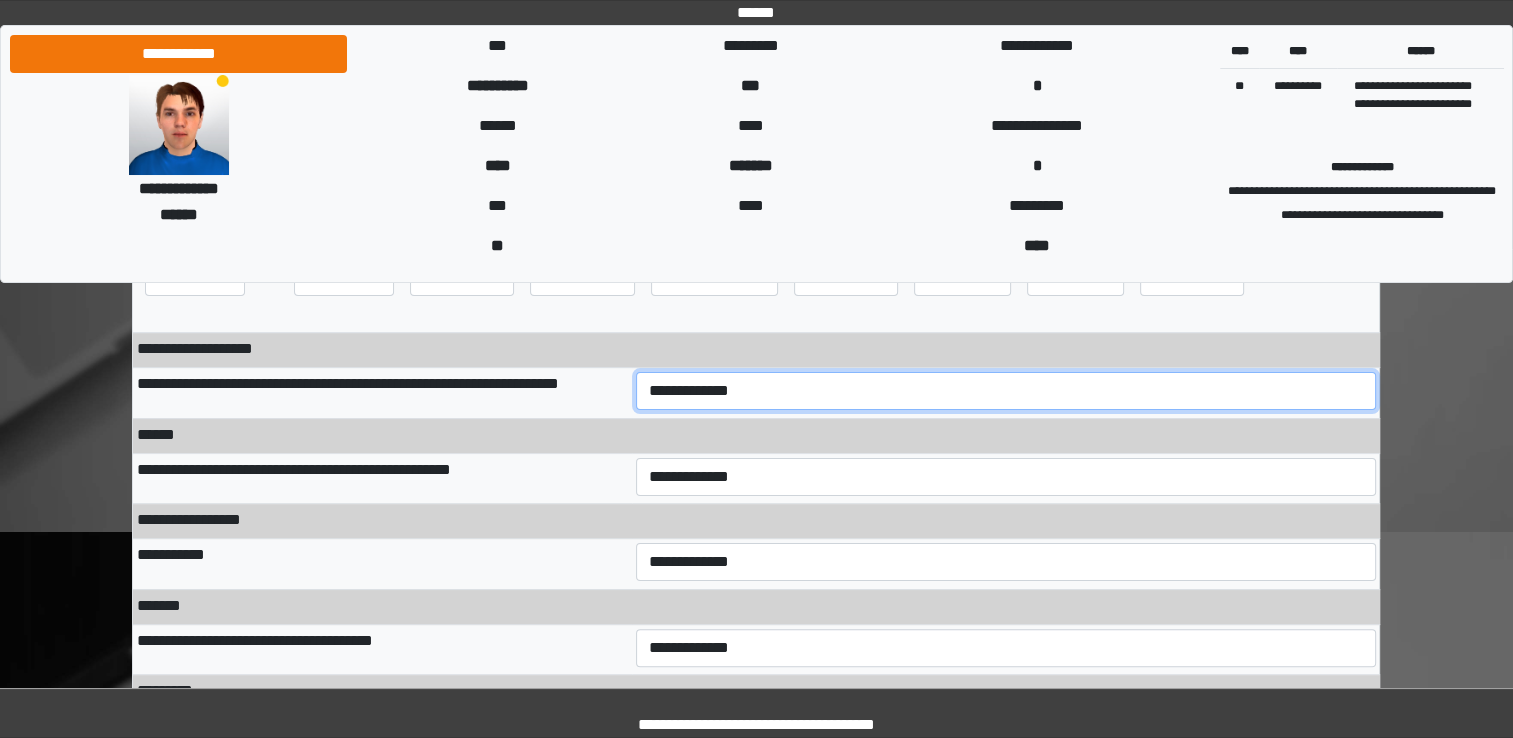 click on "**********" at bounding box center (1006, 391) 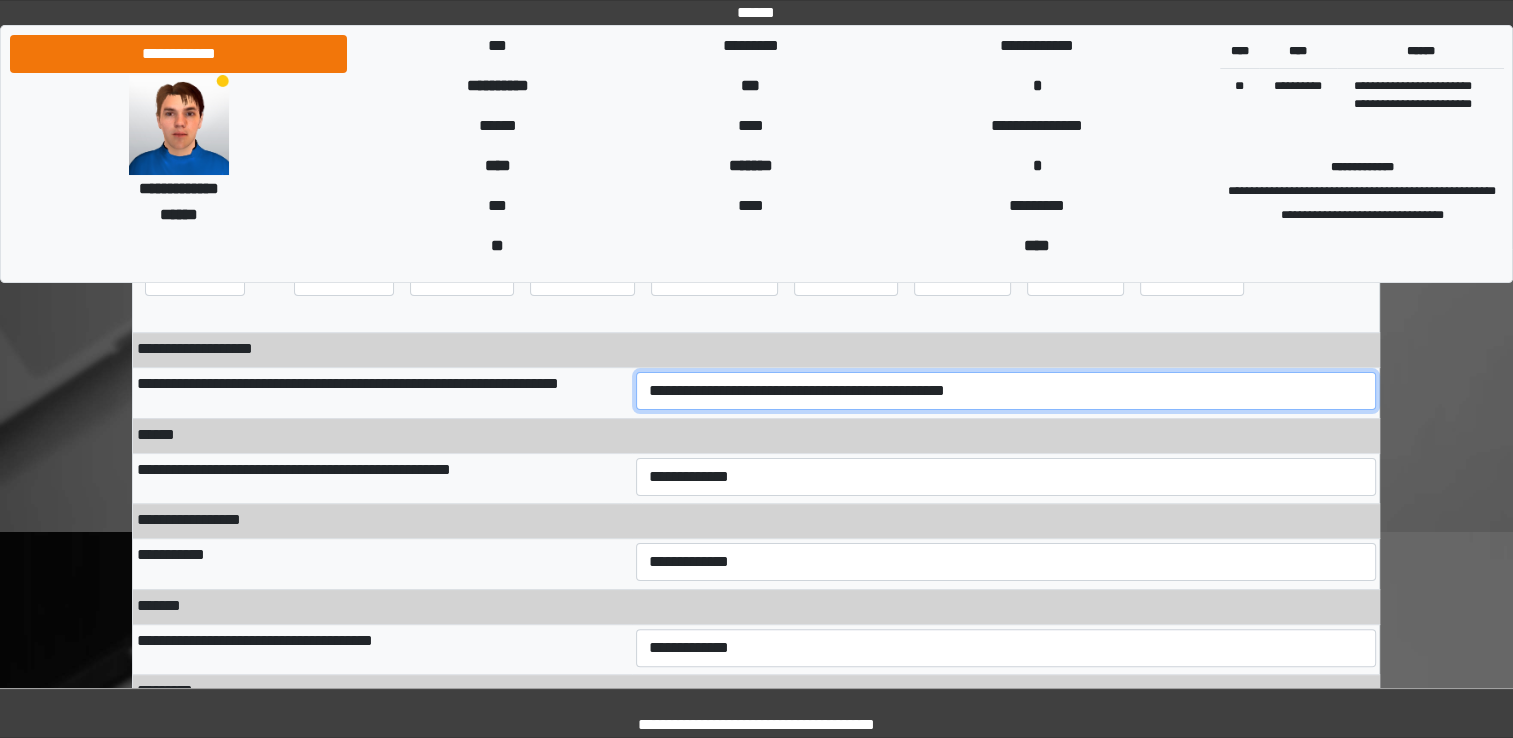 click on "**********" at bounding box center [1006, 391] 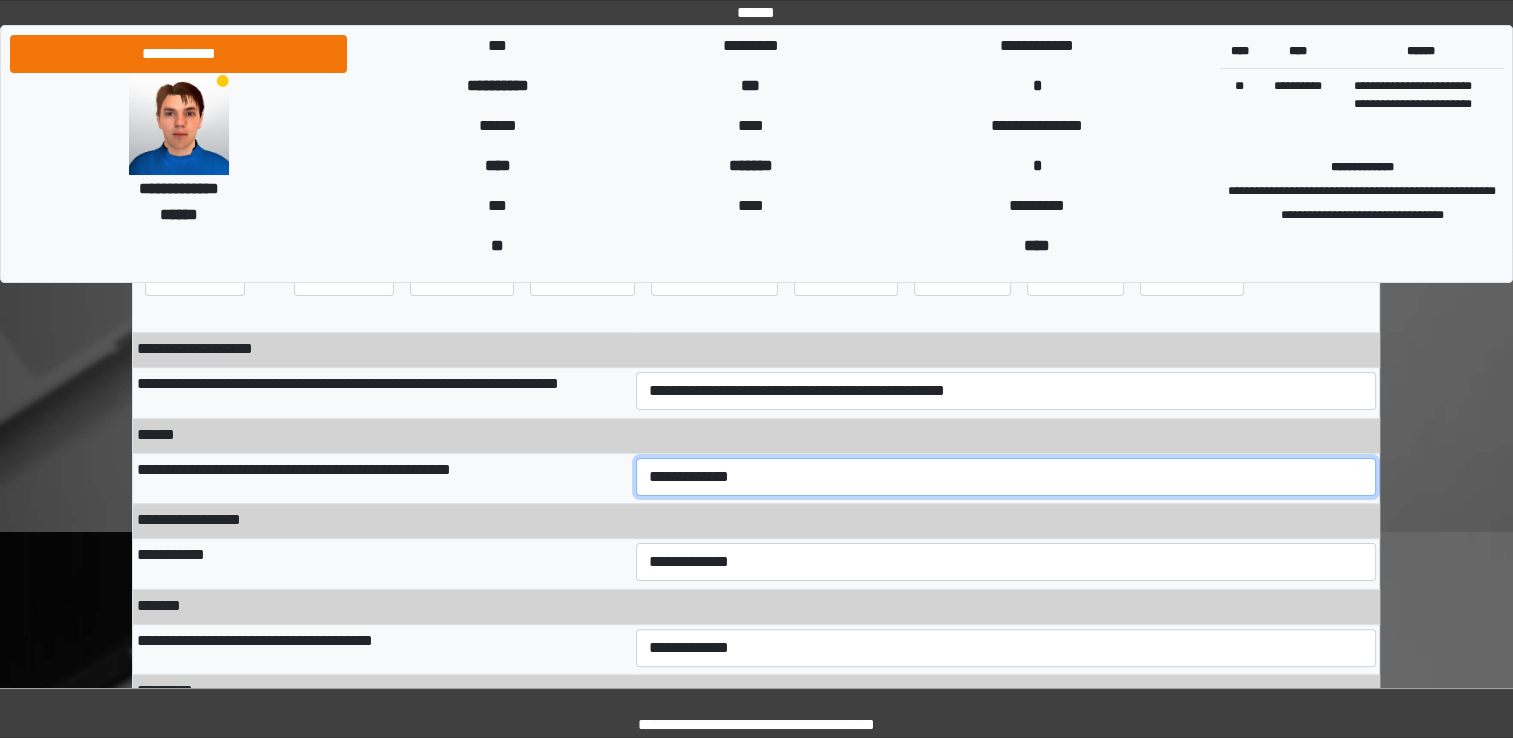 click on "**********" at bounding box center (1006, 477) 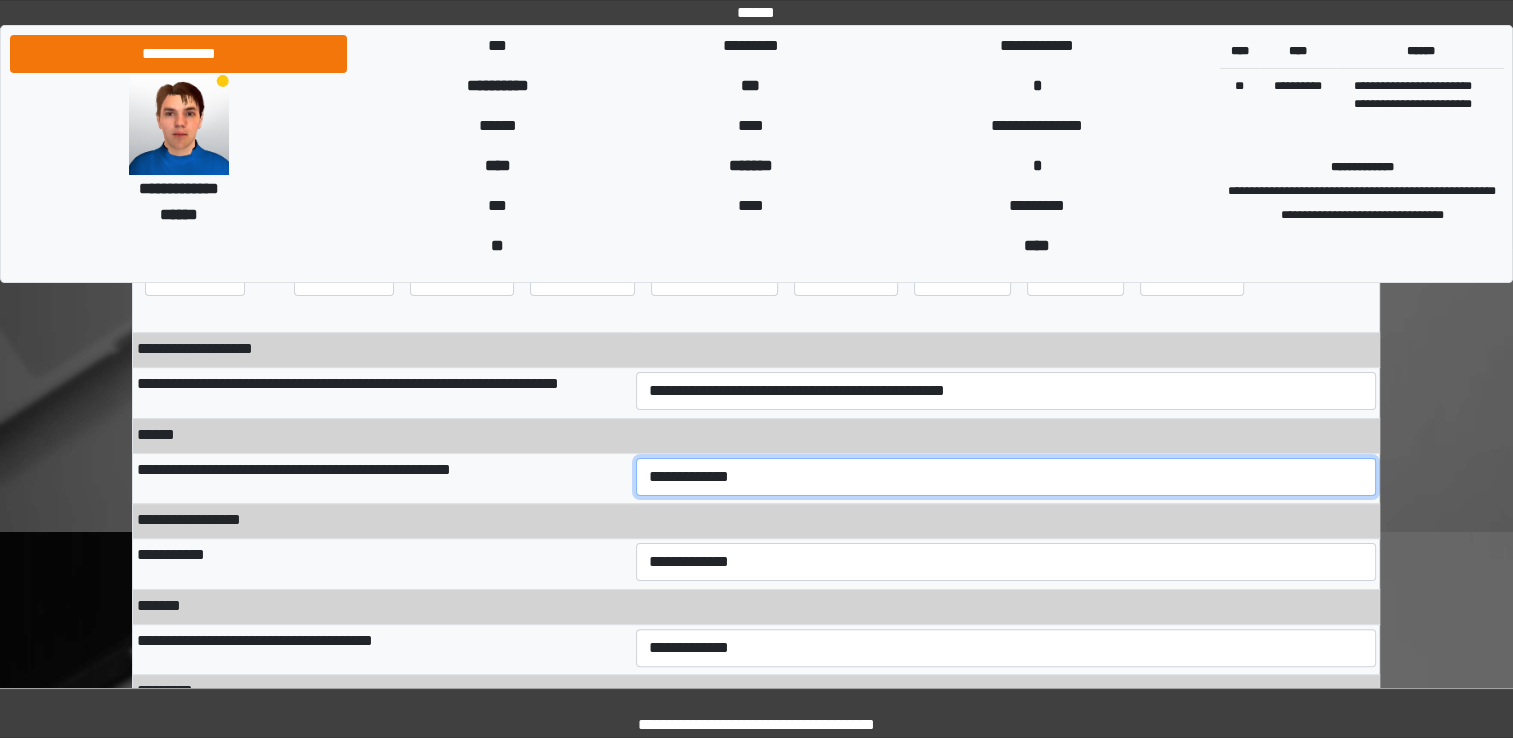 select on "***" 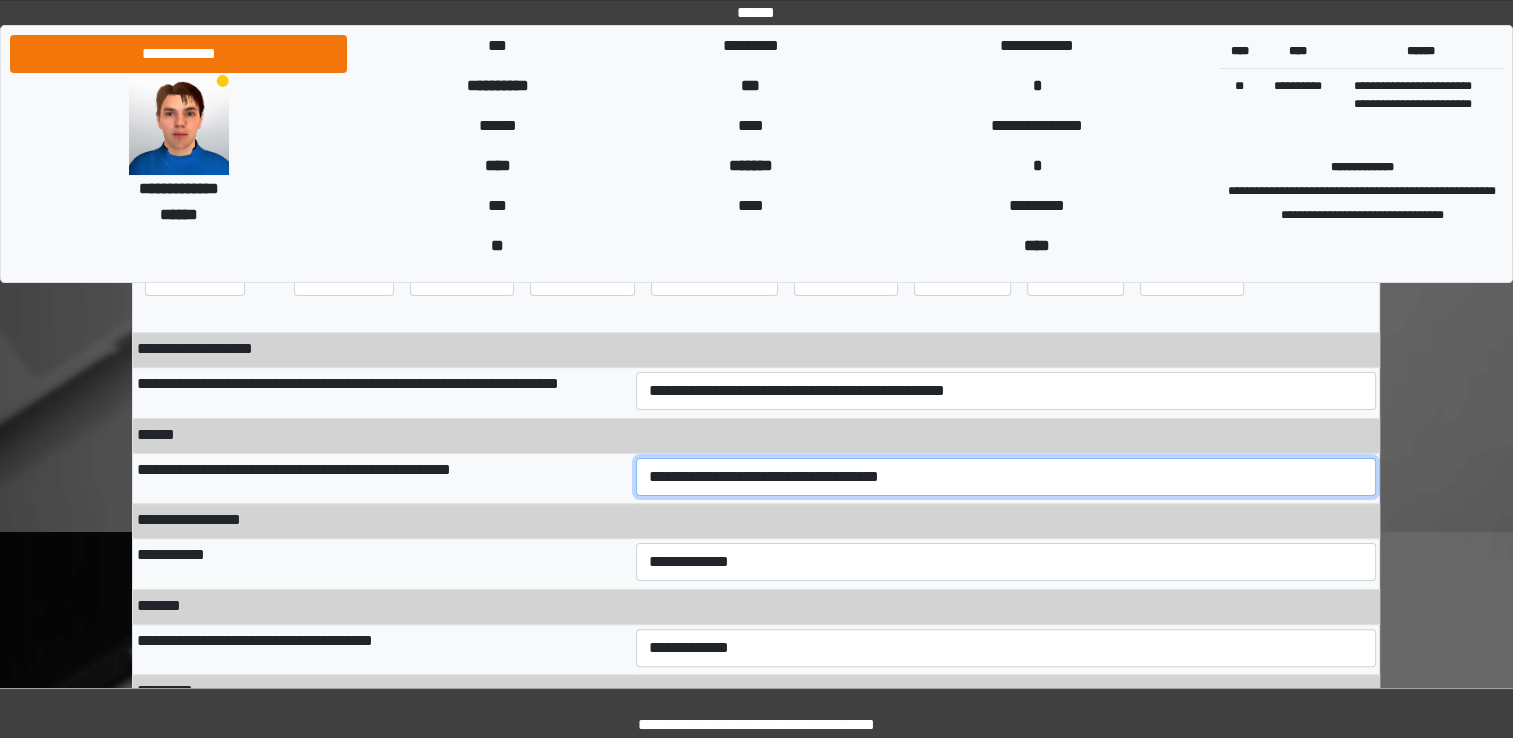 click on "**********" at bounding box center [1006, 477] 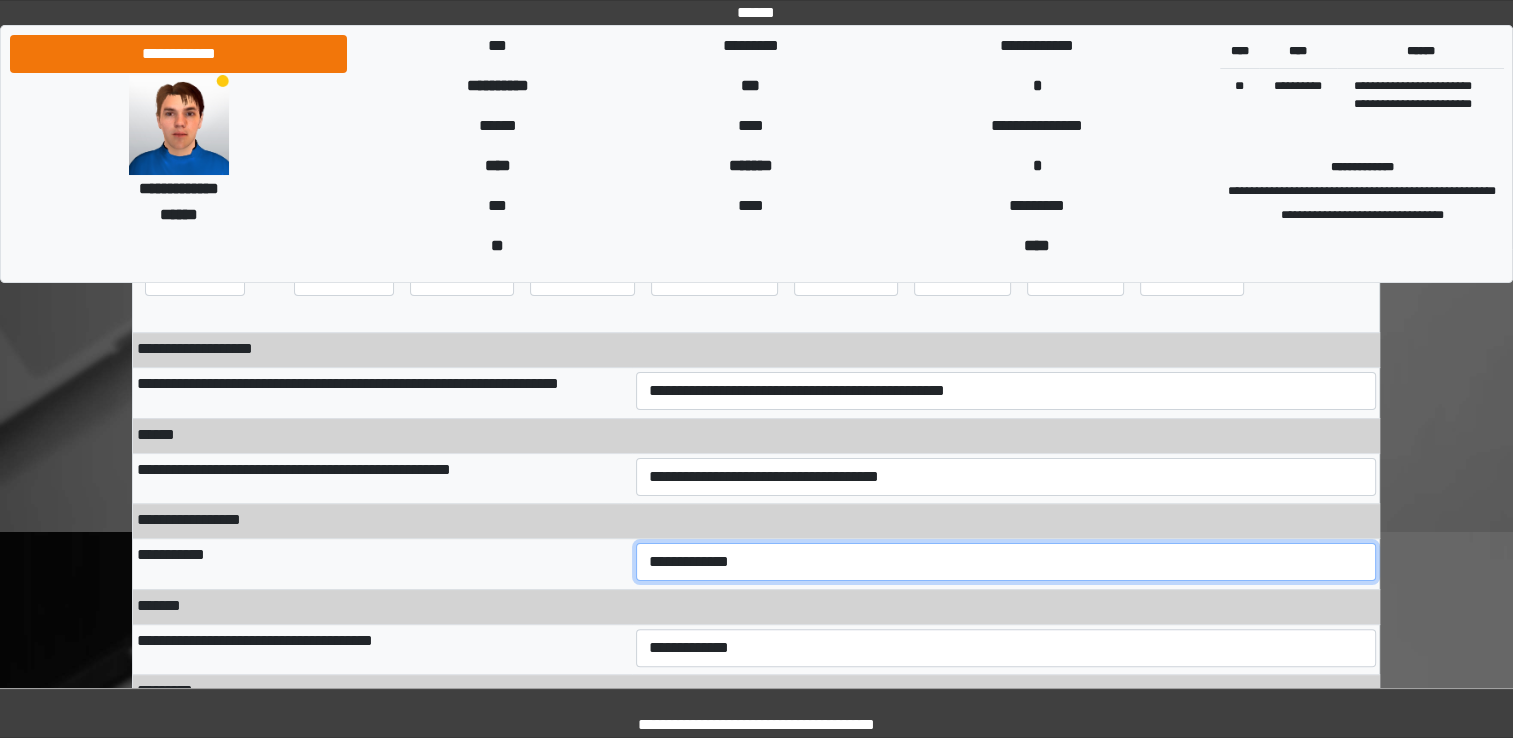 click on "**********" at bounding box center (1006, 562) 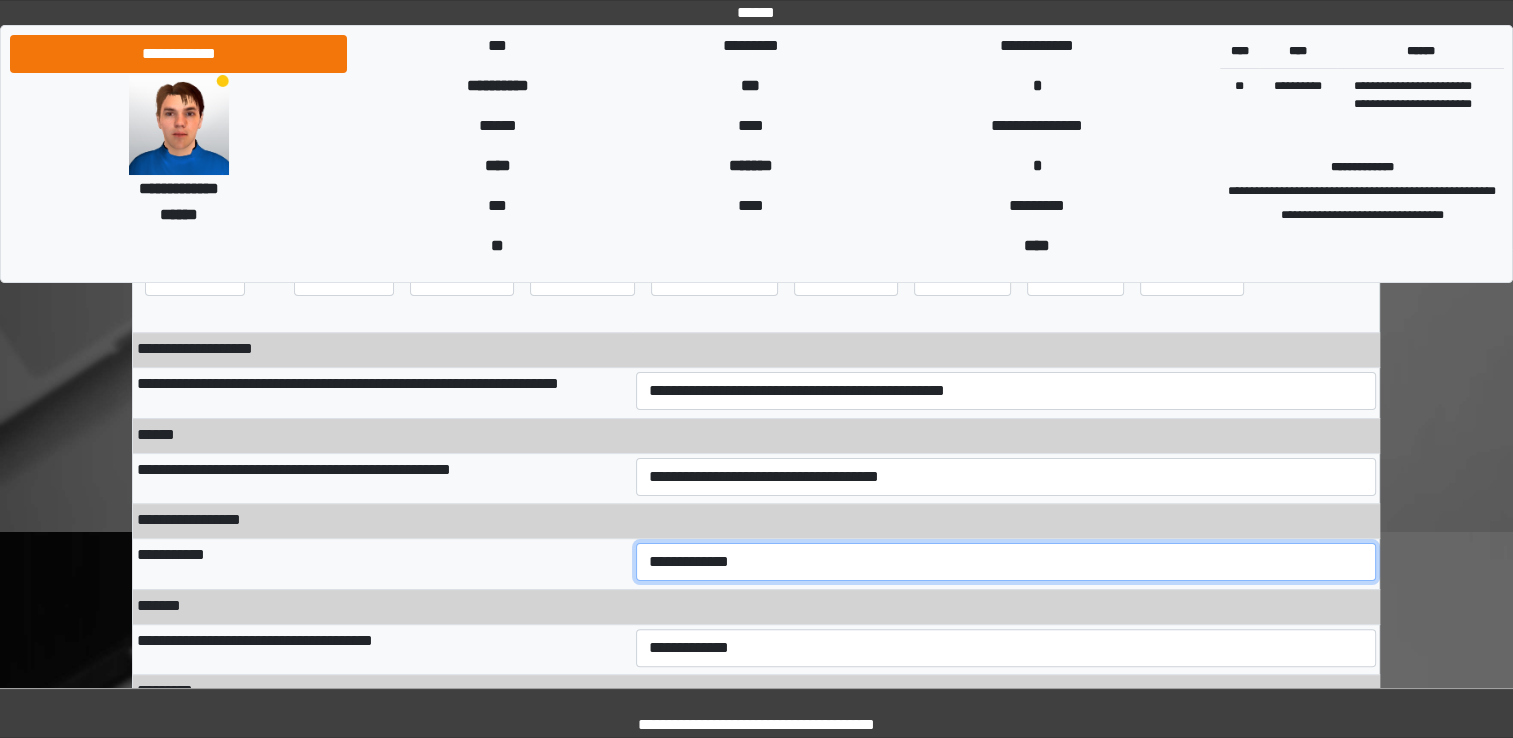 select on "***" 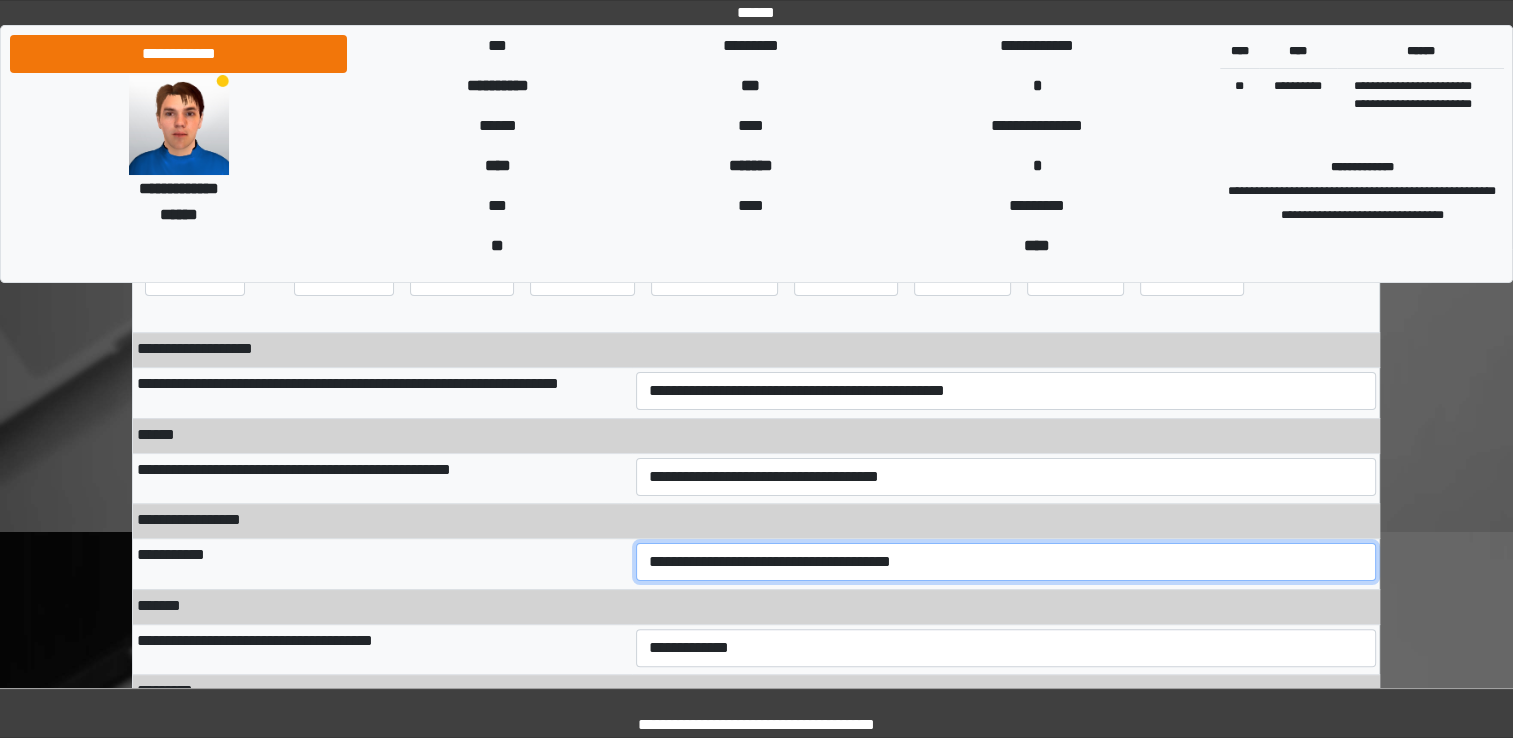 click on "**********" at bounding box center [1006, 562] 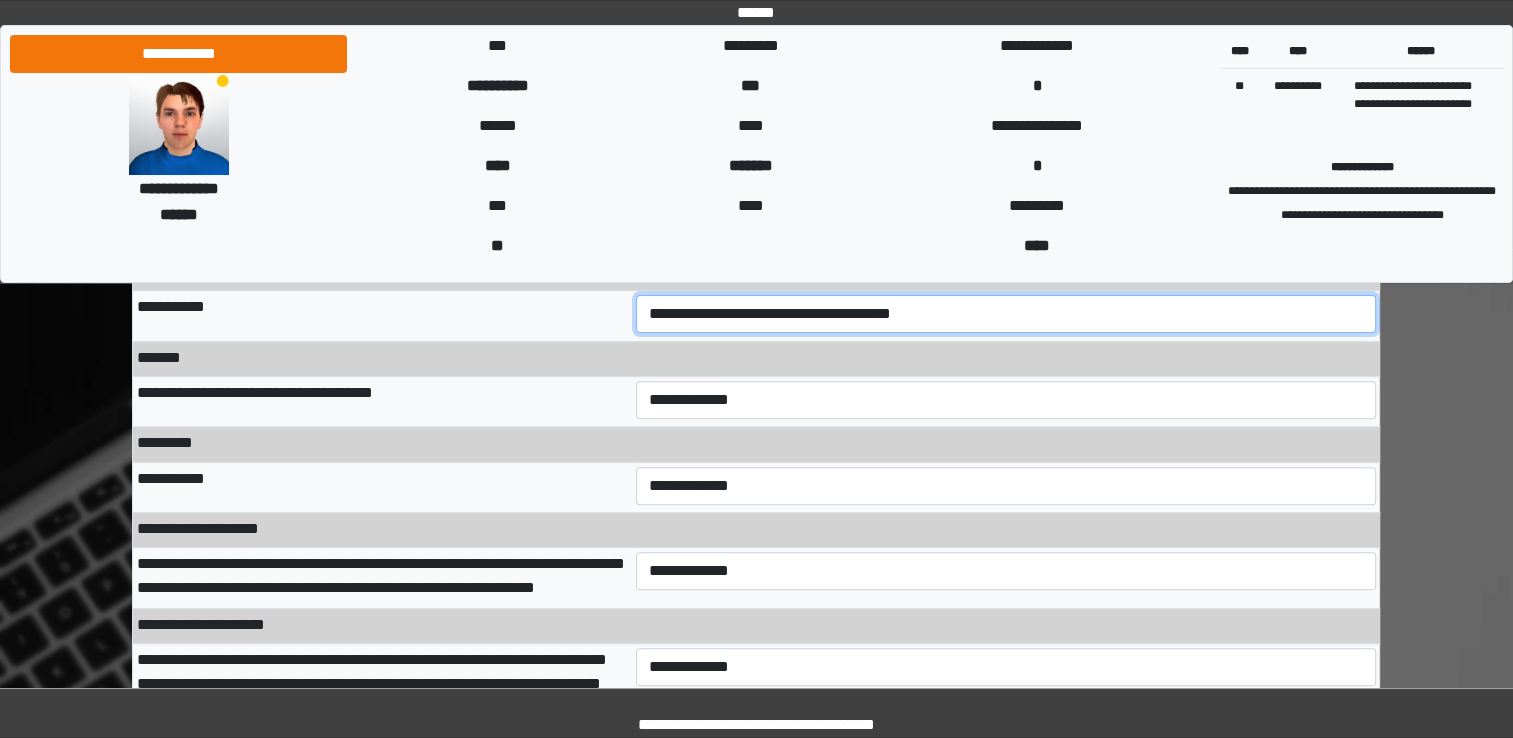 scroll, scrollTop: 563, scrollLeft: 0, axis: vertical 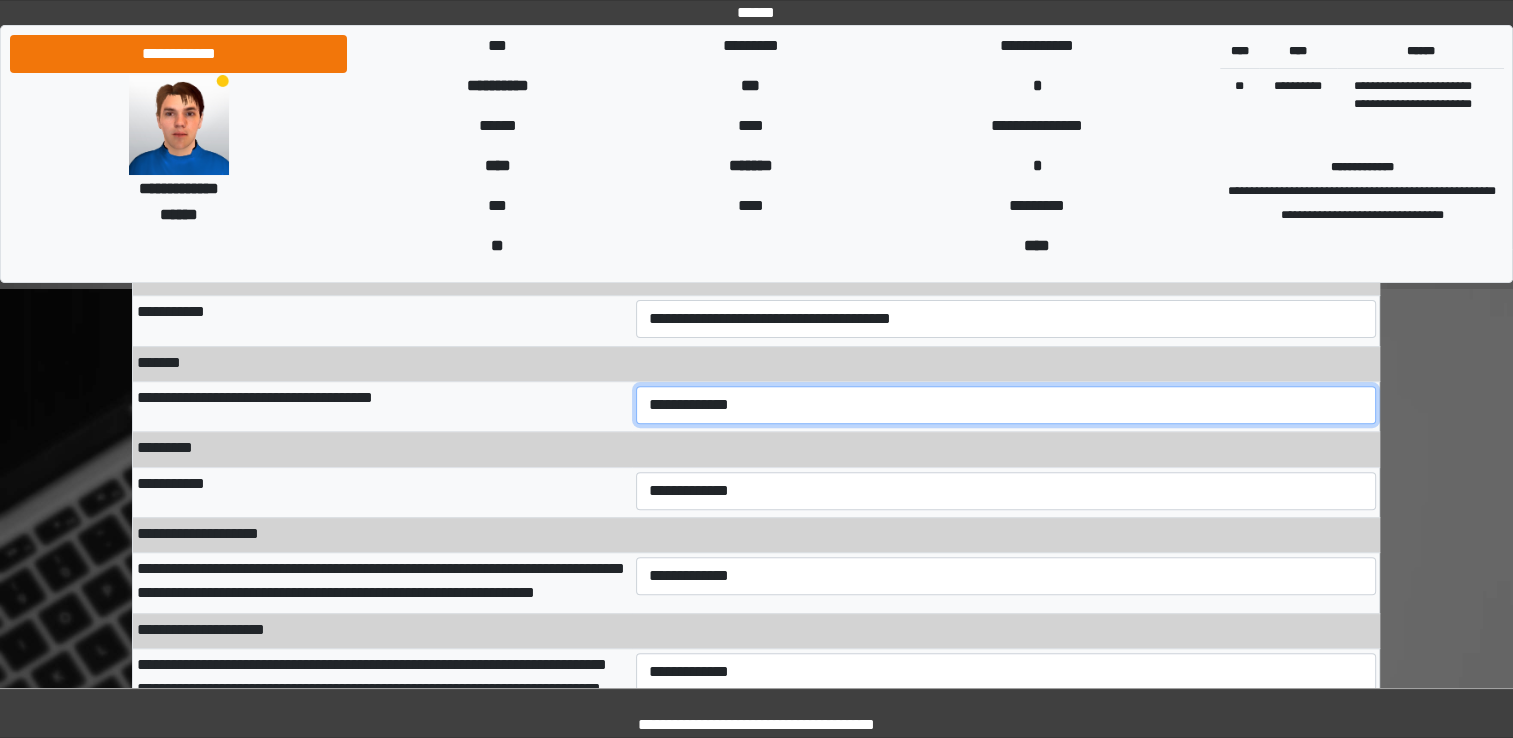 click on "**********" at bounding box center [1006, 405] 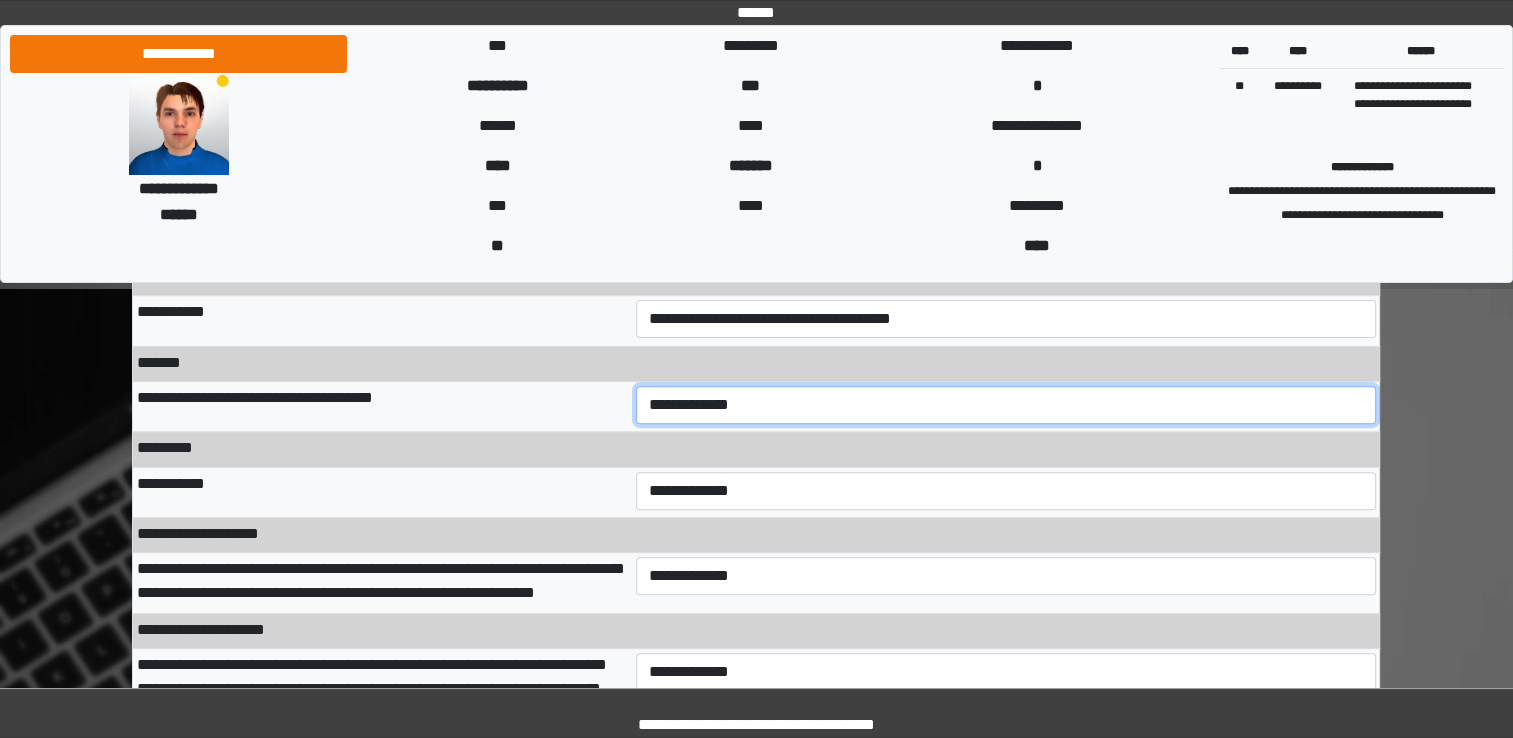 select on "***" 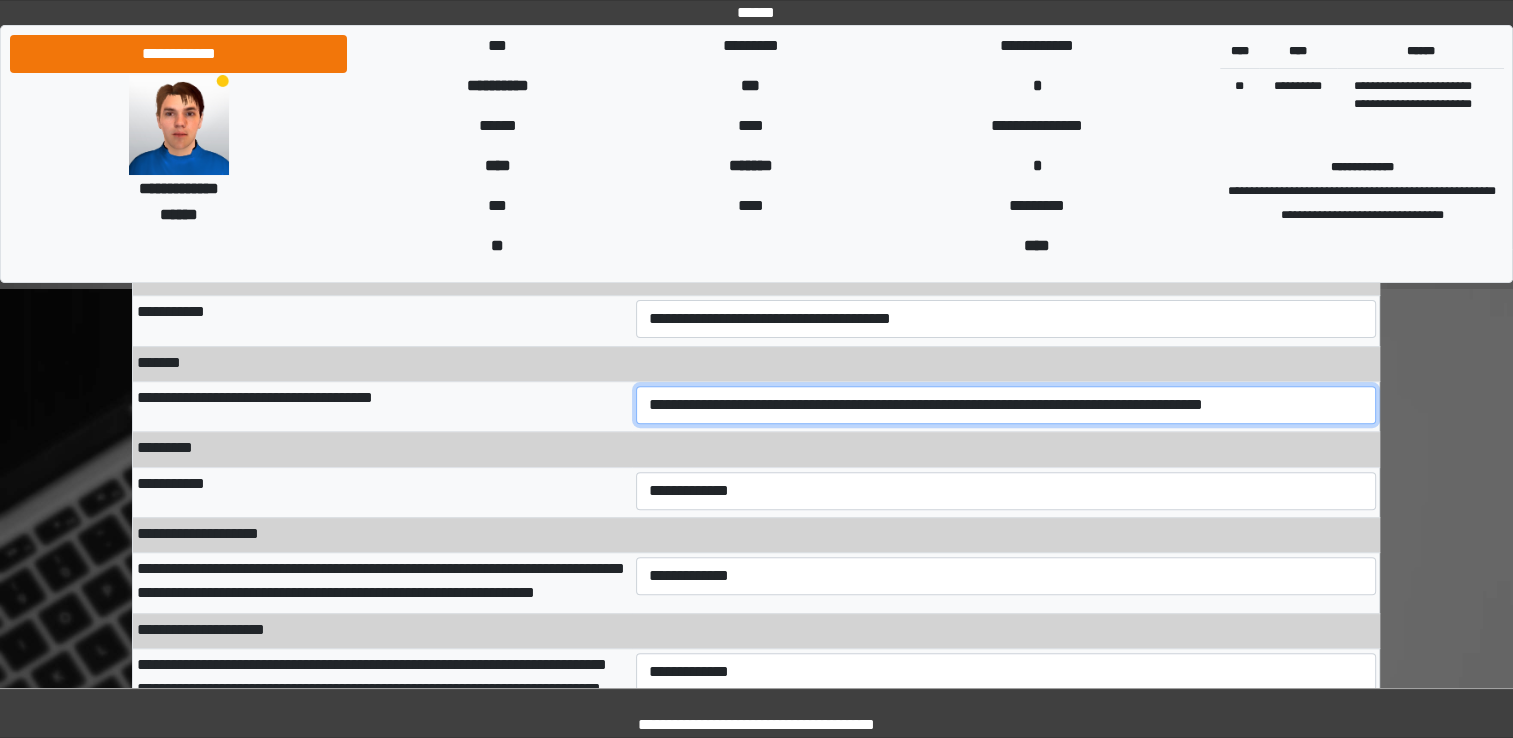 click on "**********" at bounding box center [1006, 405] 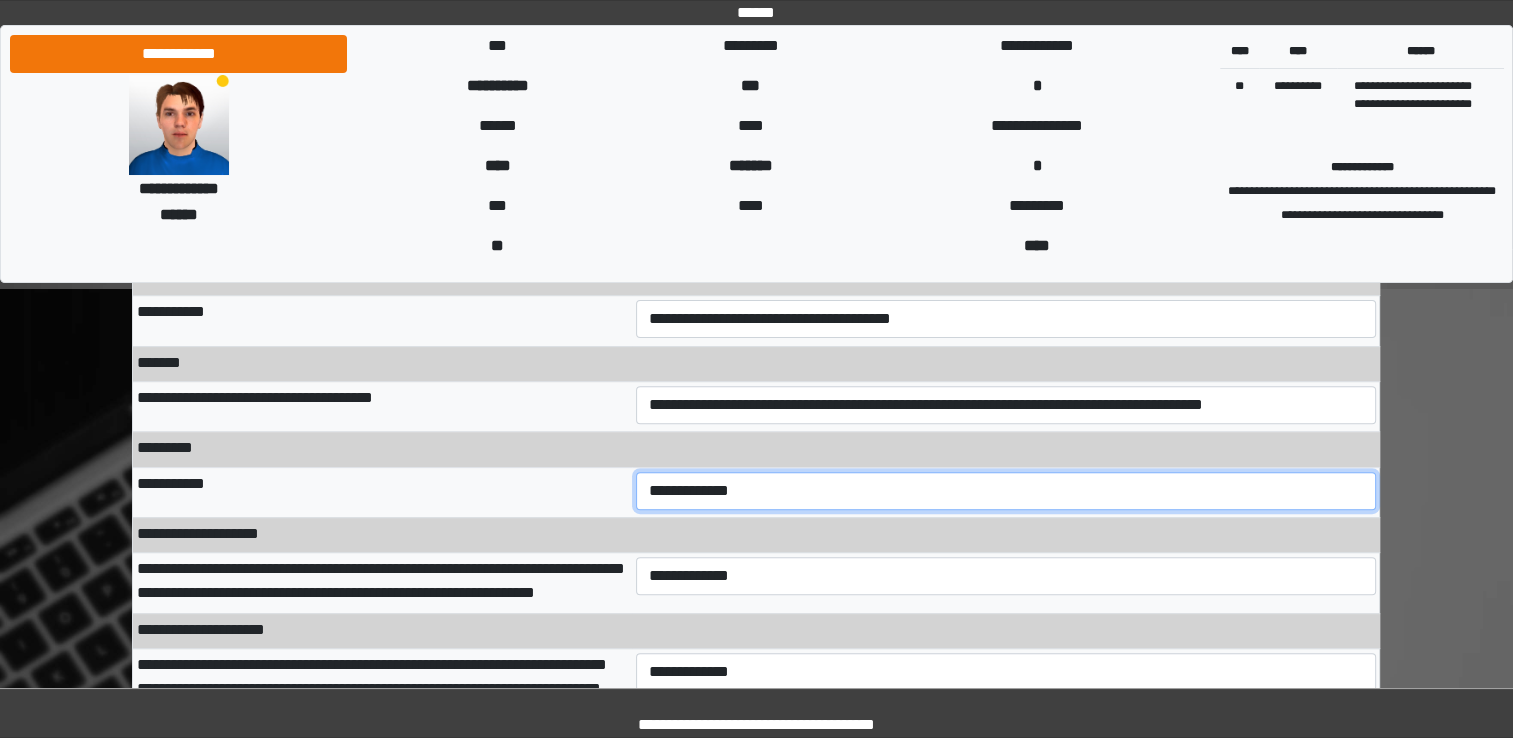 click on "**********" at bounding box center (1006, 491) 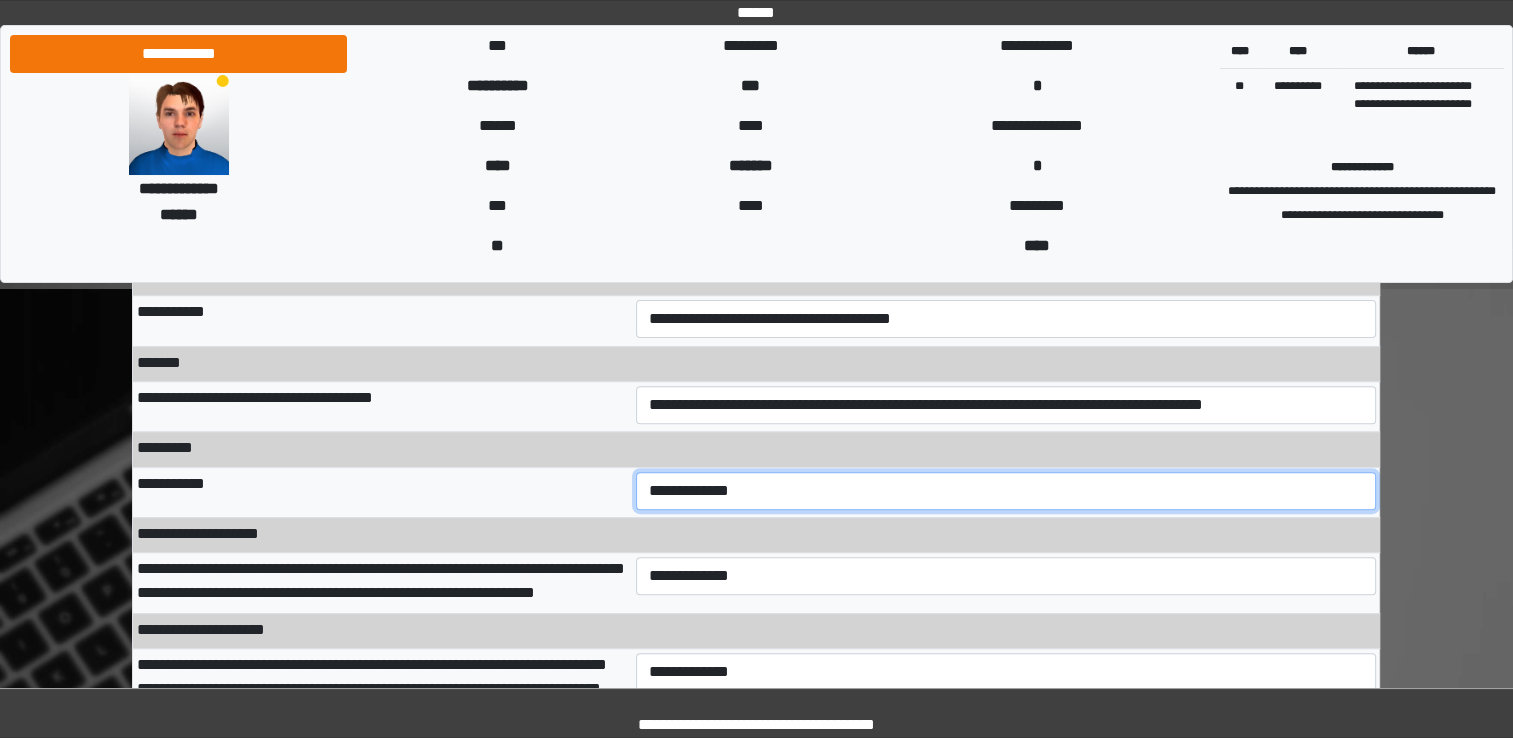 select on "***" 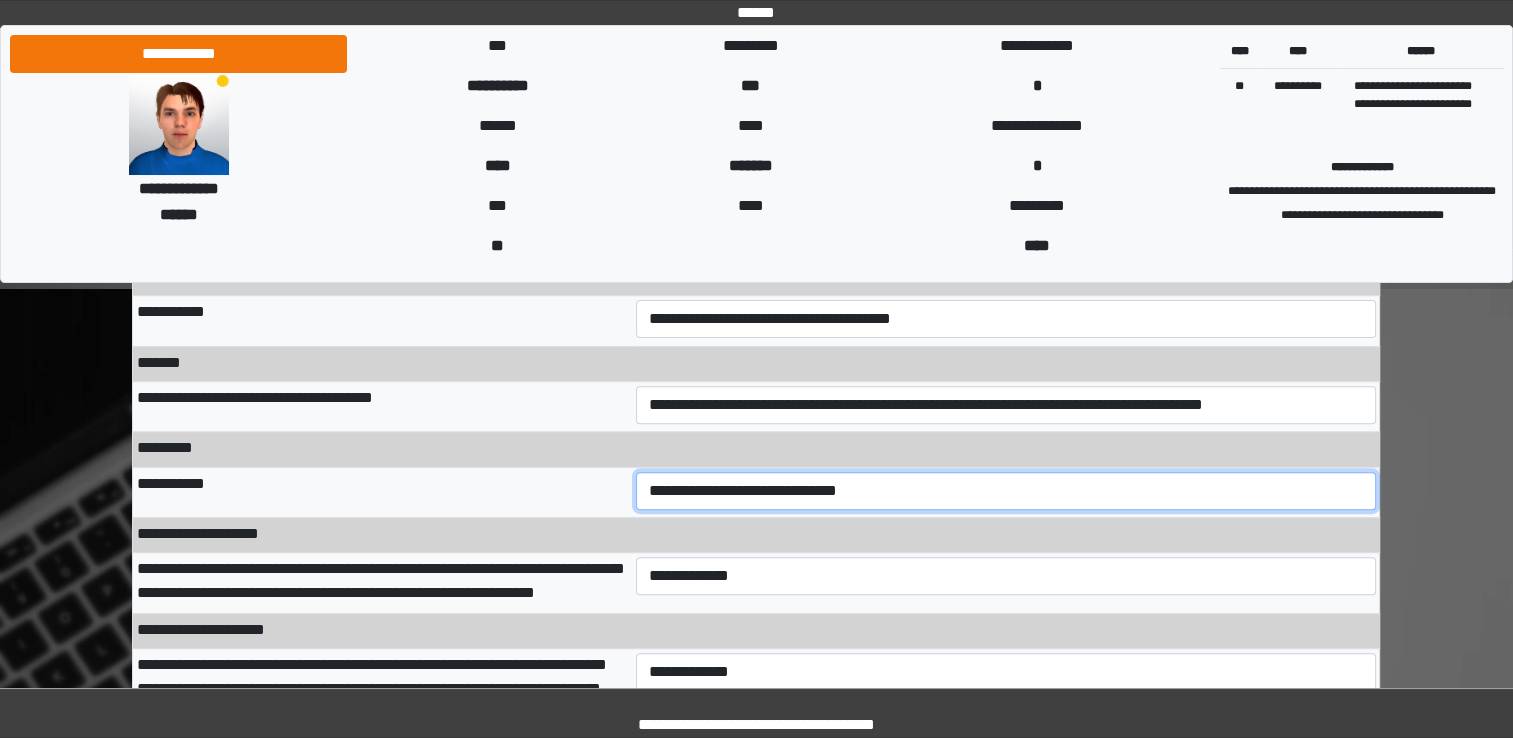 click on "**********" at bounding box center (1006, 491) 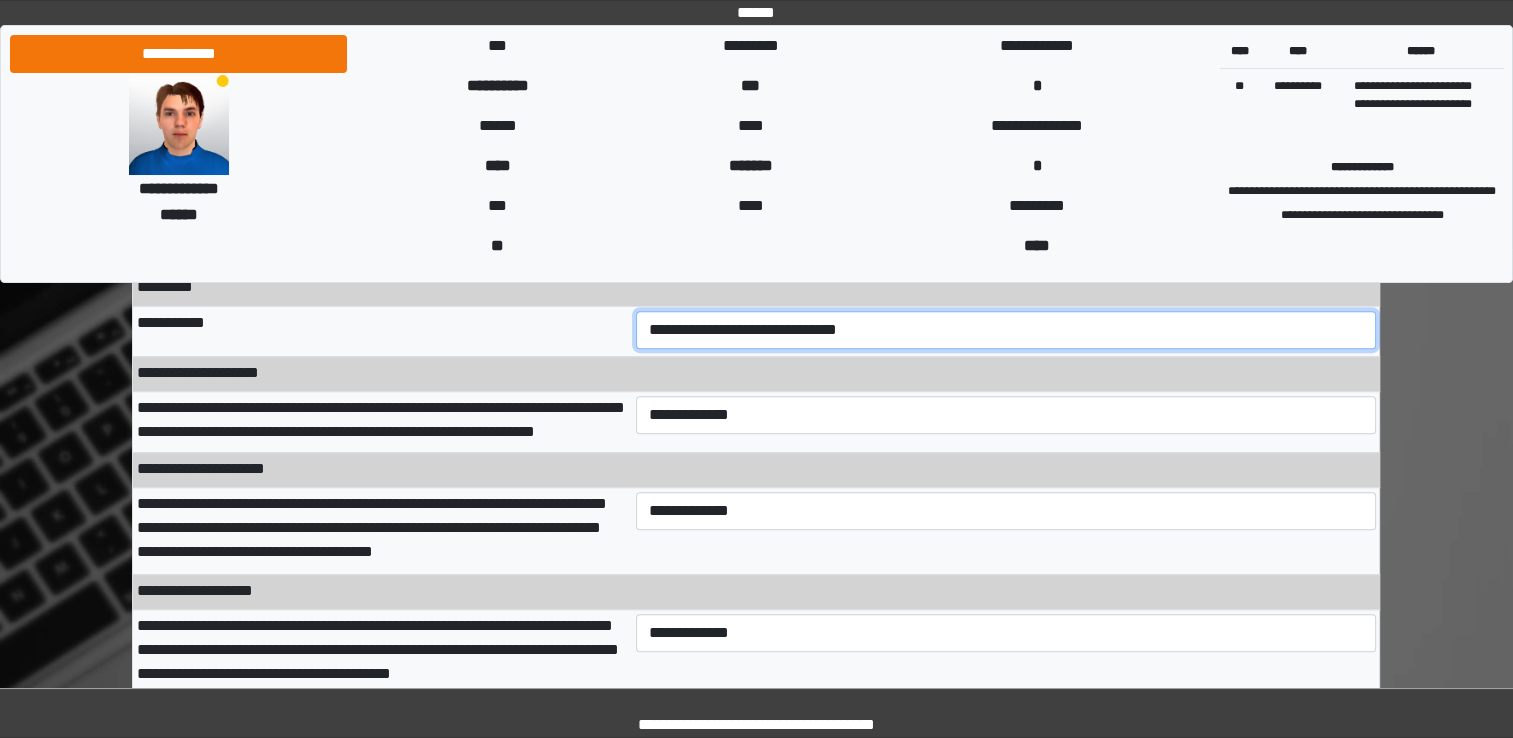 scroll, scrollTop: 726, scrollLeft: 0, axis: vertical 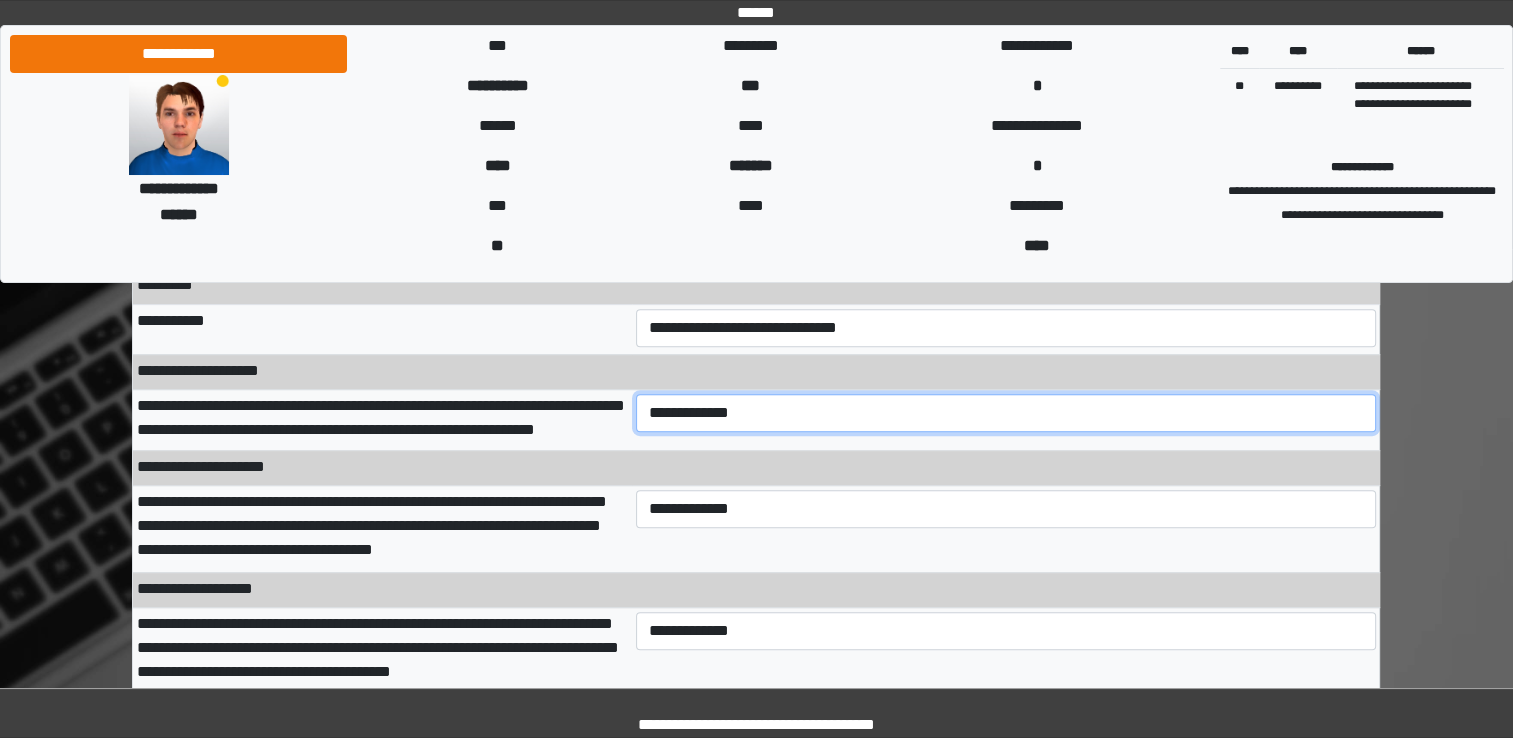 click on "**********" at bounding box center (1006, 413) 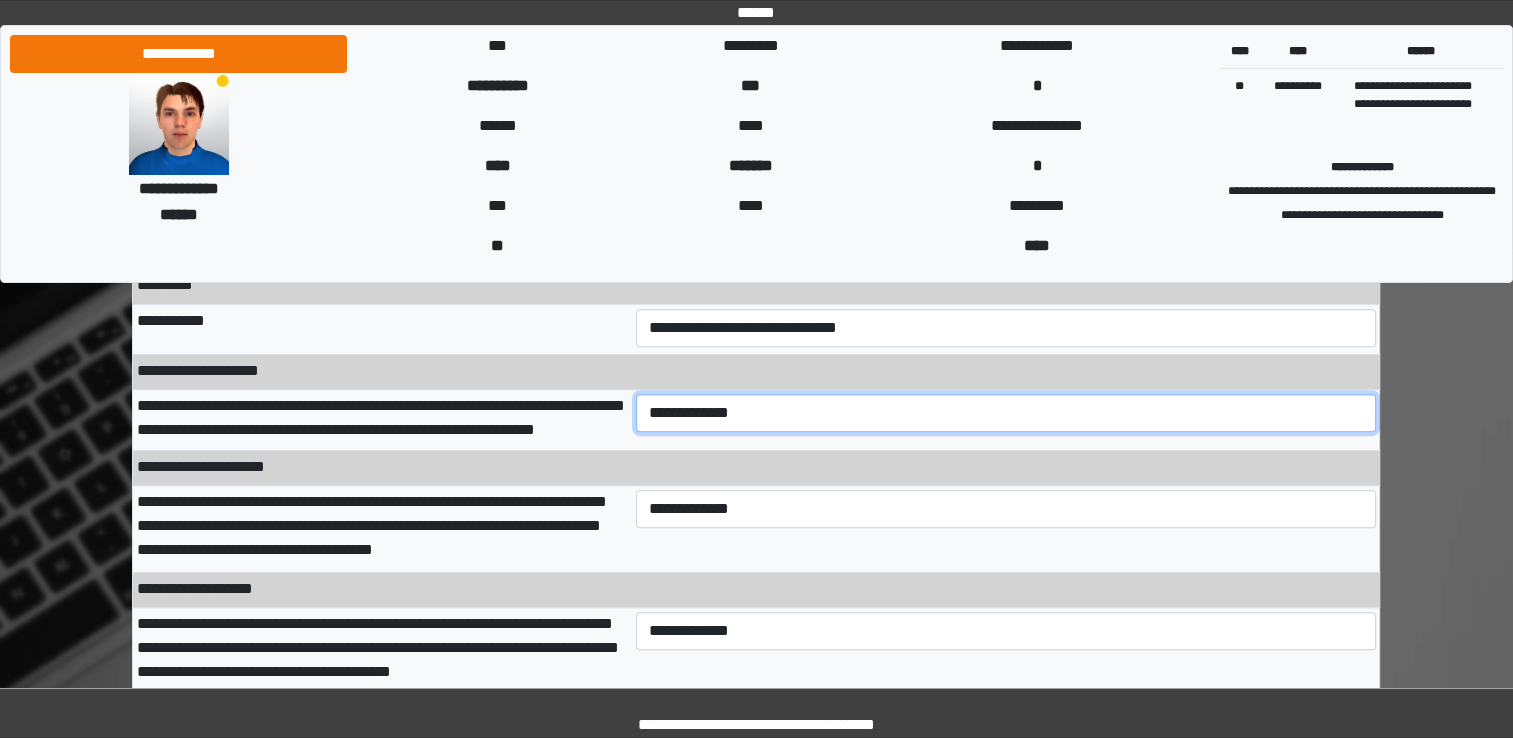 select on "***" 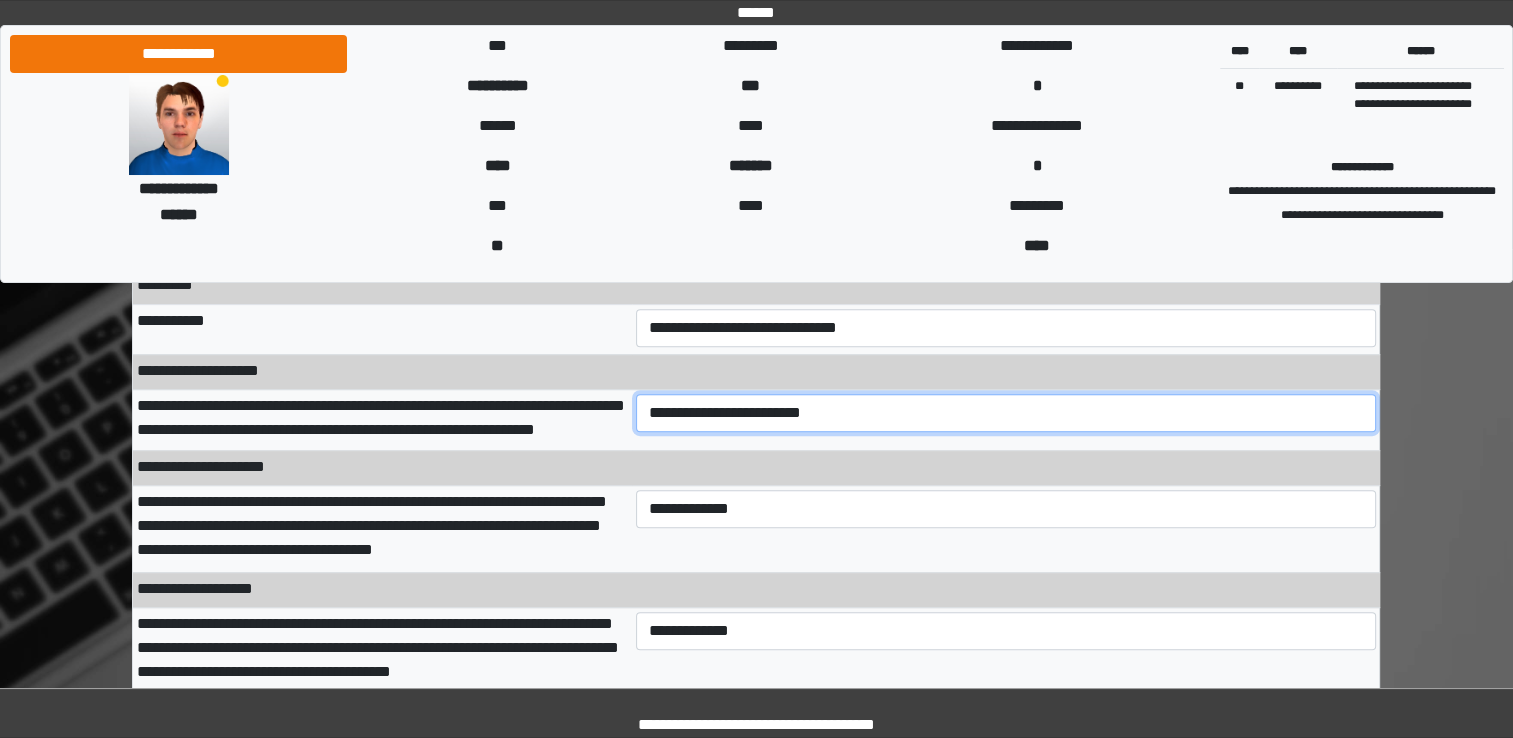 click on "**********" at bounding box center [1006, 413] 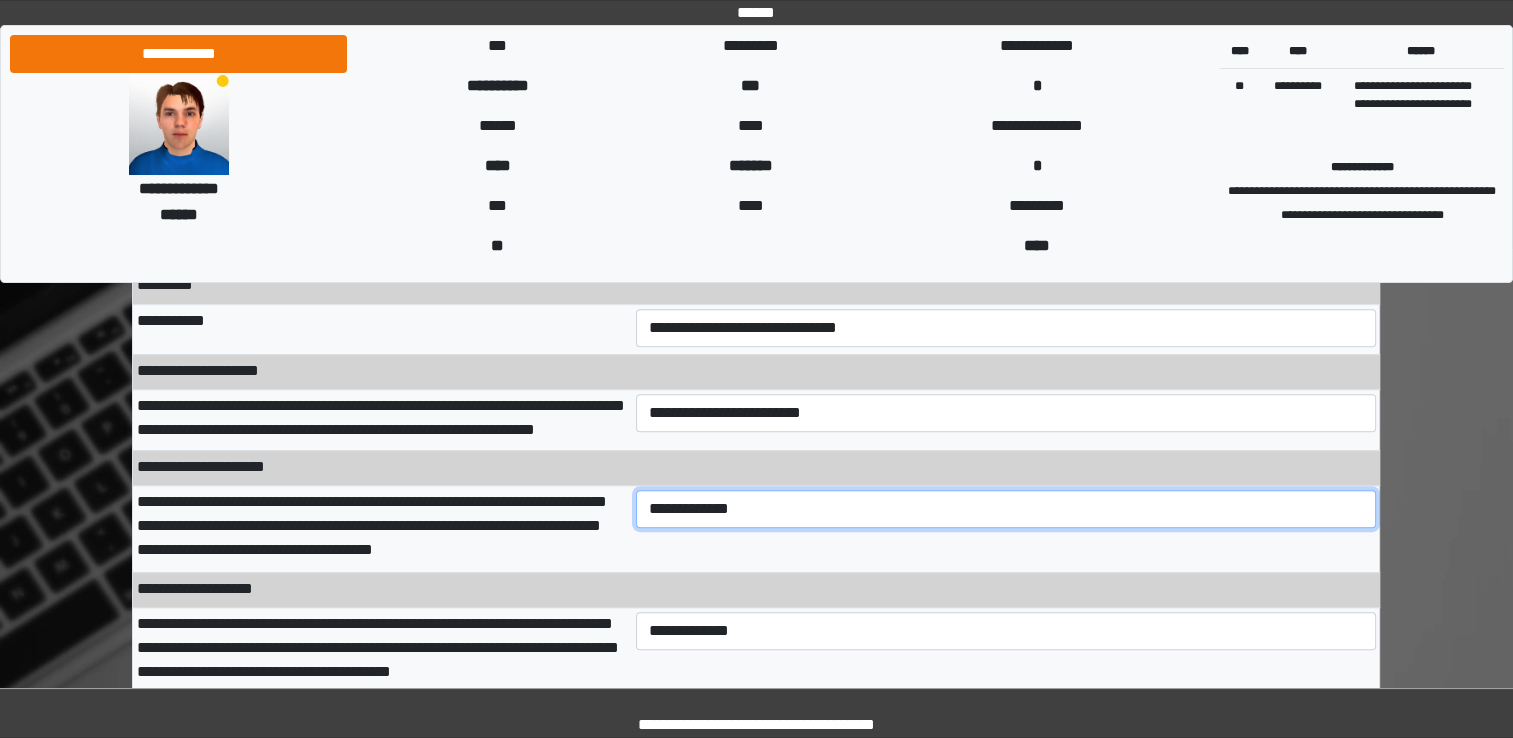 click on "**********" at bounding box center (1006, 509) 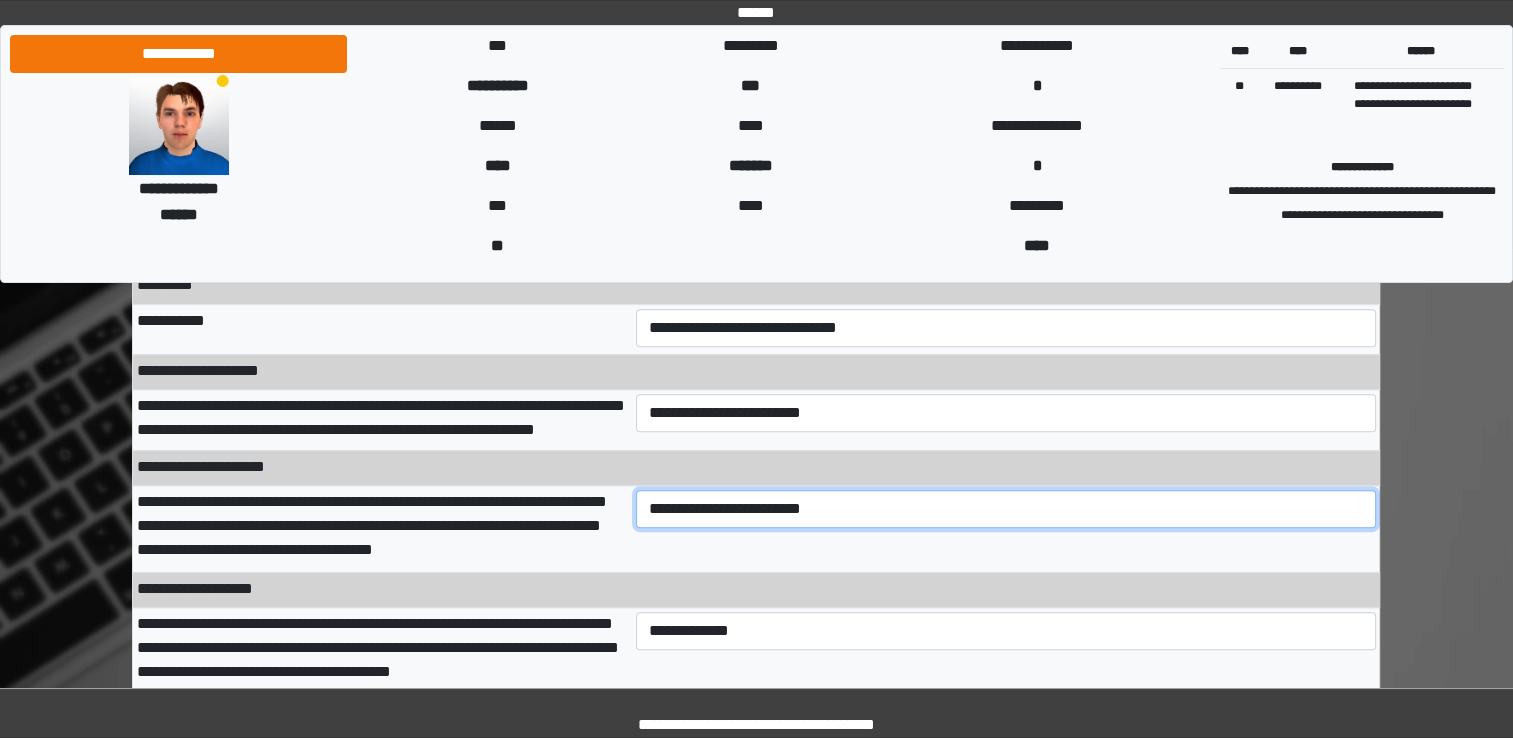 click on "**********" at bounding box center (1006, 509) 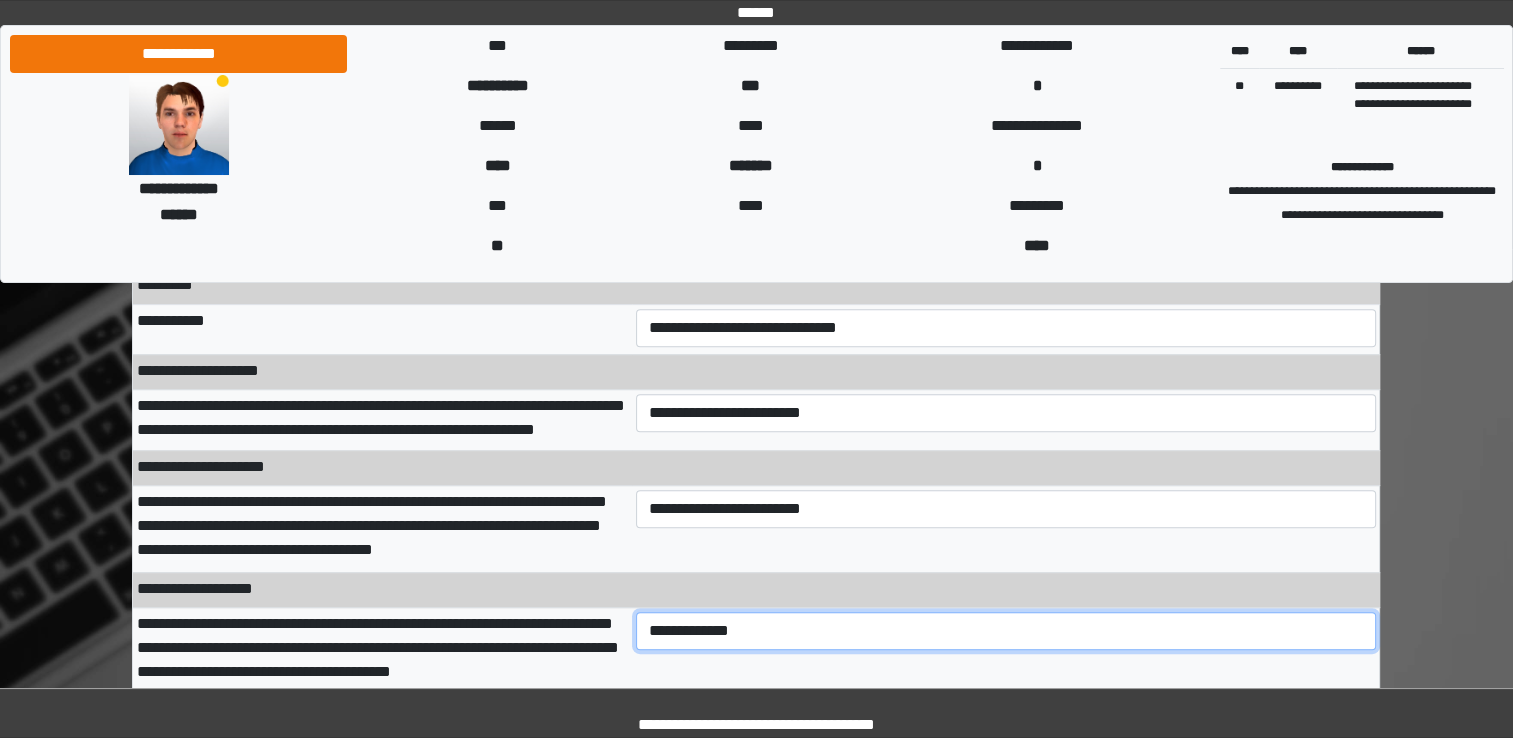 click on "**********" at bounding box center (1006, 631) 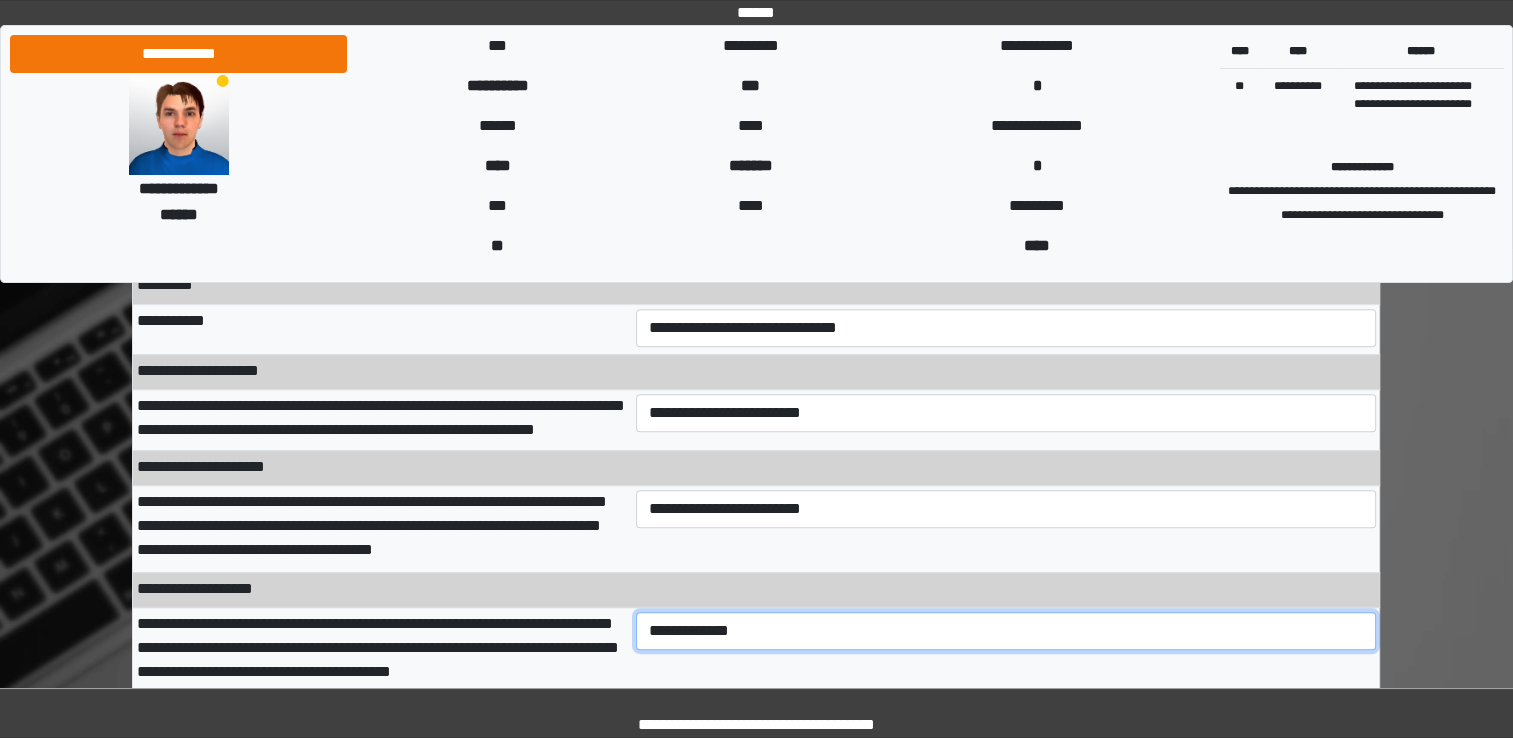select on "***" 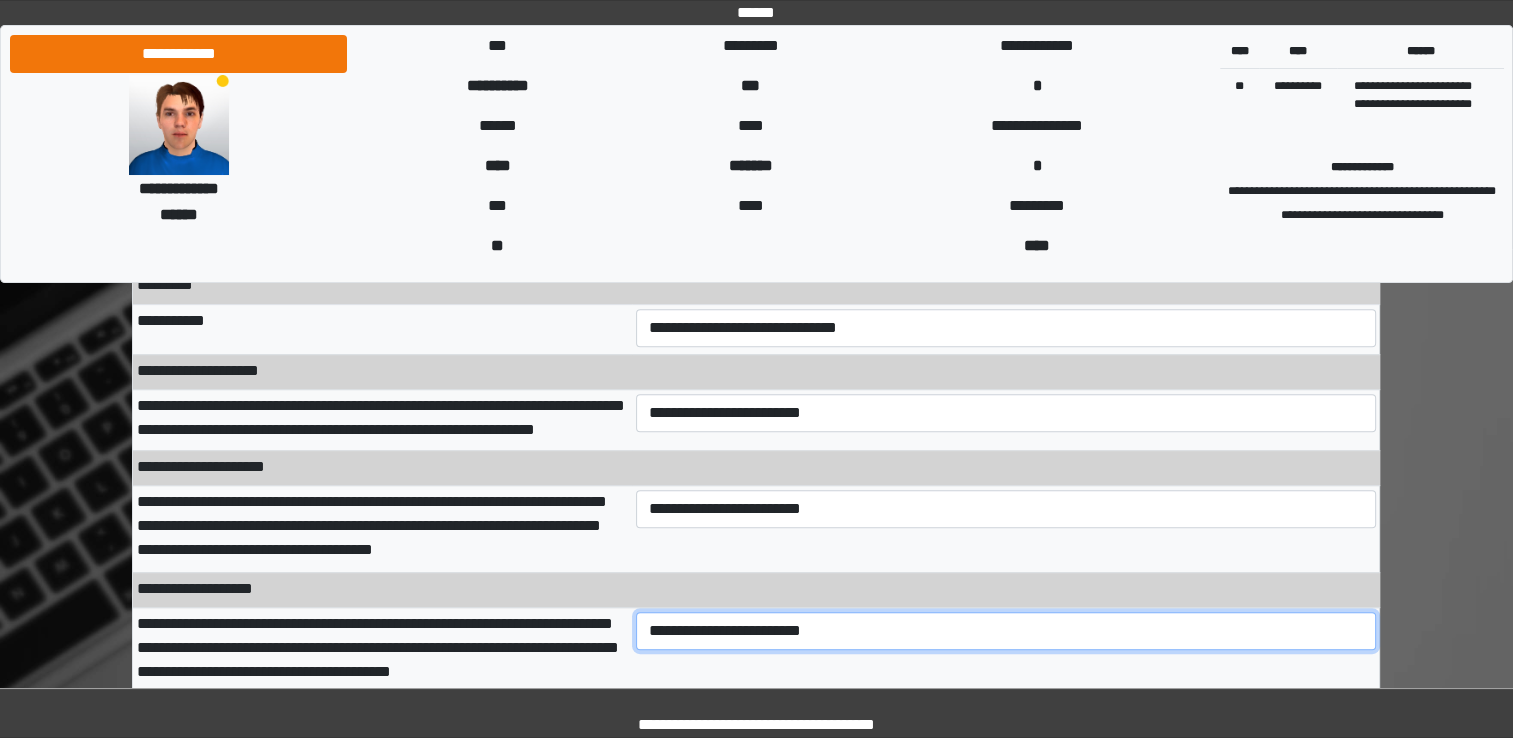 click on "**********" at bounding box center (1006, 631) 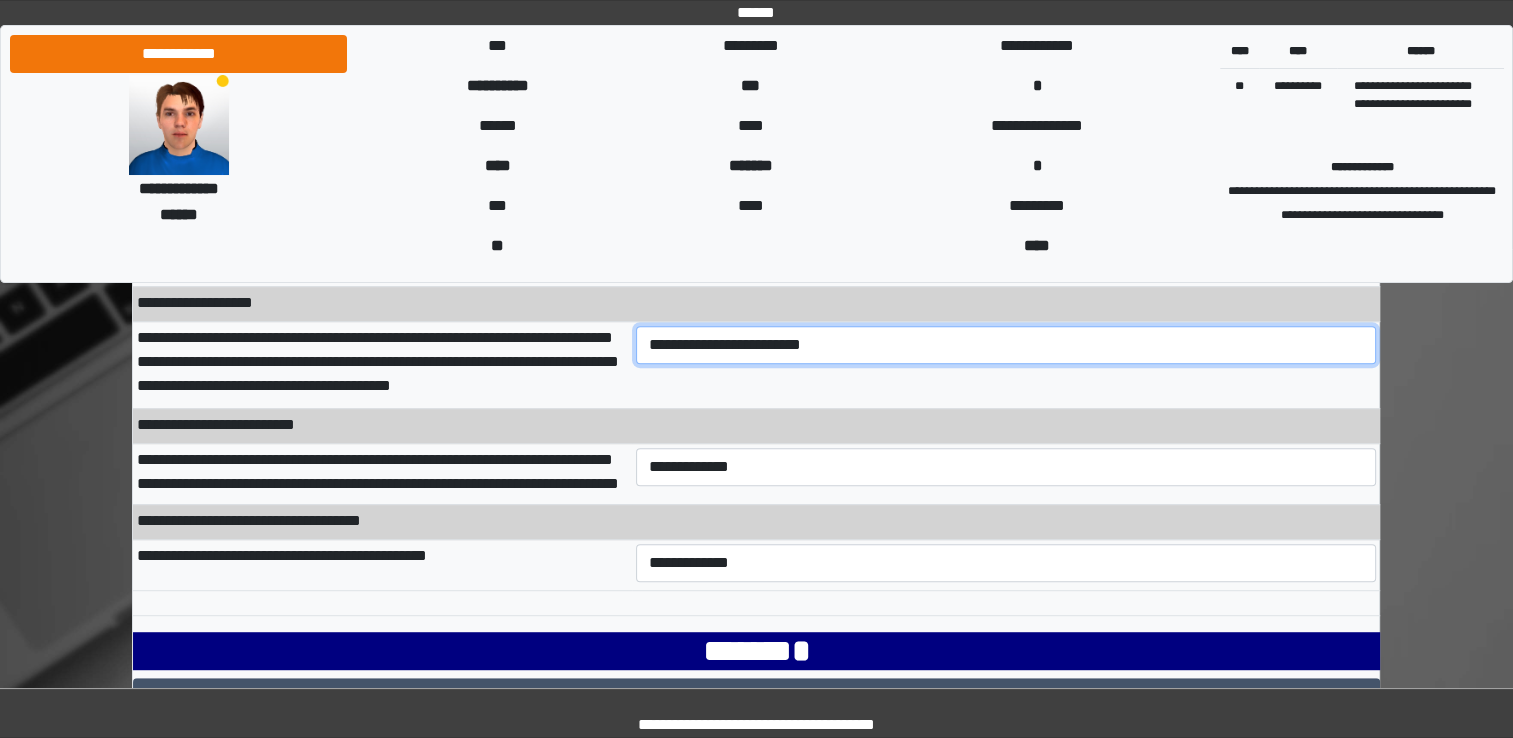 scroll, scrollTop: 1016, scrollLeft: 0, axis: vertical 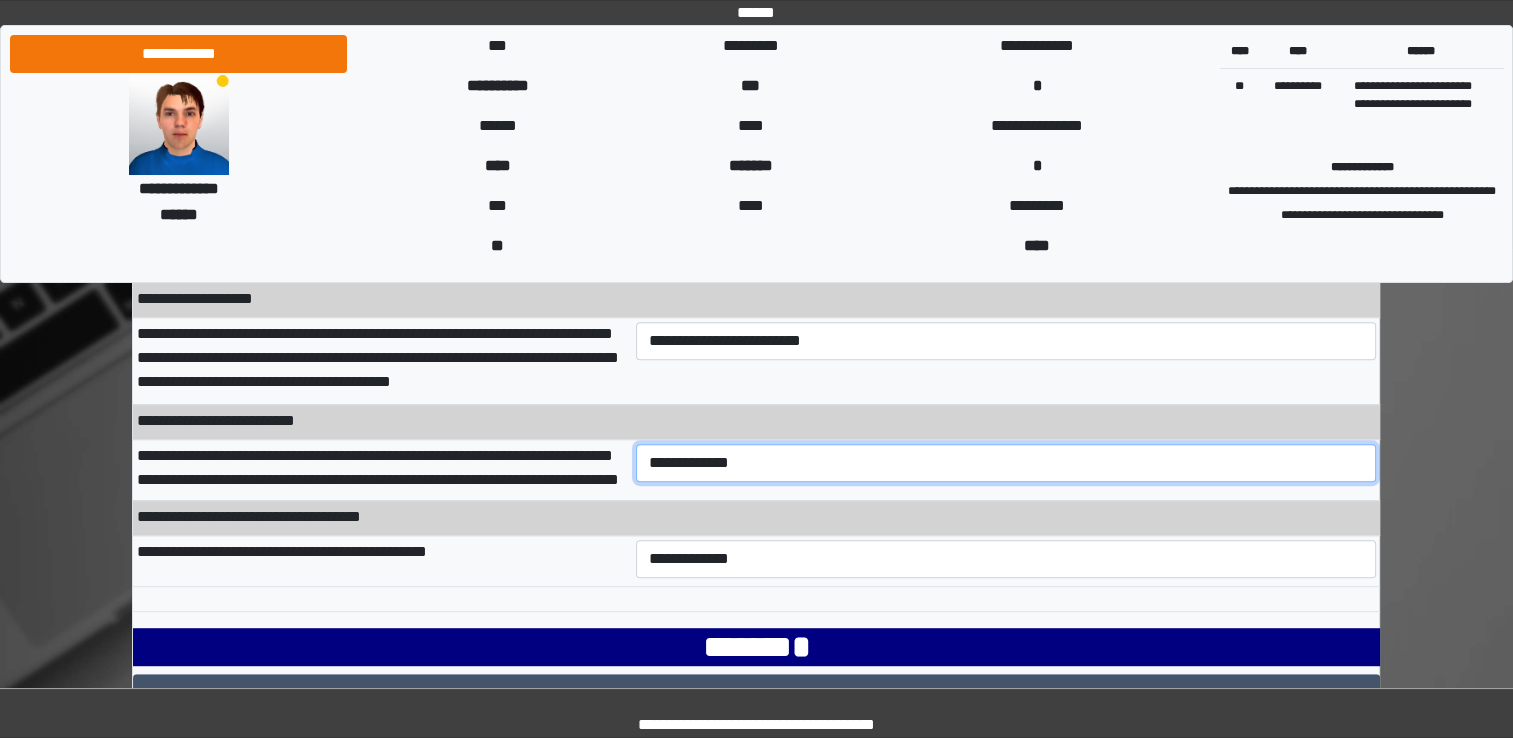 click on "**********" at bounding box center [1006, 463] 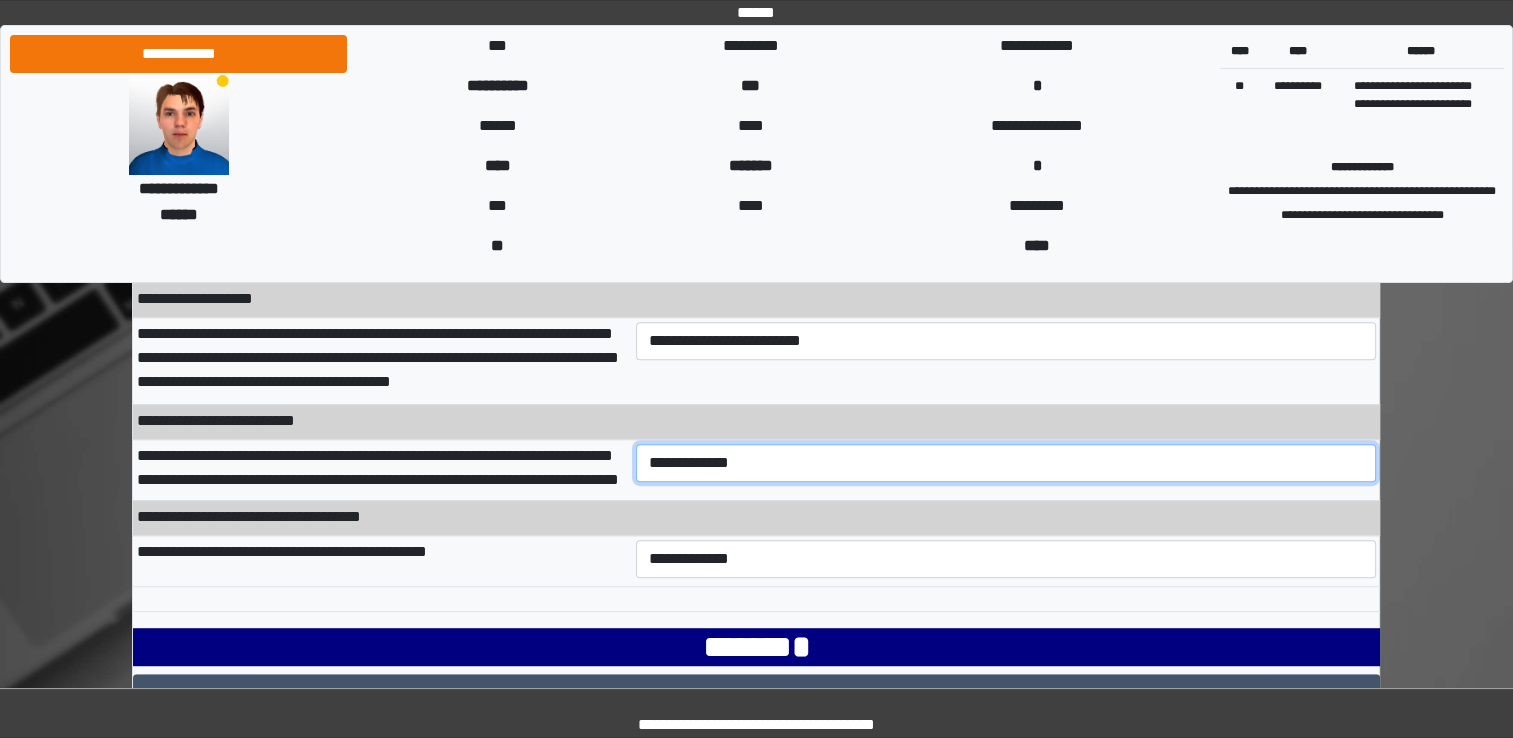 select on "***" 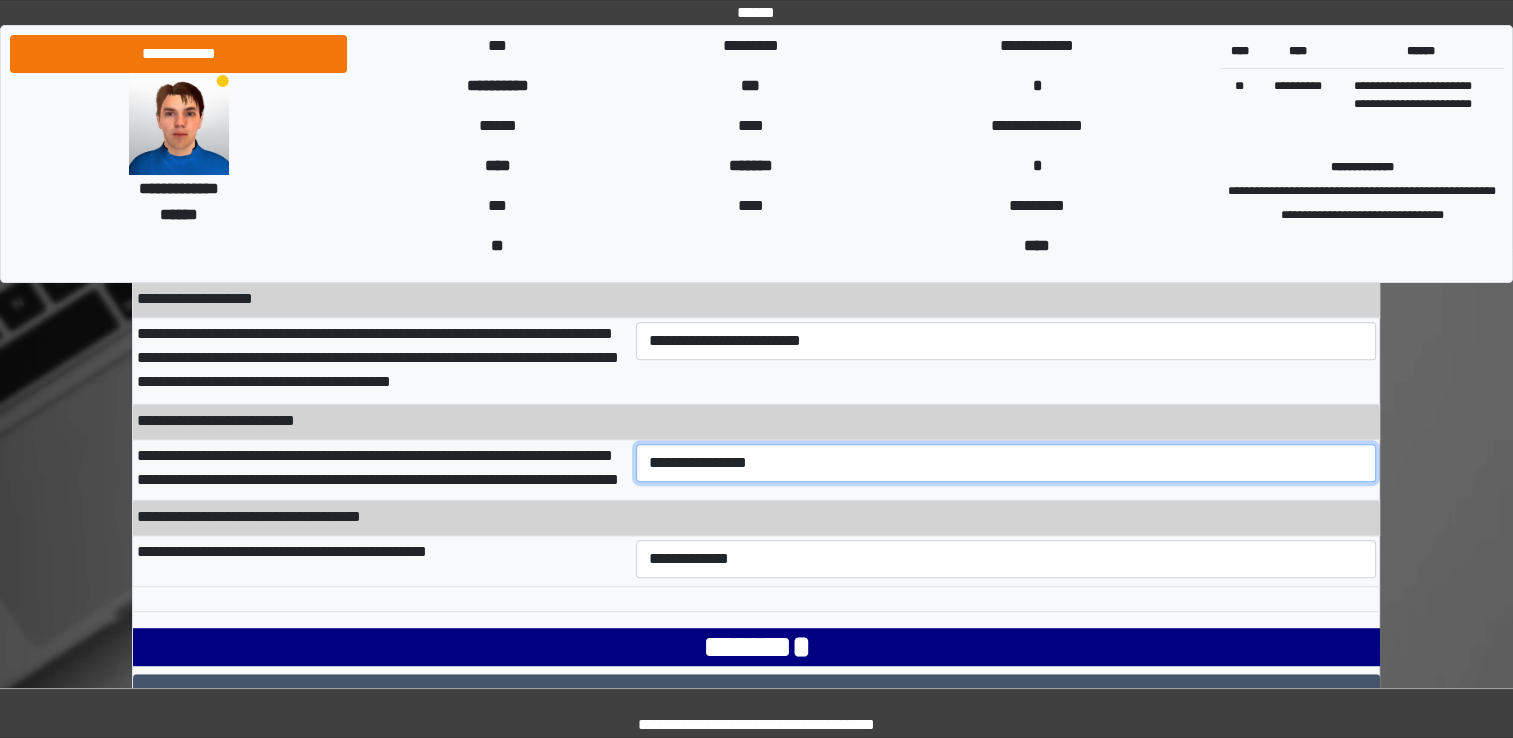 click on "**********" at bounding box center (1006, 463) 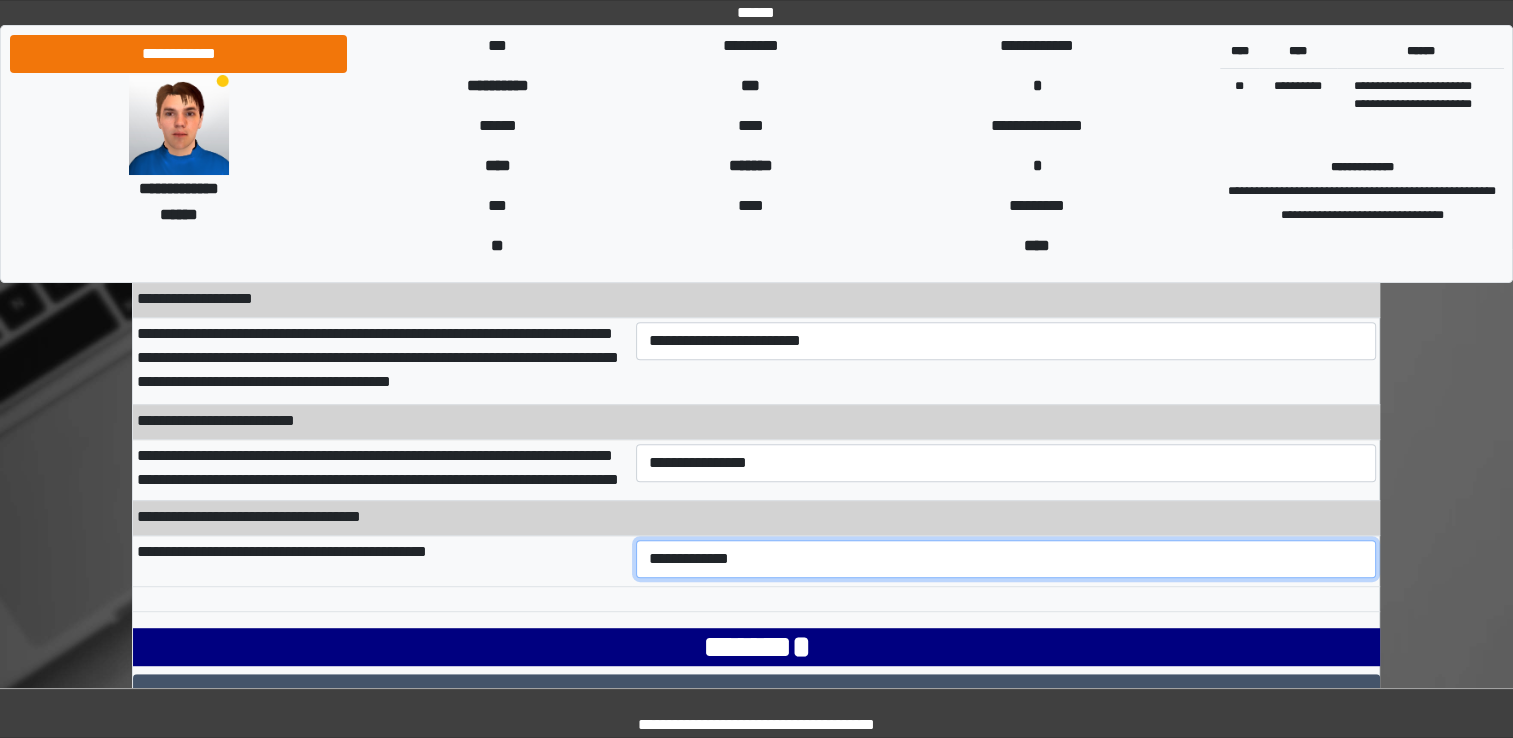 click on "**********" at bounding box center [1006, 559] 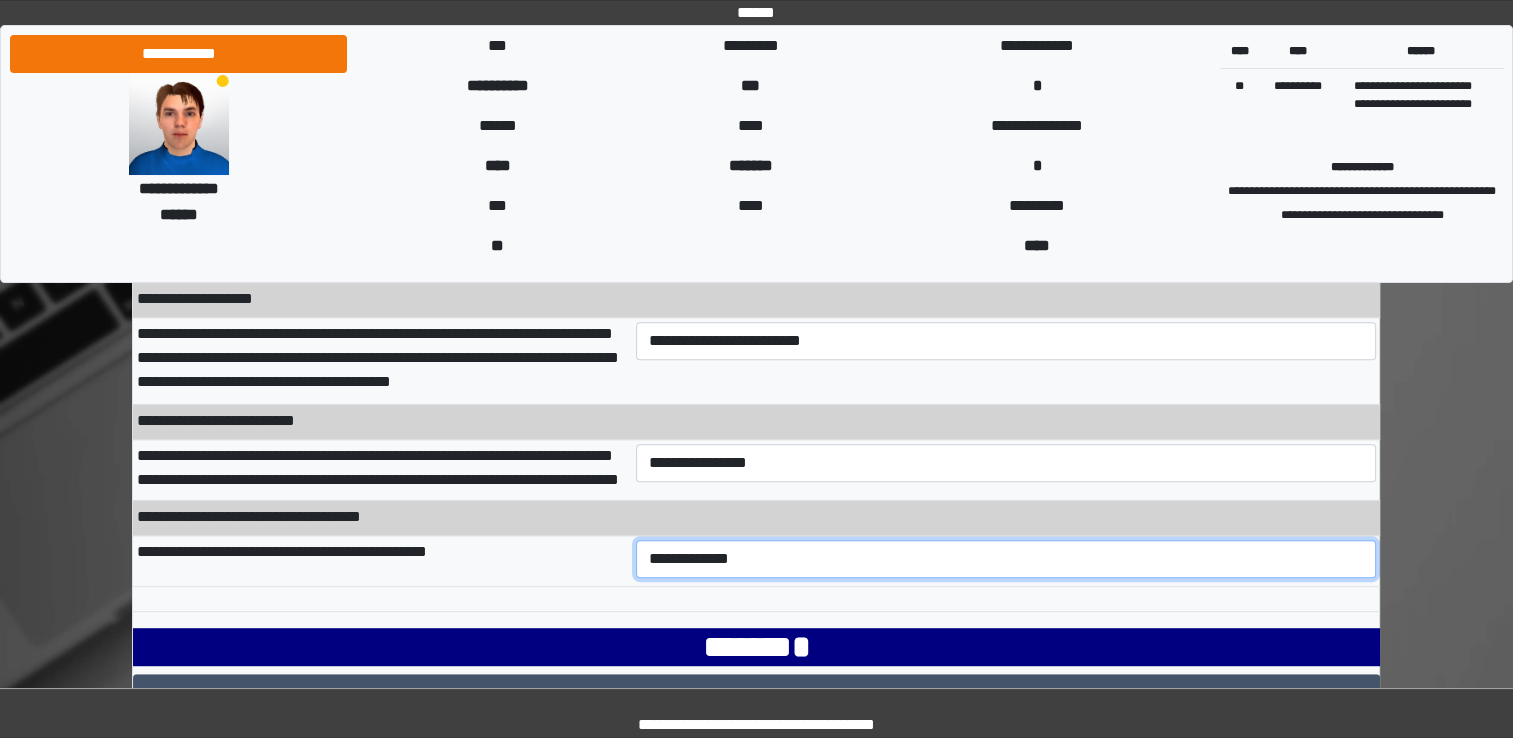 select on "***" 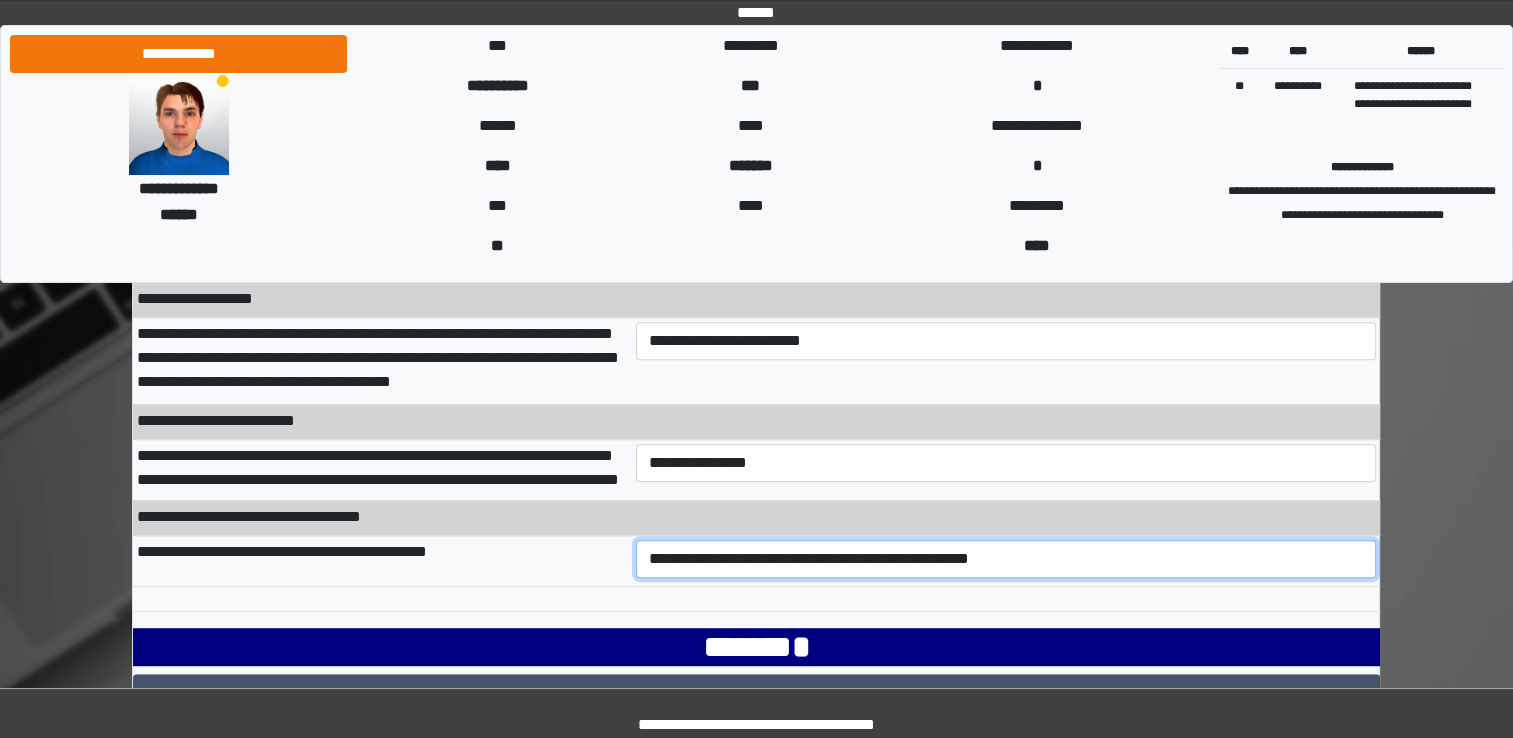 click on "**********" at bounding box center (1006, 559) 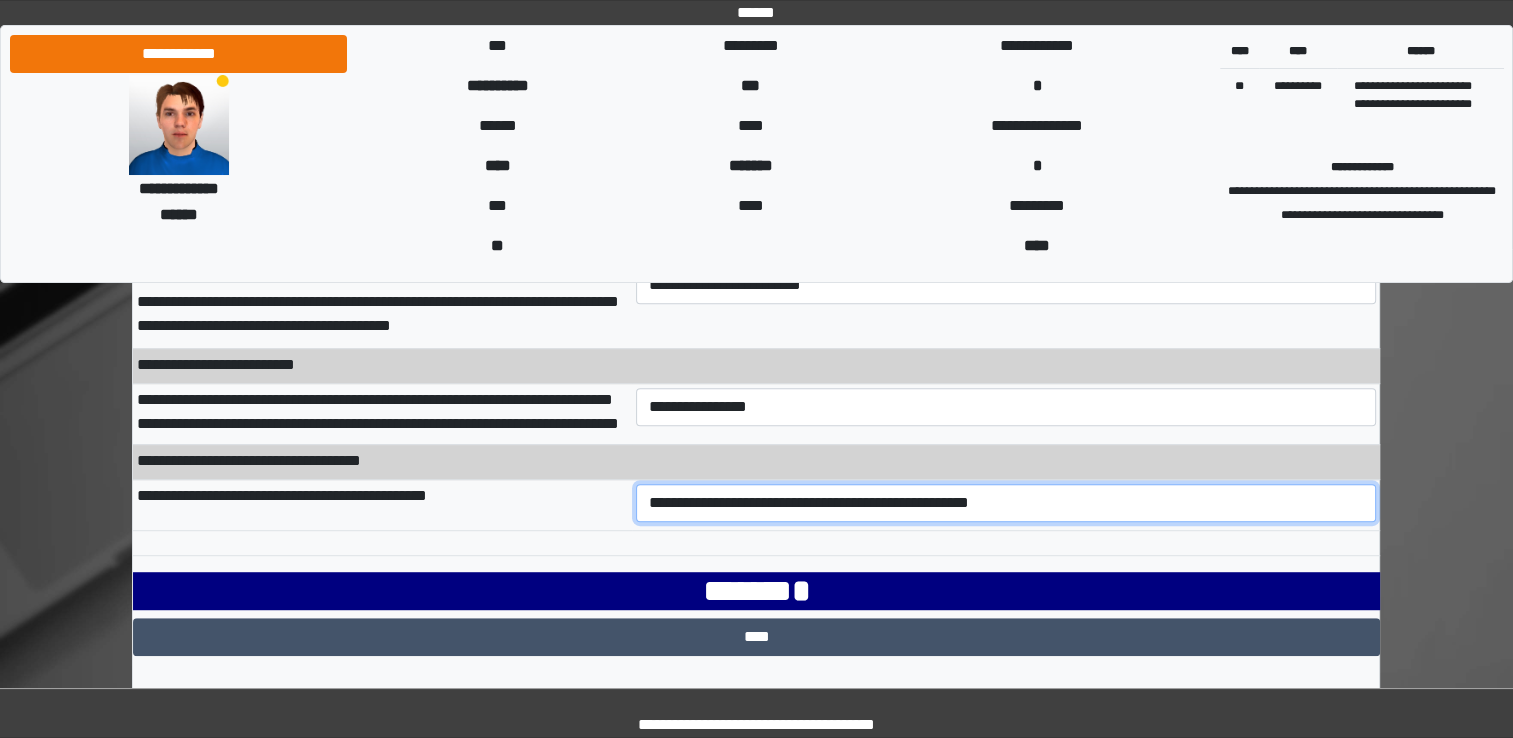 scroll, scrollTop: 1075, scrollLeft: 0, axis: vertical 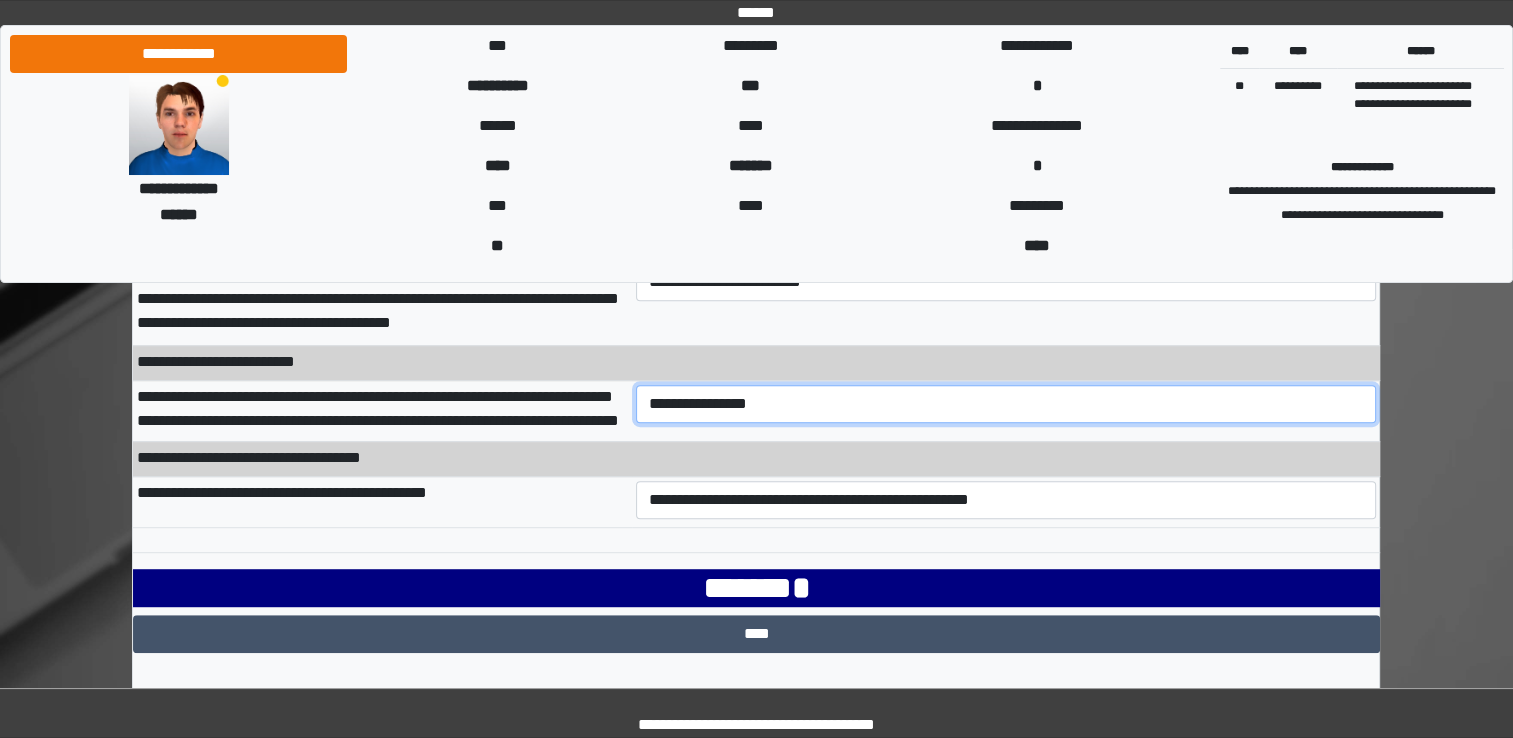 click on "**********" at bounding box center [1006, 404] 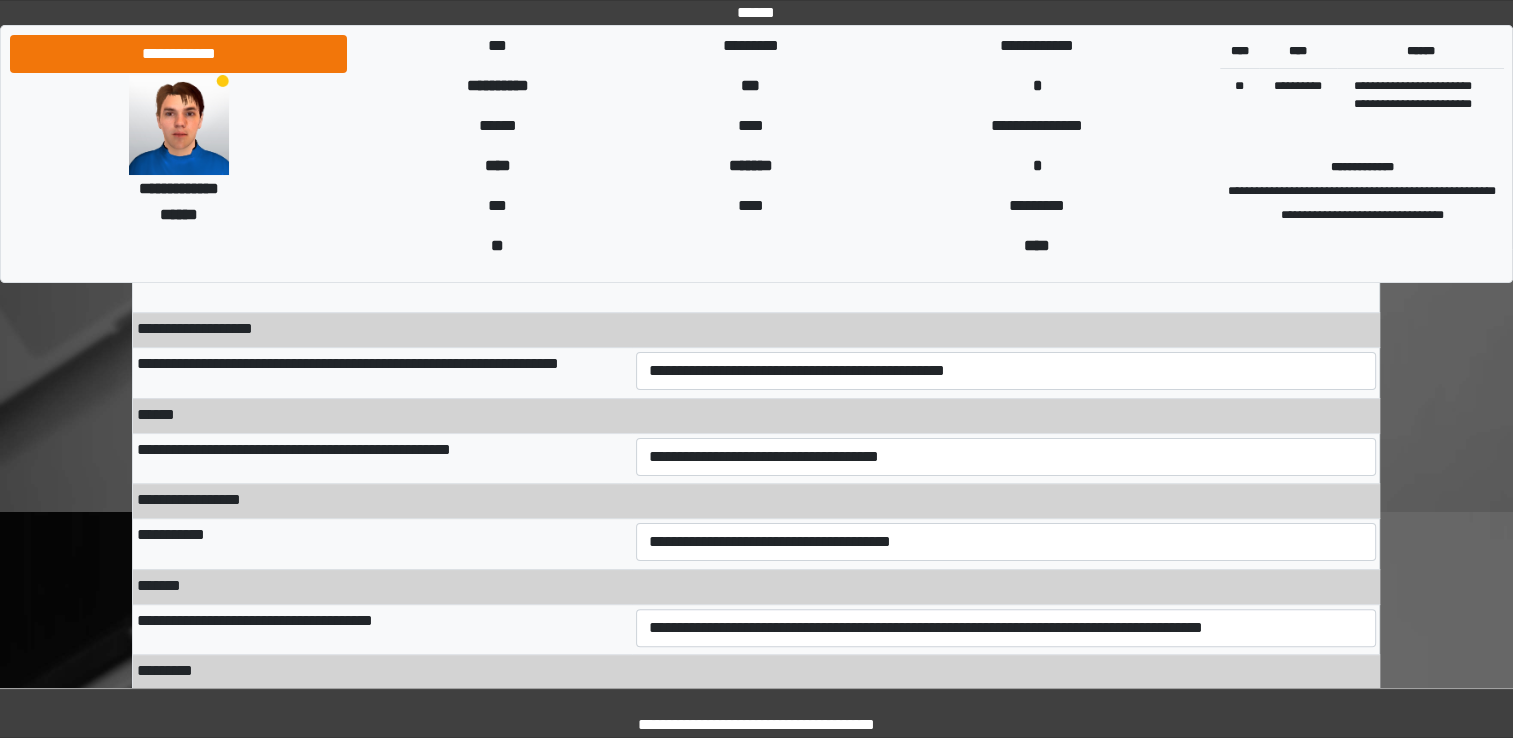 scroll, scrollTop: 287, scrollLeft: 0, axis: vertical 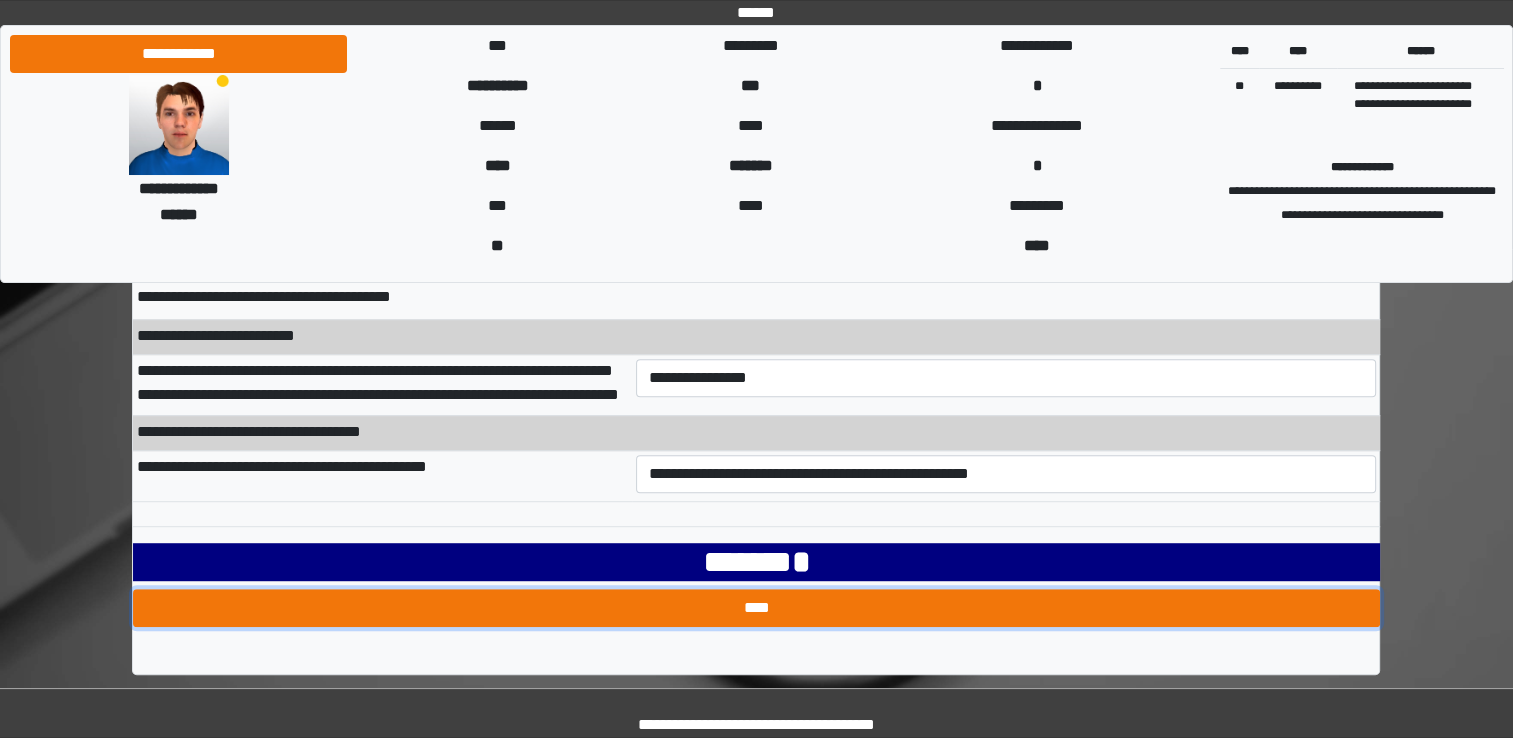 click on "****" at bounding box center [756, 608] 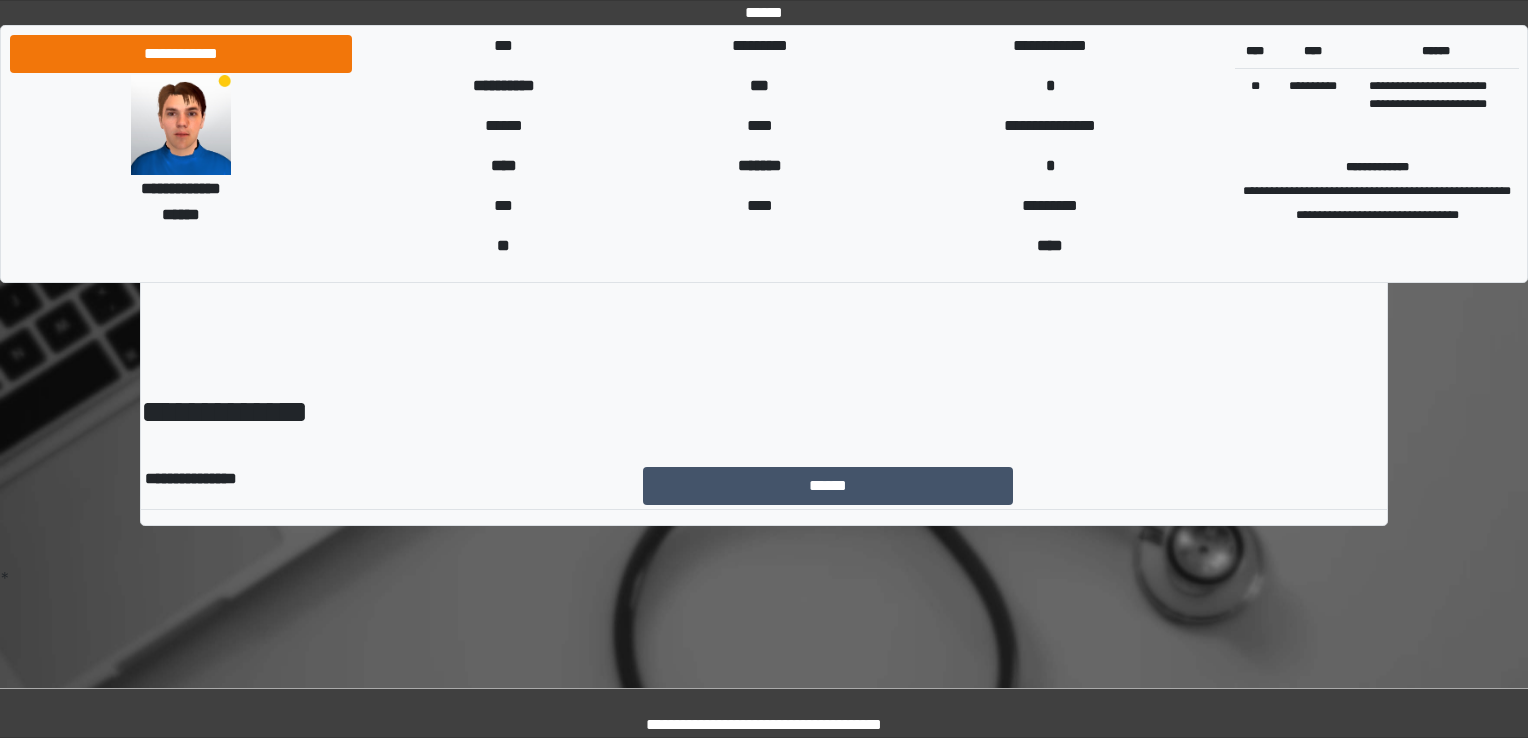 scroll, scrollTop: 0, scrollLeft: 0, axis: both 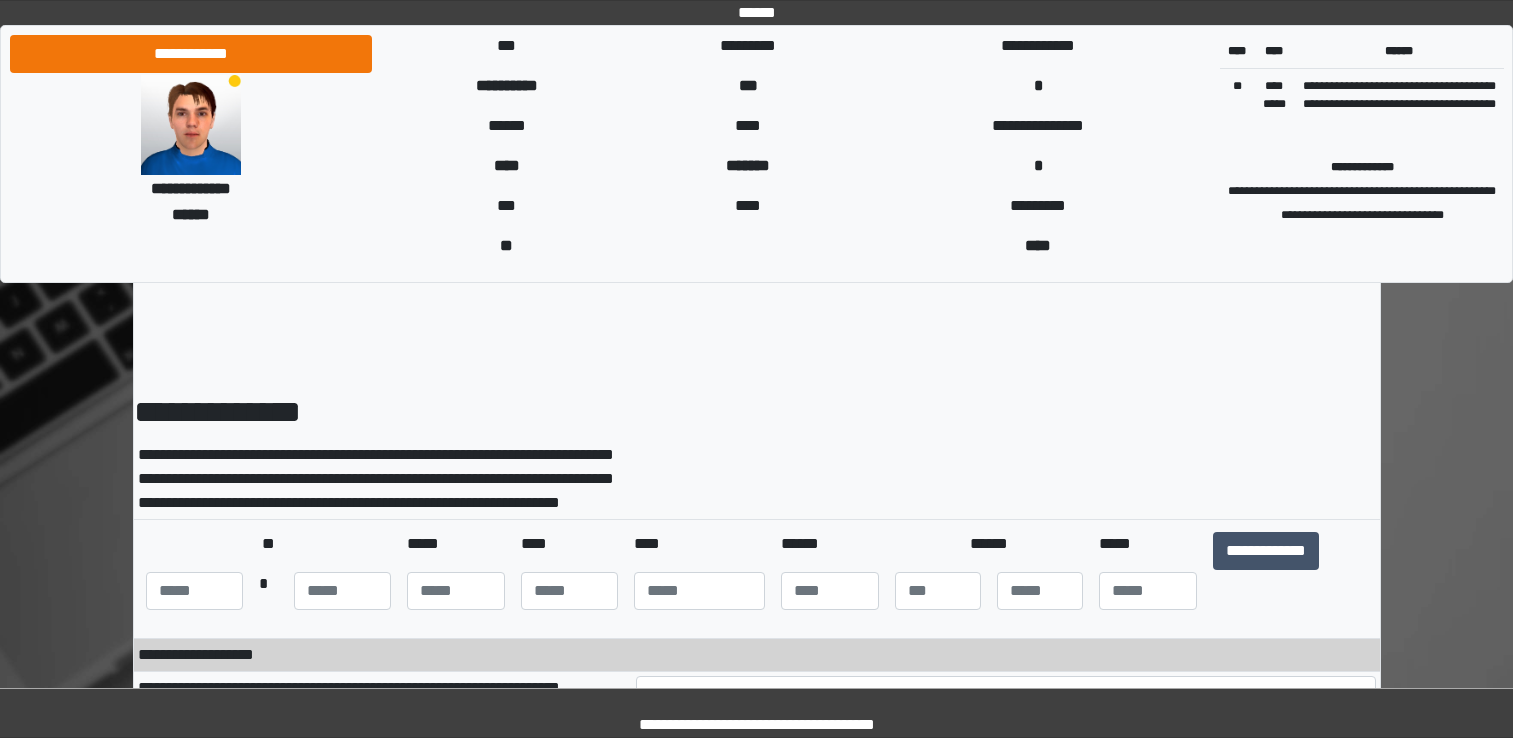 select on "***" 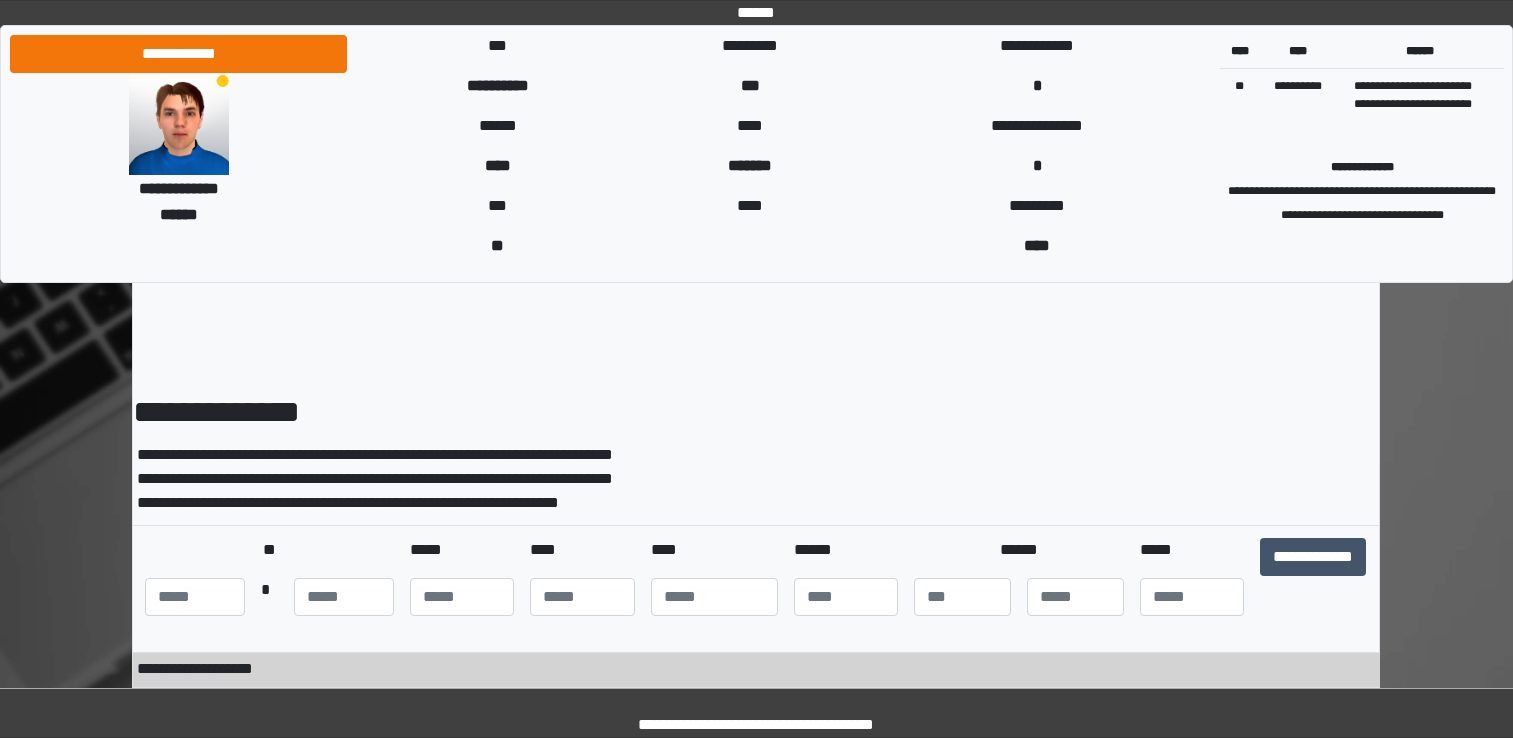scroll, scrollTop: 1101, scrollLeft: 0, axis: vertical 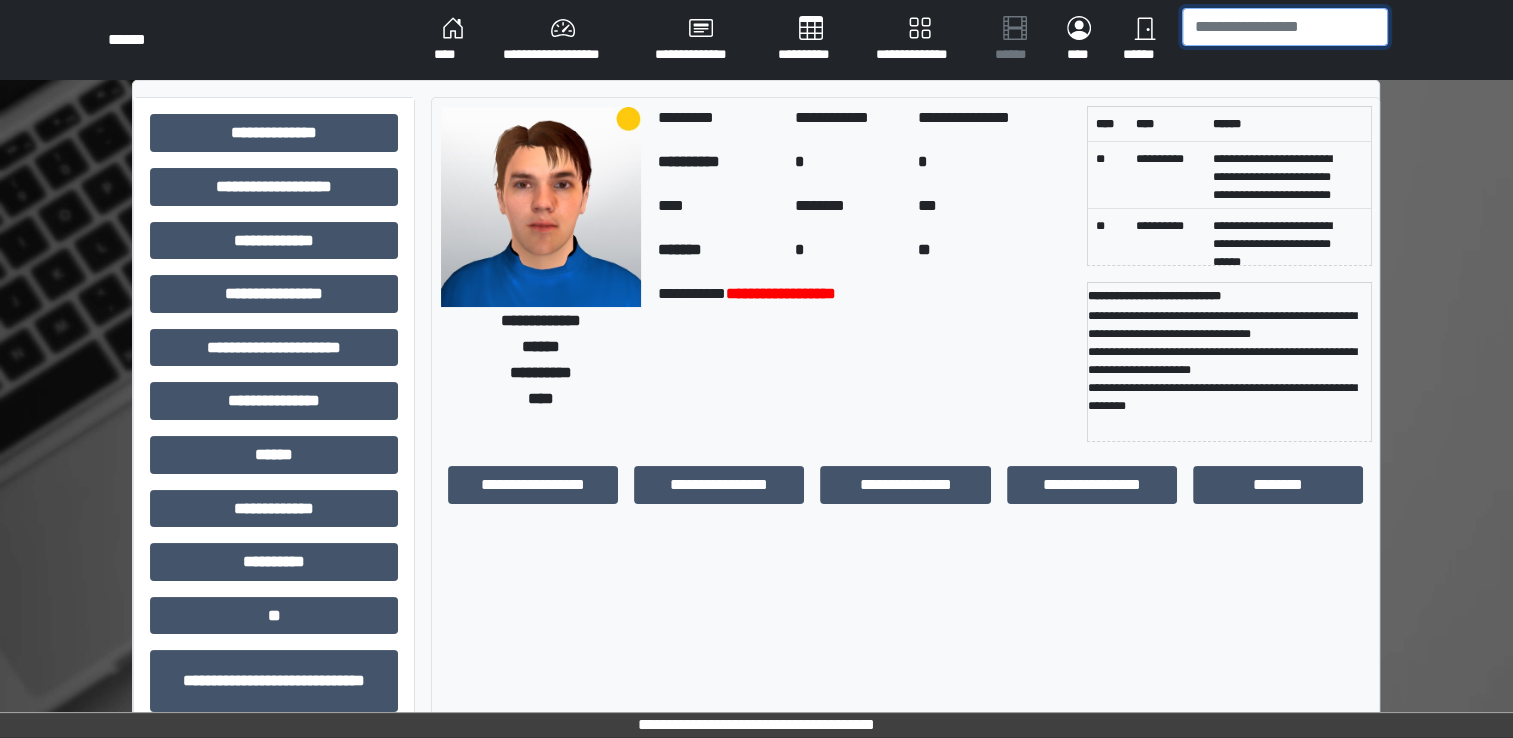 click at bounding box center [1285, 27] 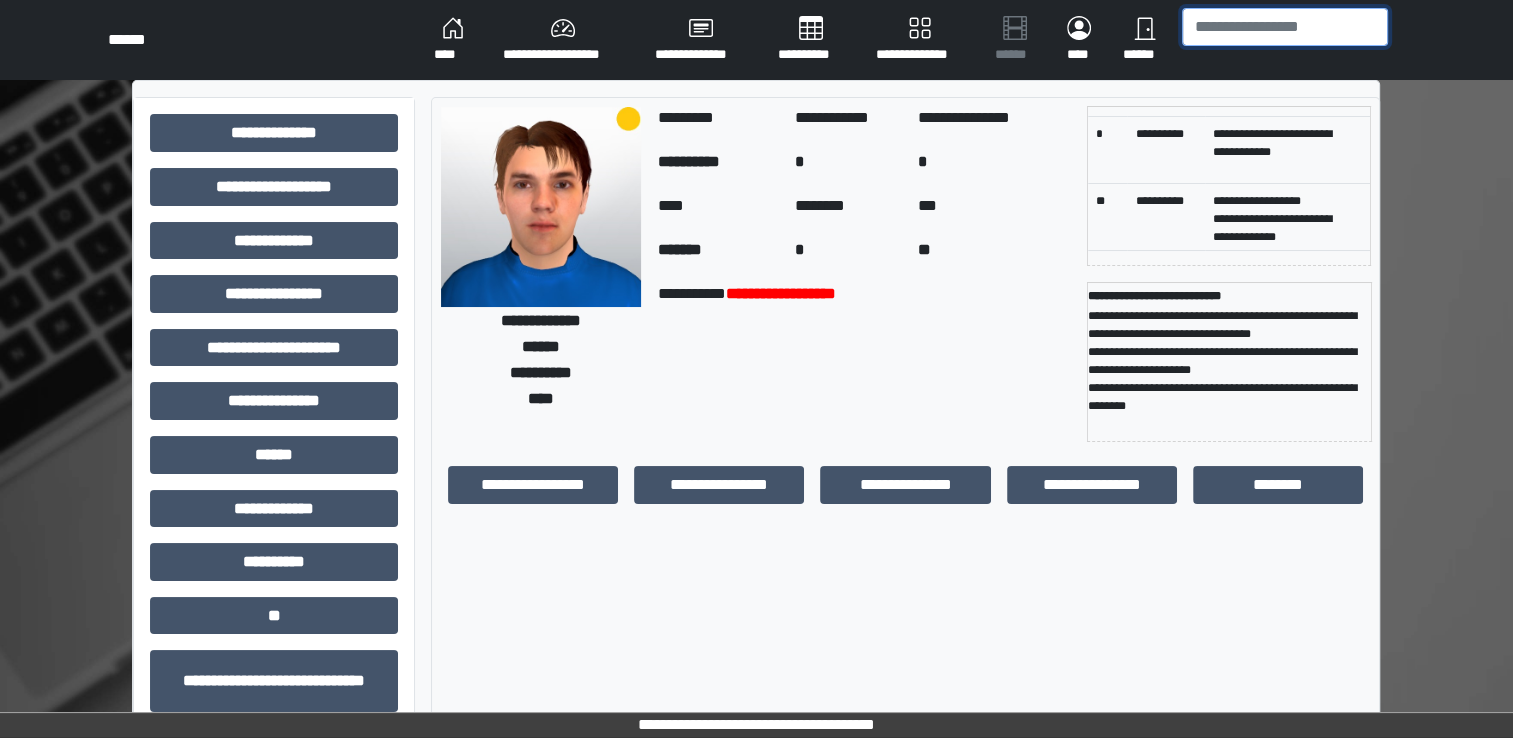 scroll, scrollTop: 0, scrollLeft: 0, axis: both 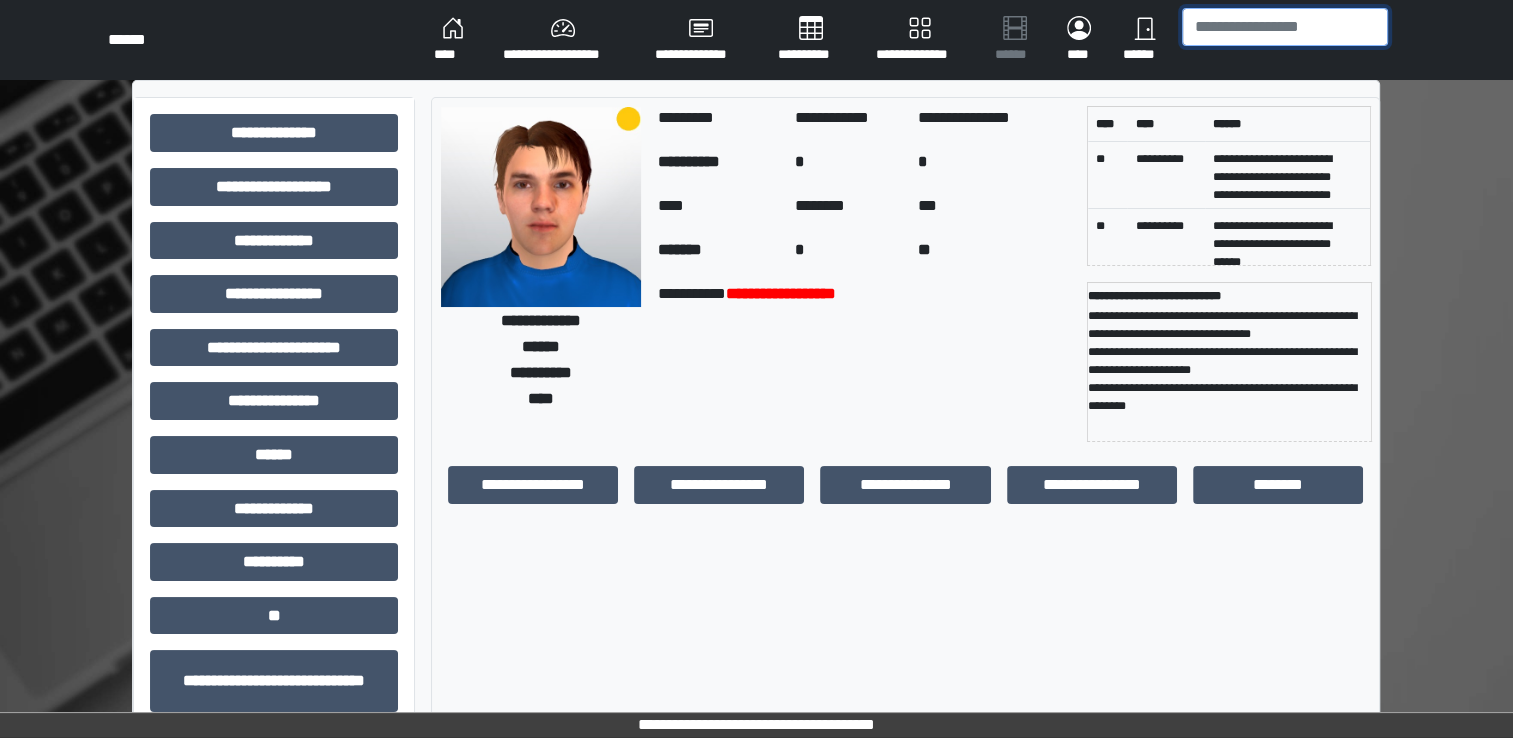 click at bounding box center (1285, 27) 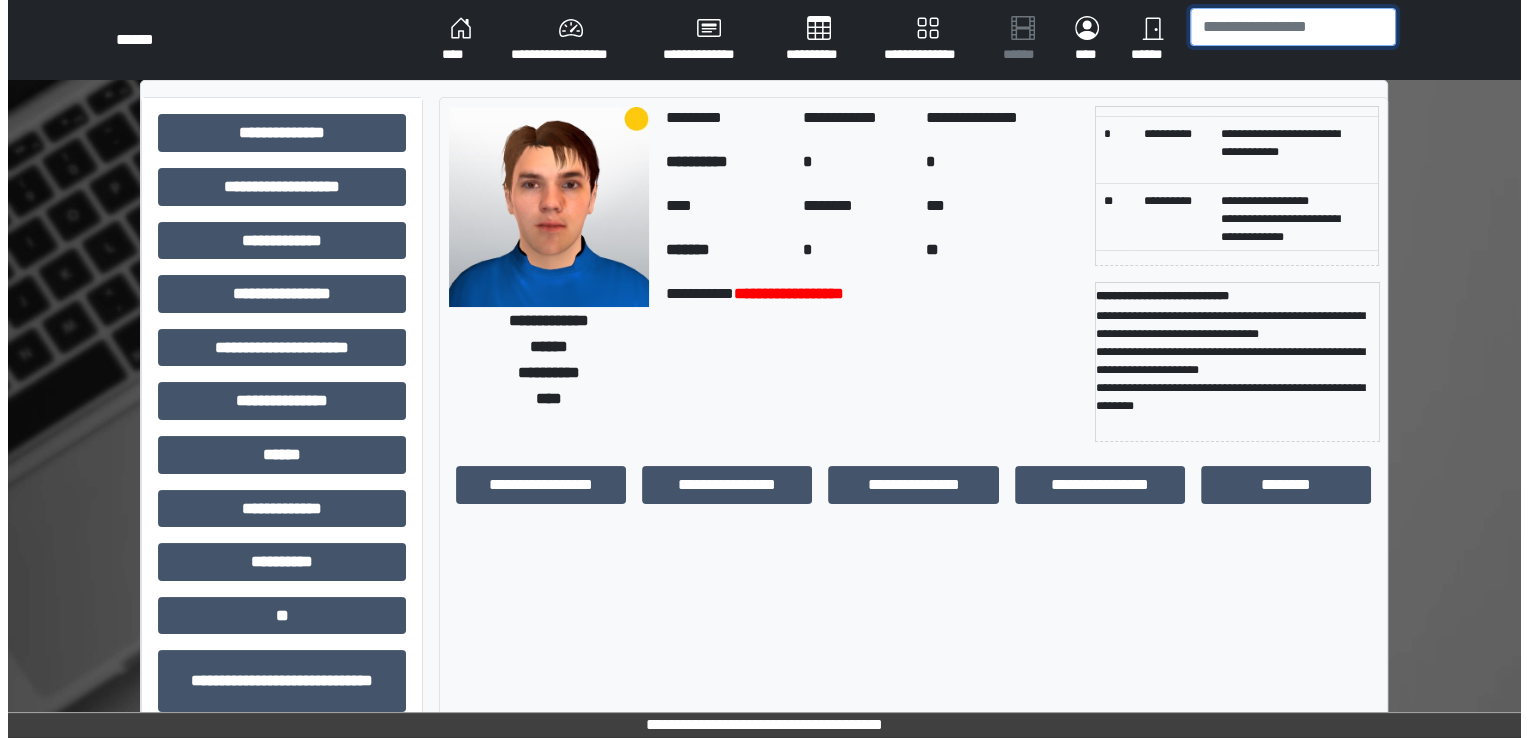 scroll, scrollTop: 0, scrollLeft: 0, axis: both 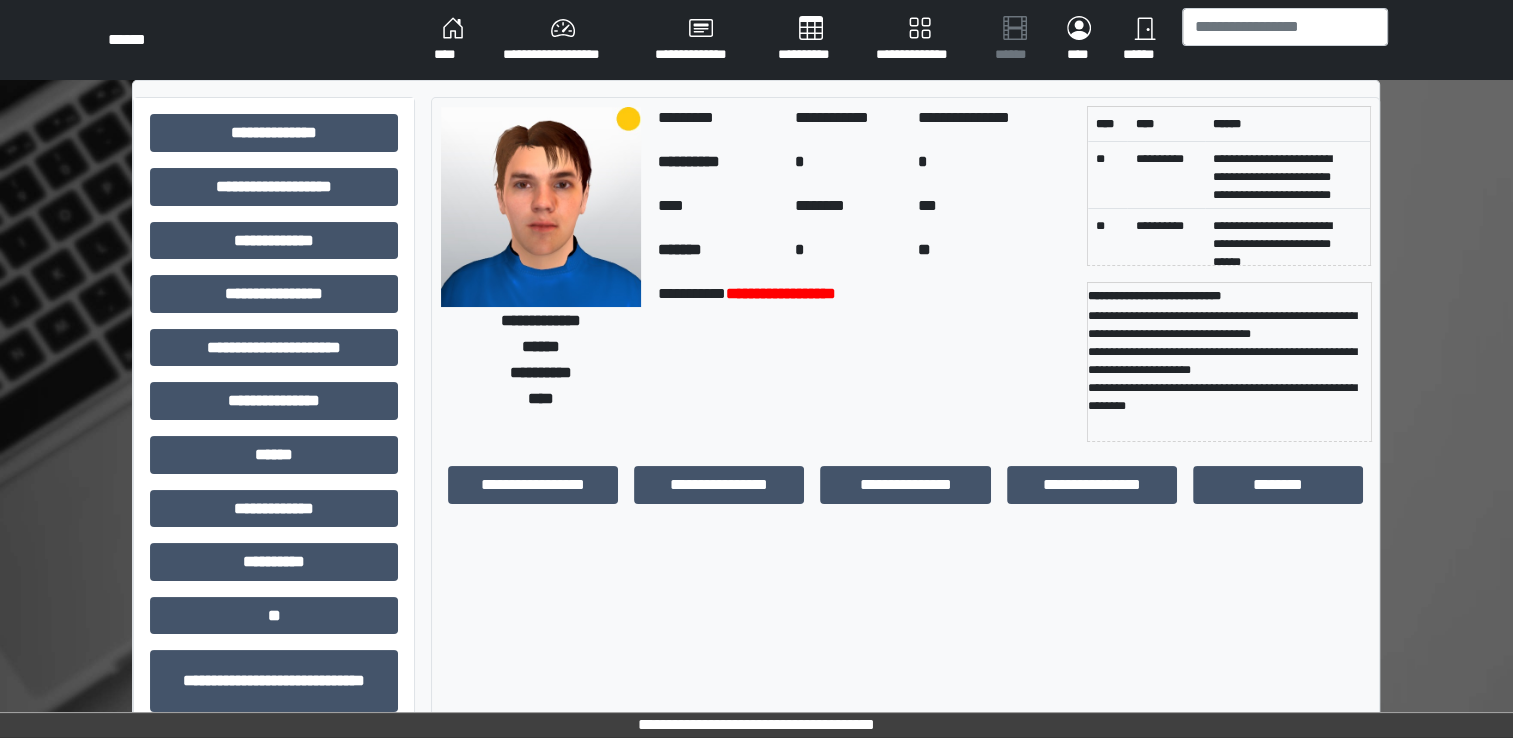 click on "****" at bounding box center [452, 40] 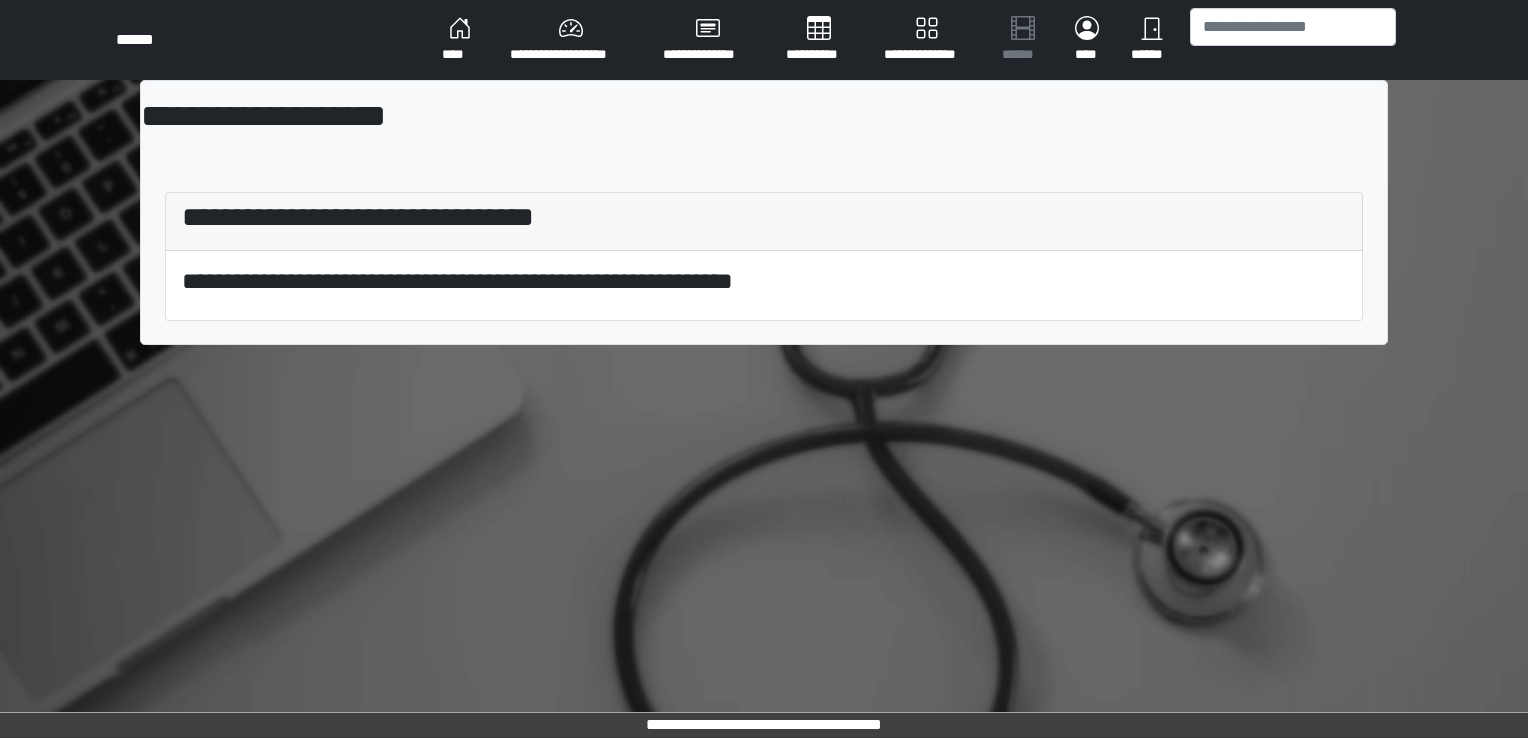 click on "**********" at bounding box center (570, 40) 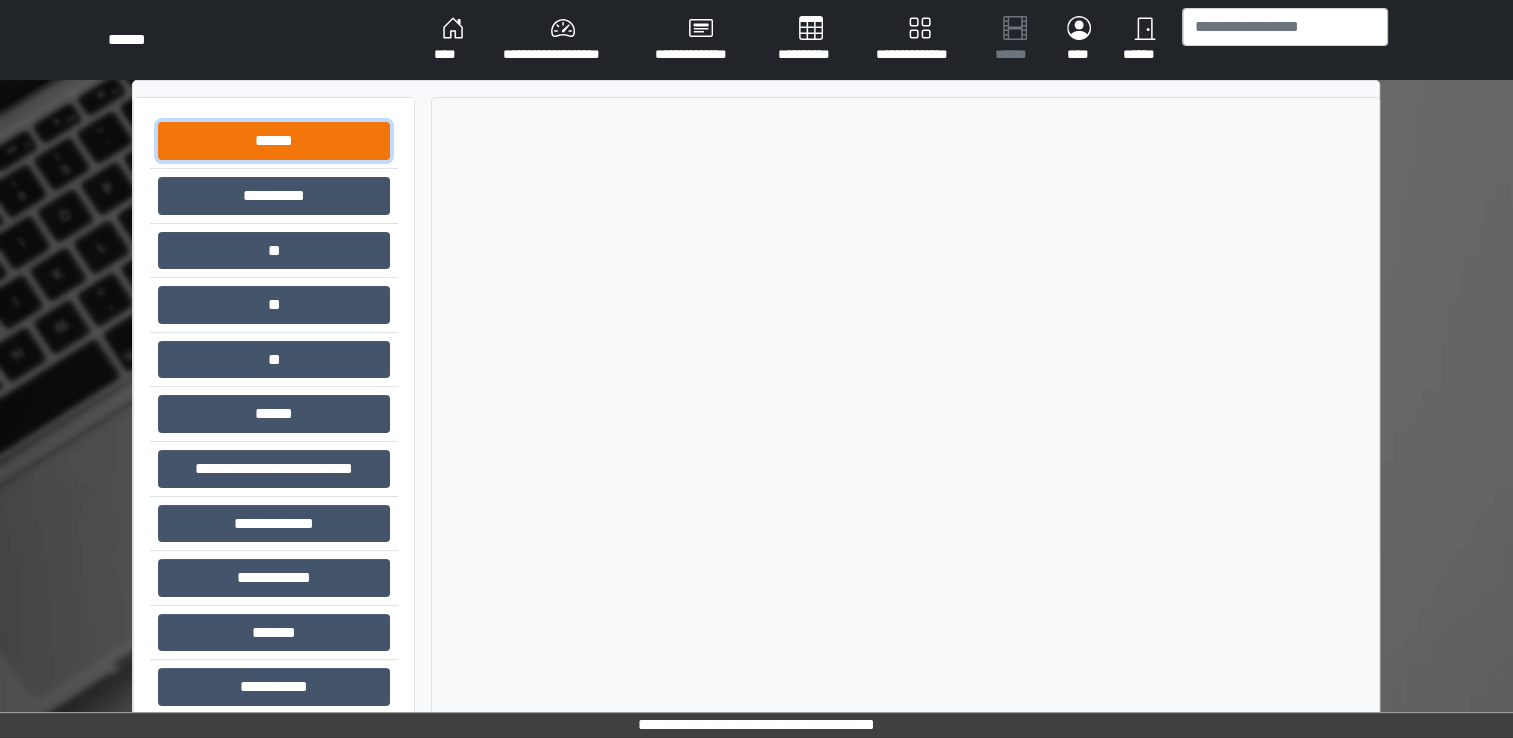 click on "******" at bounding box center [274, 141] 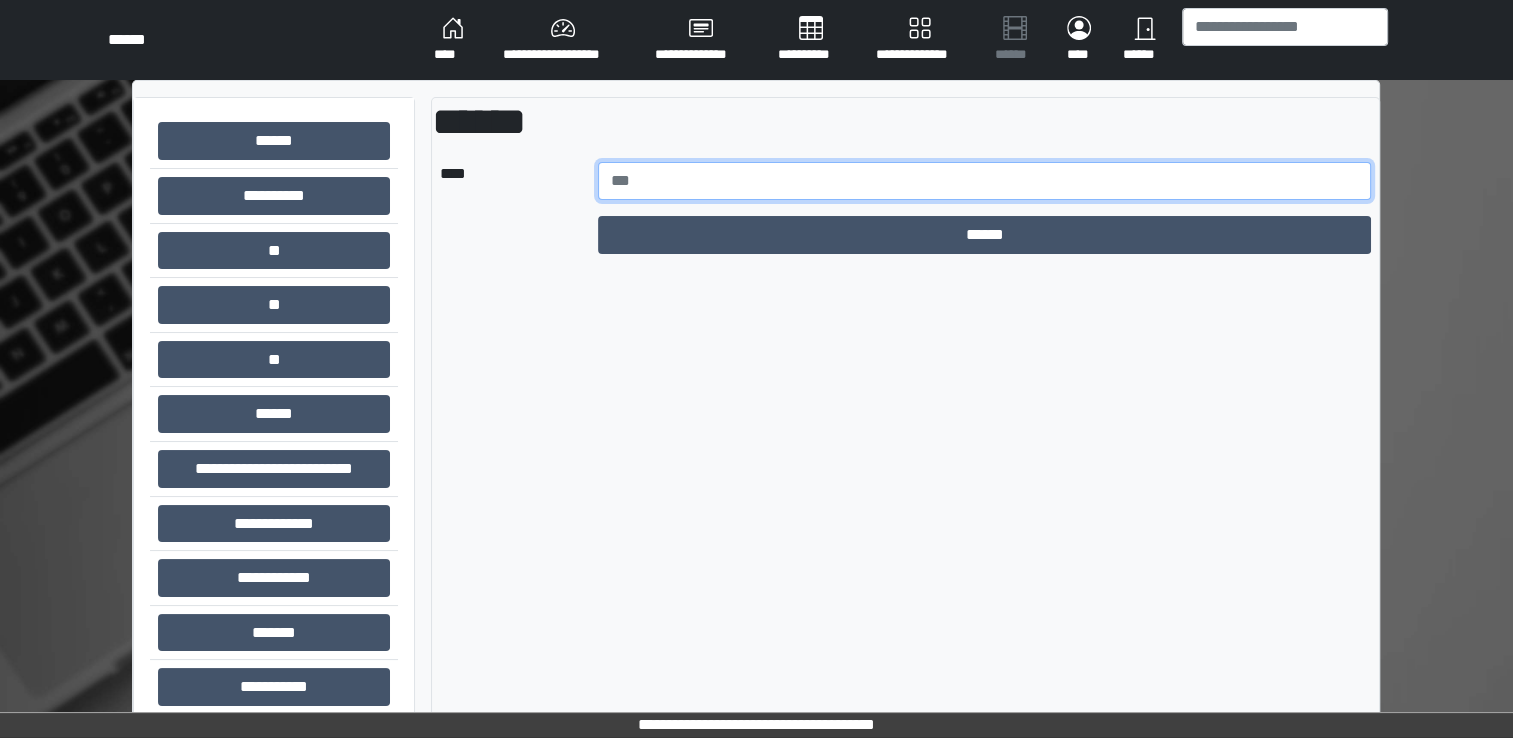 click at bounding box center [985, 181] 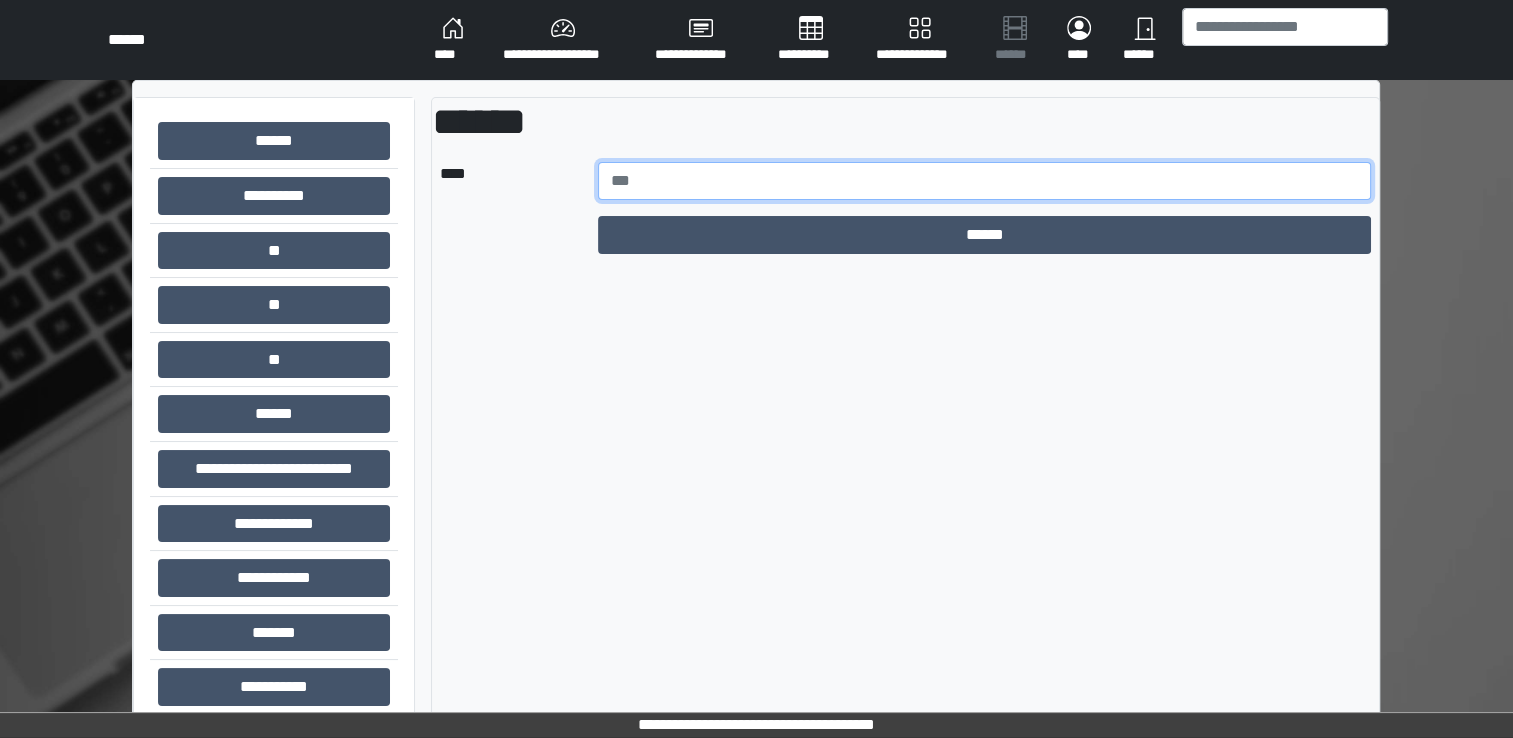 type on "******" 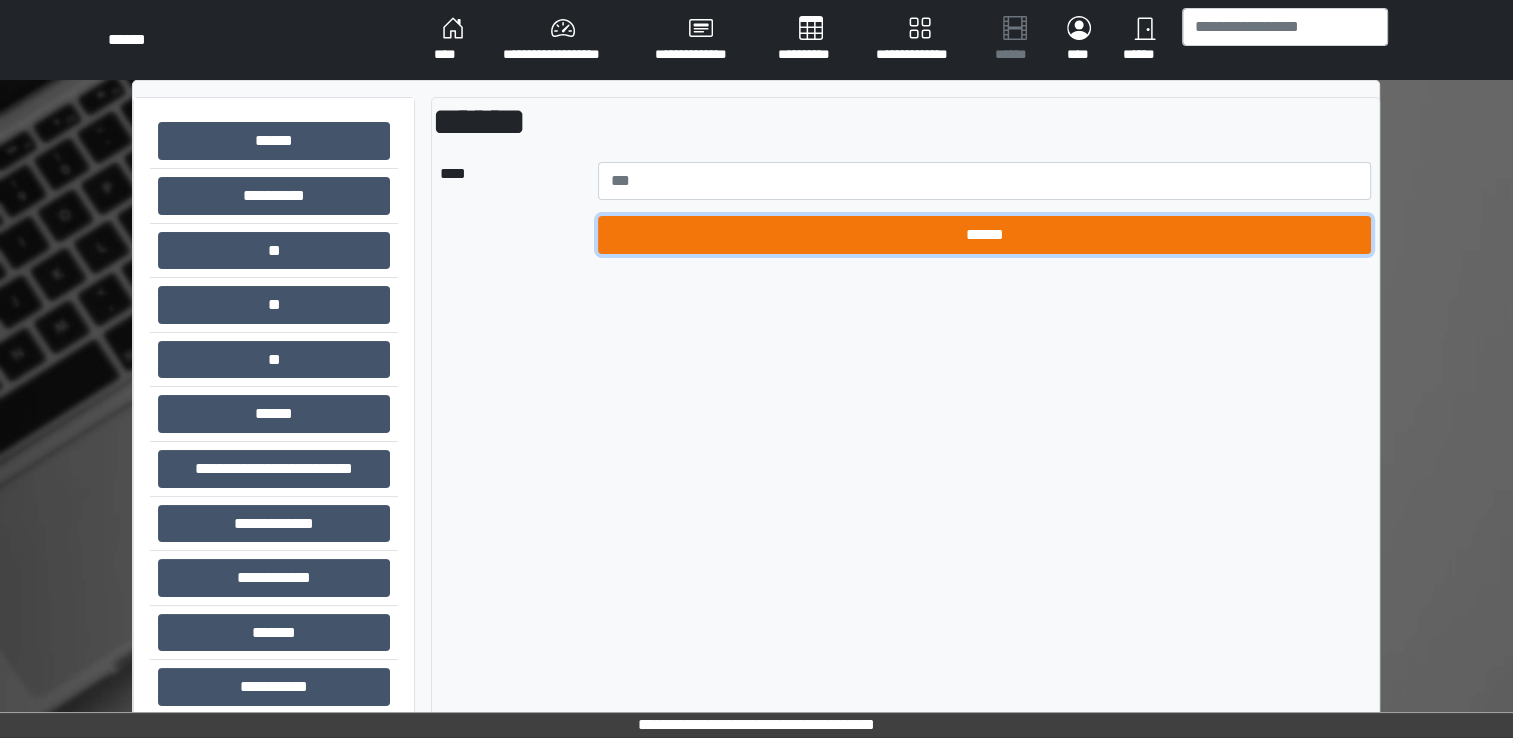 click on "******" at bounding box center [985, 235] 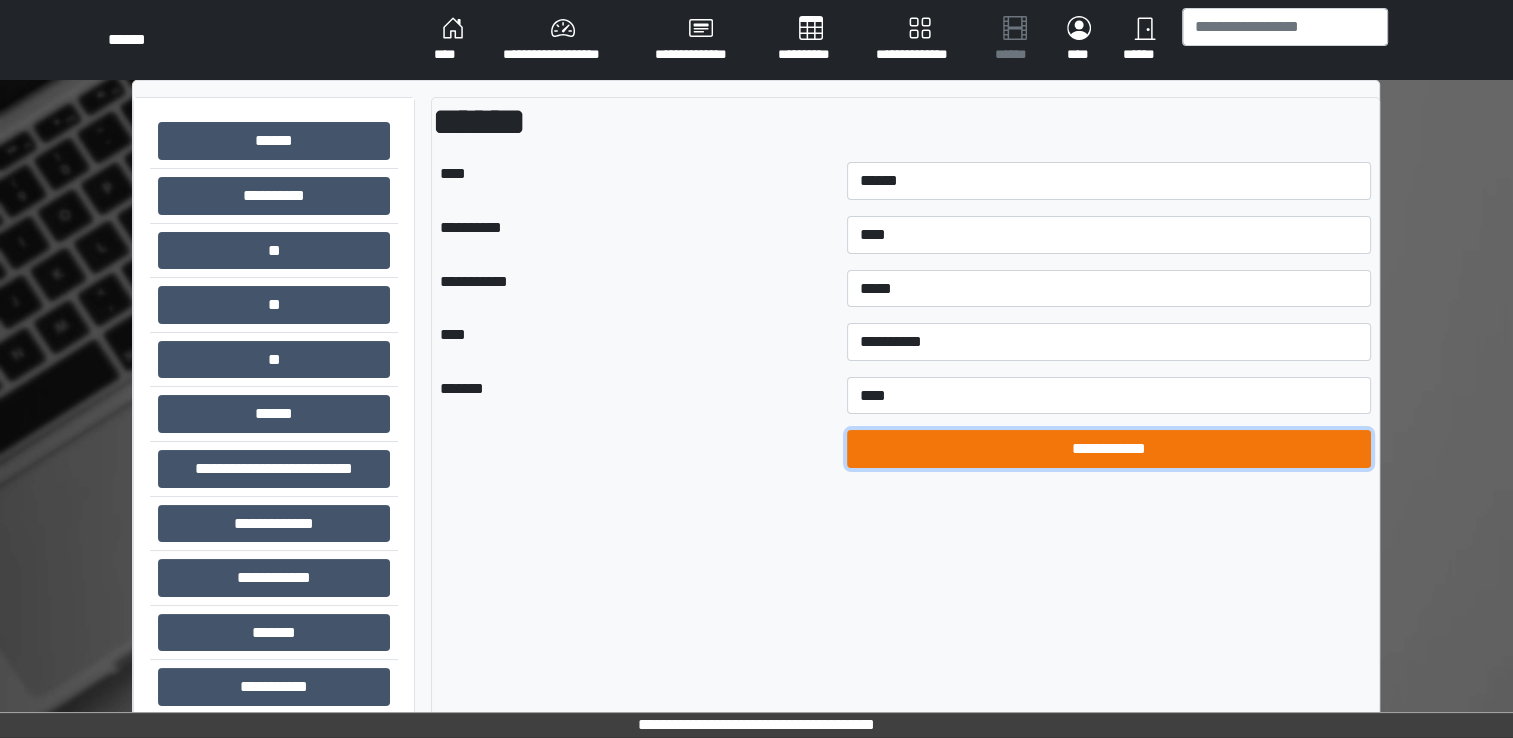 click on "**********" at bounding box center (1109, 449) 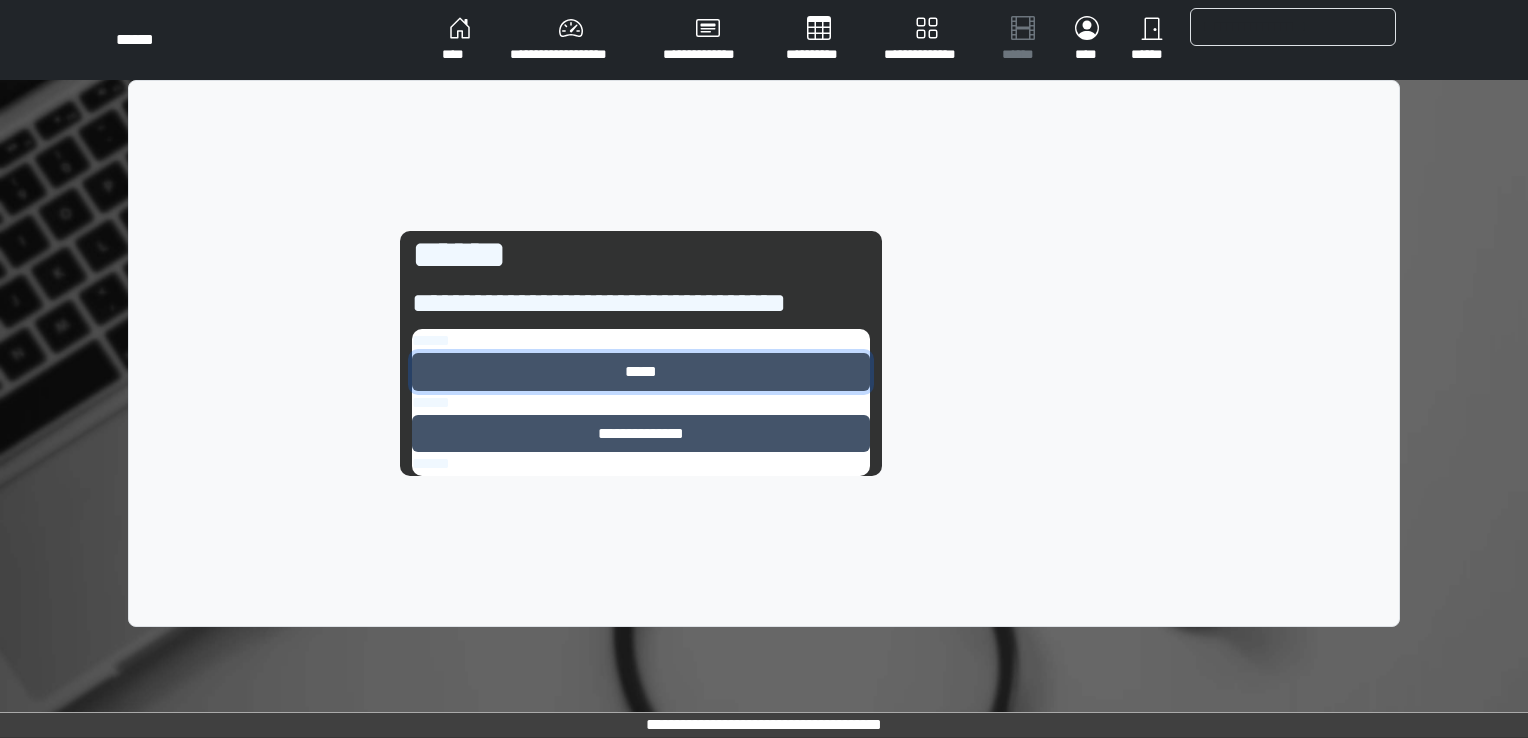 click on "*****" at bounding box center [641, 372] 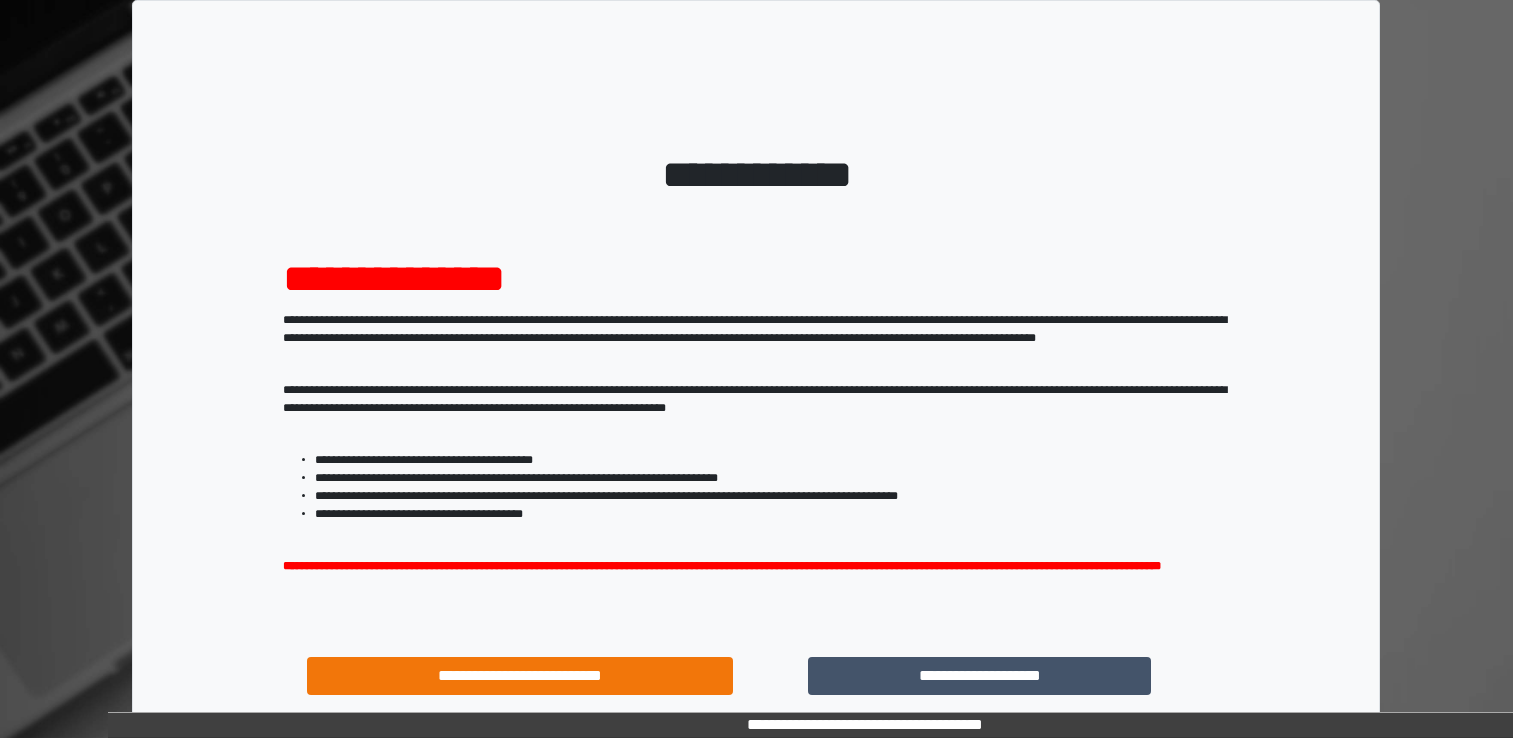 scroll, scrollTop: 0, scrollLeft: 0, axis: both 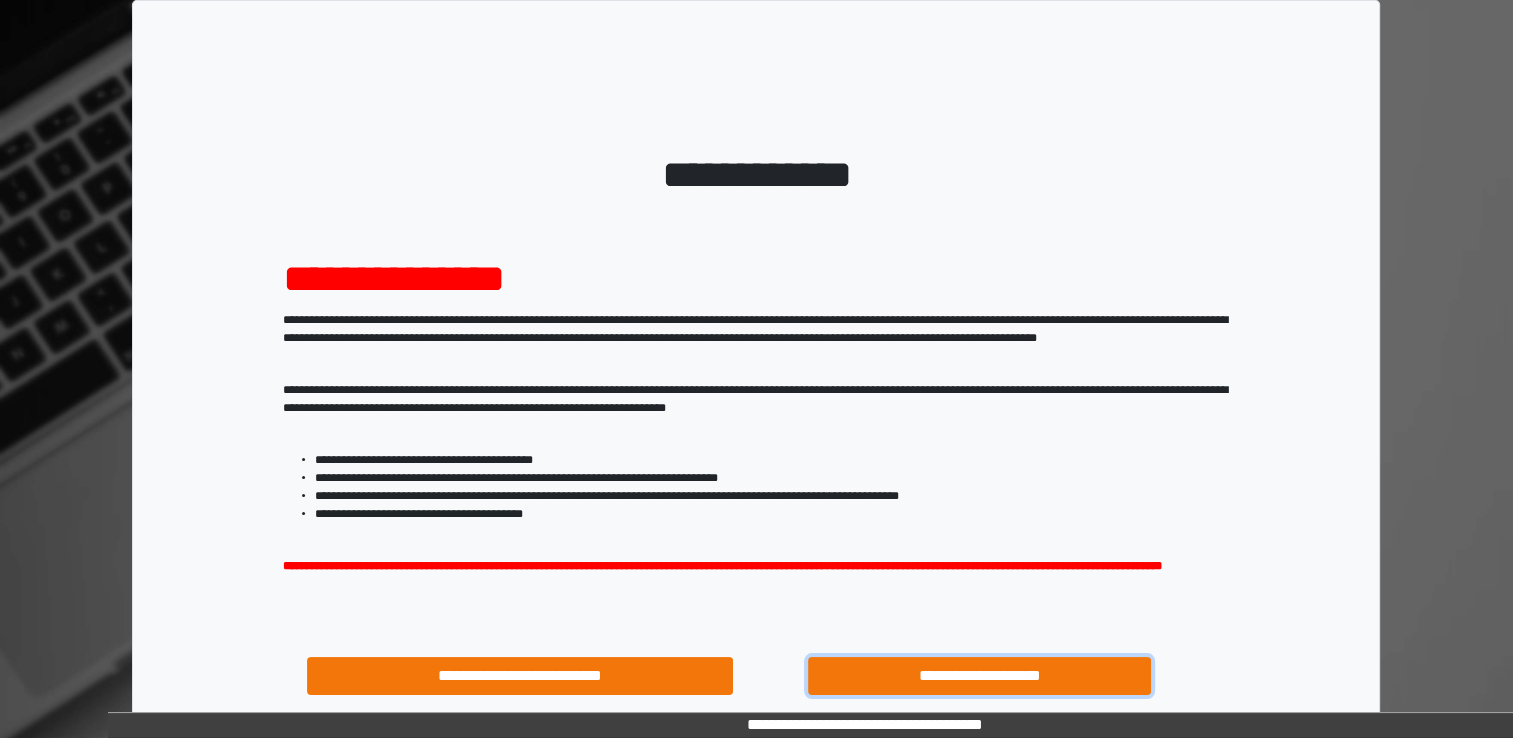 click on "**********" at bounding box center [980, 676] 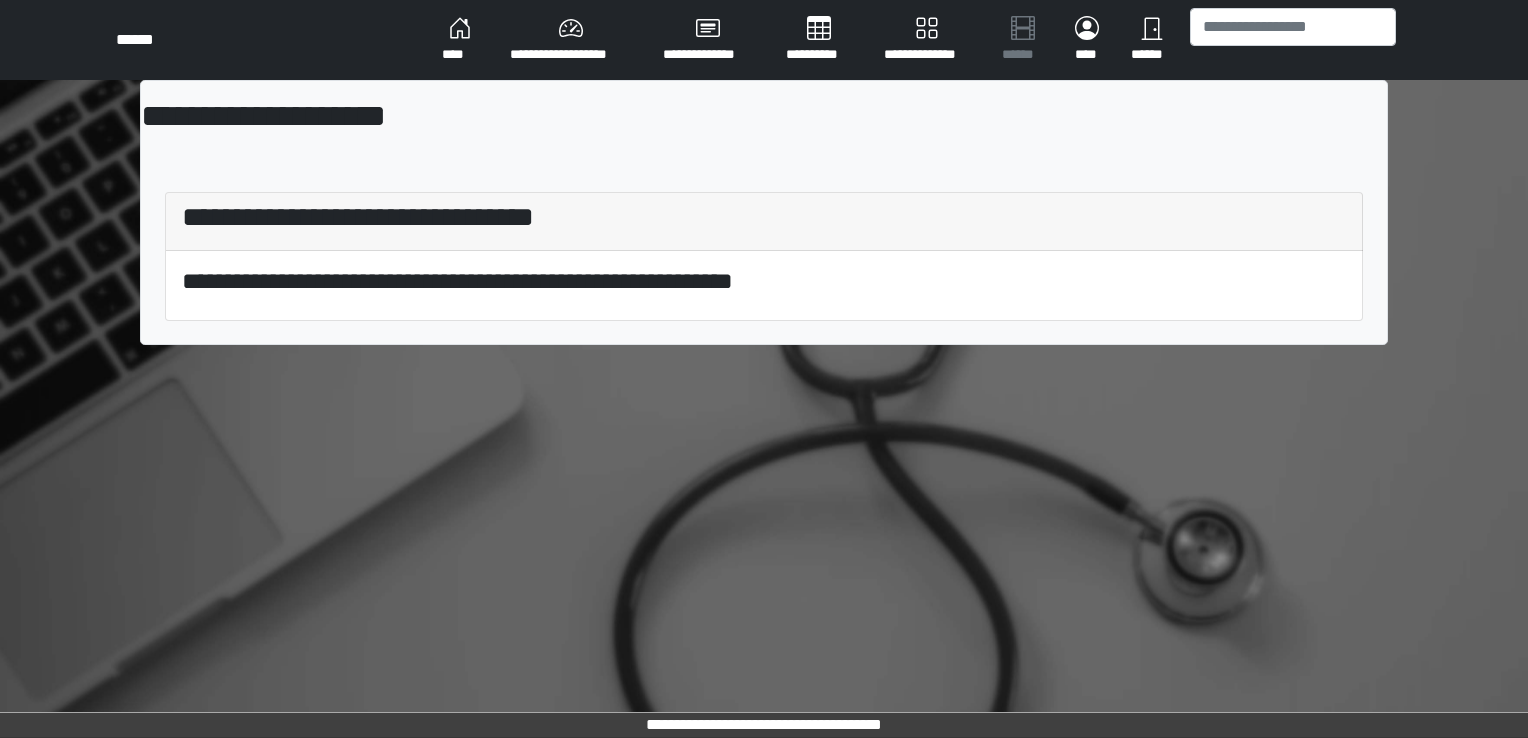 scroll, scrollTop: 0, scrollLeft: 0, axis: both 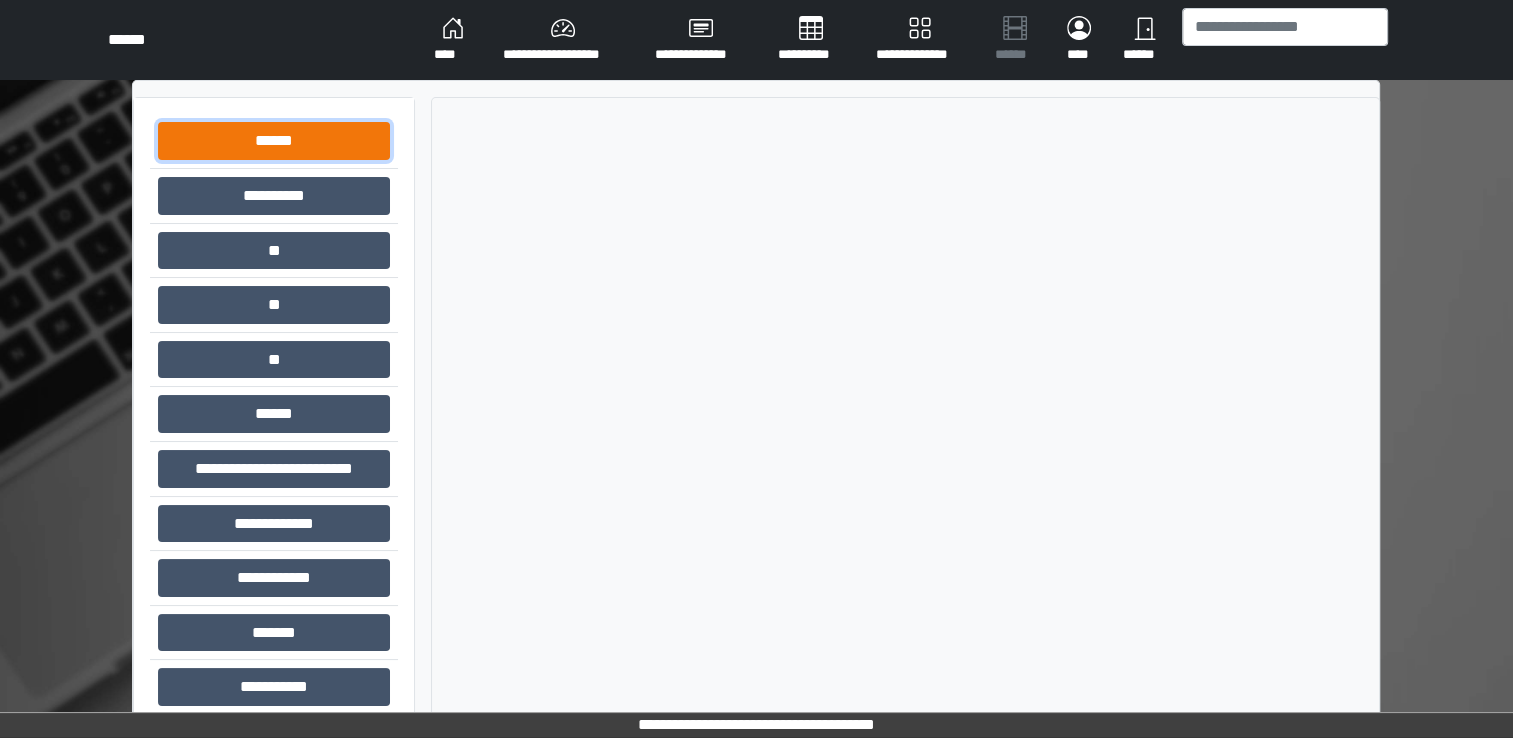click on "******" at bounding box center [274, 141] 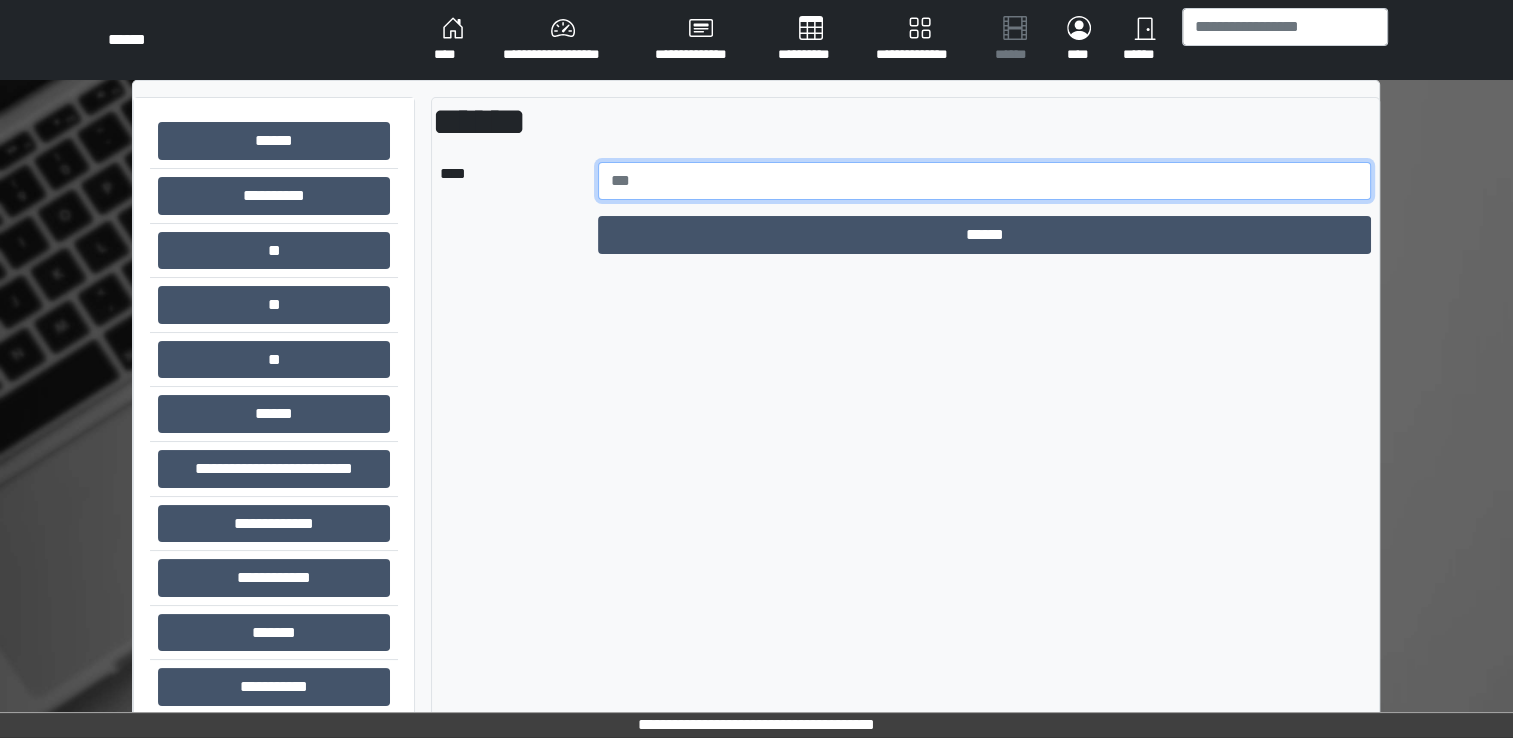 click at bounding box center [985, 181] 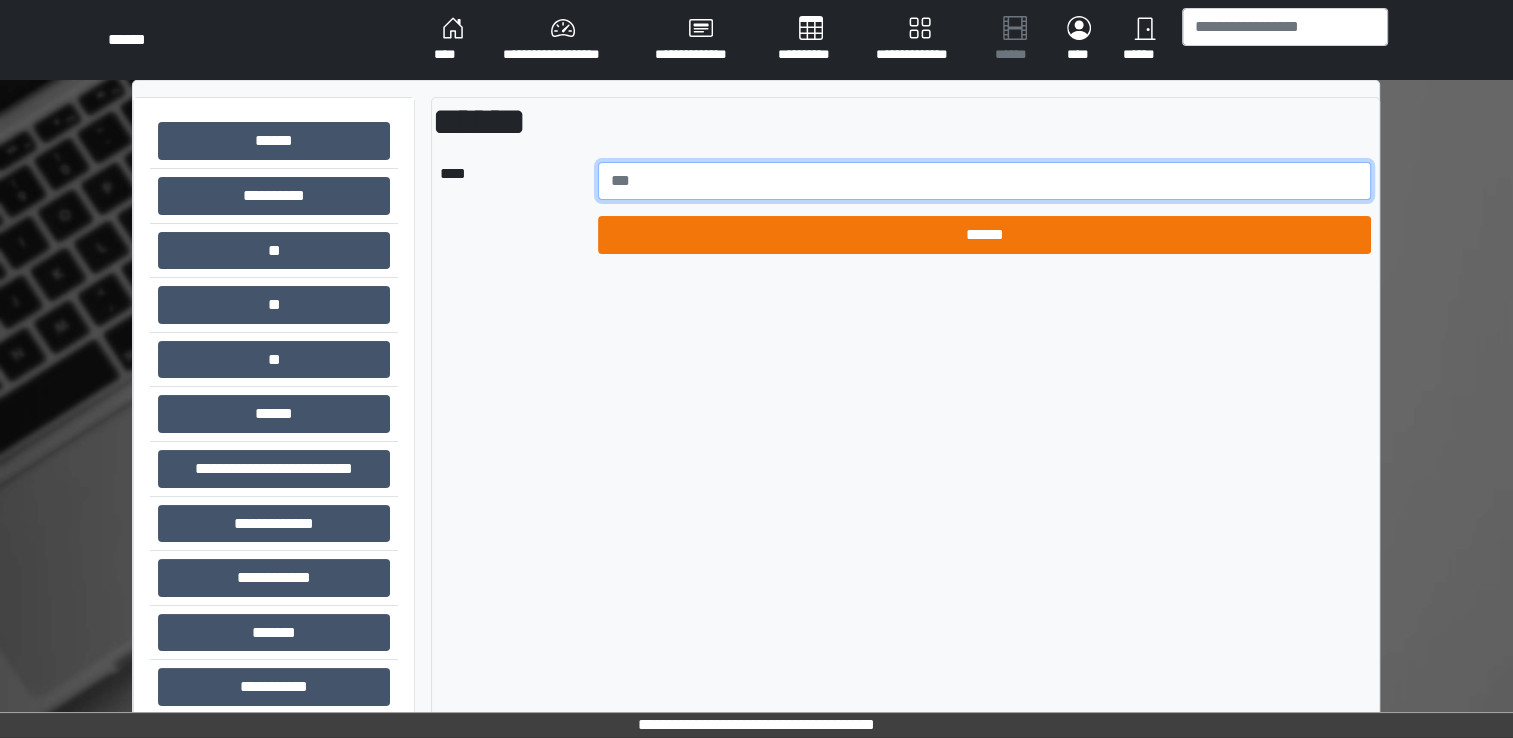 type on "******" 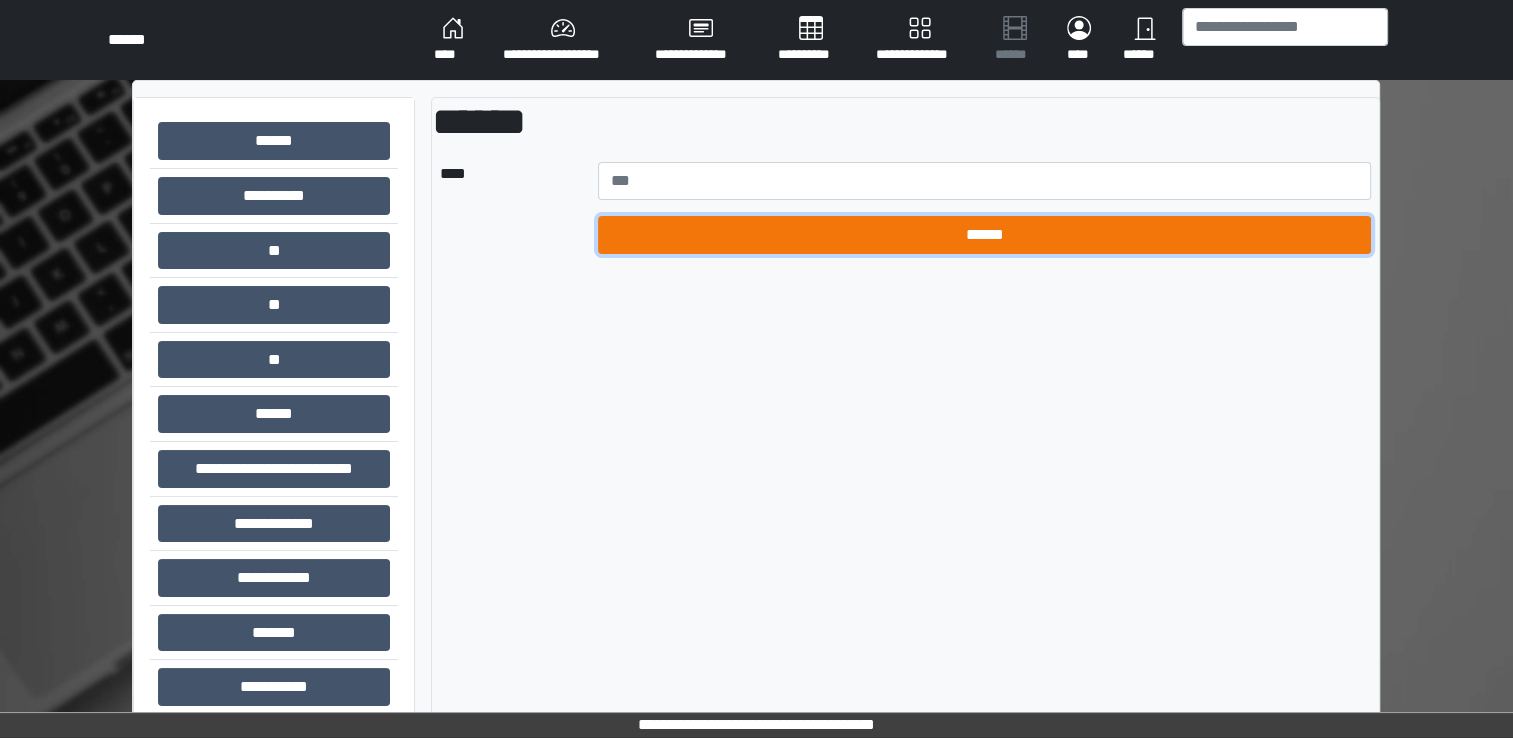 click on "******" at bounding box center (985, 235) 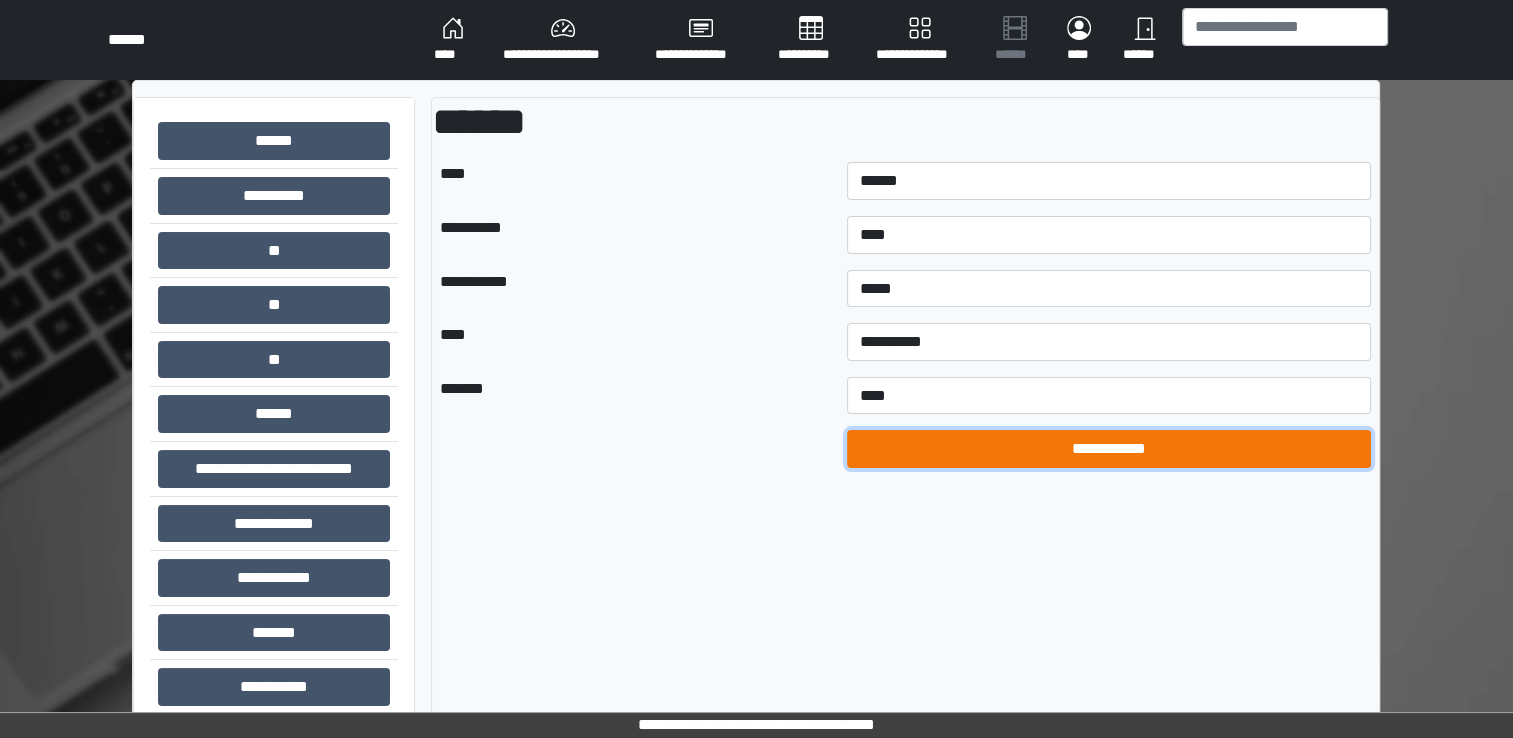 click on "**********" at bounding box center (1109, 449) 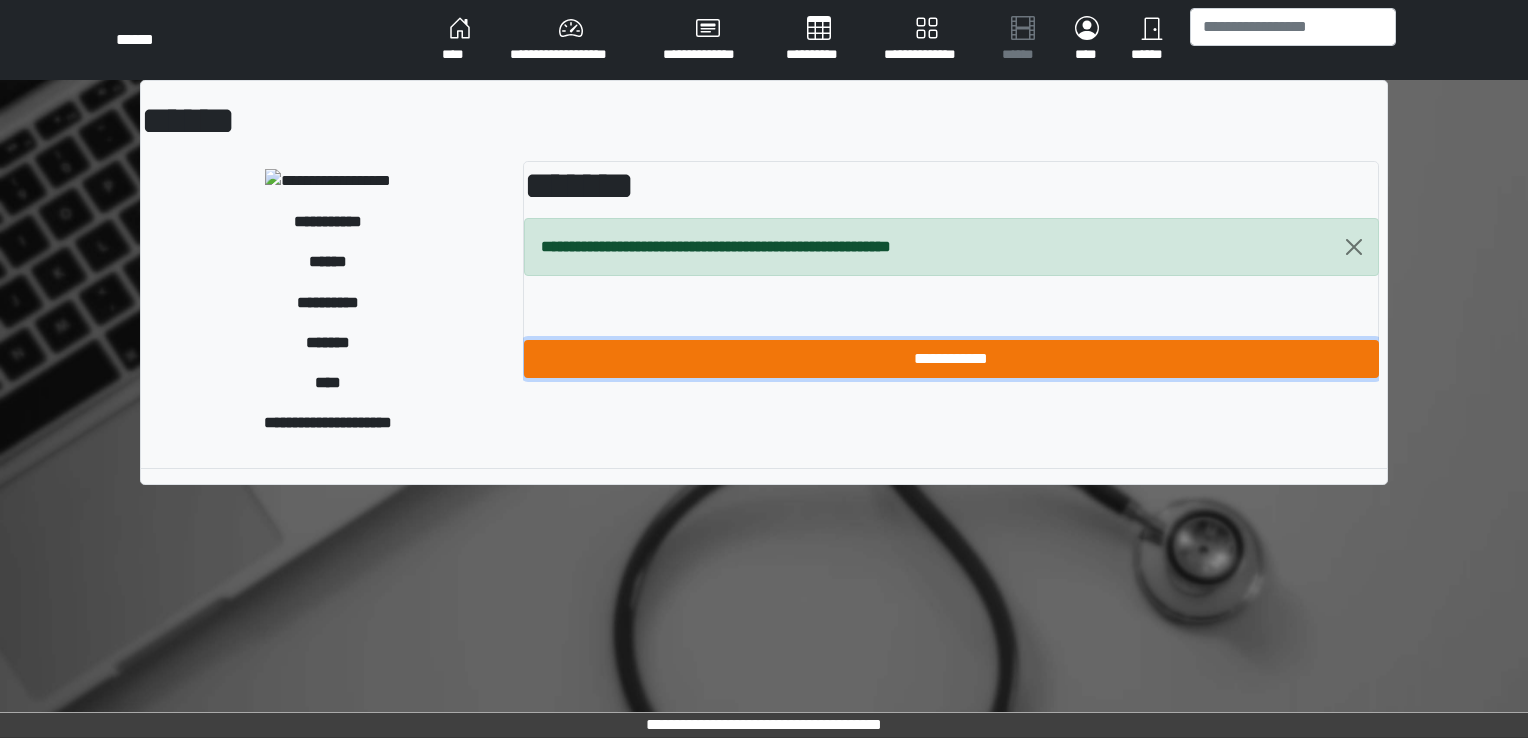 click on "**********" at bounding box center [951, 359] 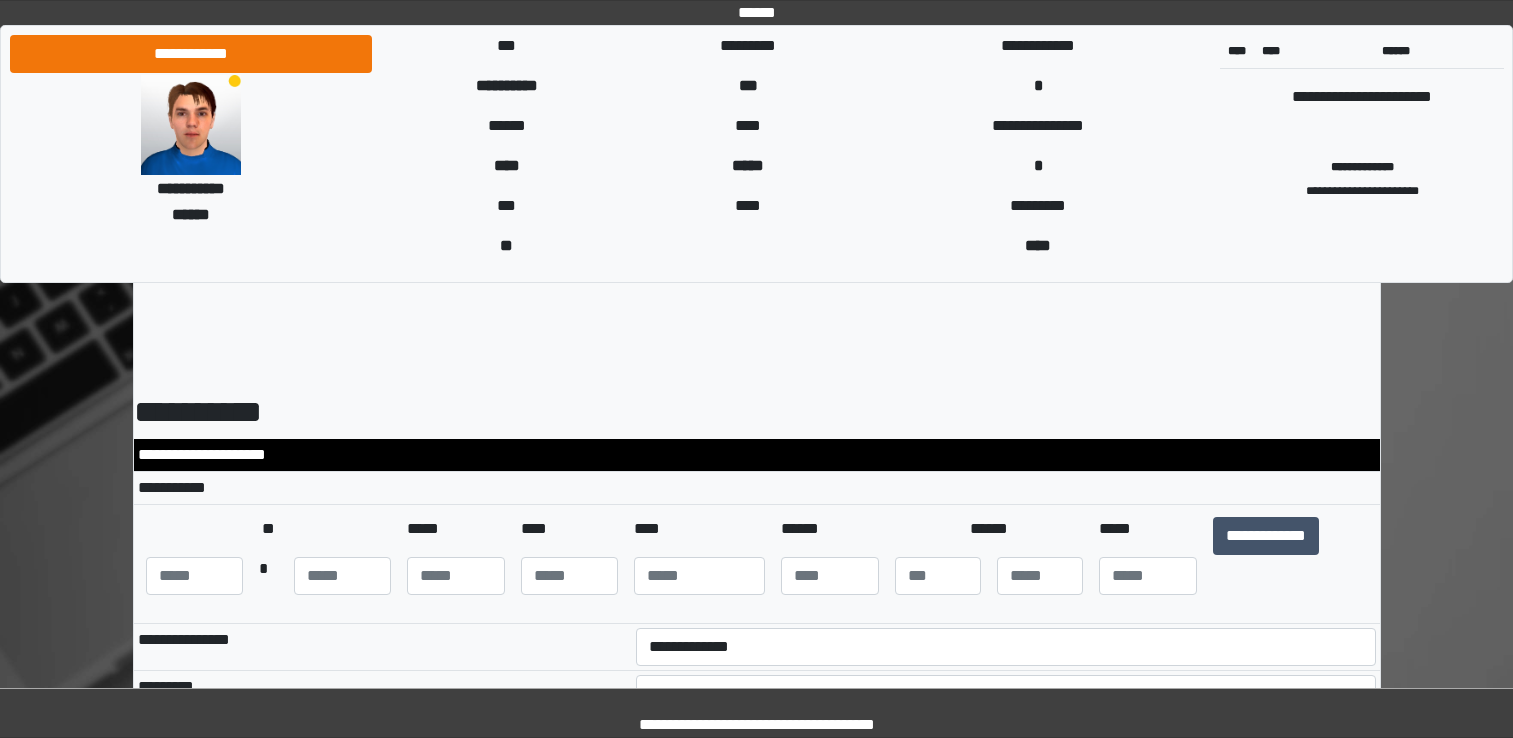 scroll, scrollTop: 0, scrollLeft: 0, axis: both 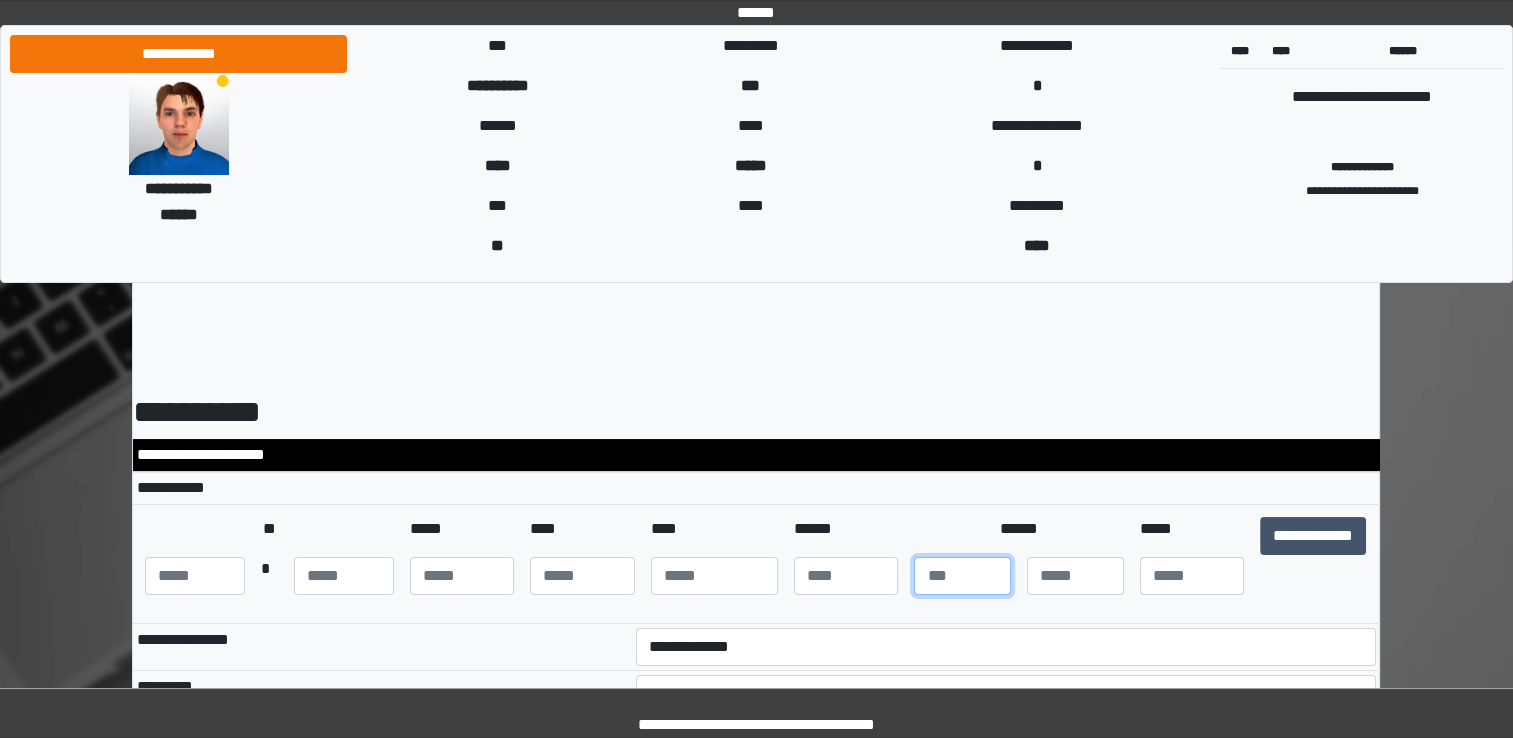 click at bounding box center [962, 576] 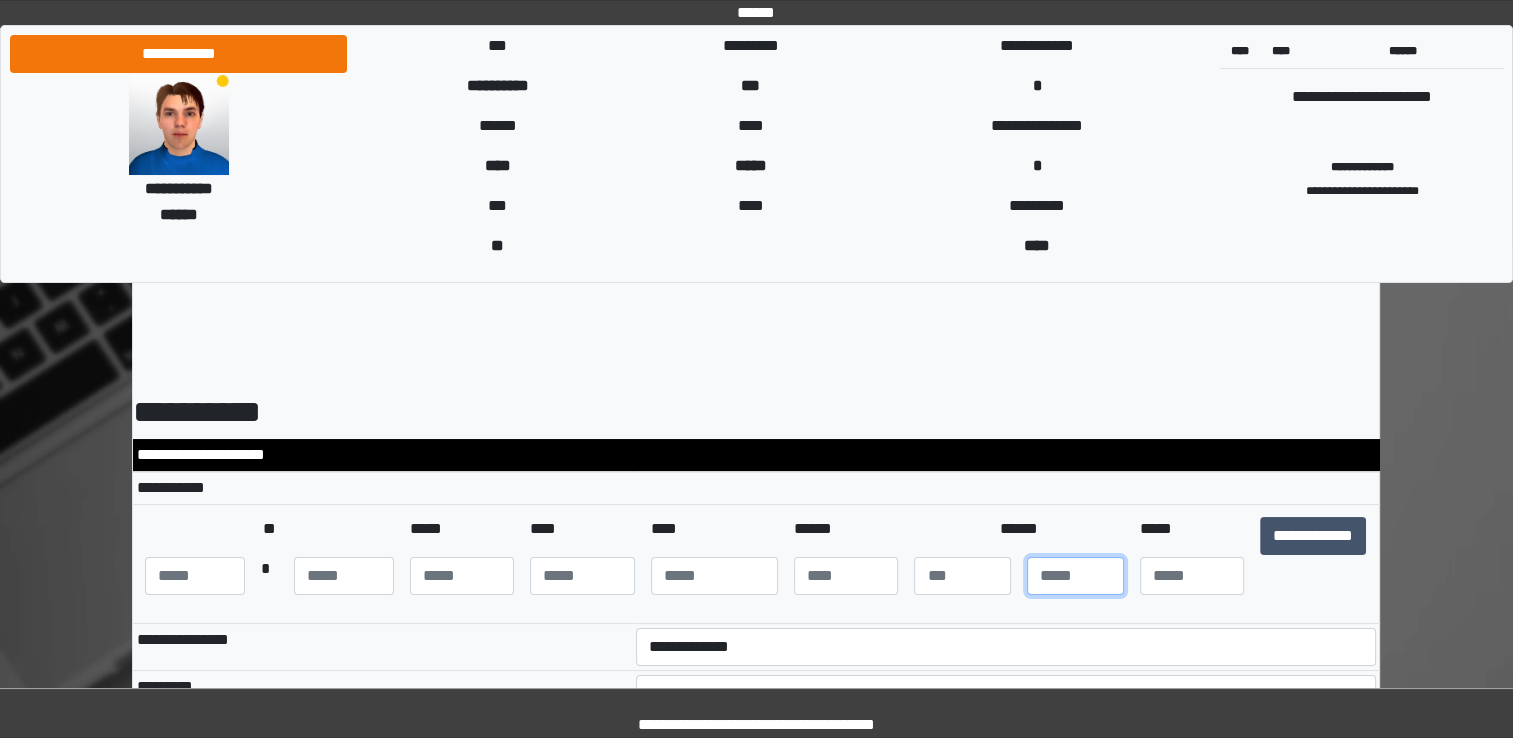 click at bounding box center (1075, 576) 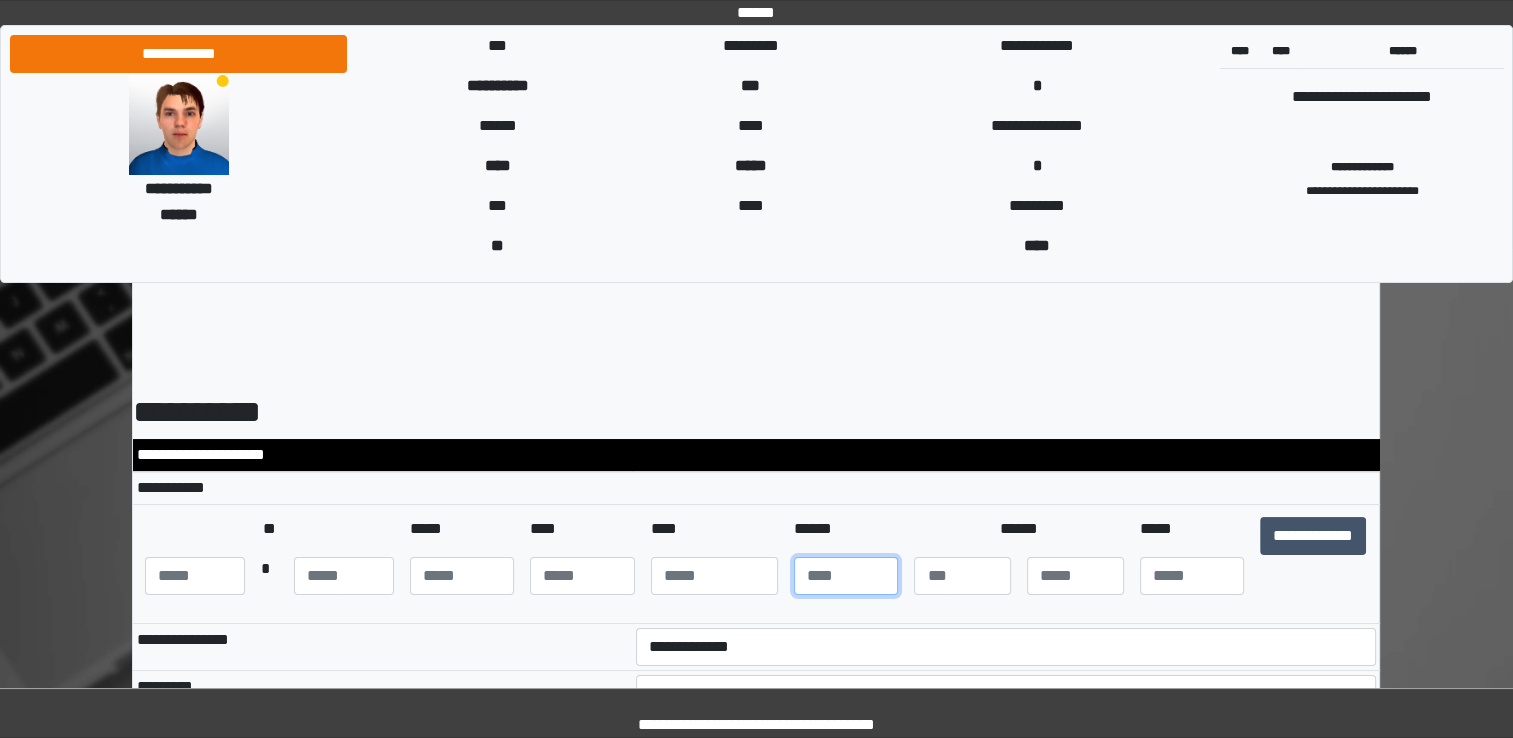 click at bounding box center (846, 576) 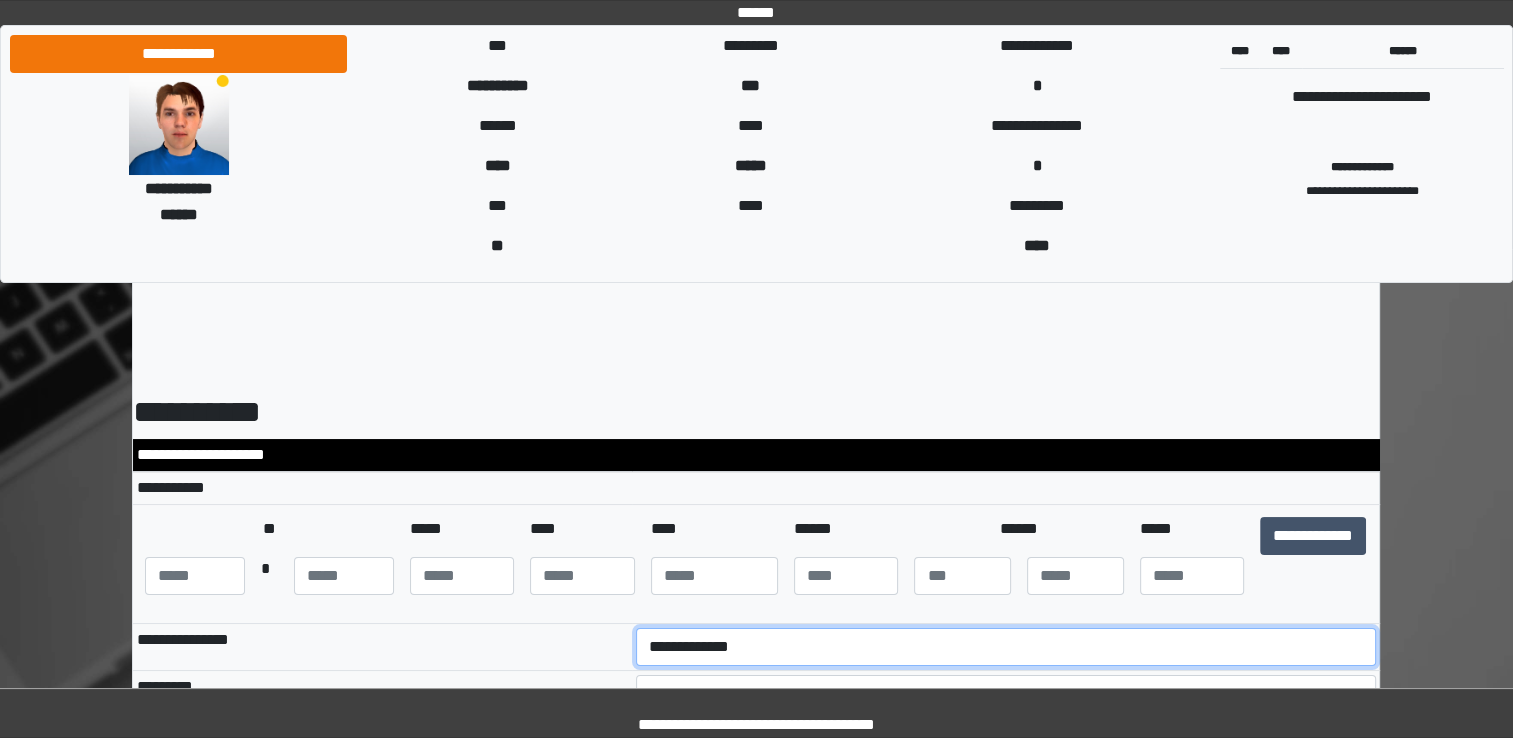 click on "**********" at bounding box center (1006, 647) 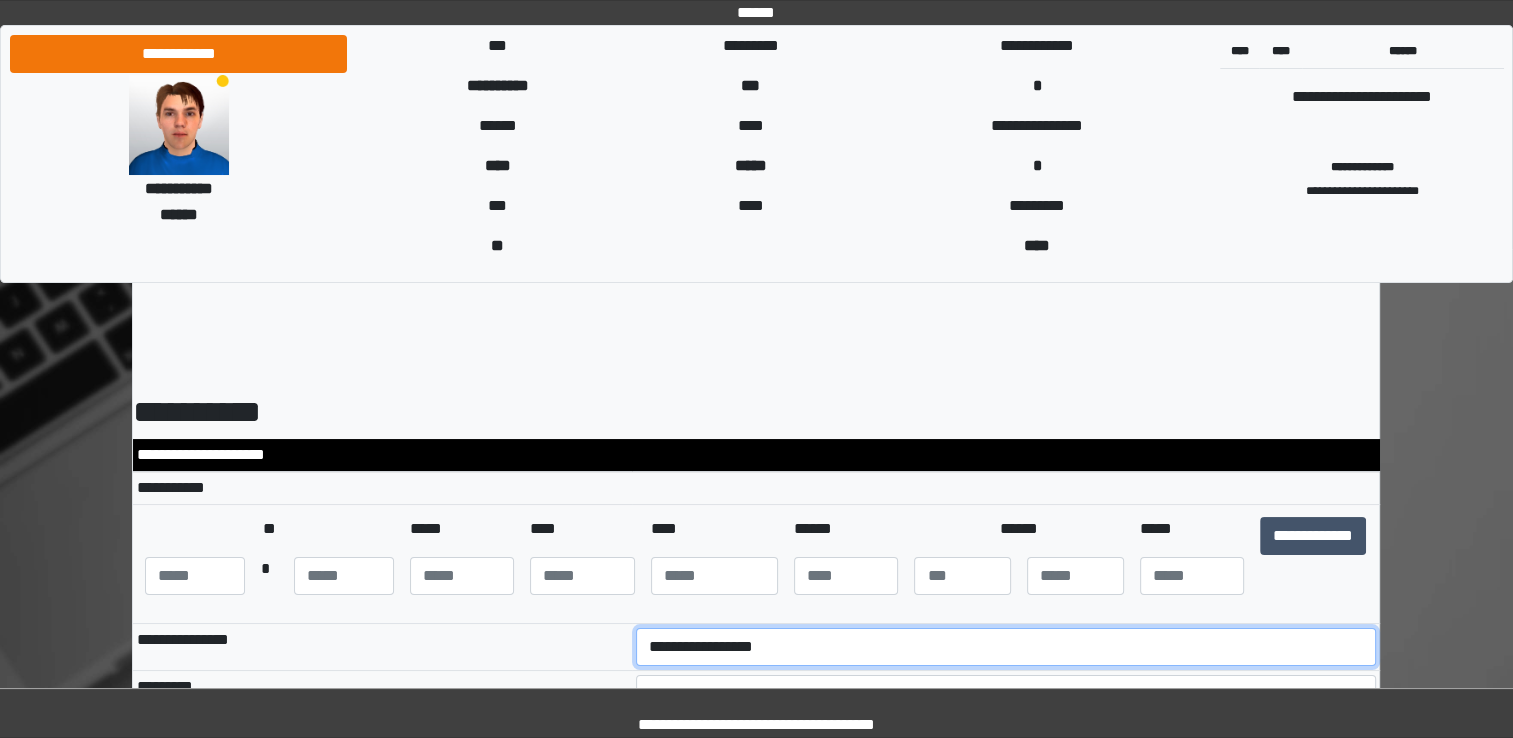 click on "**********" at bounding box center [1006, 647] 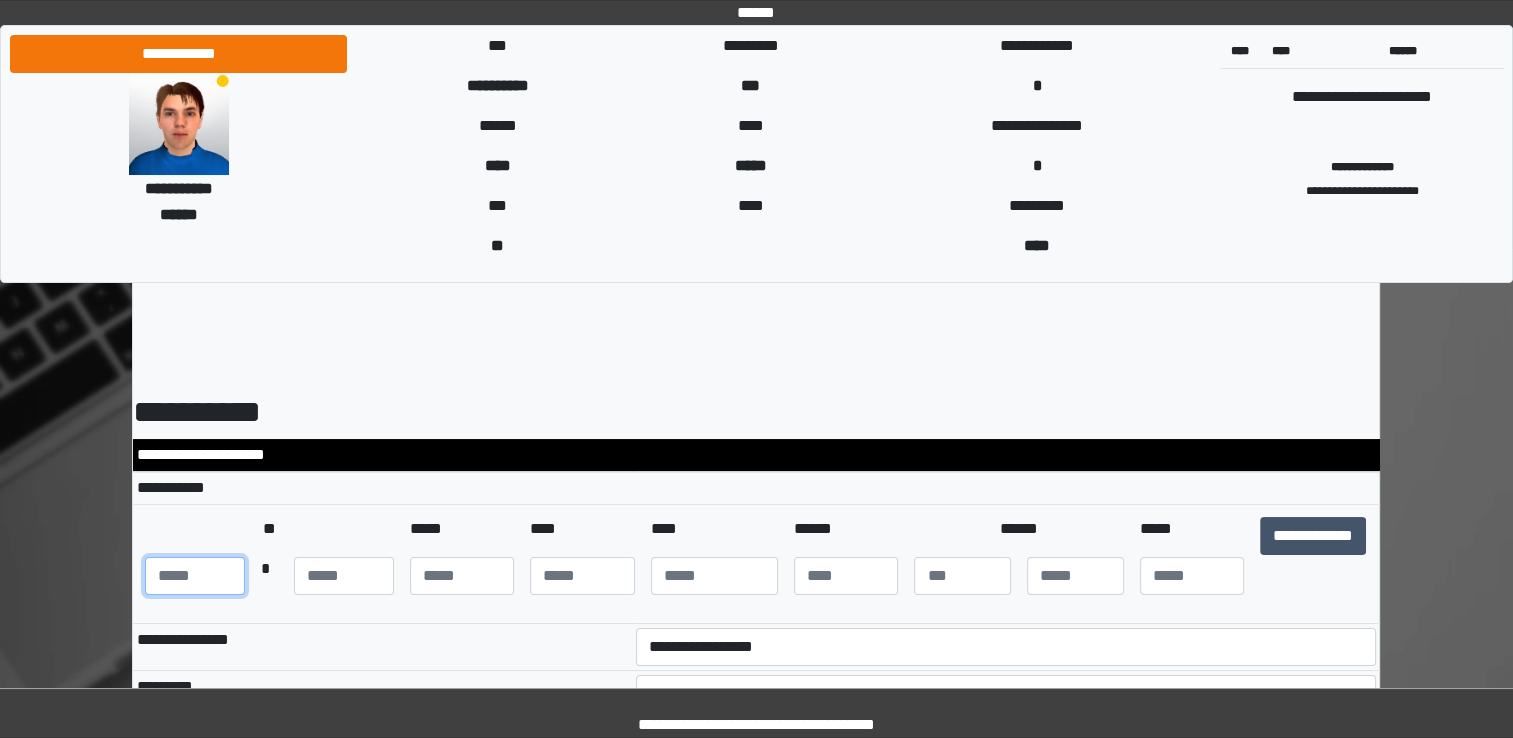 type on "**" 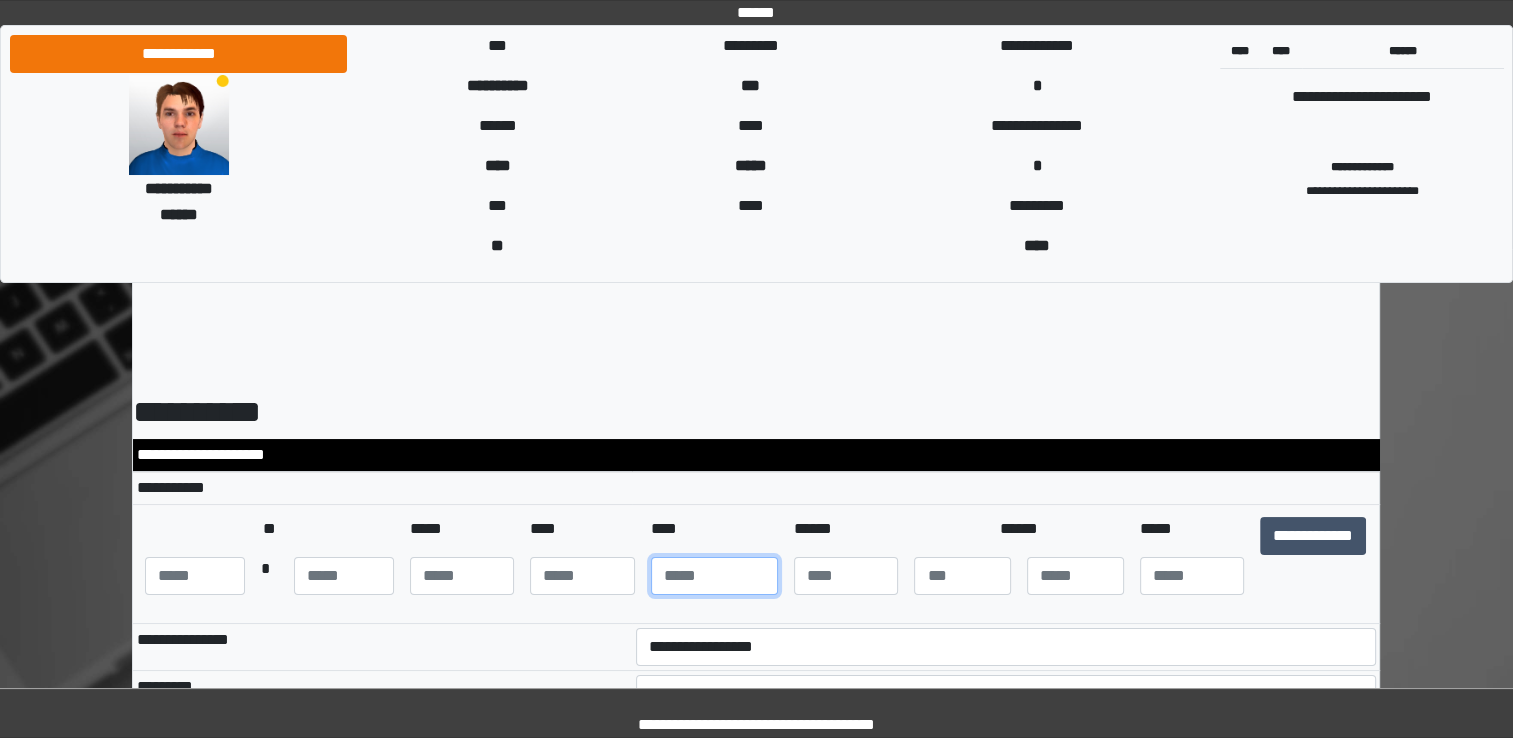 click at bounding box center [714, 576] 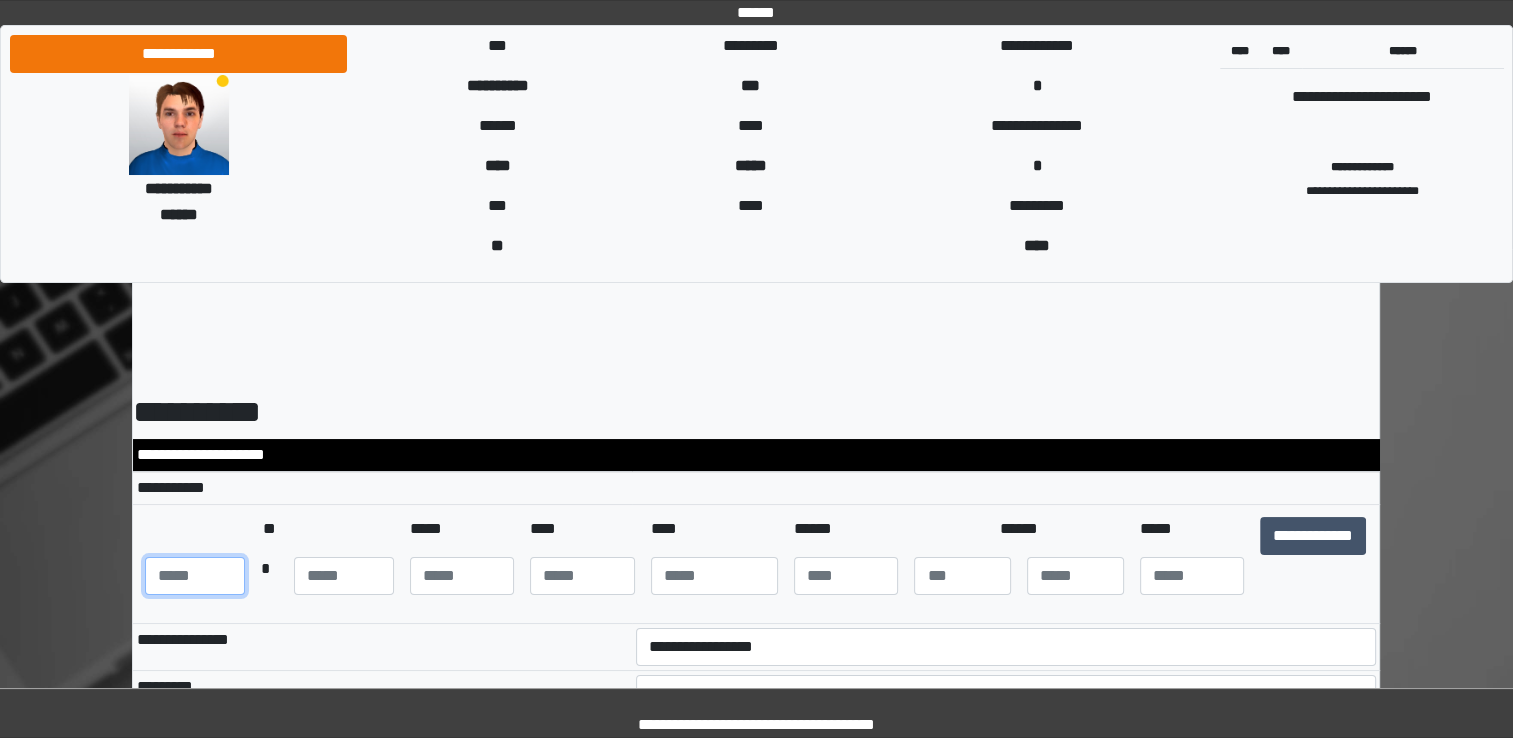 drag, startPoint x: 180, startPoint y: 575, endPoint x: 144, endPoint y: 576, distance: 36.013885 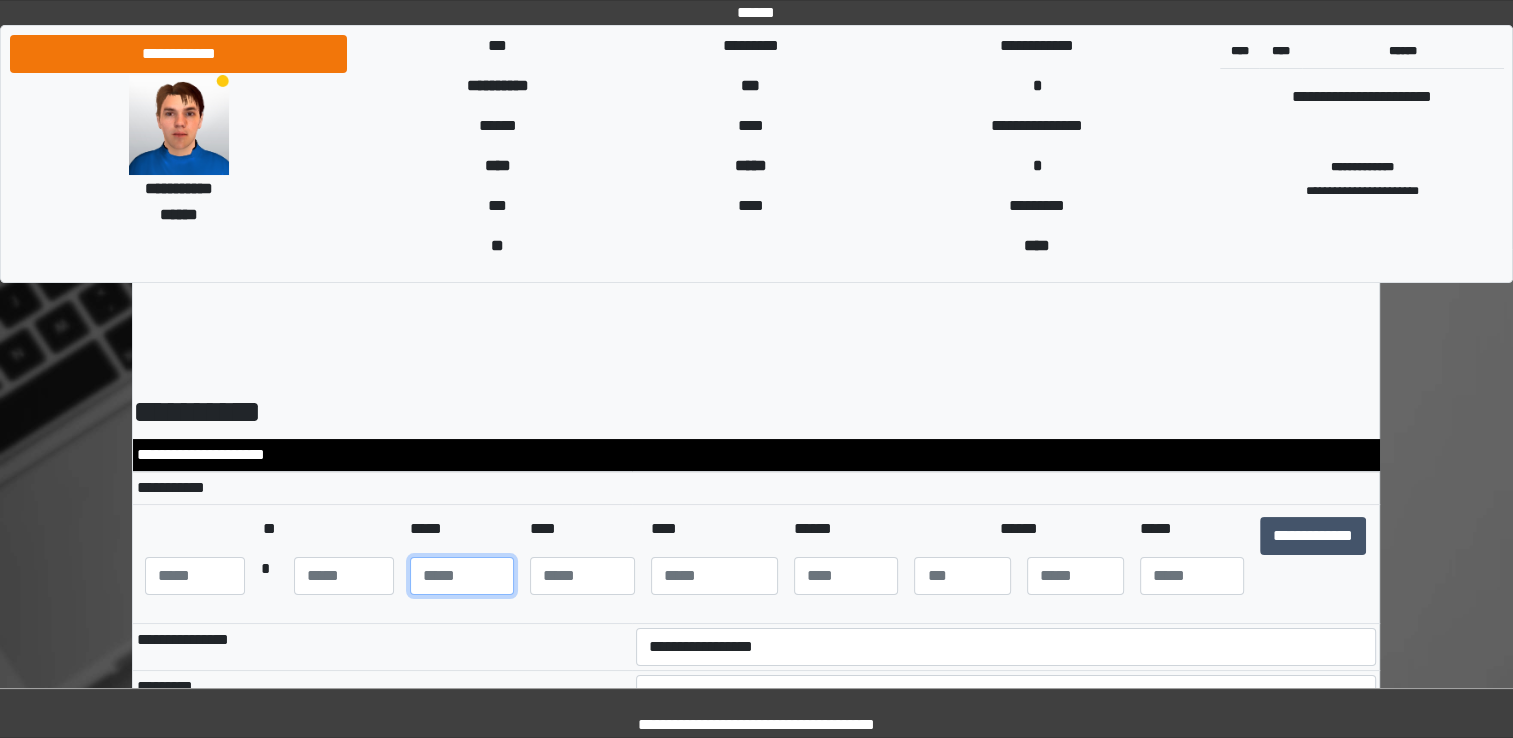 click at bounding box center [462, 576] 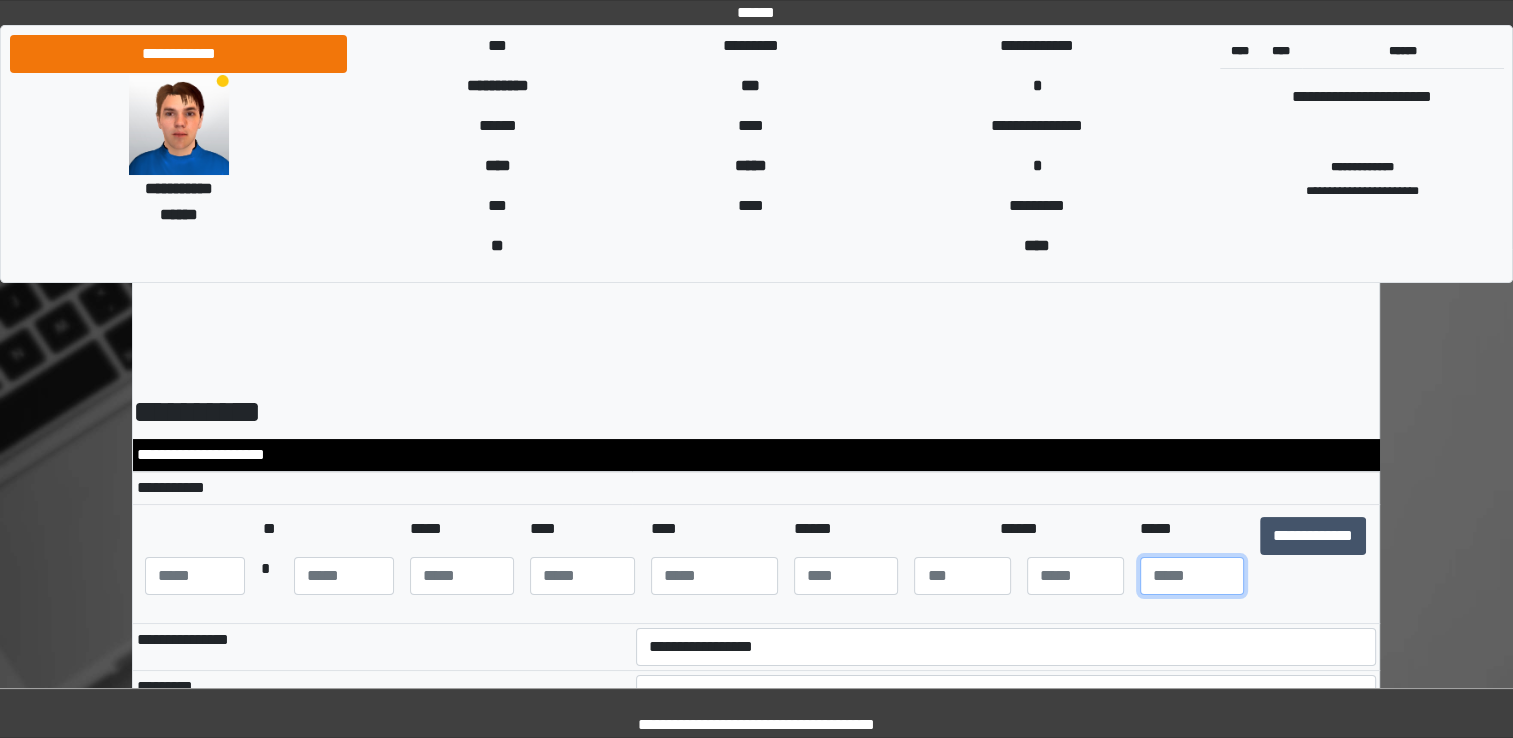 click at bounding box center [1192, 576] 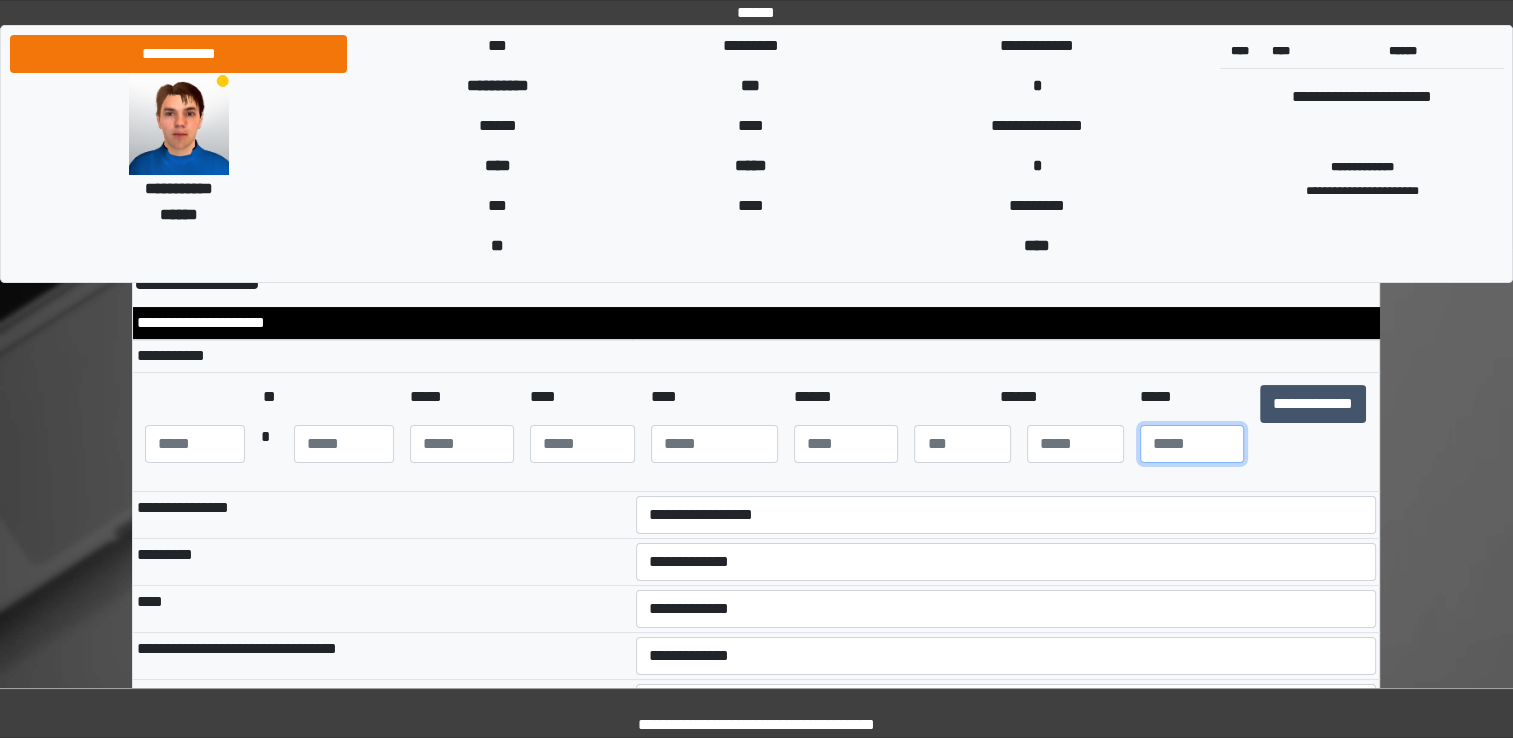 scroll, scrollTop: 163, scrollLeft: 0, axis: vertical 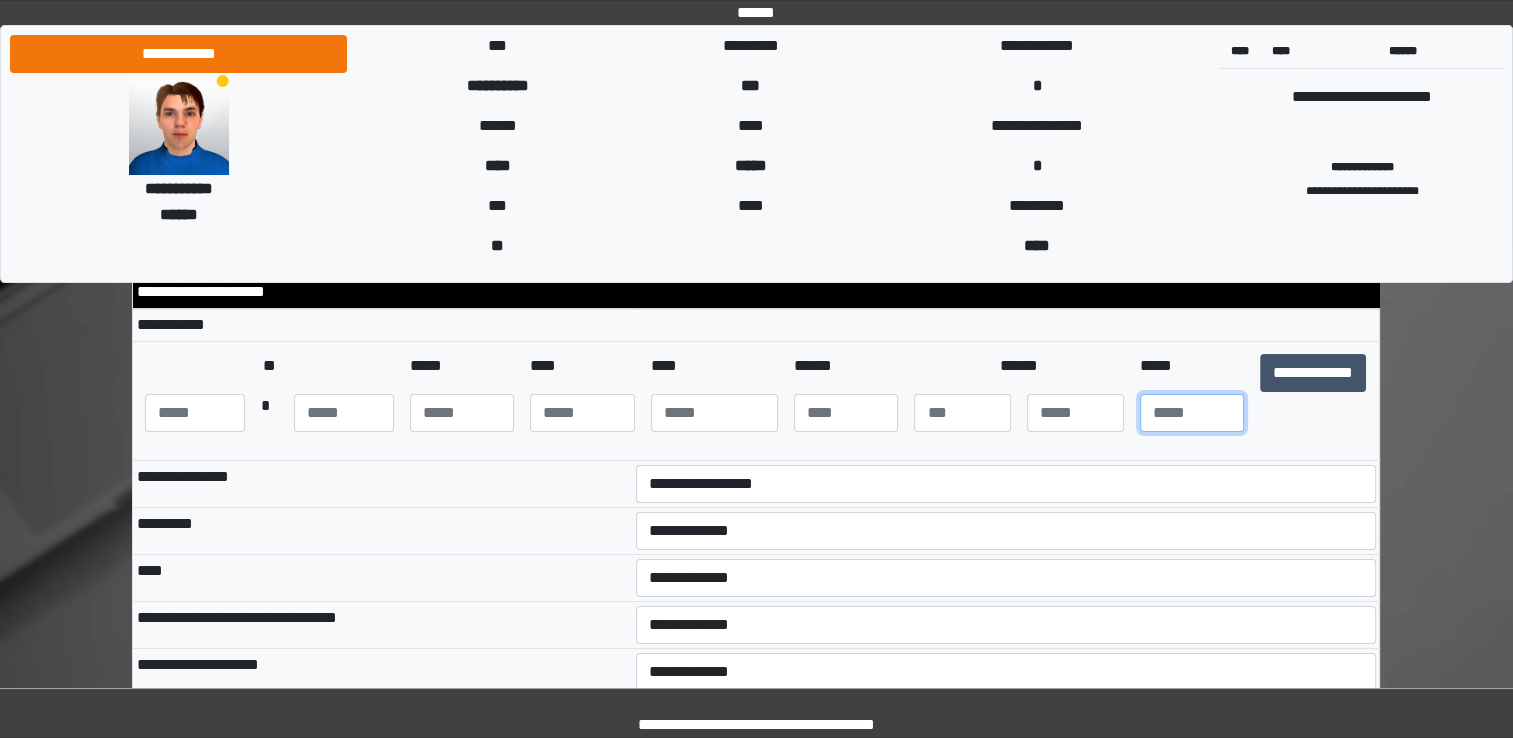 type on "**" 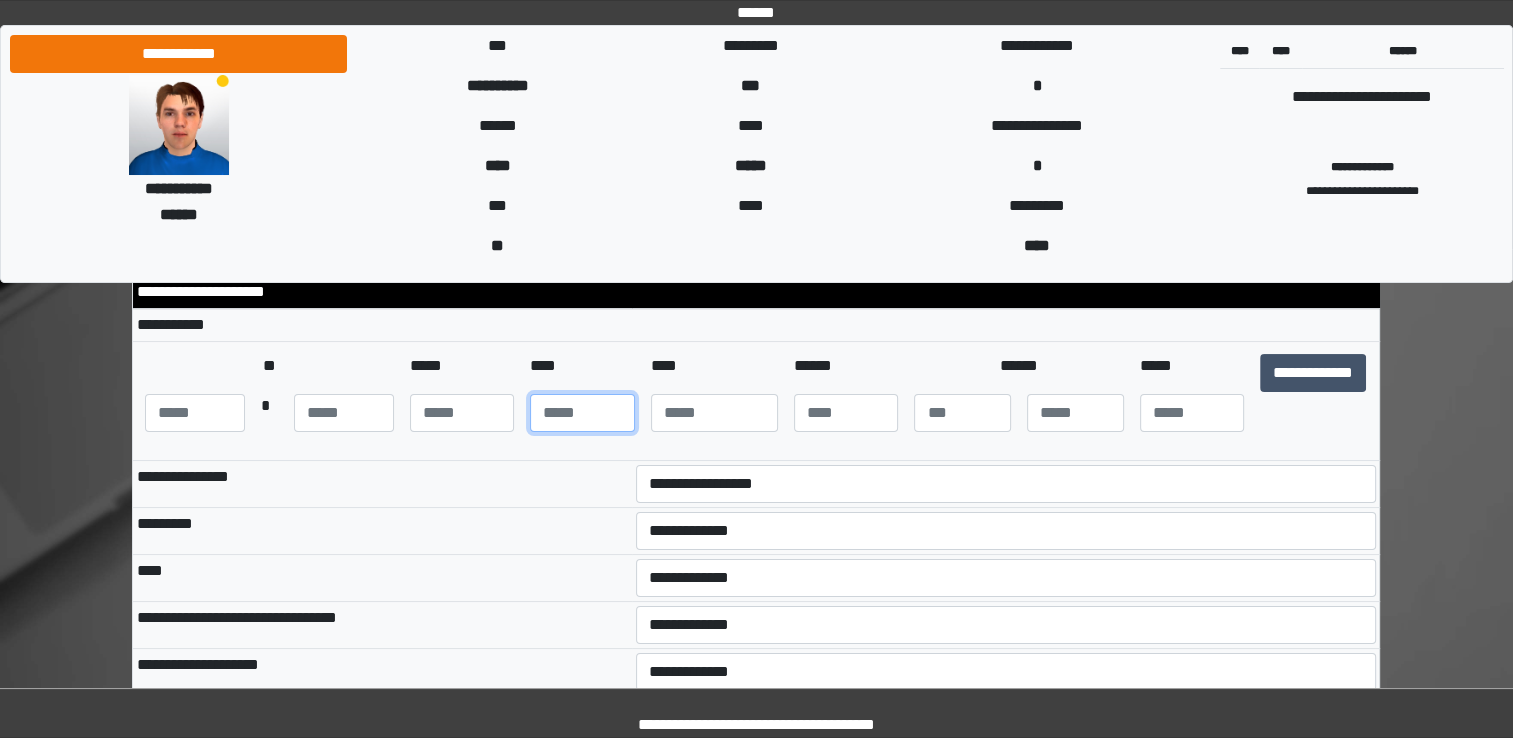 click at bounding box center [582, 413] 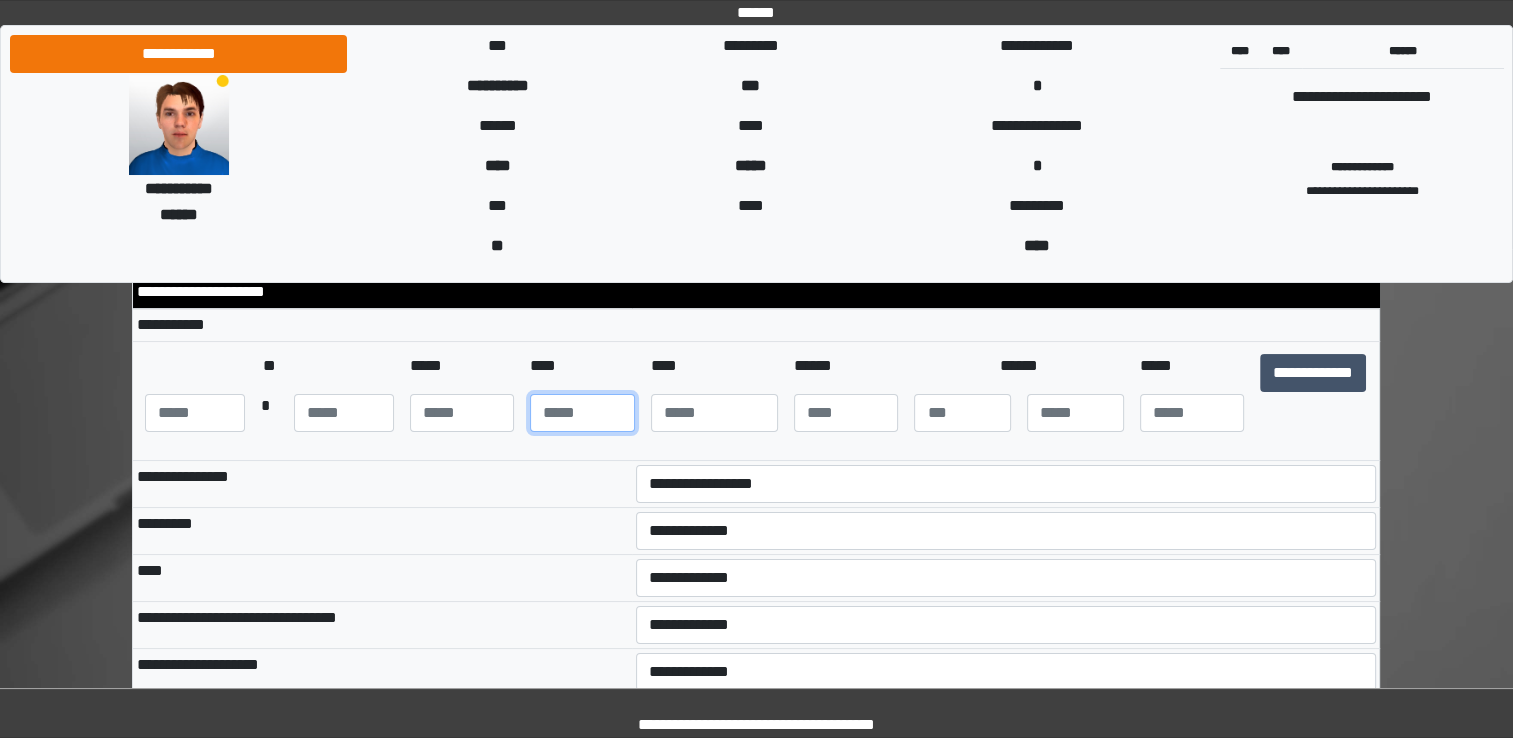 type on "**" 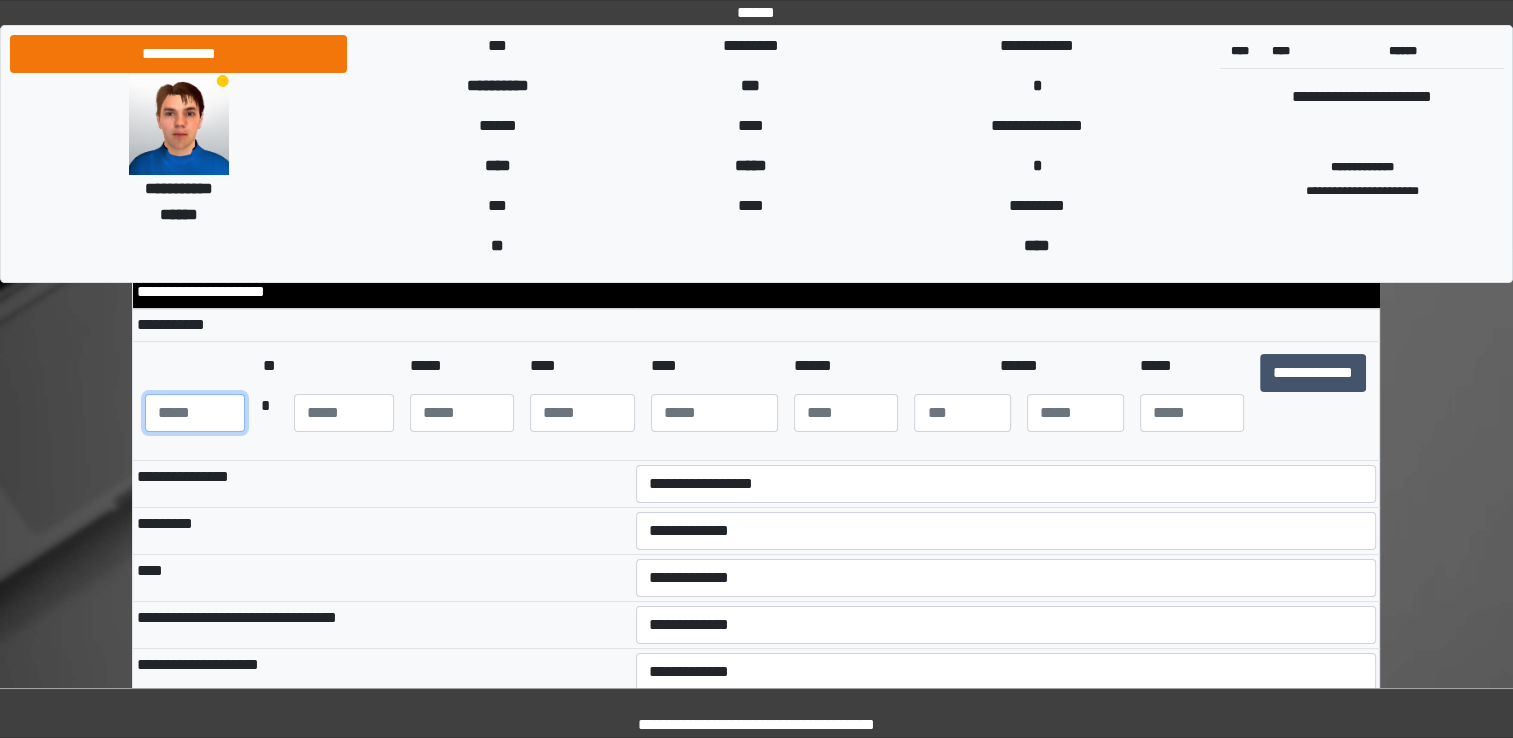 click at bounding box center (195, 413) 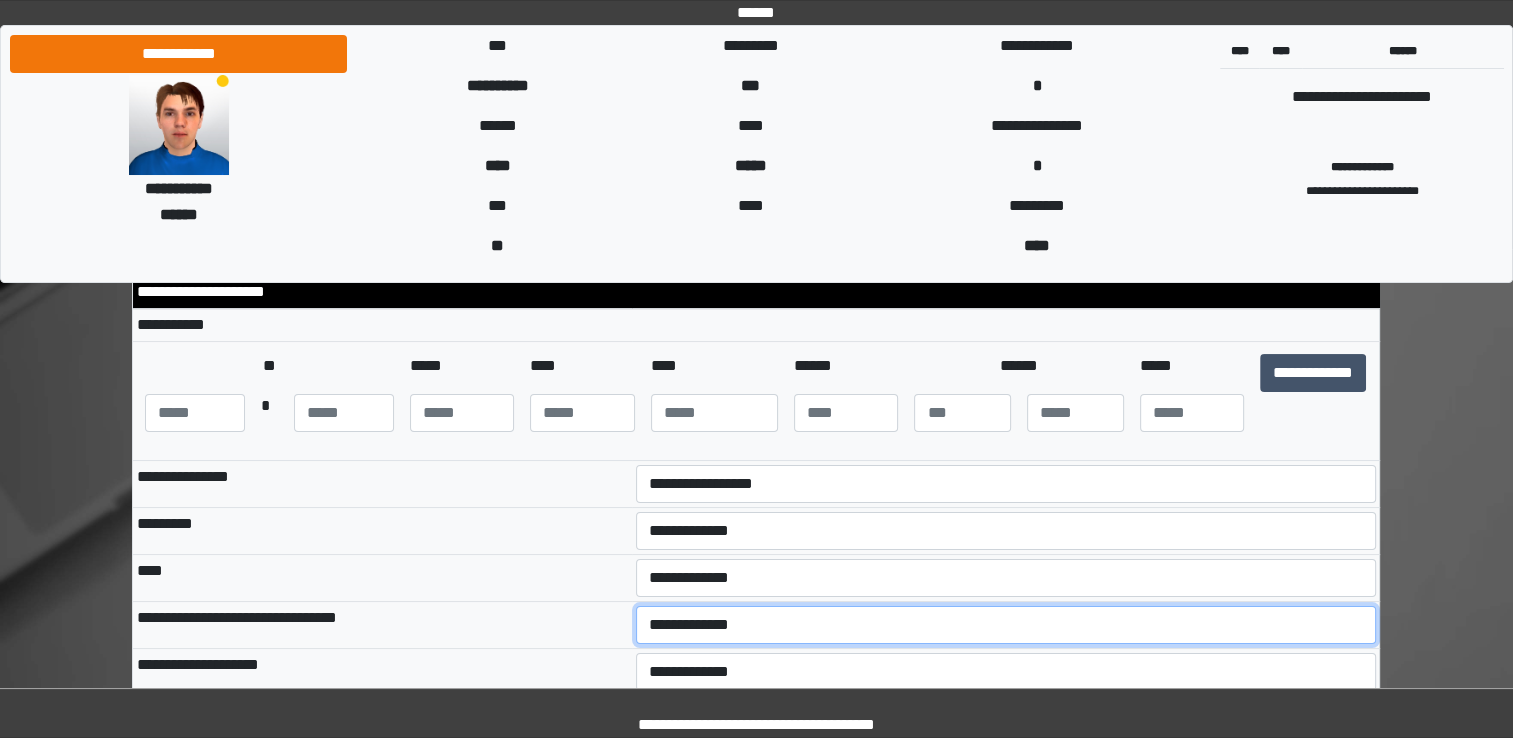 click on "**********" at bounding box center (1006, 625) 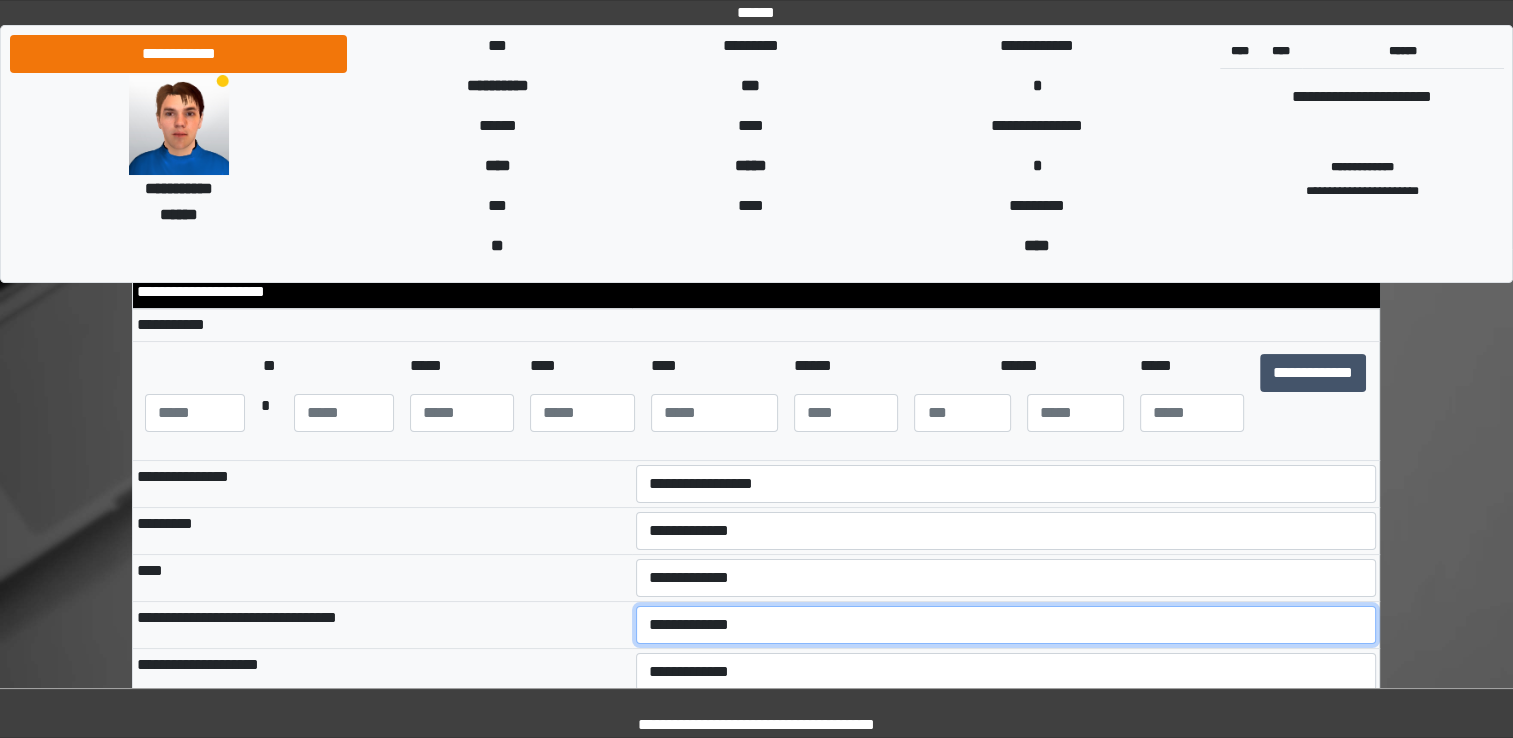 select on "*" 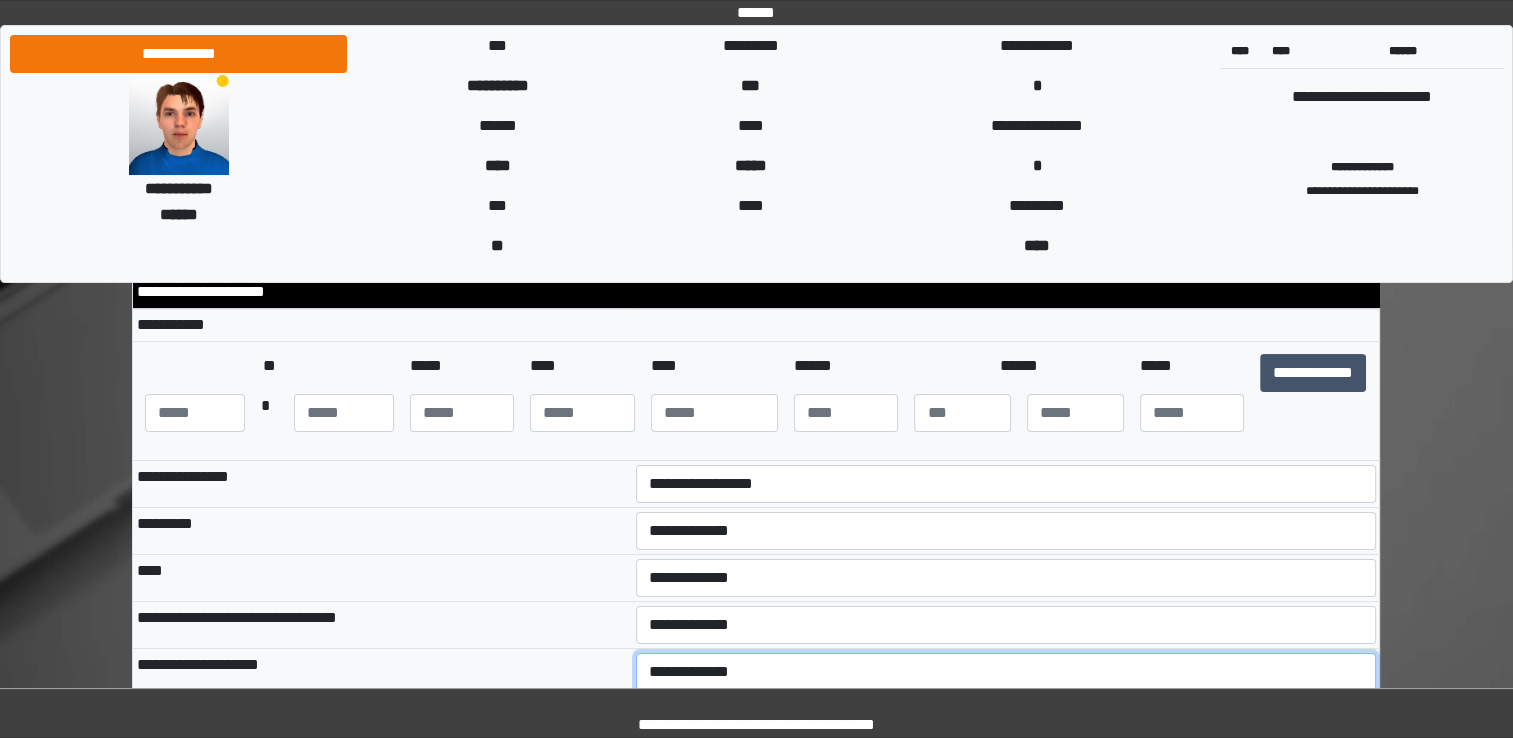 click on "**********" at bounding box center [1006, 672] 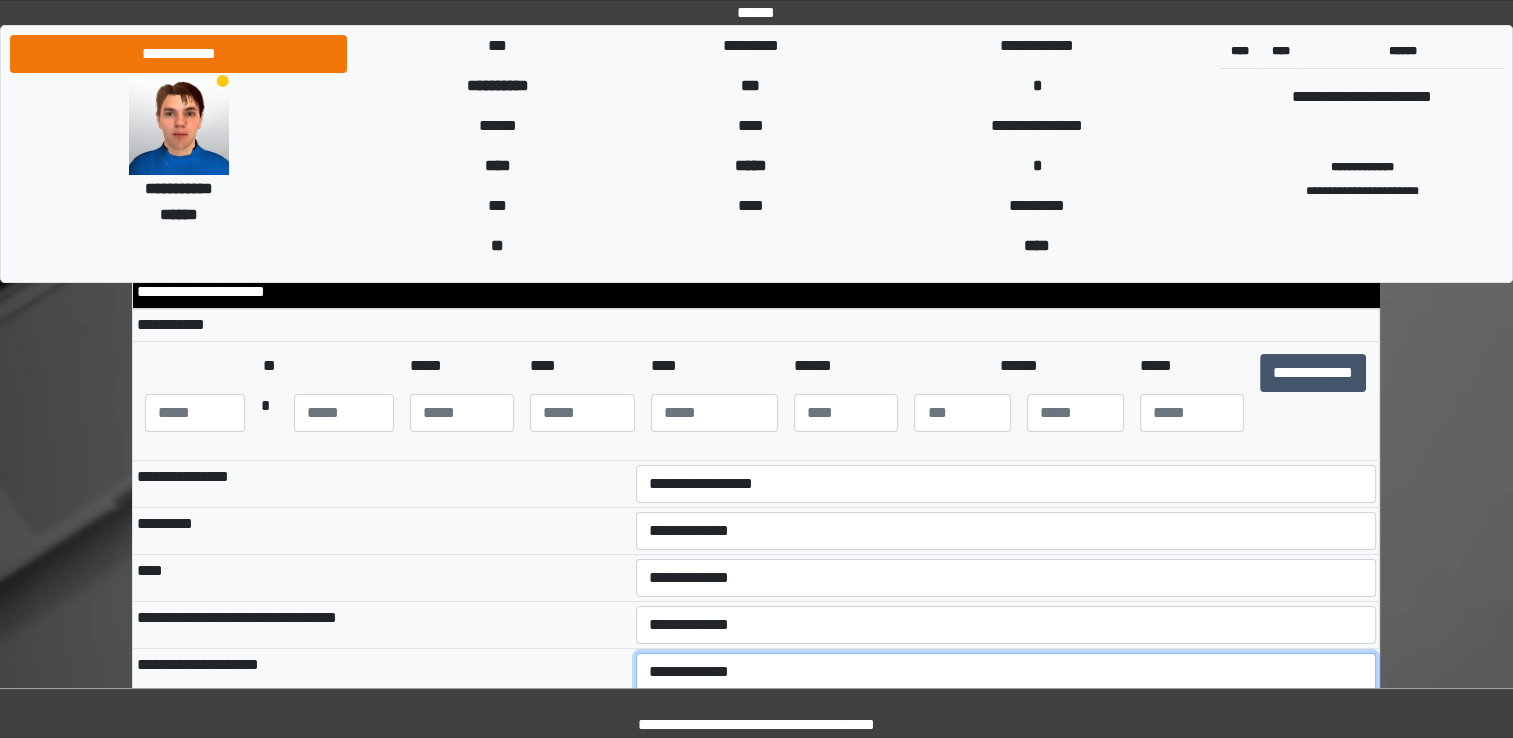 select on "**" 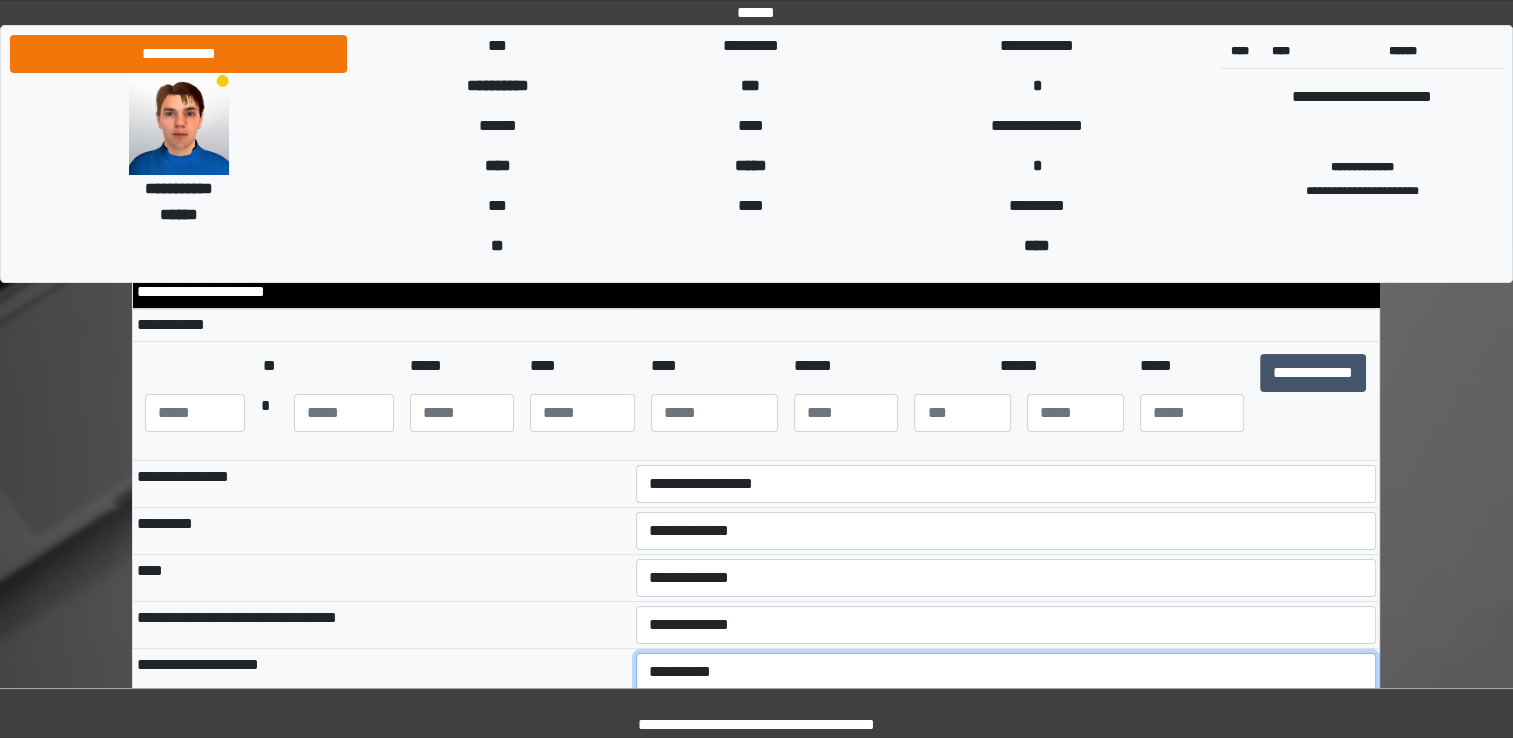 click on "**********" at bounding box center [1006, 672] 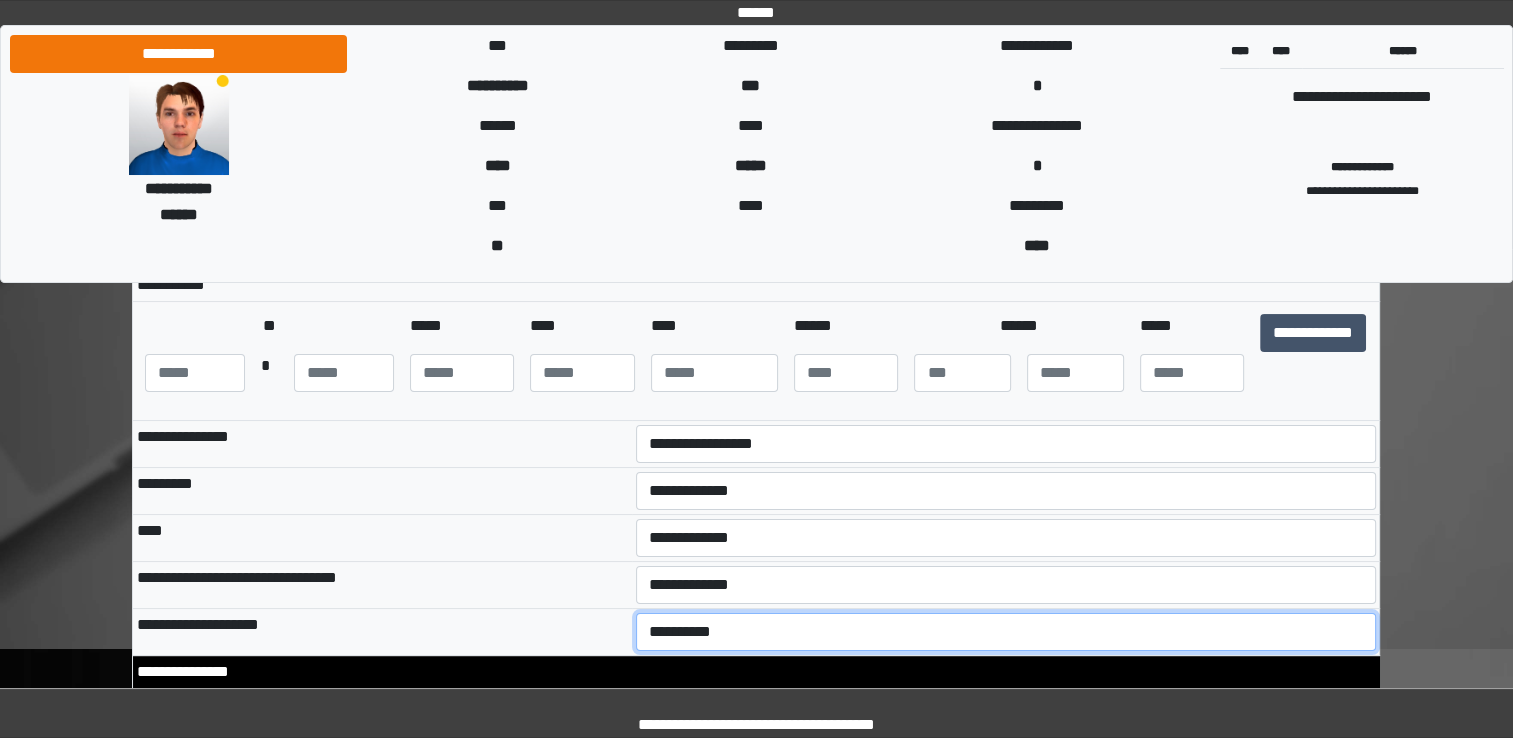 scroll, scrollTop: 243, scrollLeft: 0, axis: vertical 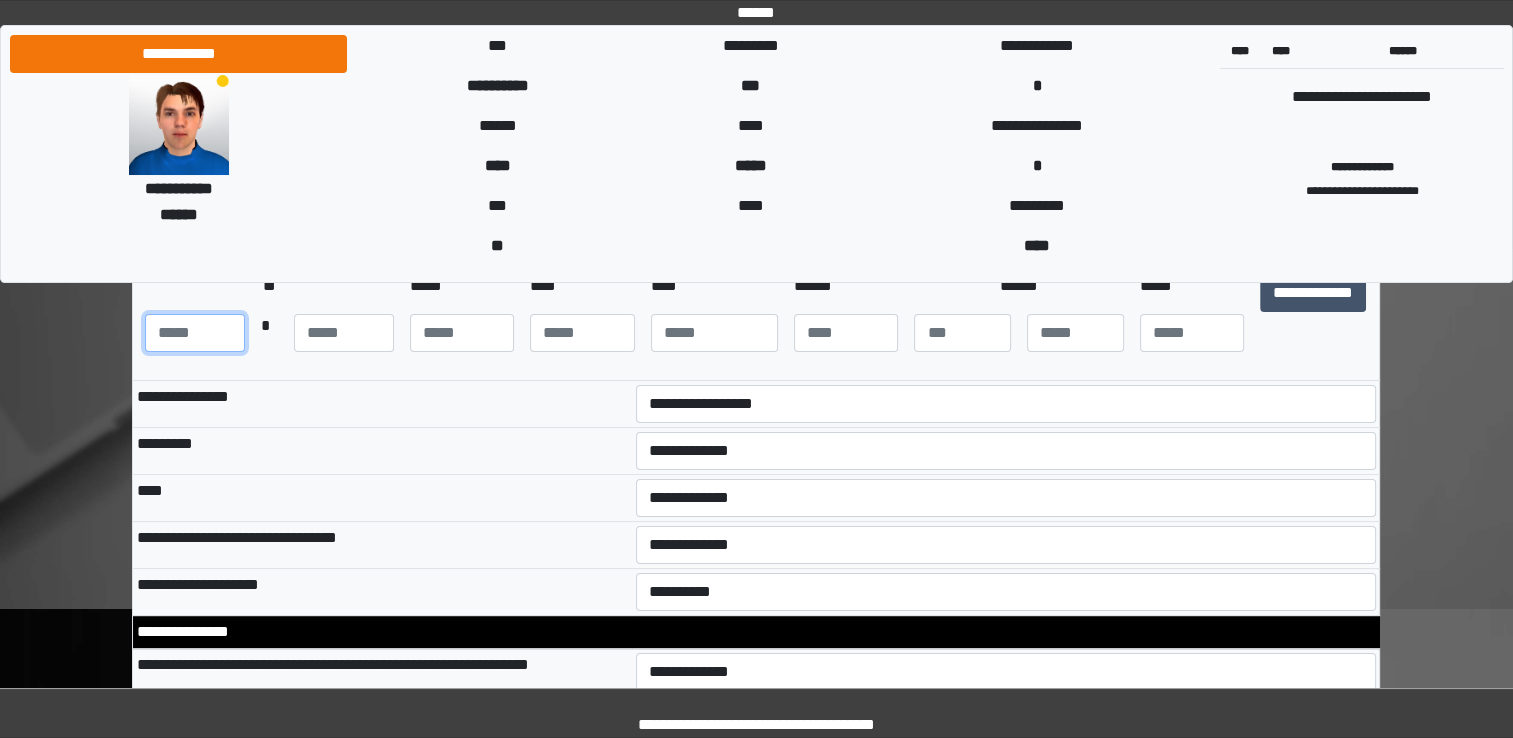 click at bounding box center (195, 333) 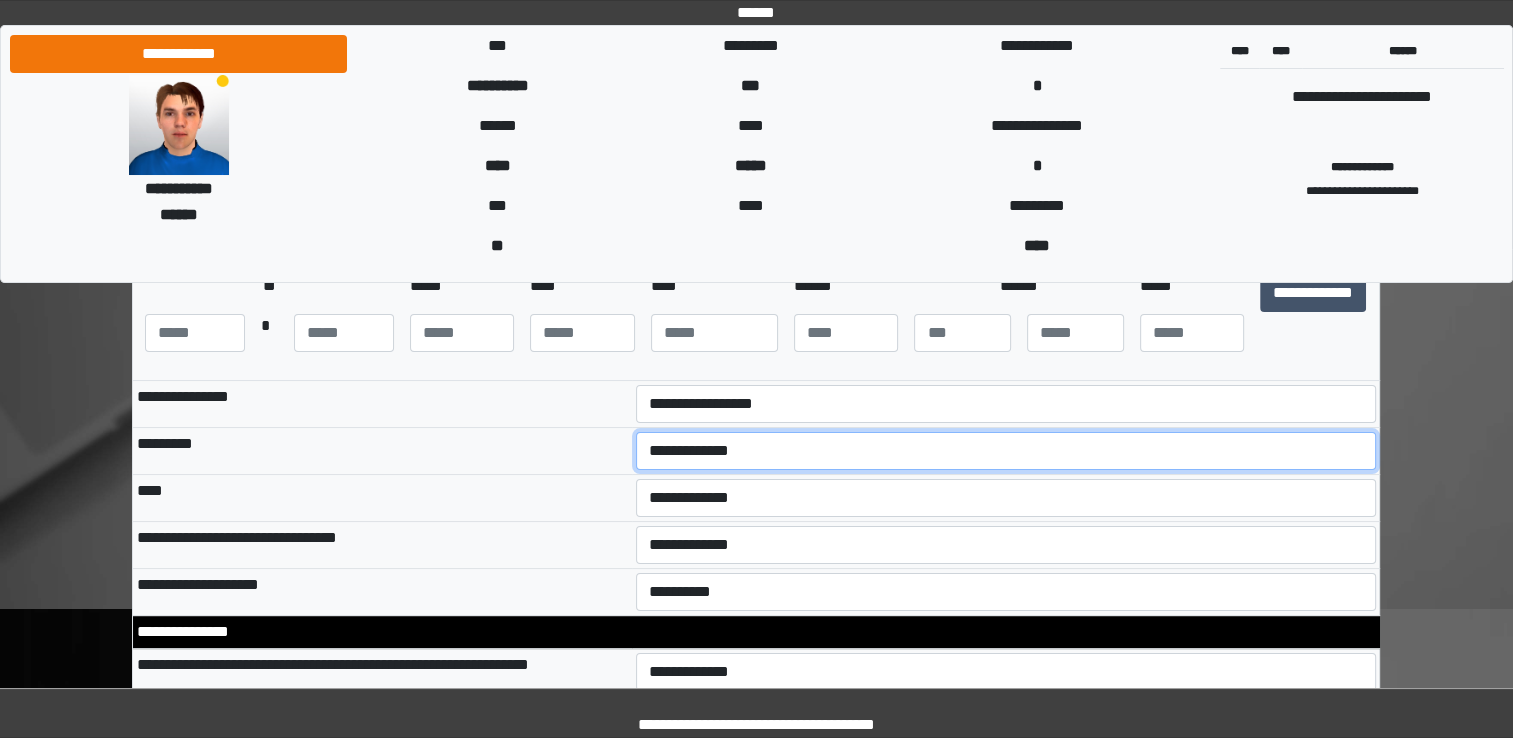click on "**********" at bounding box center (1006, 451) 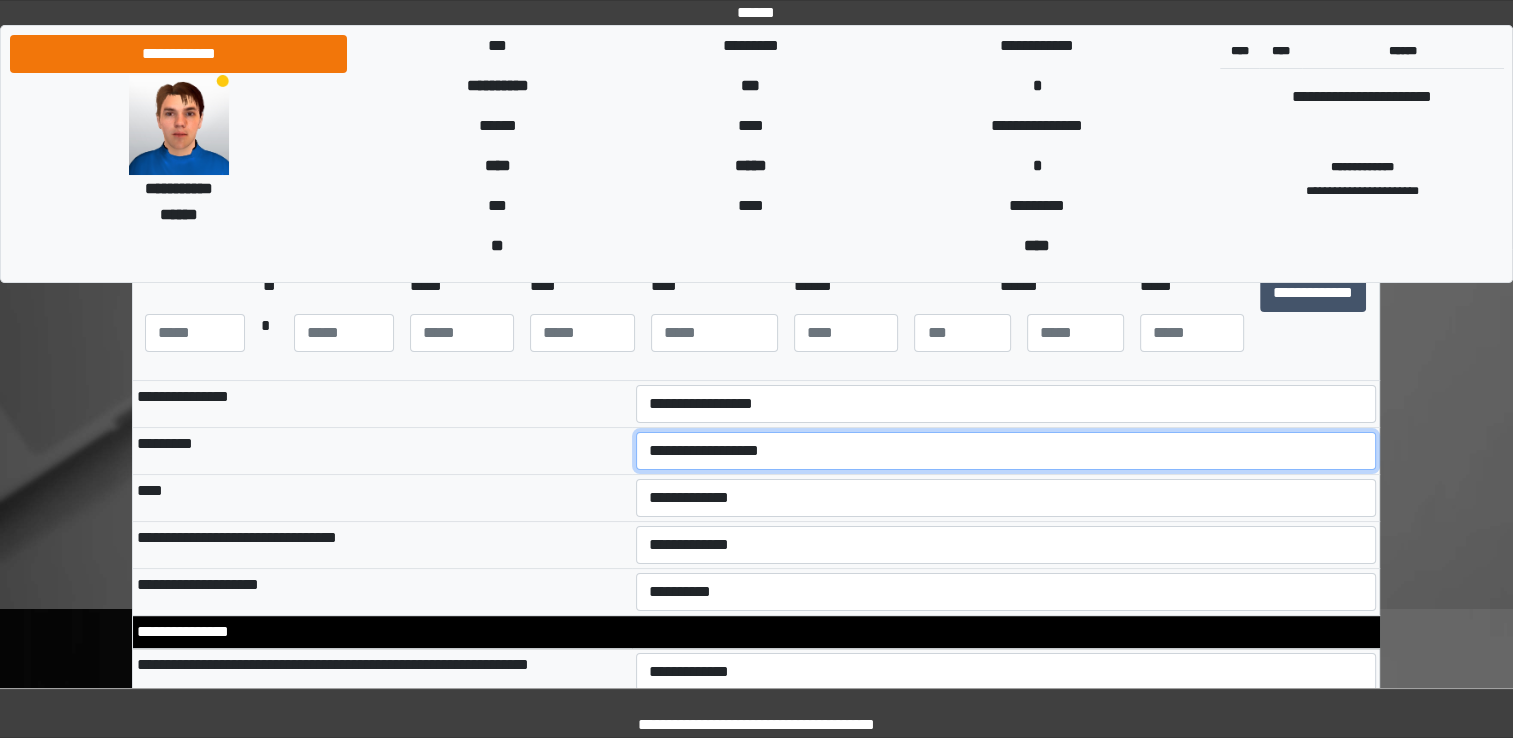 click on "**********" at bounding box center (1006, 451) 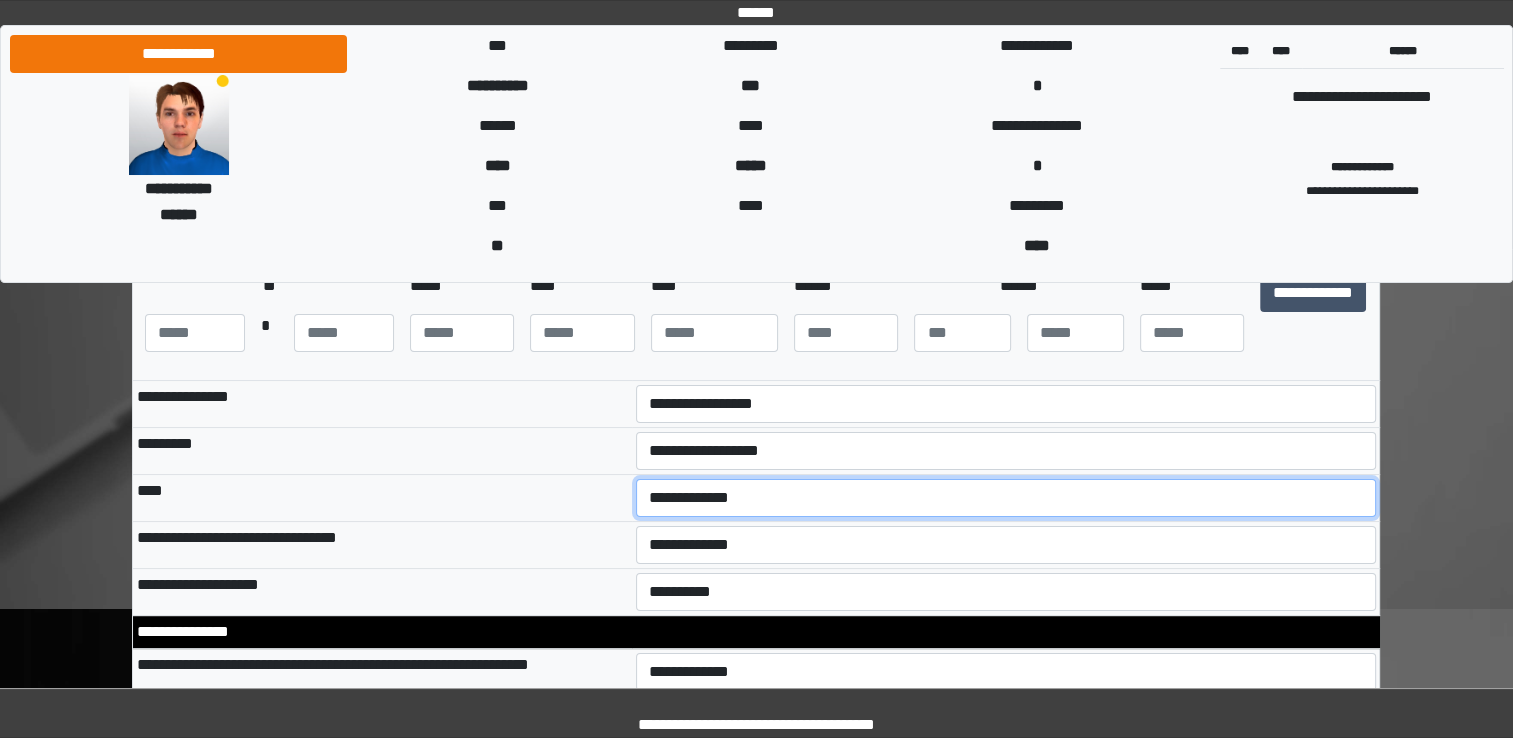 click on "**********" at bounding box center [1006, 498] 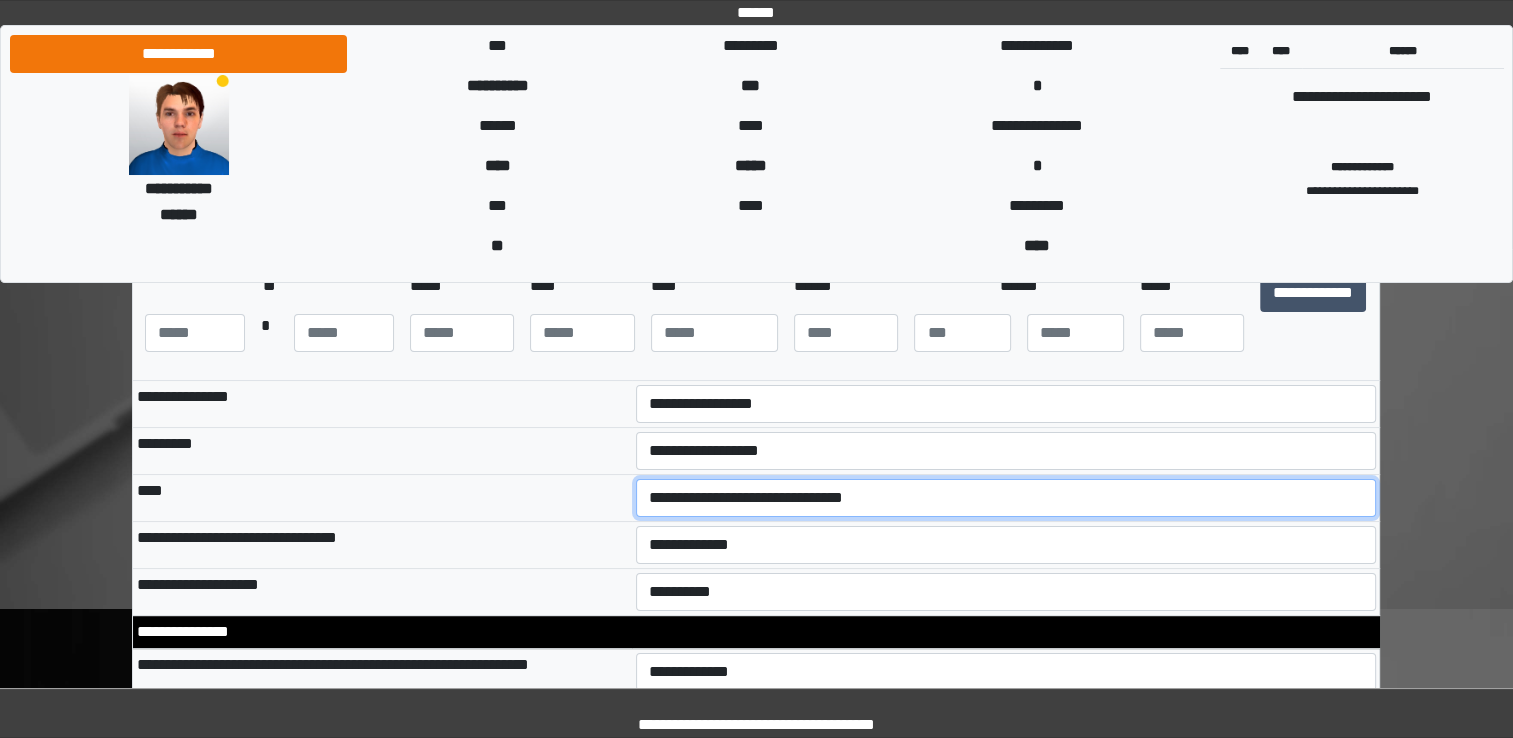 click on "**********" at bounding box center [1006, 498] 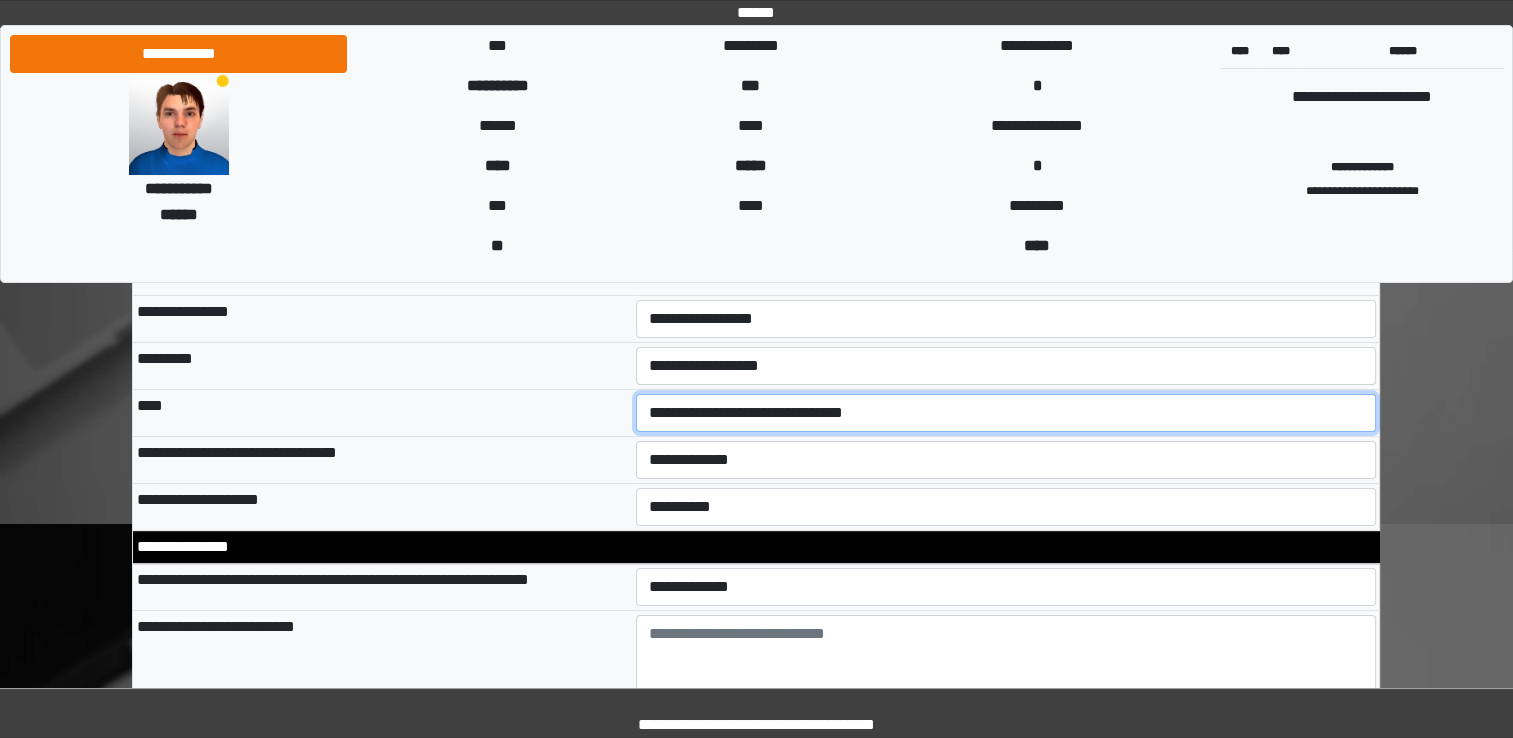 scroll, scrollTop: 344, scrollLeft: 0, axis: vertical 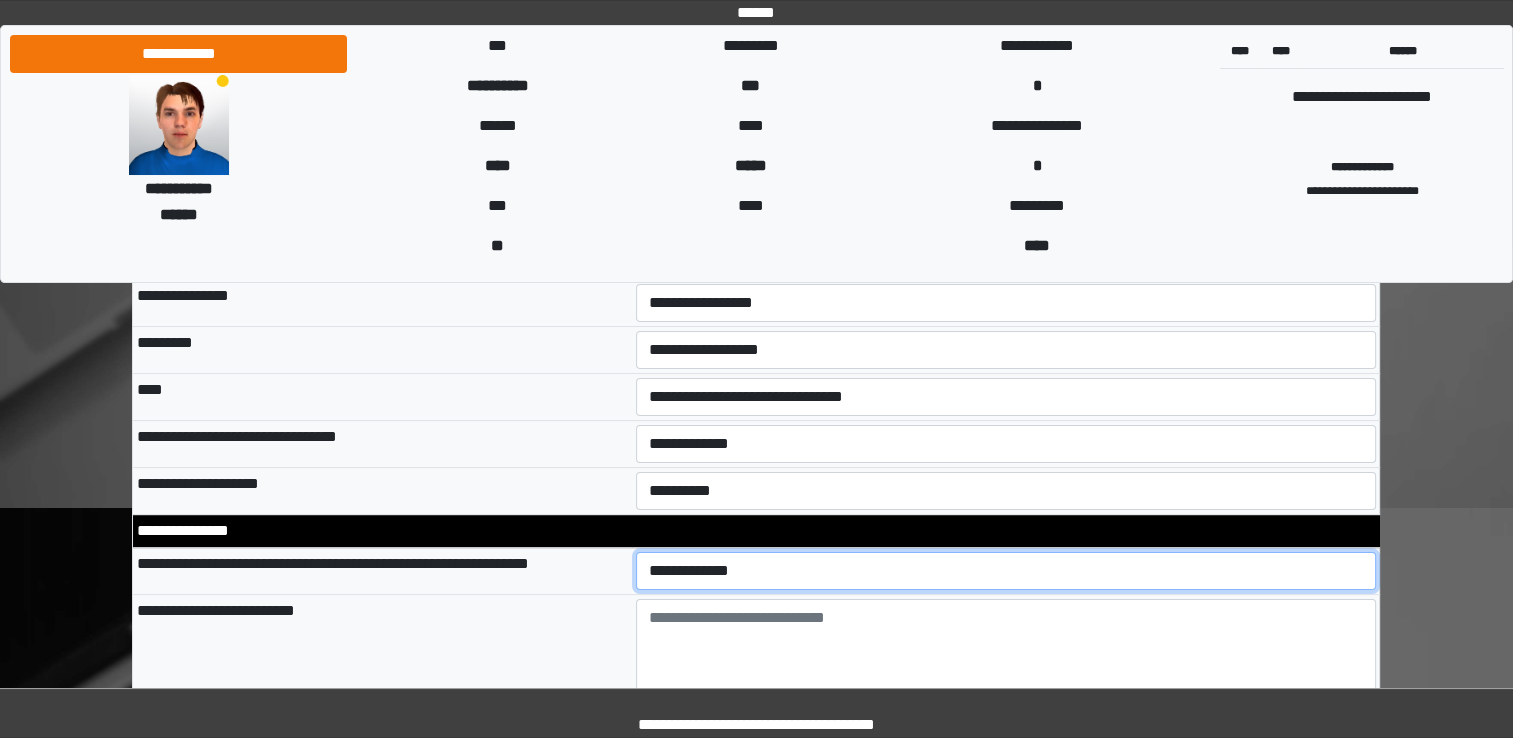 click on "**********" at bounding box center (1006, 571) 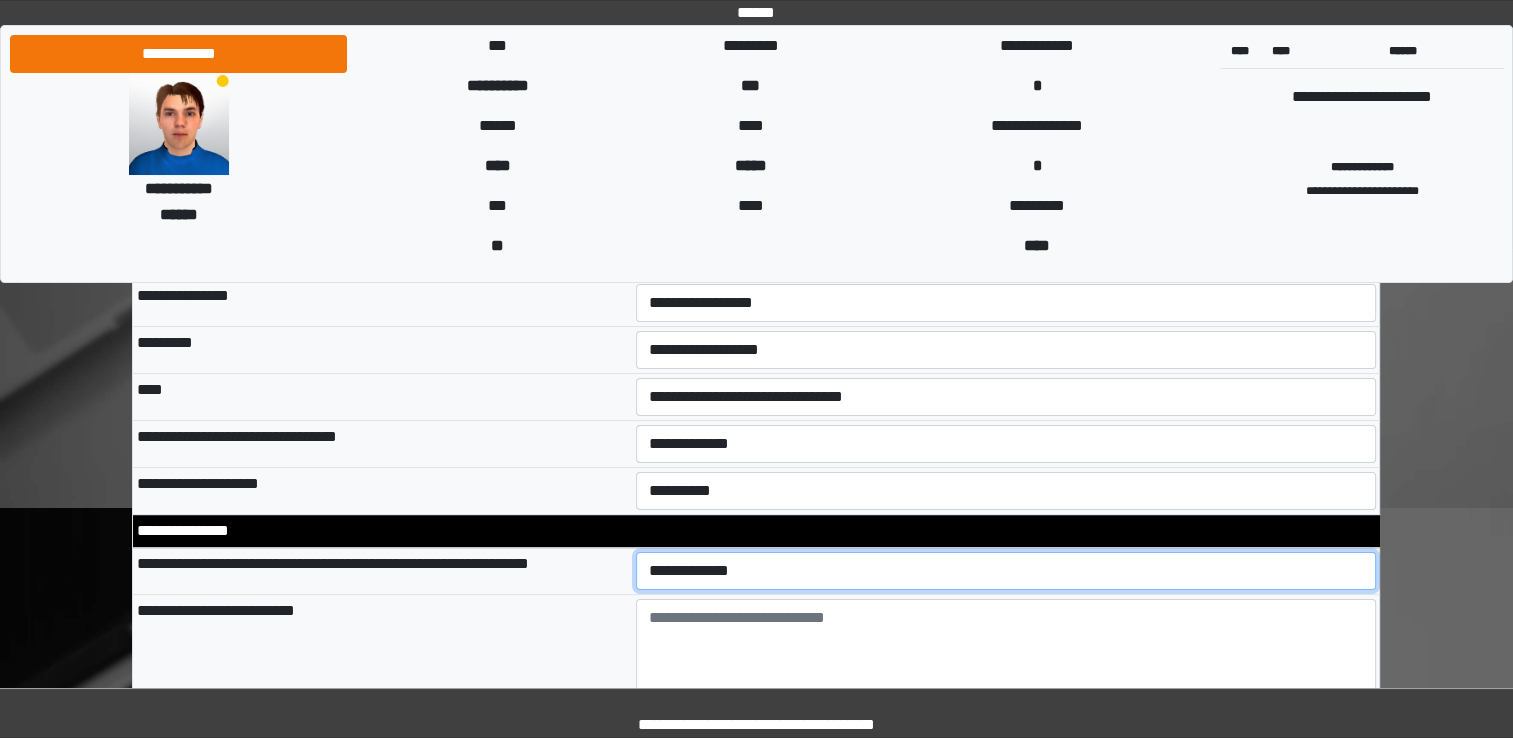 select on "*" 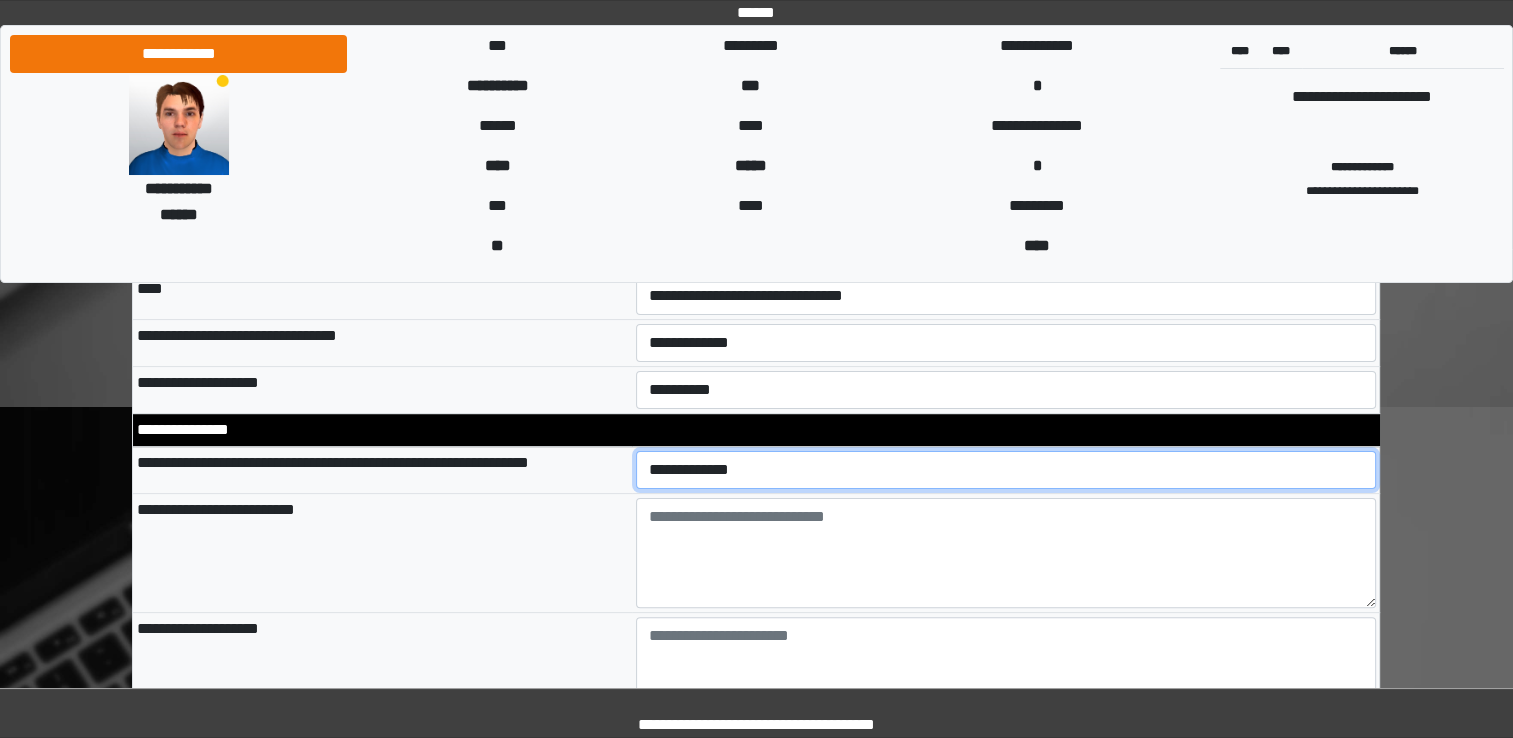 scroll, scrollTop: 523, scrollLeft: 0, axis: vertical 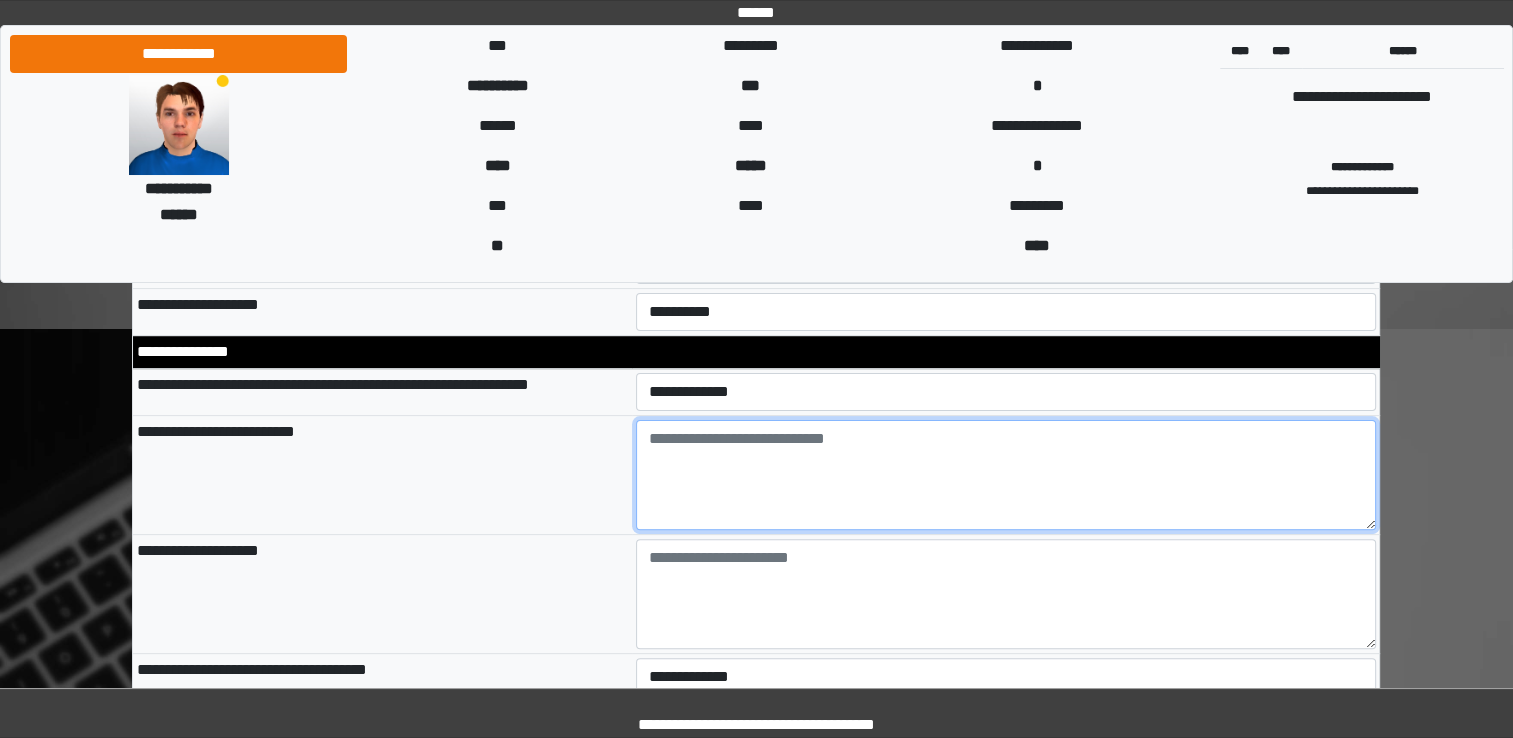 click at bounding box center (1006, 475) 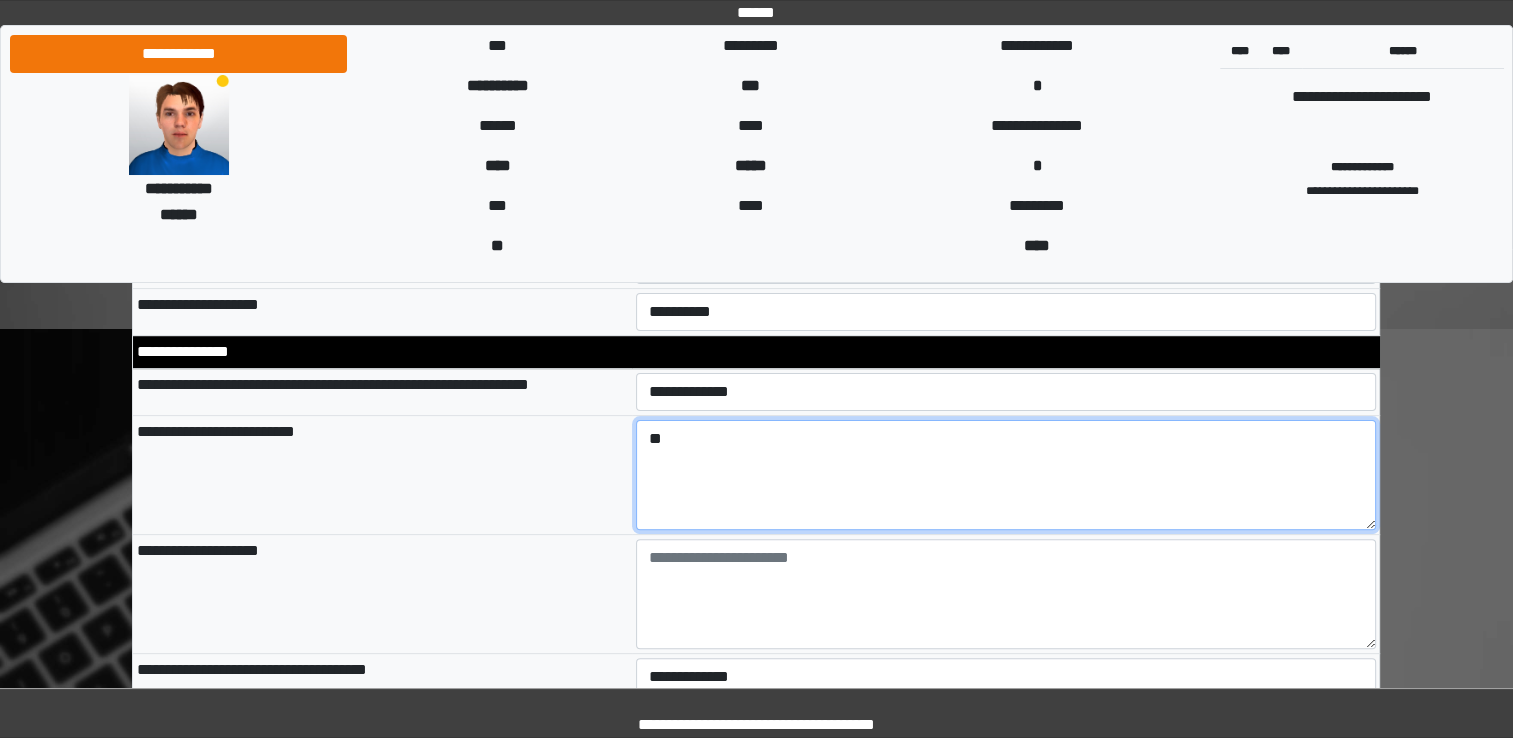 click on "**" at bounding box center [1006, 475] 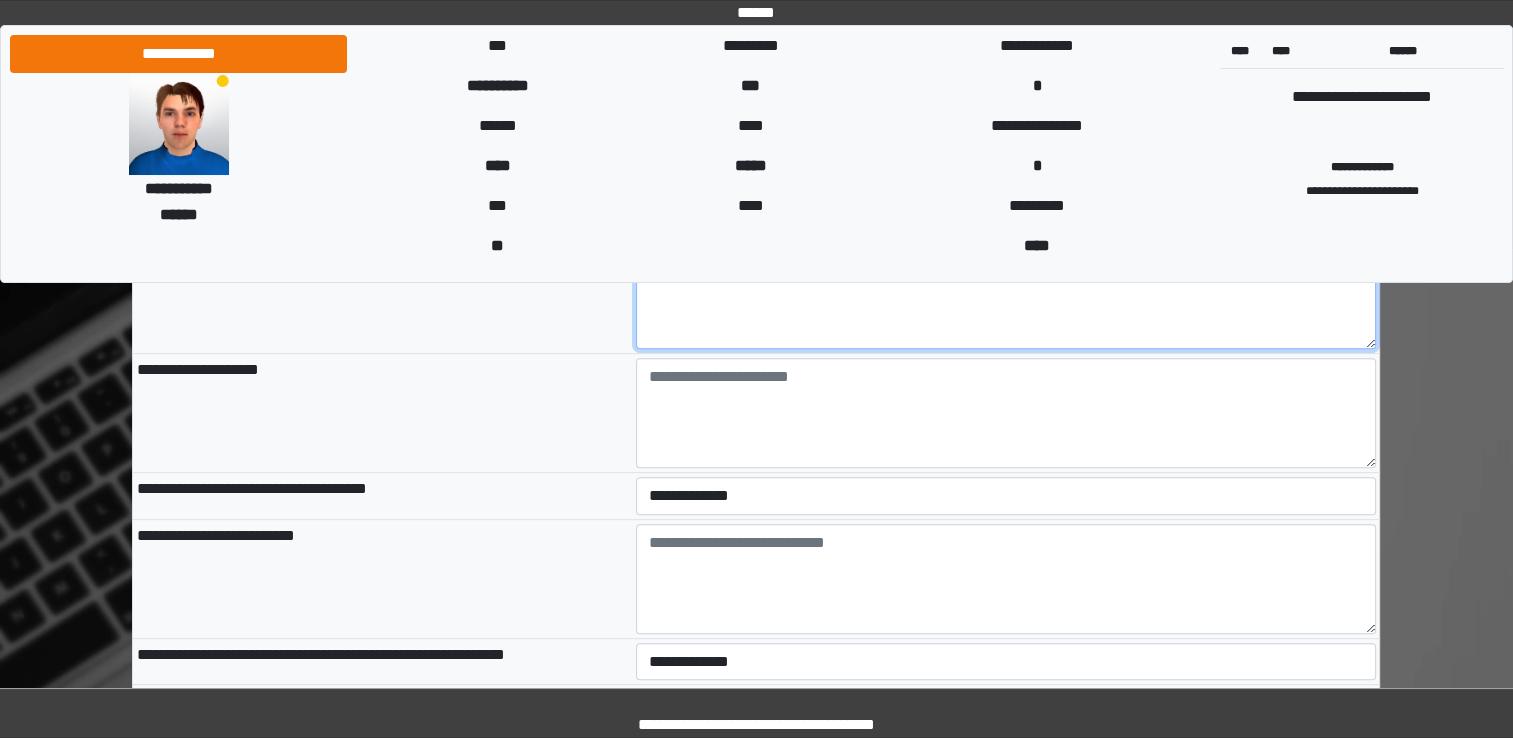 scroll, scrollTop: 723, scrollLeft: 0, axis: vertical 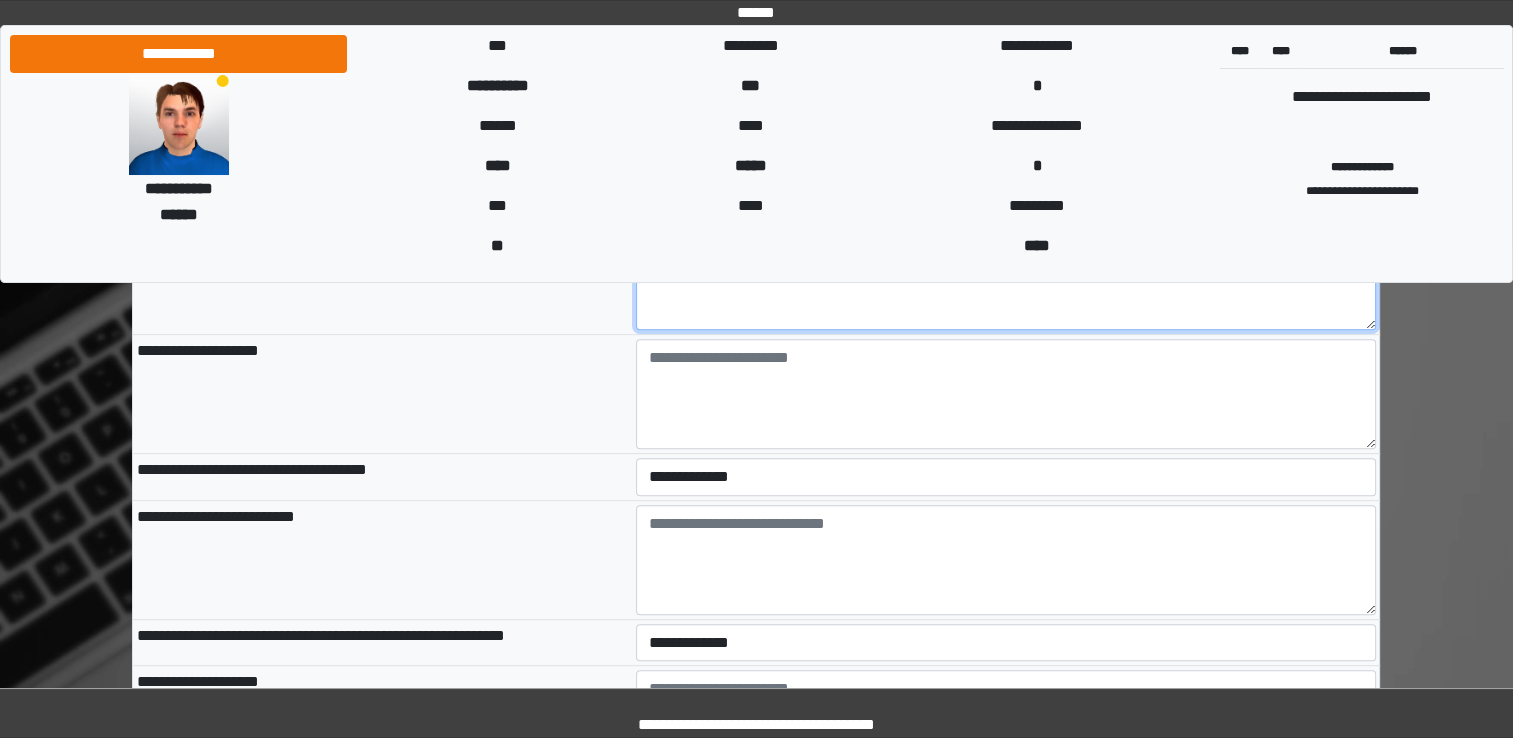 type on "**********" 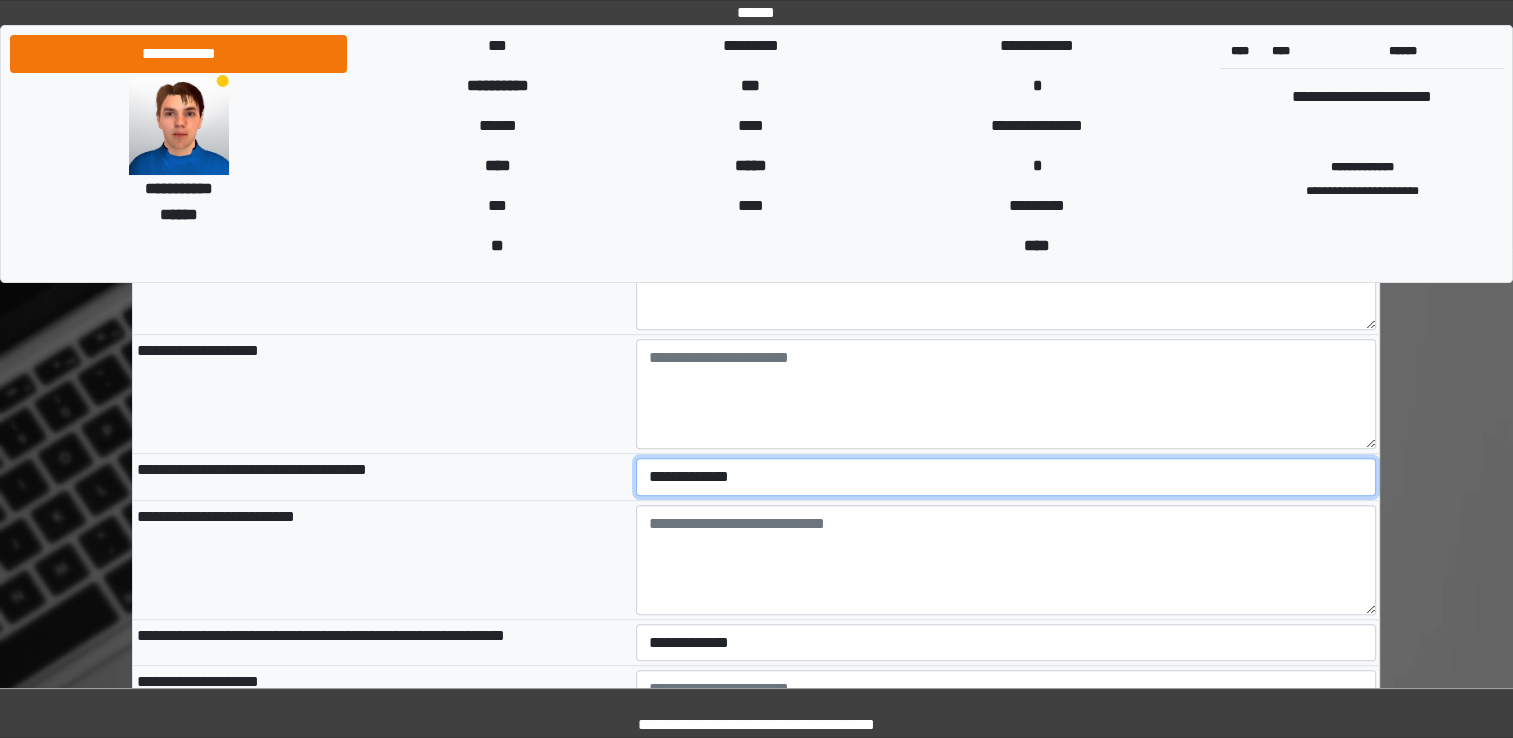 click on "**********" at bounding box center (1006, 477) 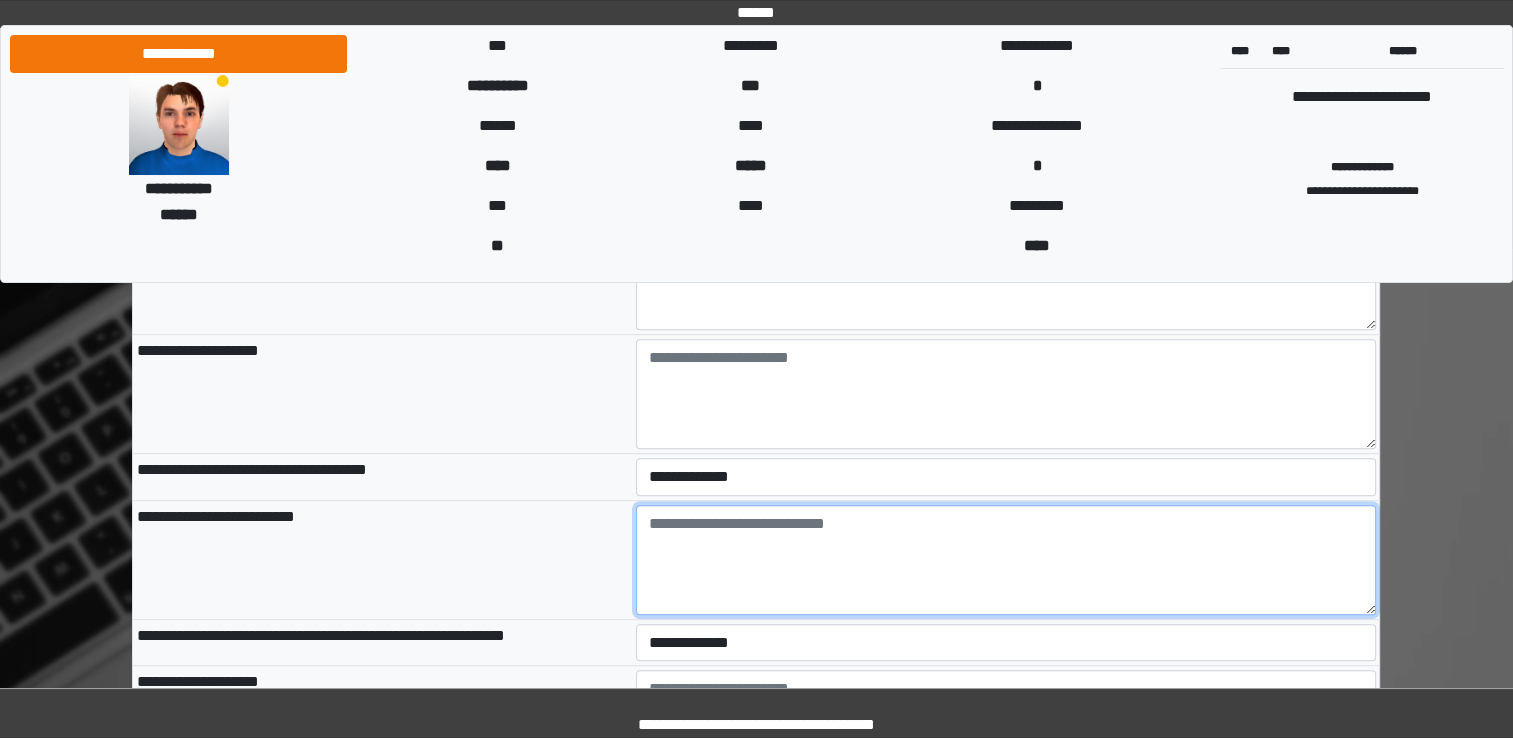 click at bounding box center (1006, 560) 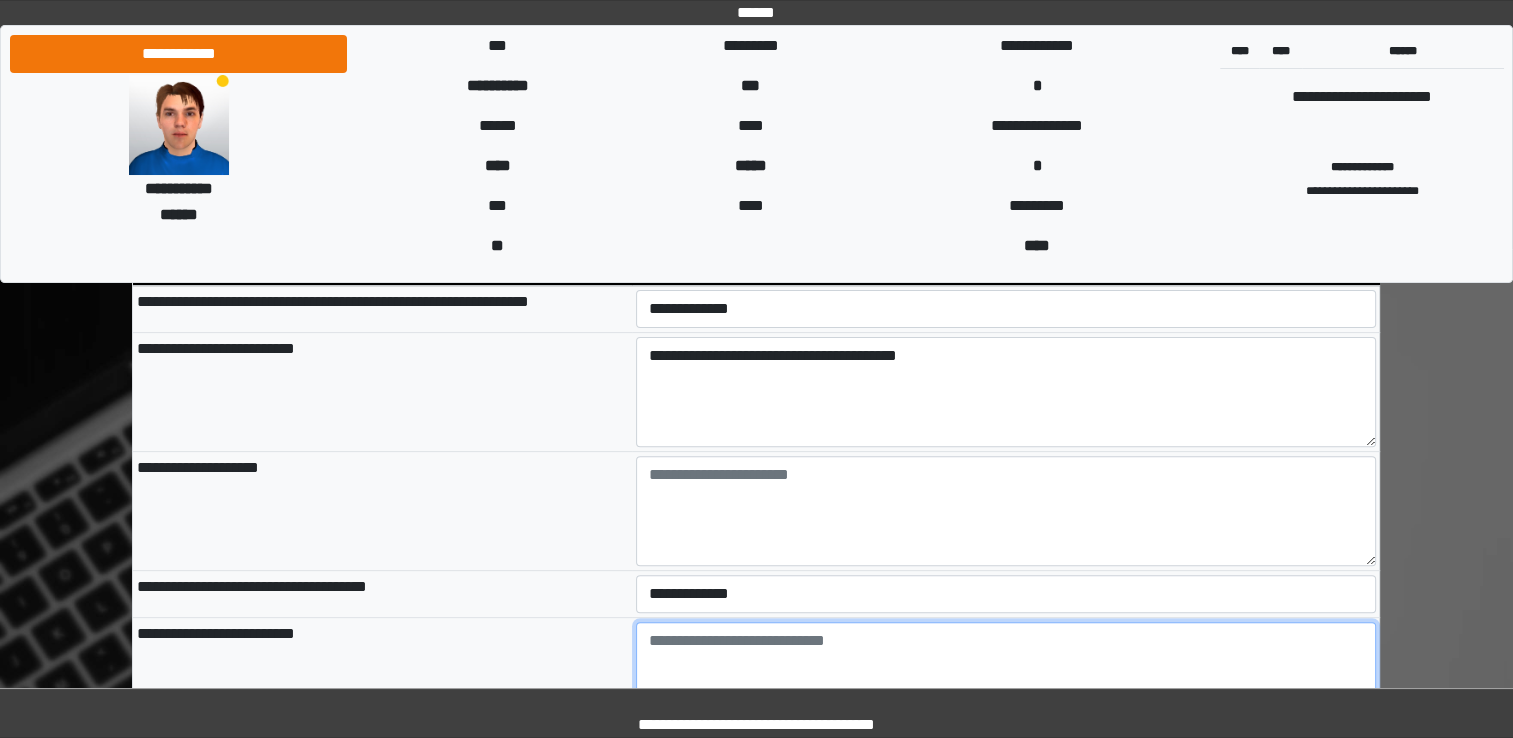 scroll, scrollTop: 637, scrollLeft: 0, axis: vertical 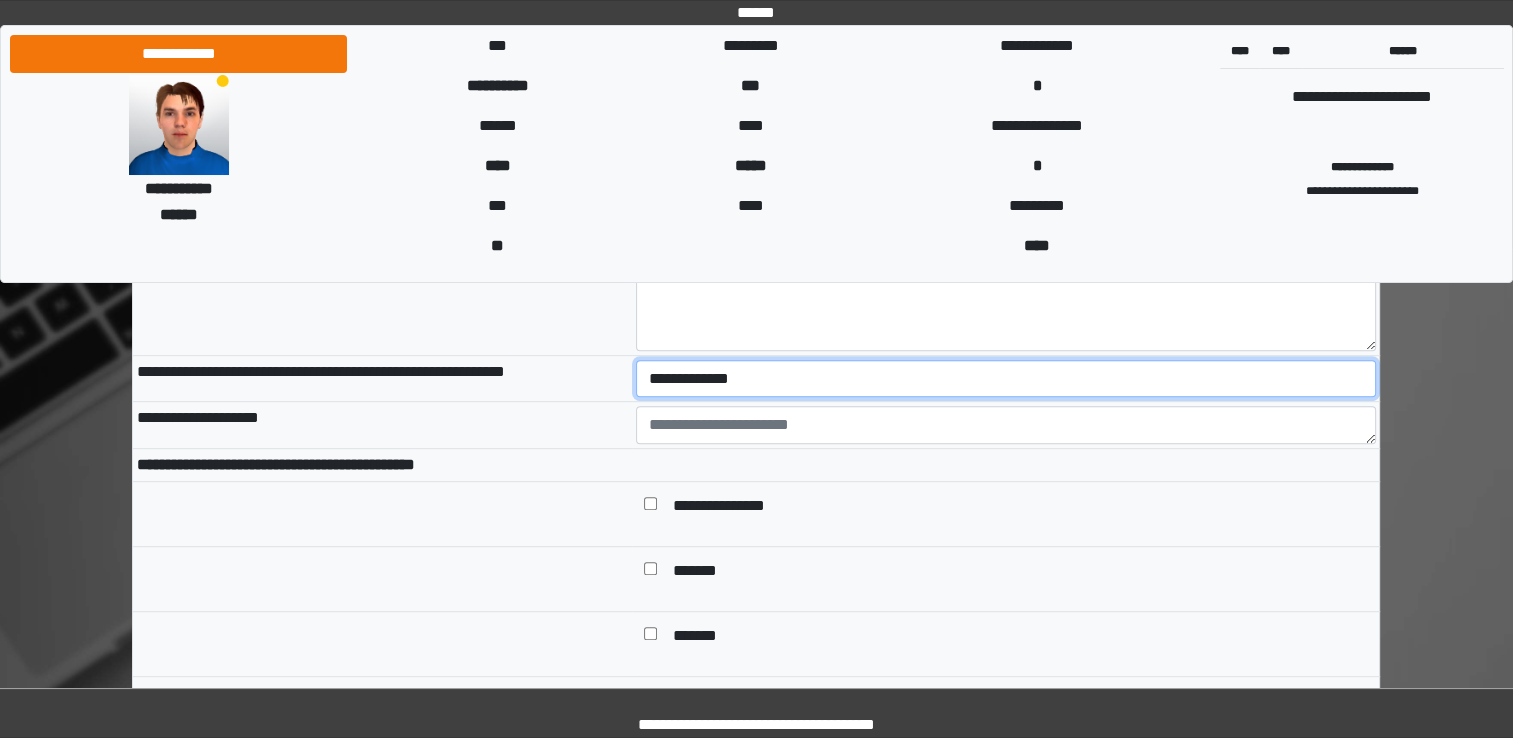 click on "**********" at bounding box center [1006, 379] 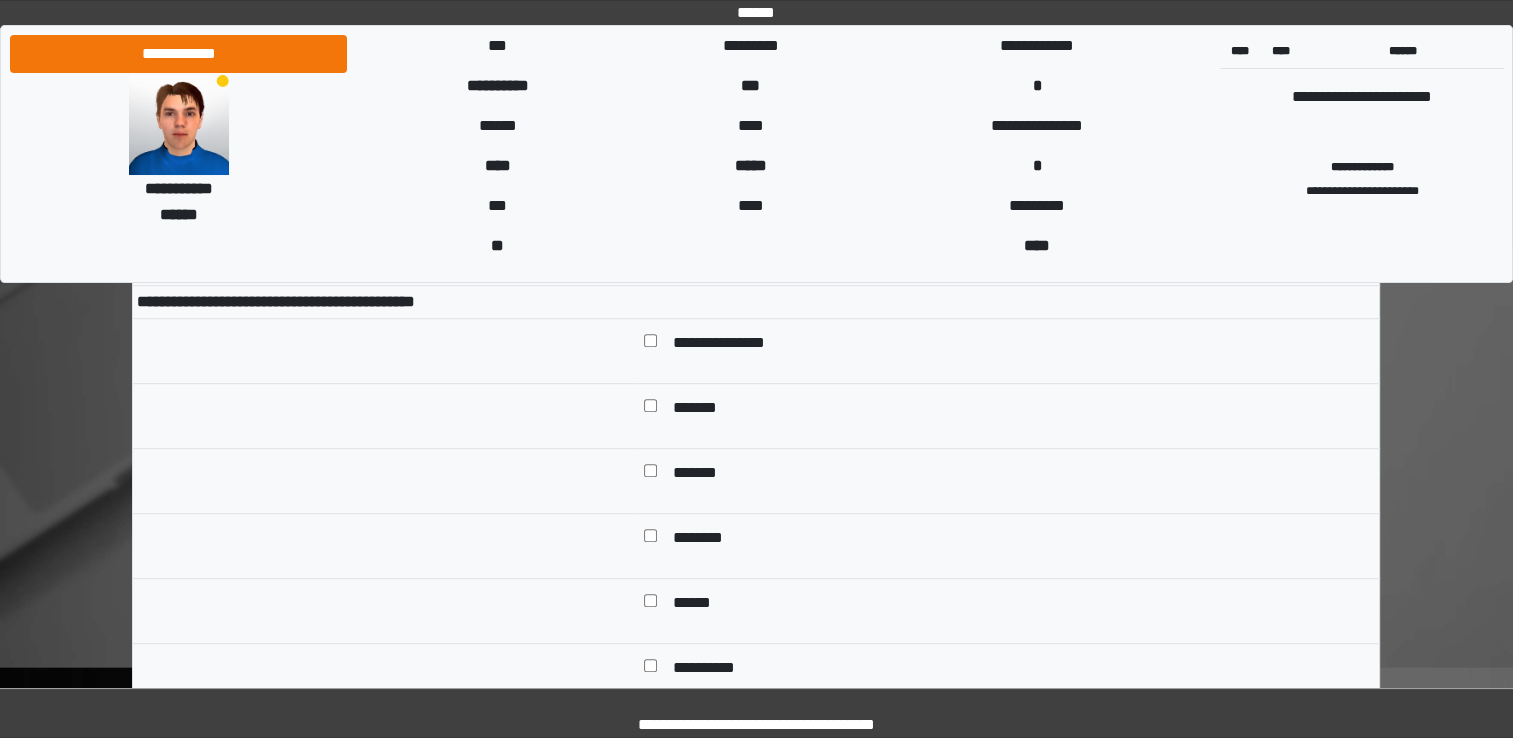 scroll, scrollTop: 1166, scrollLeft: 0, axis: vertical 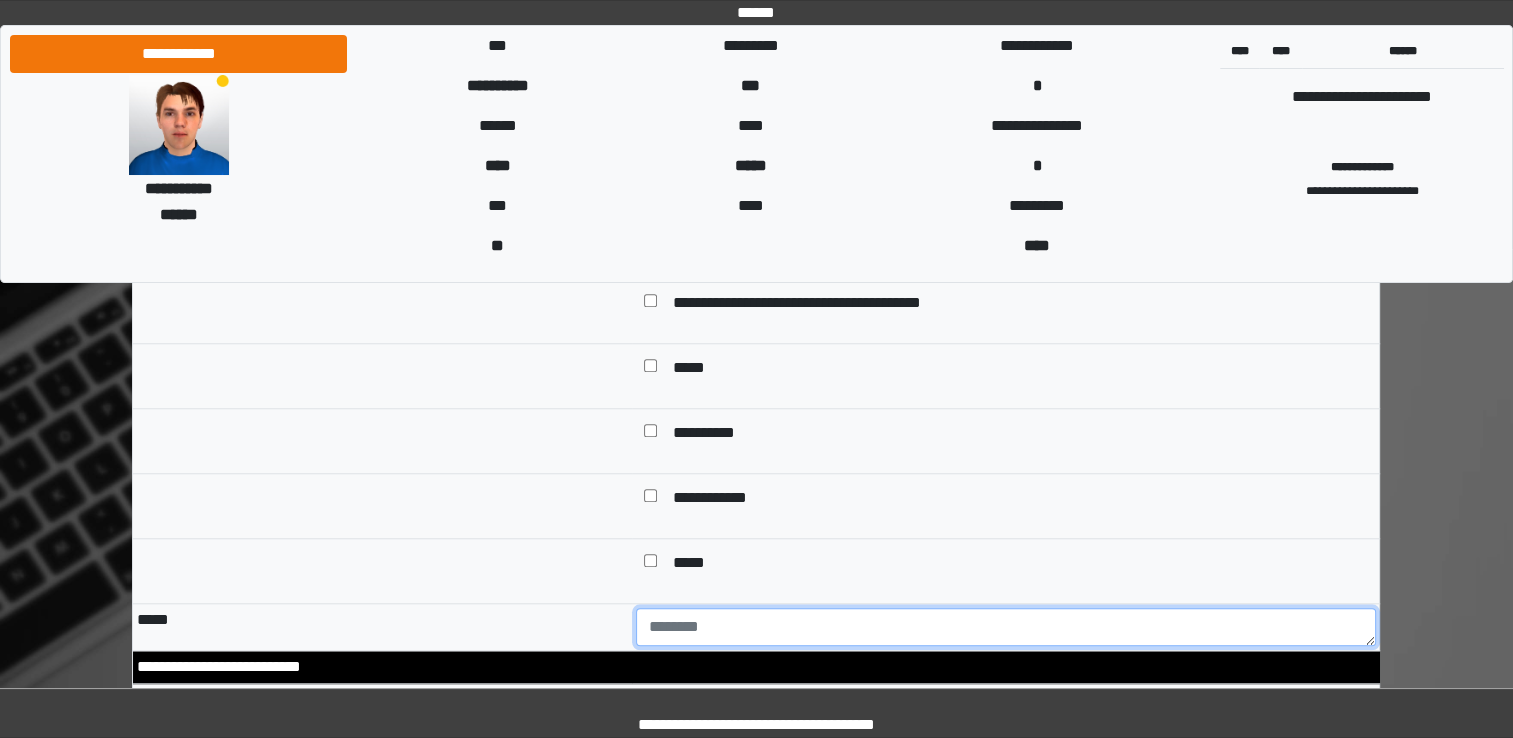 click at bounding box center [1006, 627] 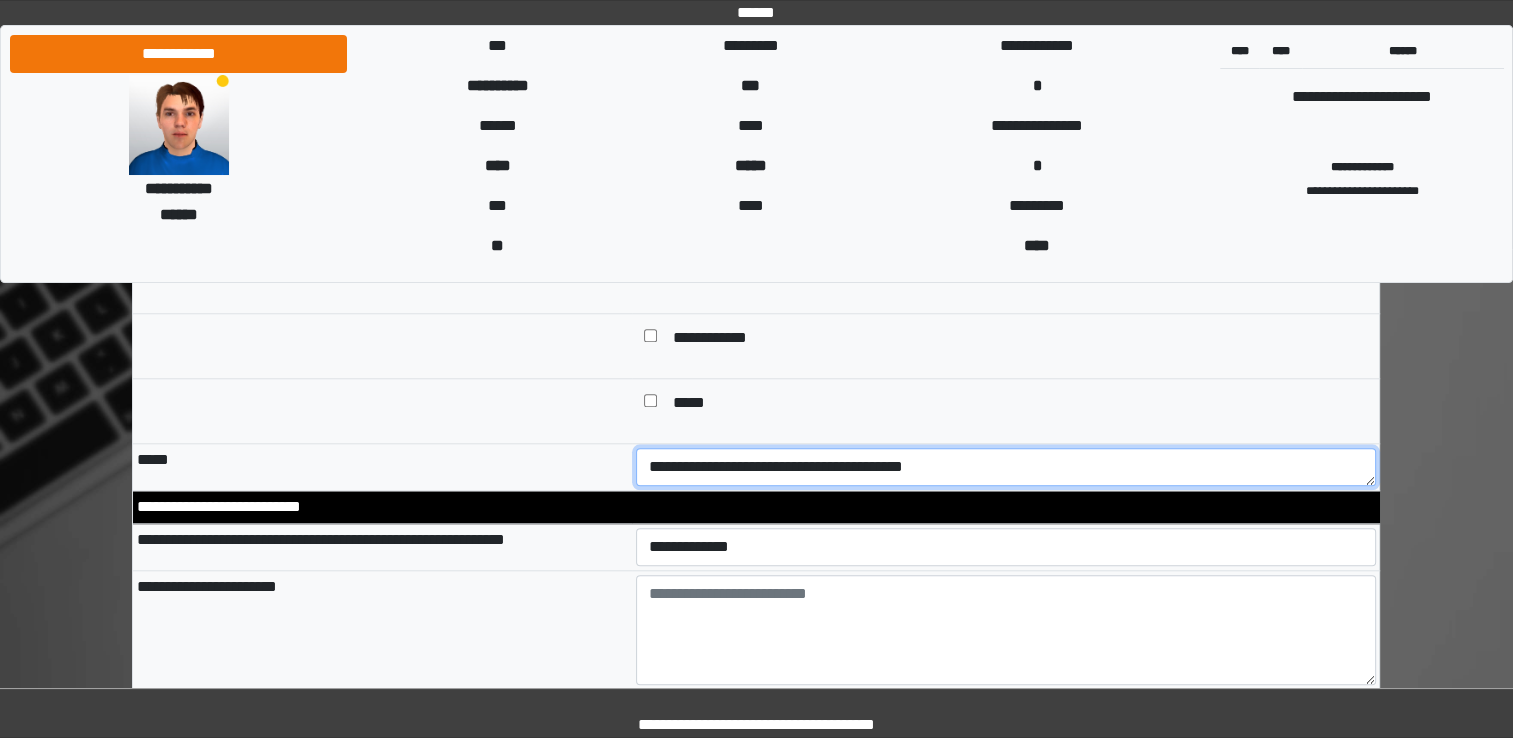 scroll, scrollTop: 1910, scrollLeft: 0, axis: vertical 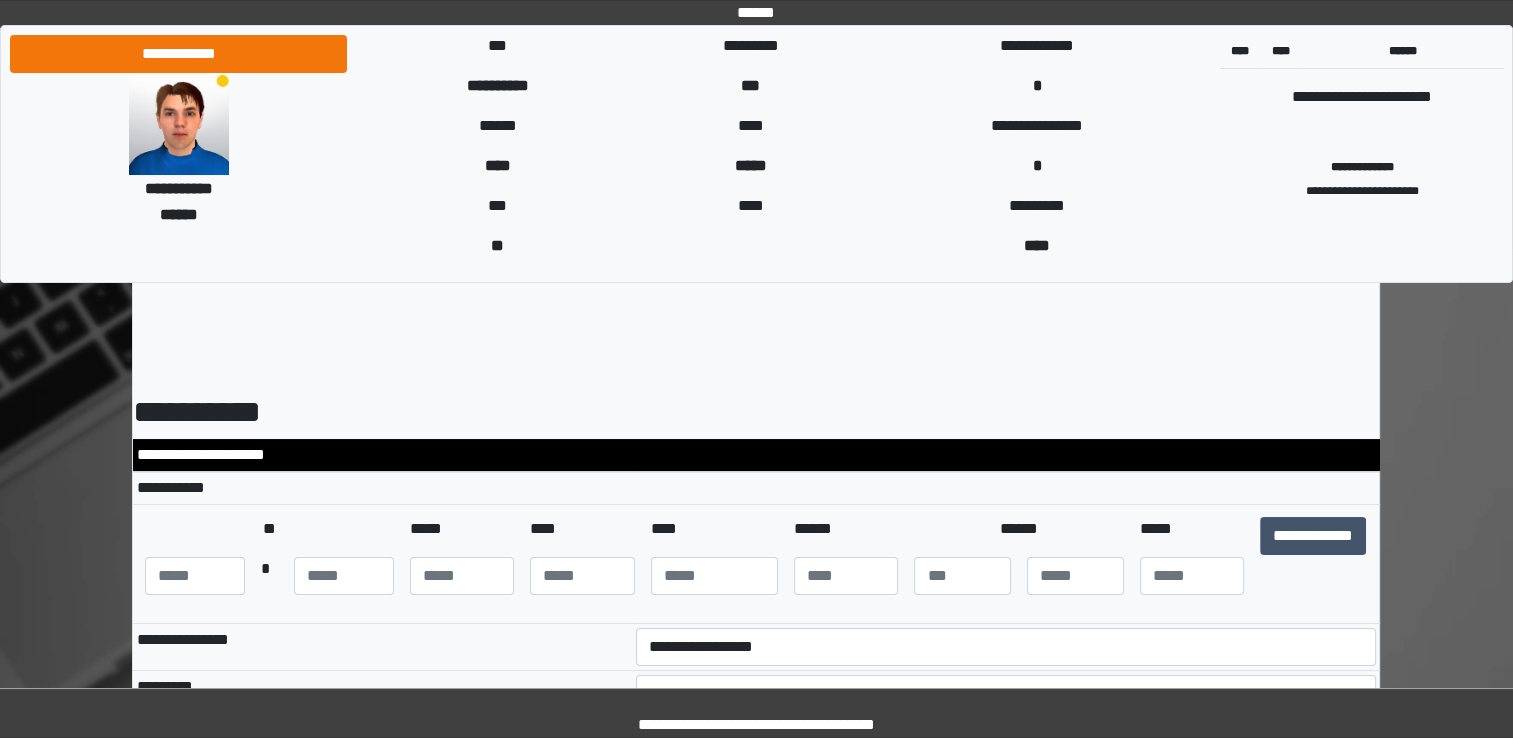 type on "**********" 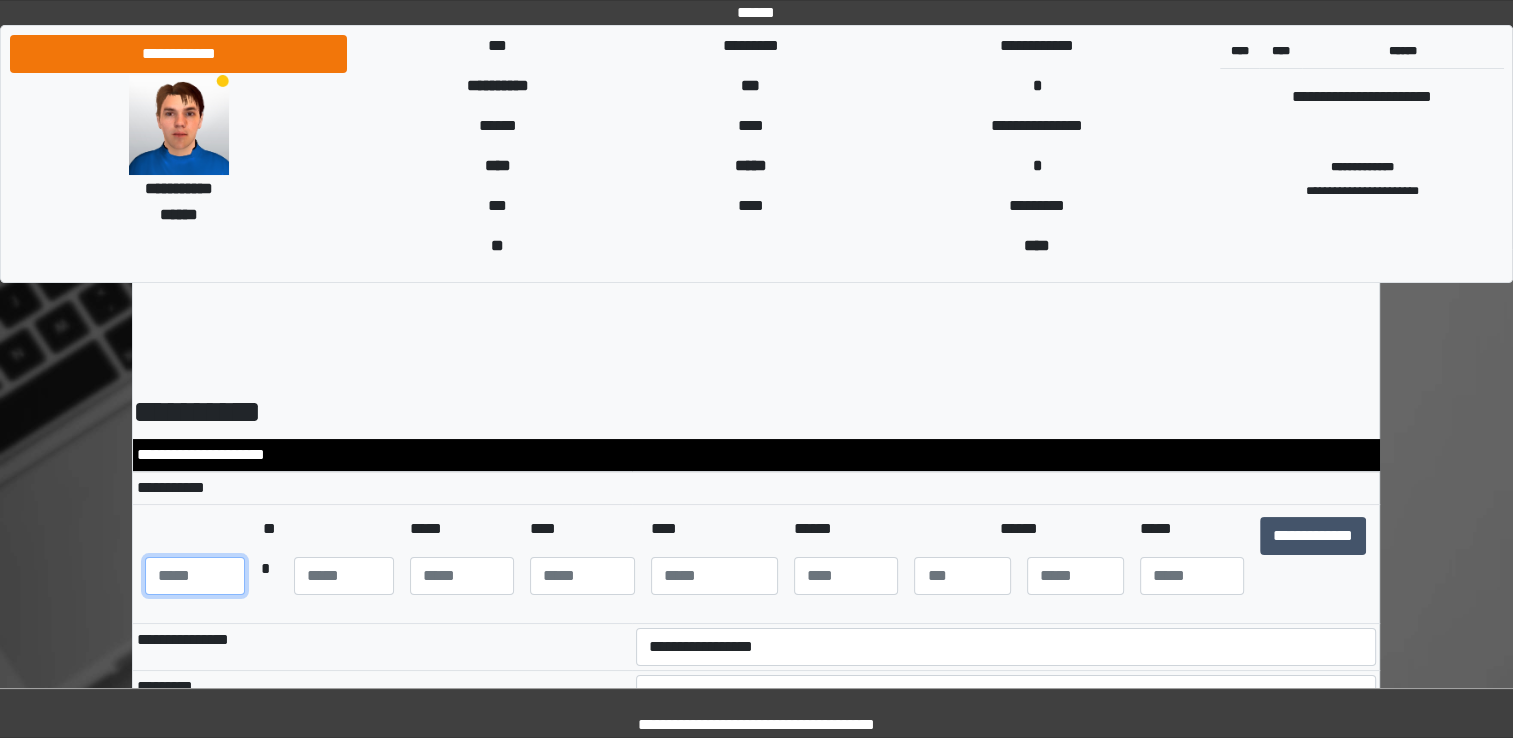click at bounding box center (195, 576) 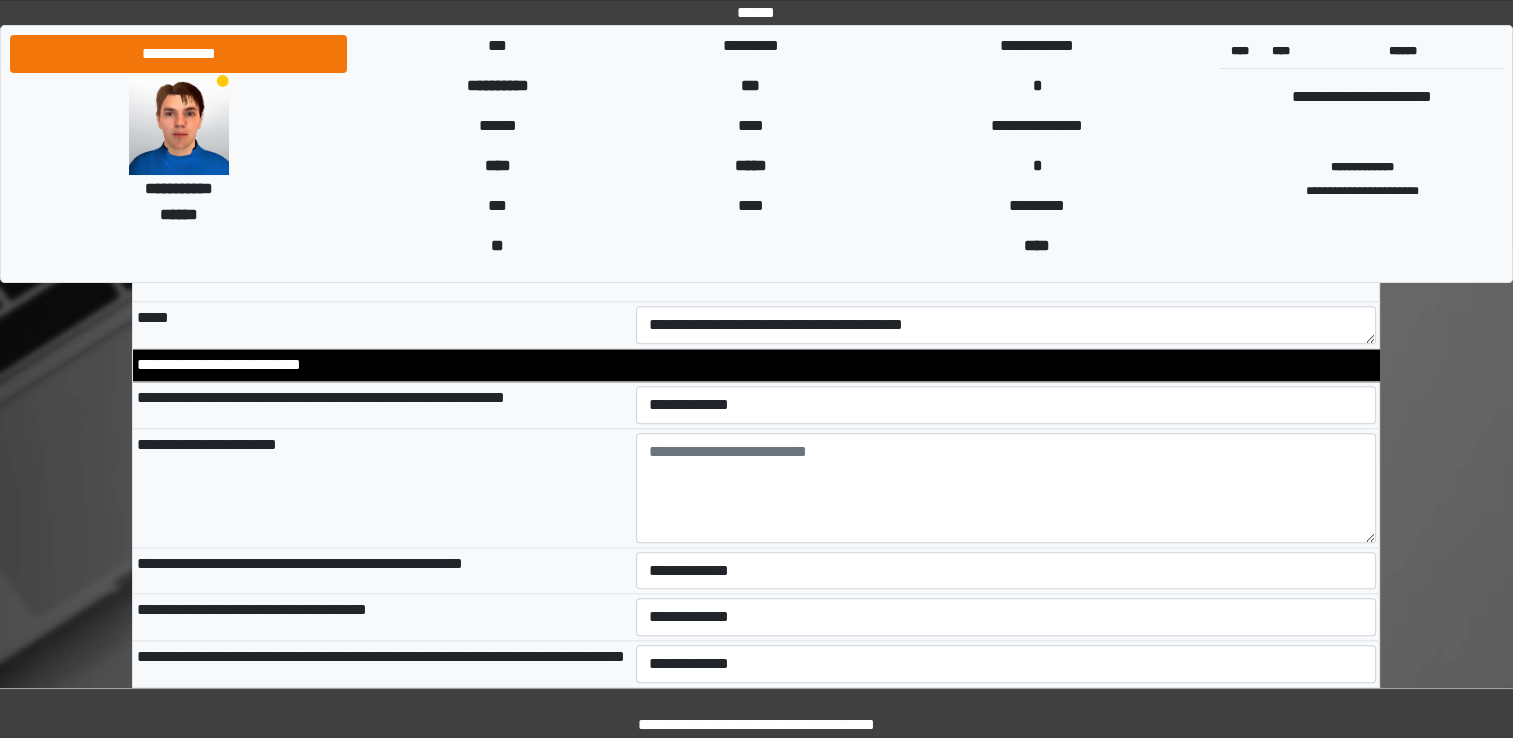 scroll, scrollTop: 2028, scrollLeft: 0, axis: vertical 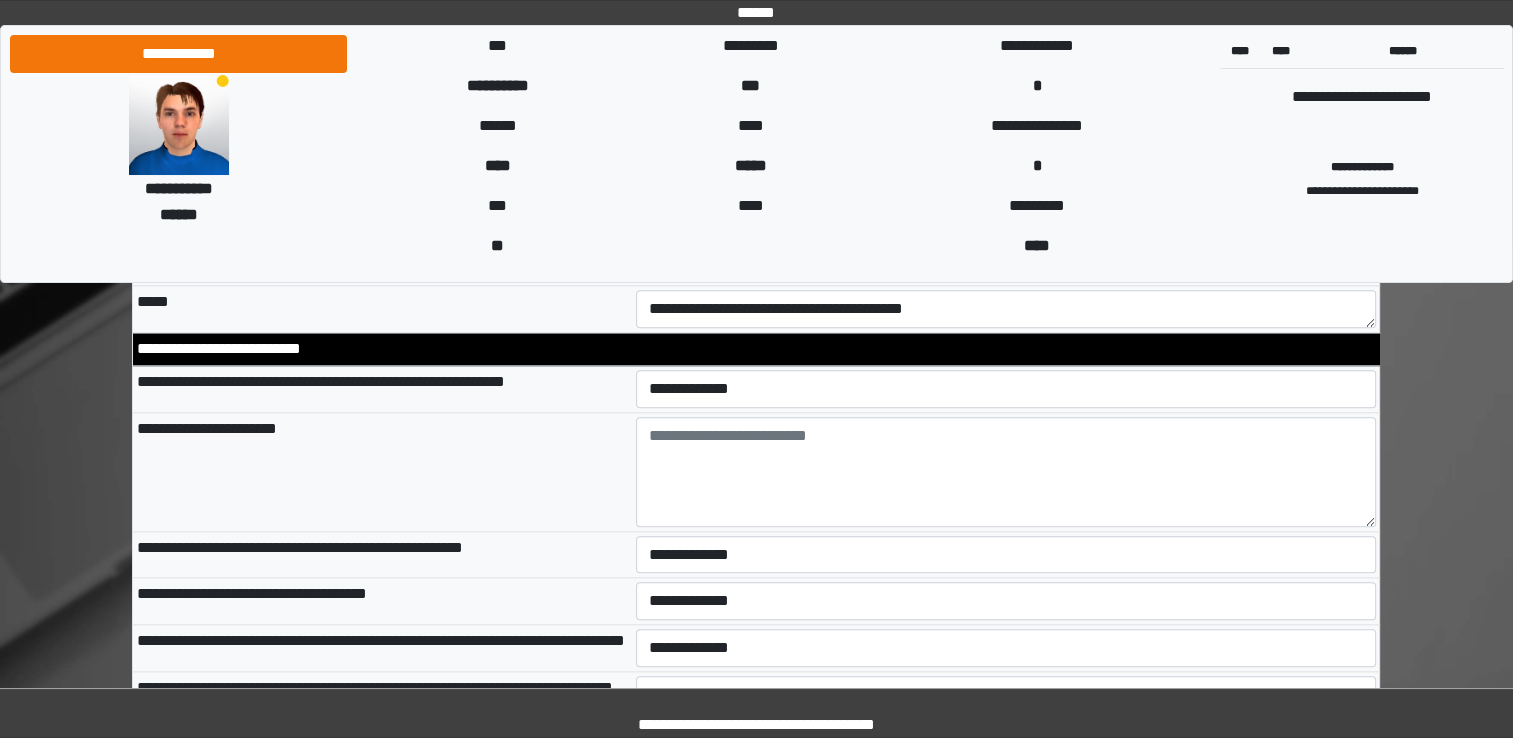type on "***" 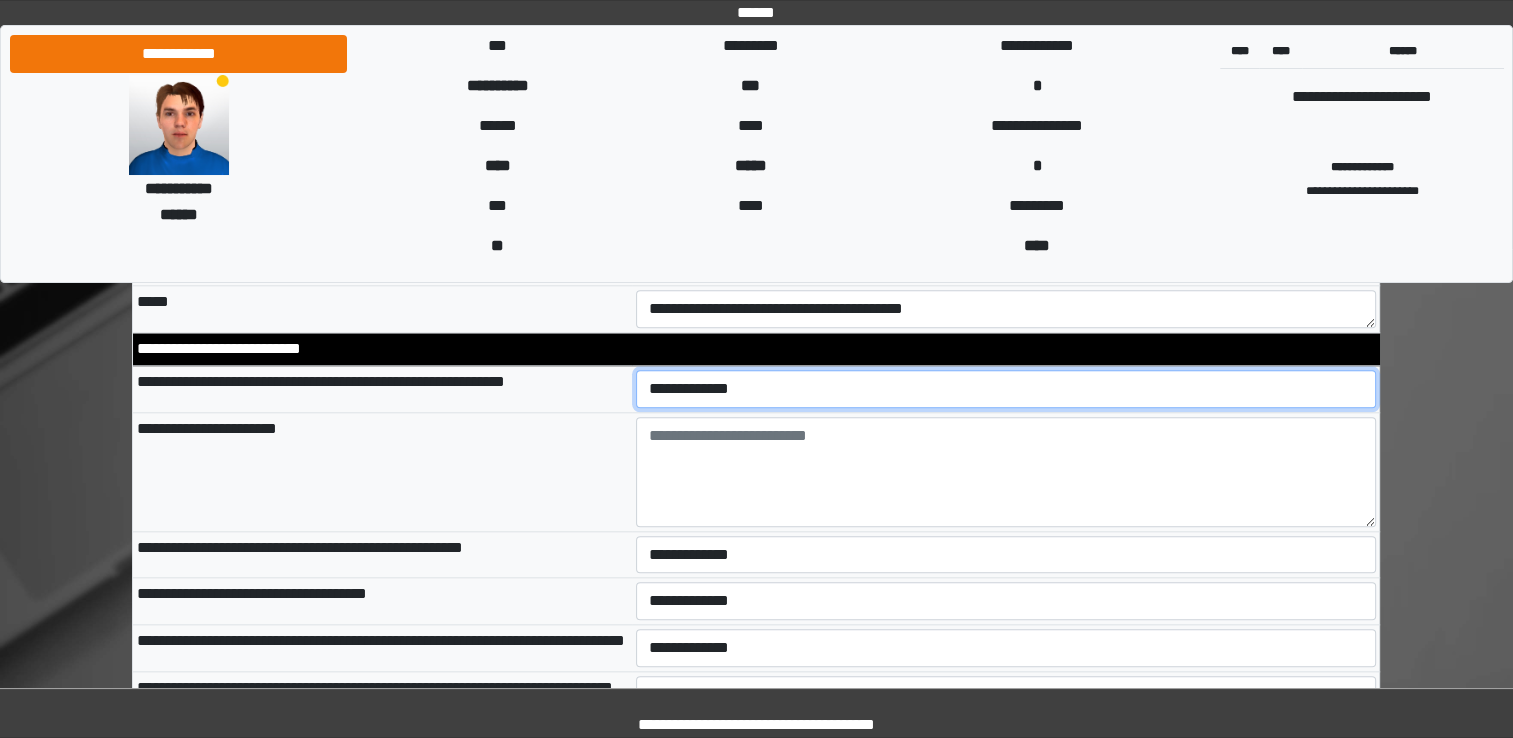 click on "**********" at bounding box center [1006, 389] 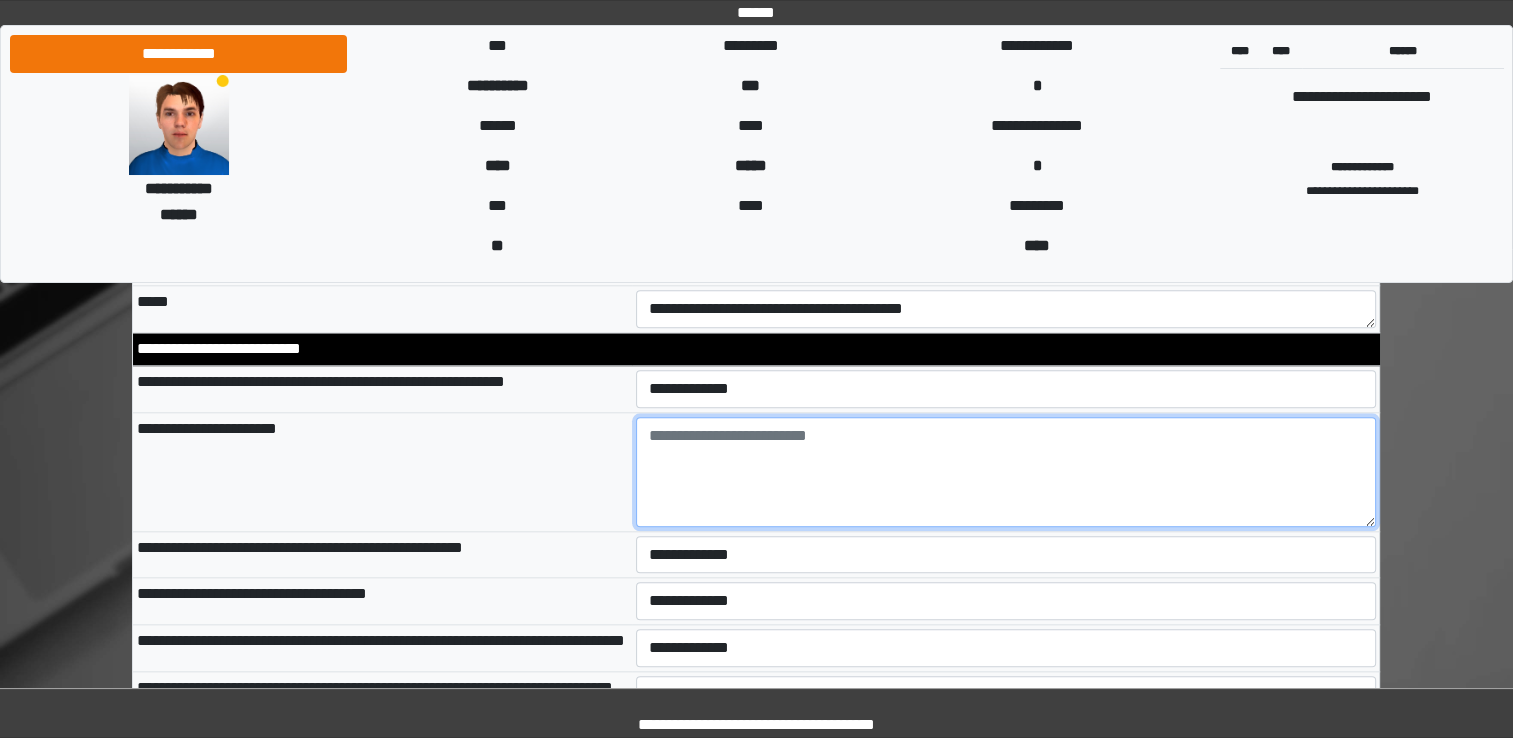 click at bounding box center [1006, 472] 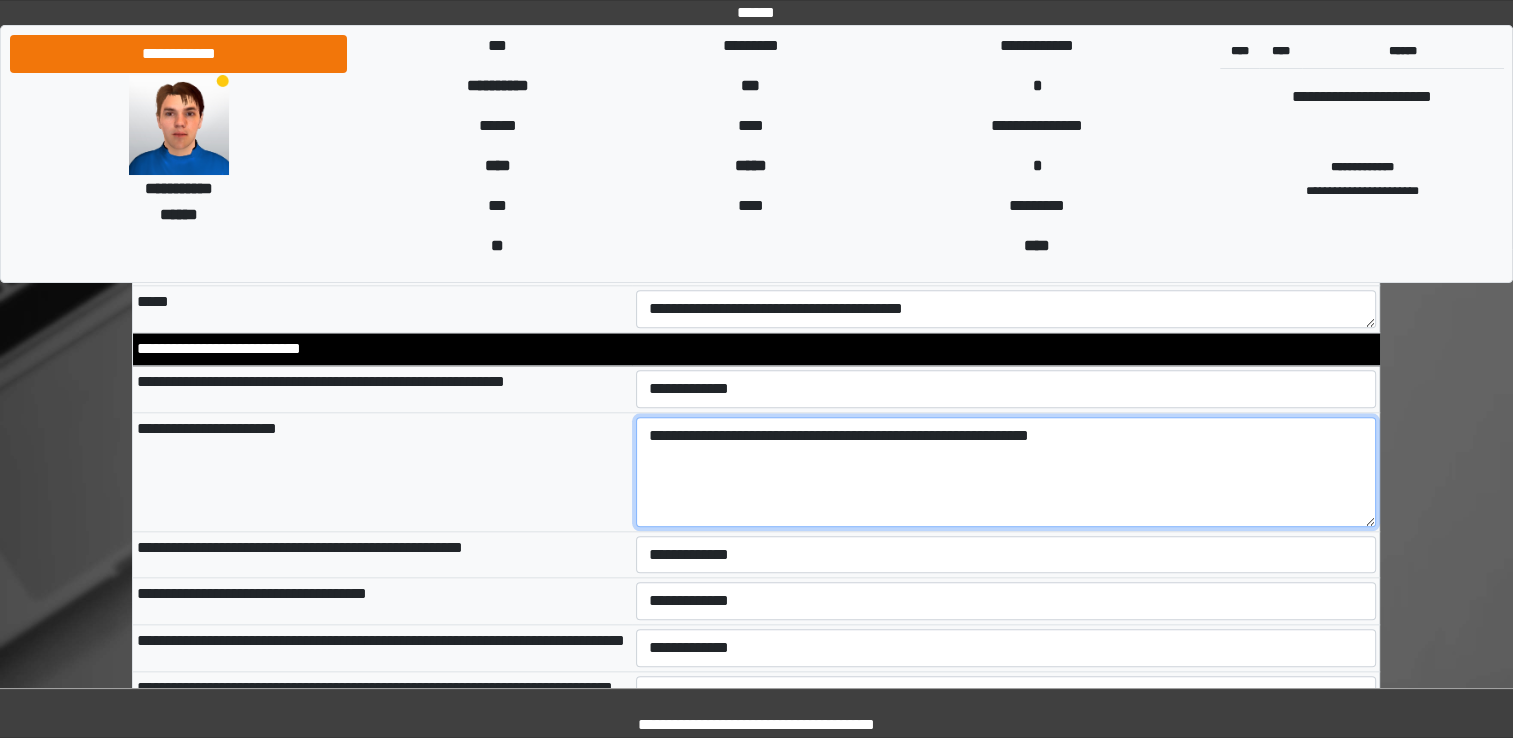 type on "**********" 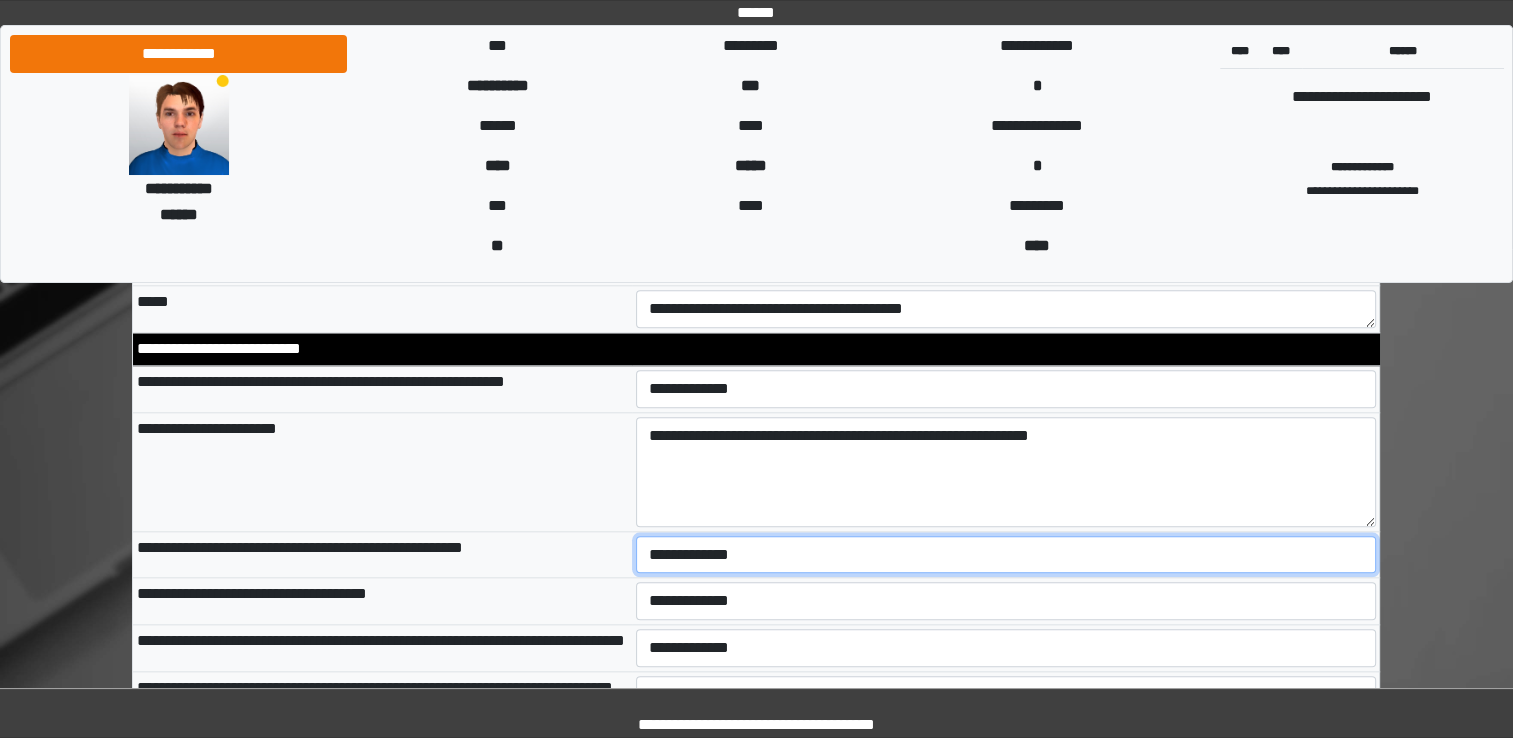 click on "**********" at bounding box center (1006, 555) 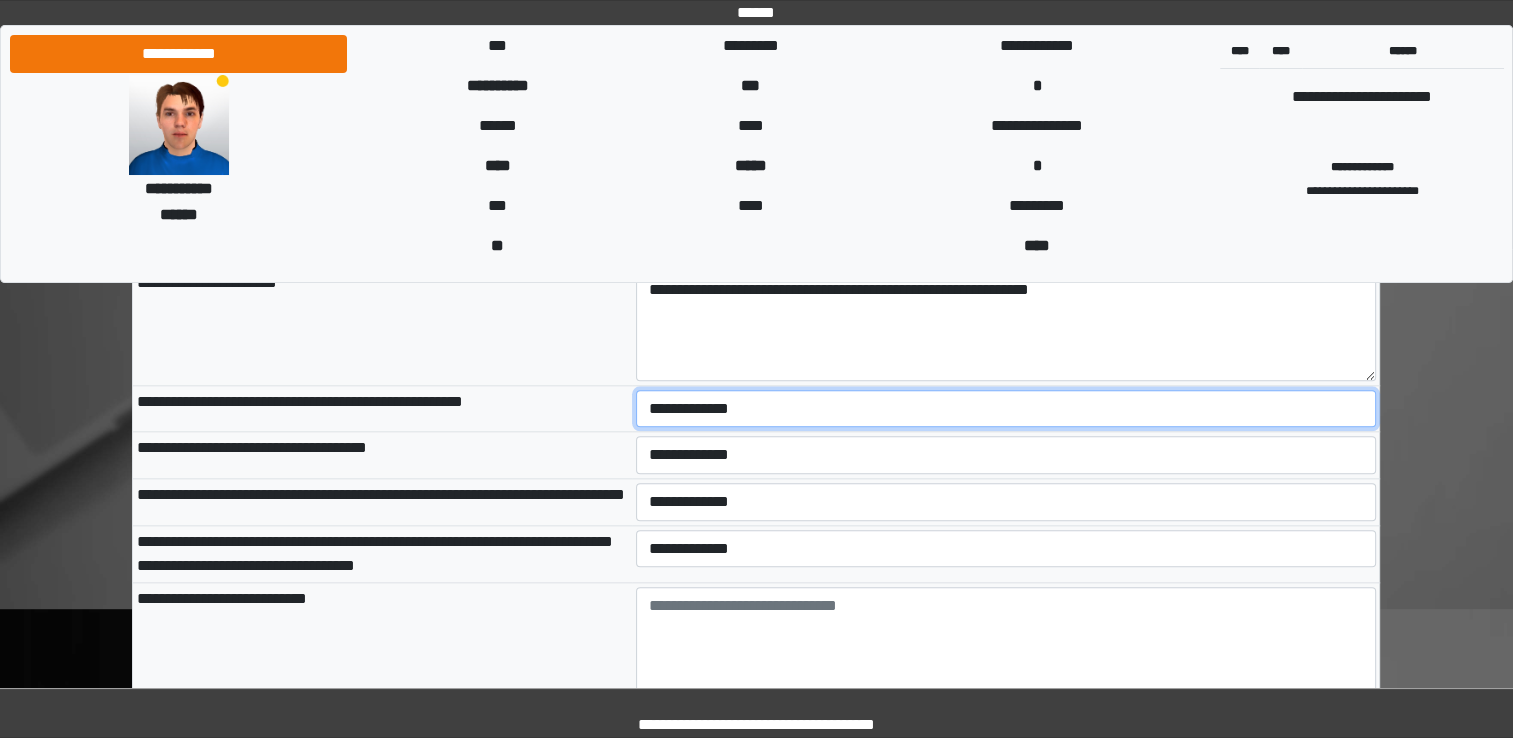 scroll, scrollTop: 2188, scrollLeft: 0, axis: vertical 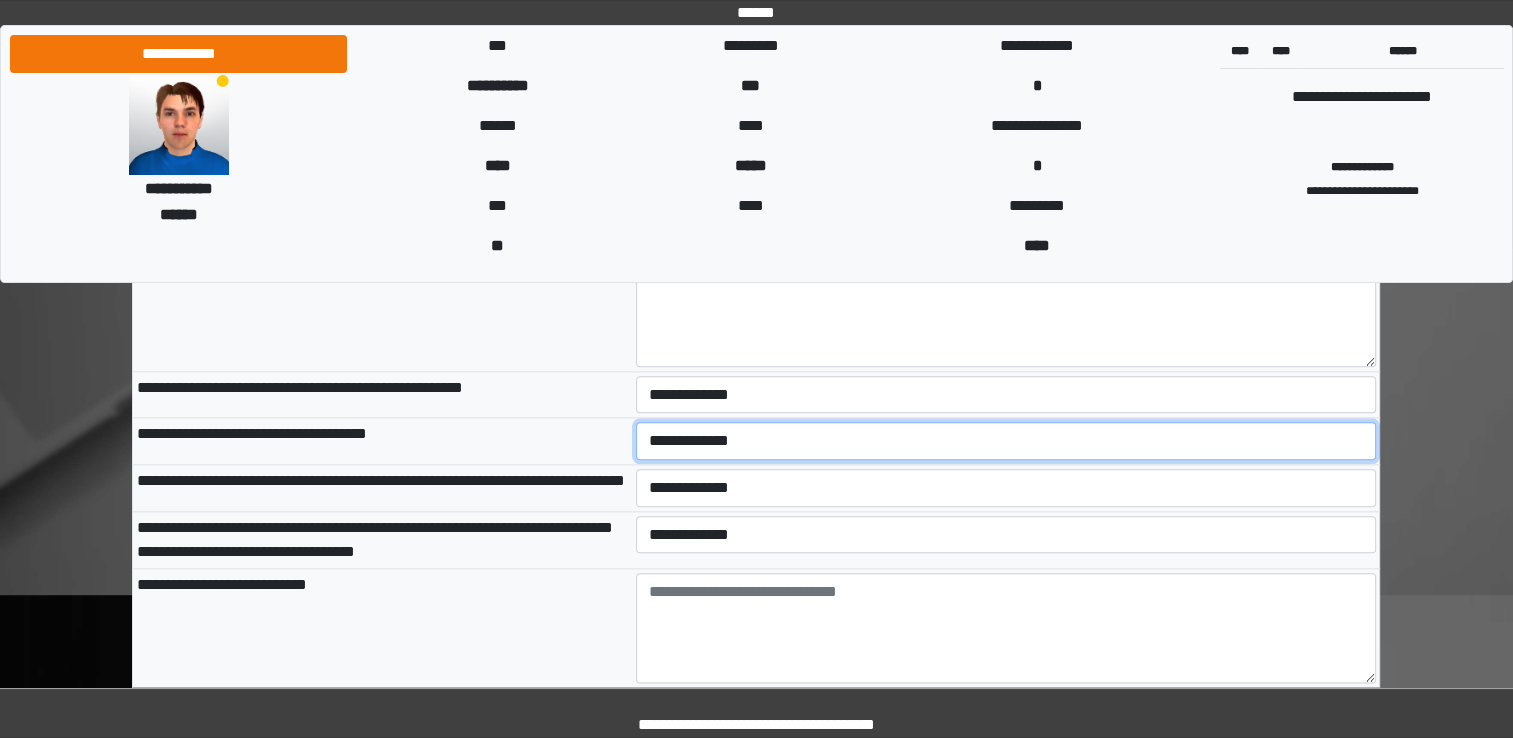 click on "**********" at bounding box center (1006, 441) 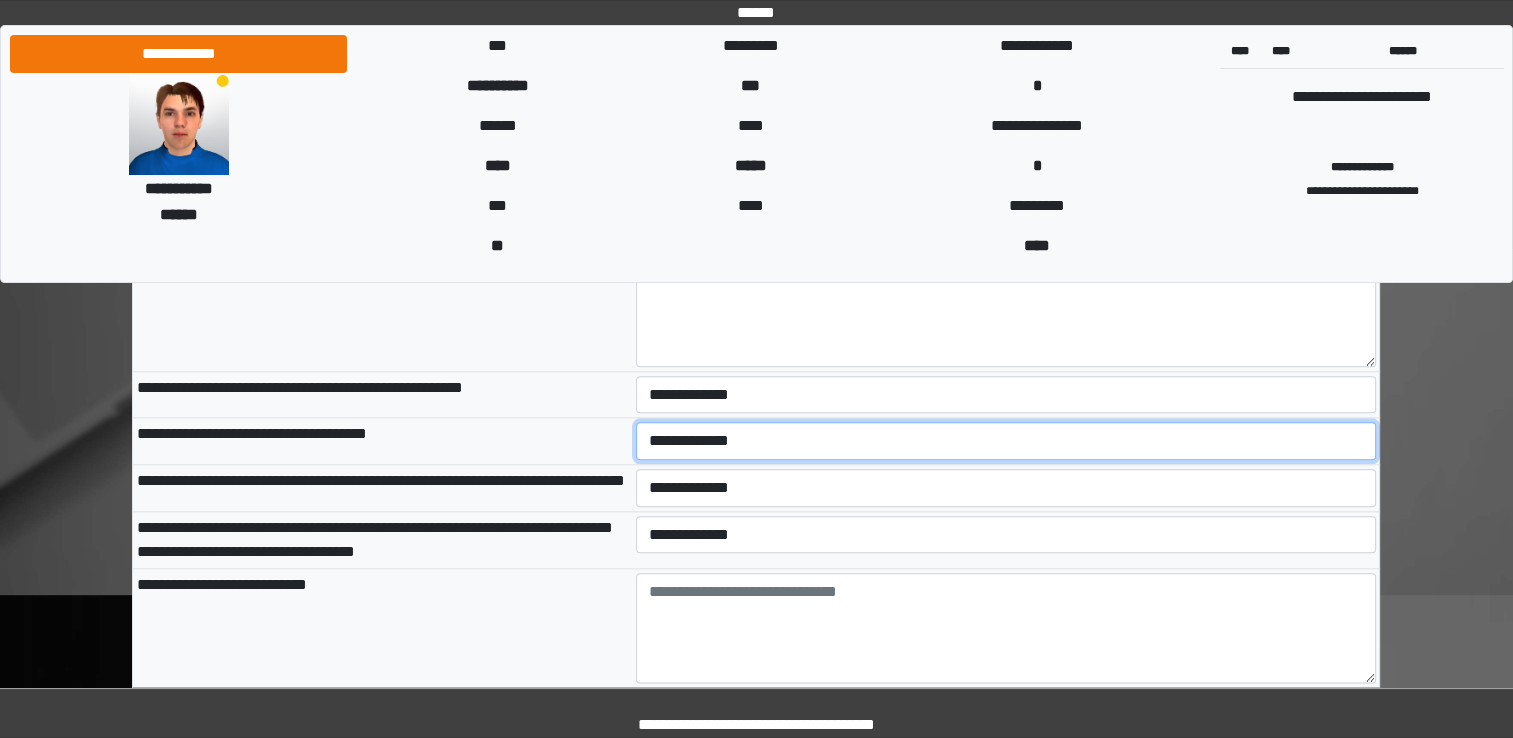 select on "*" 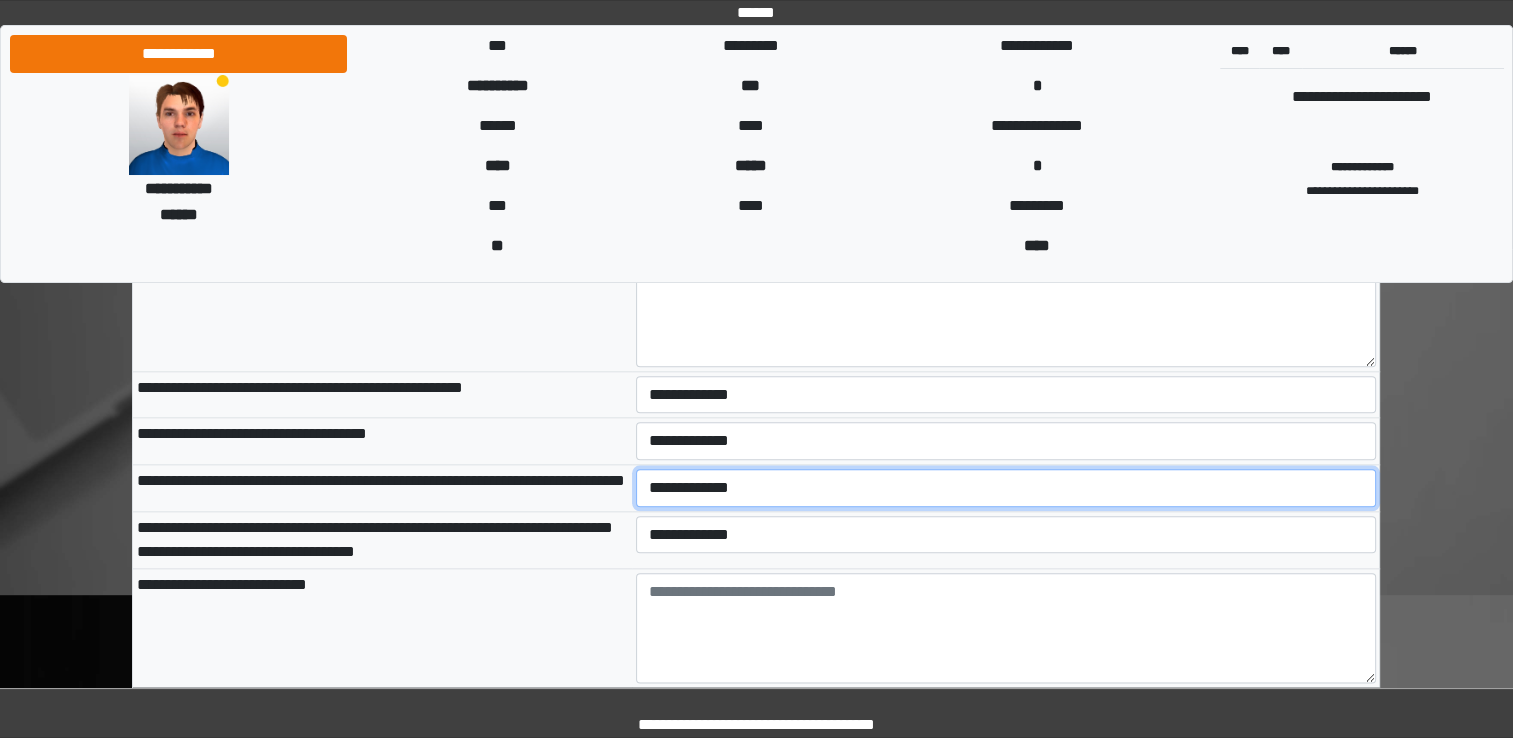 click on "**********" at bounding box center (1006, 488) 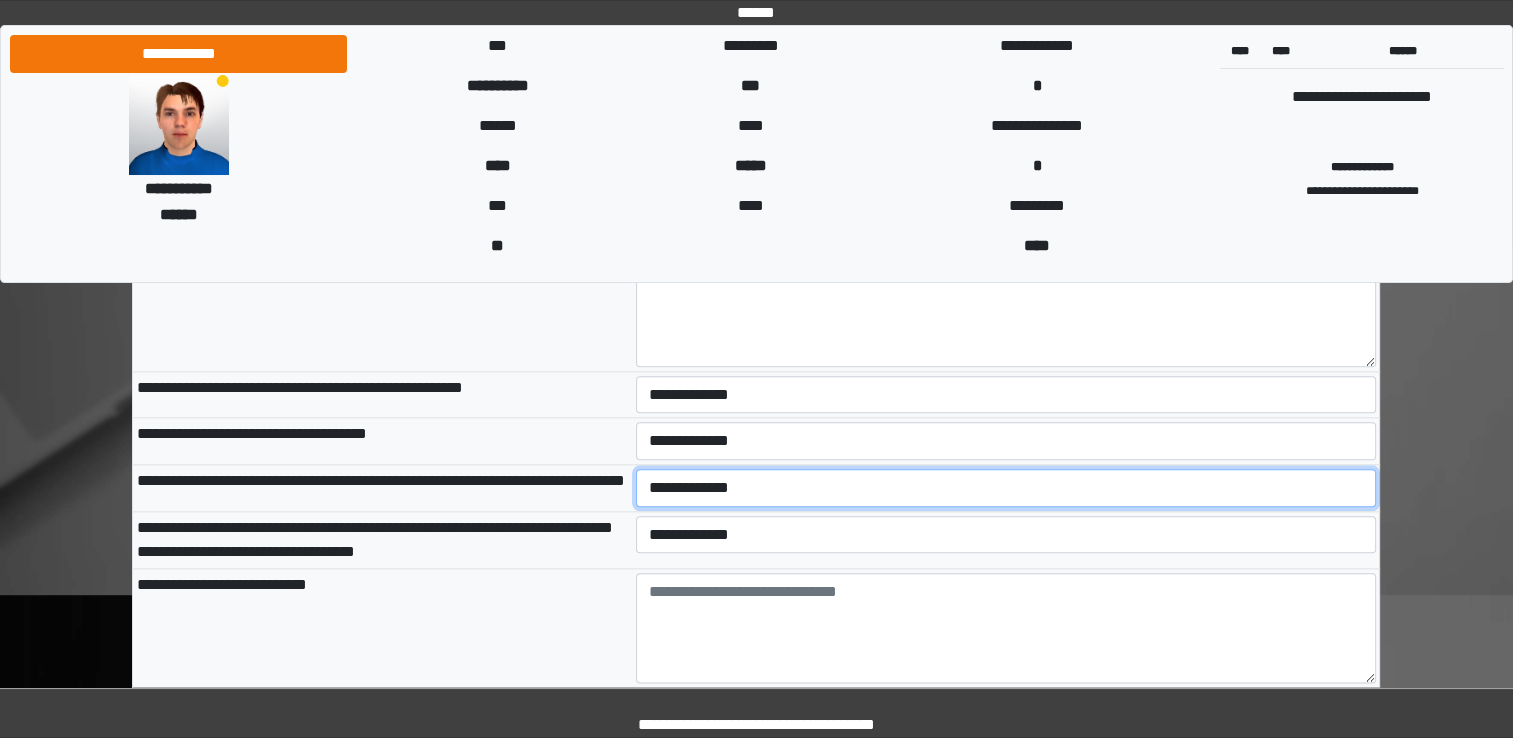 select on "*" 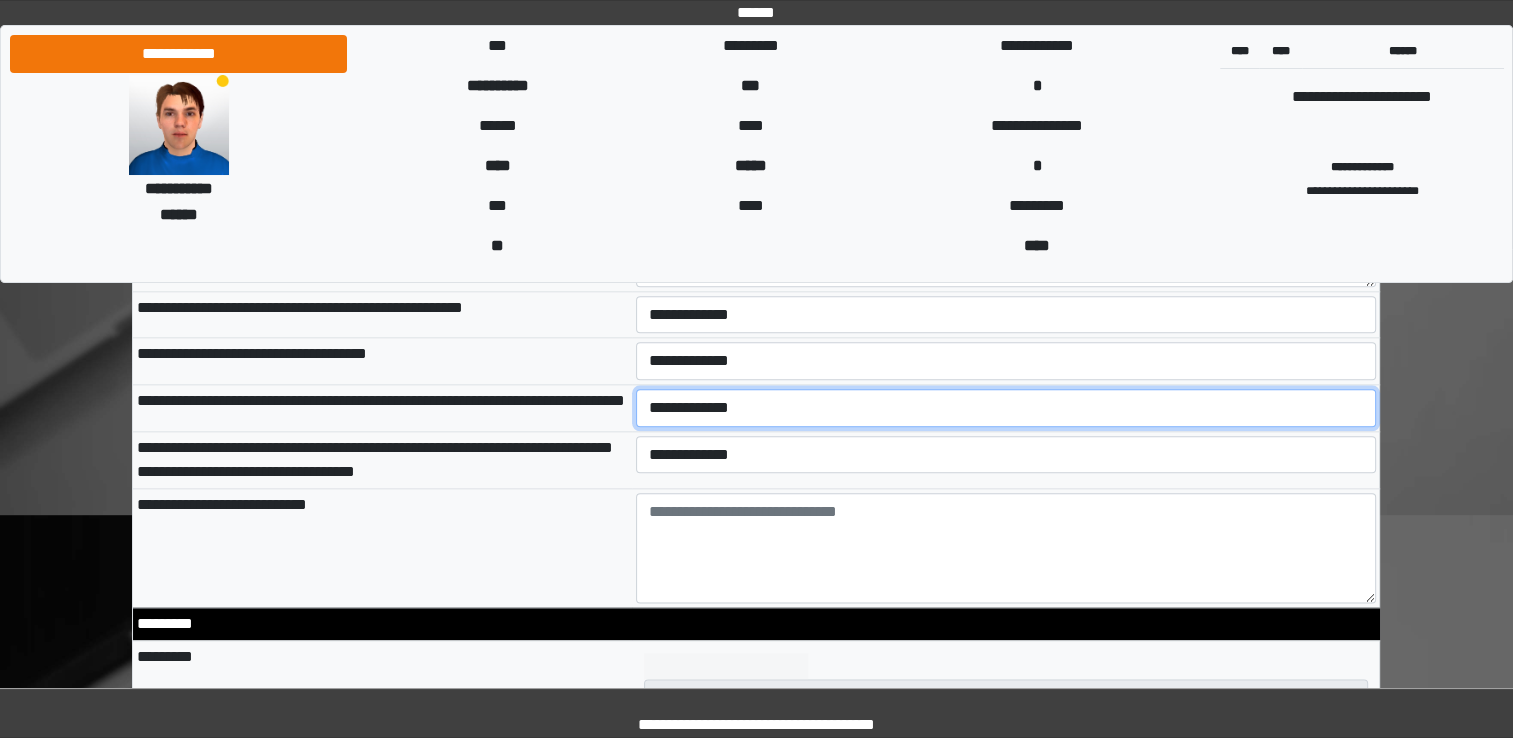 scroll, scrollTop: 2308, scrollLeft: 0, axis: vertical 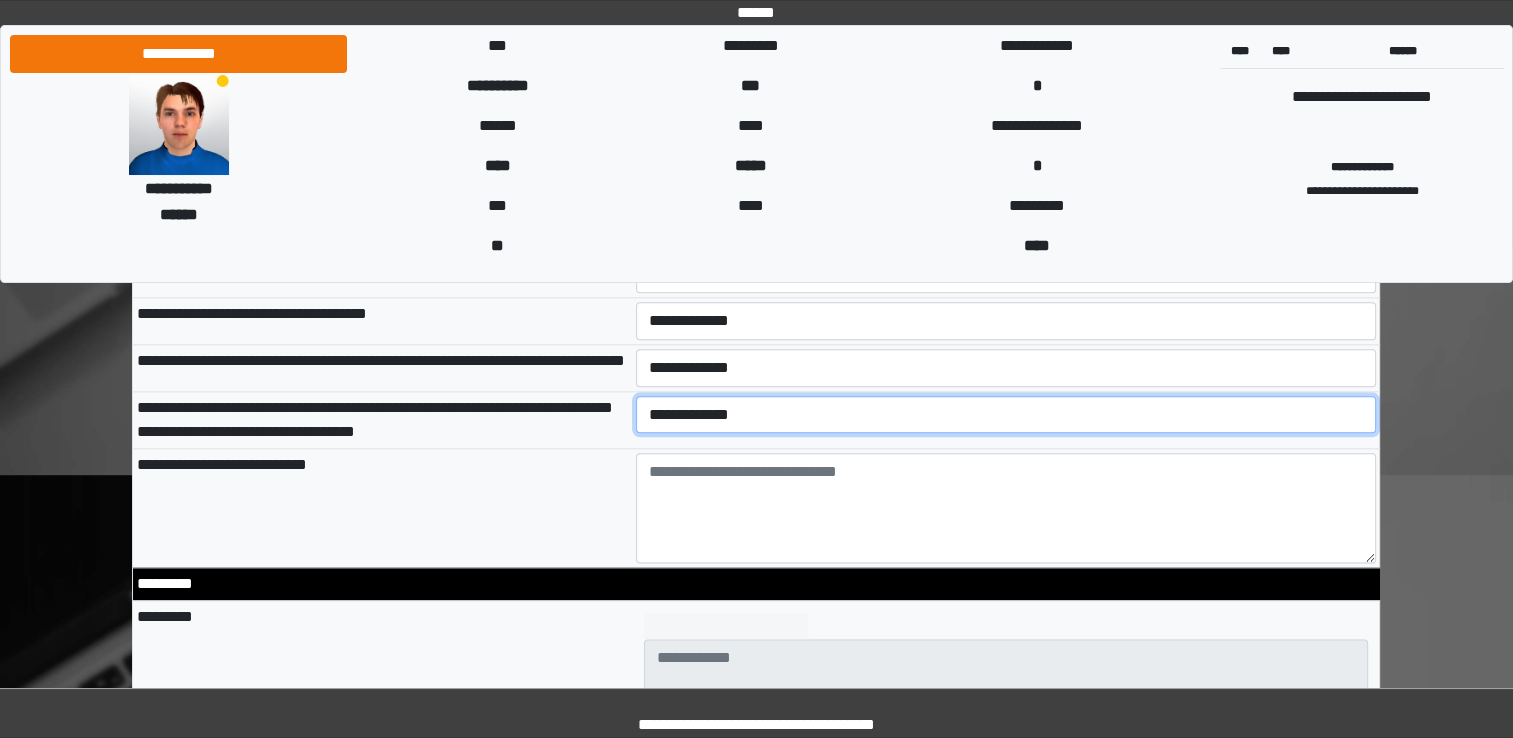 click on "**********" at bounding box center [1006, 415] 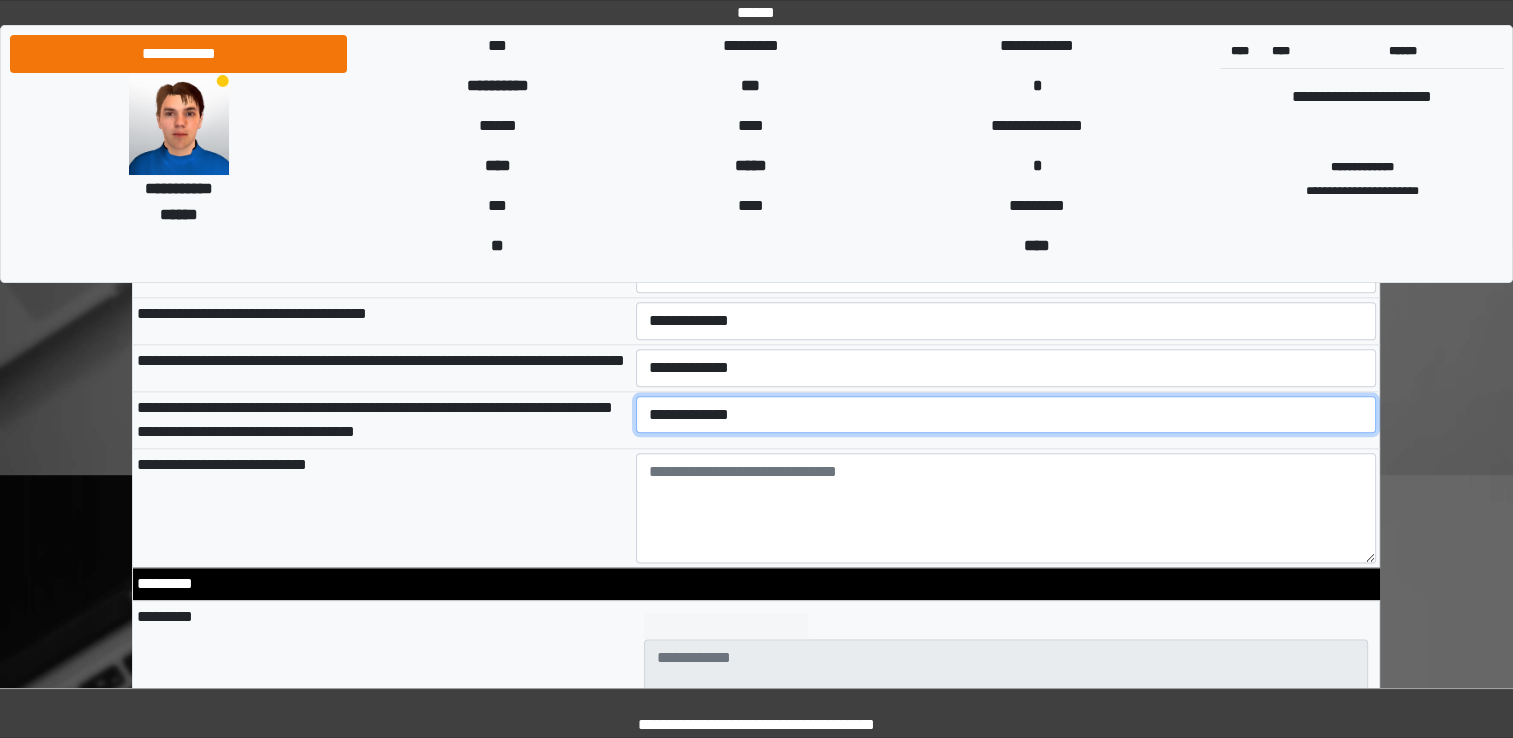 select on "*" 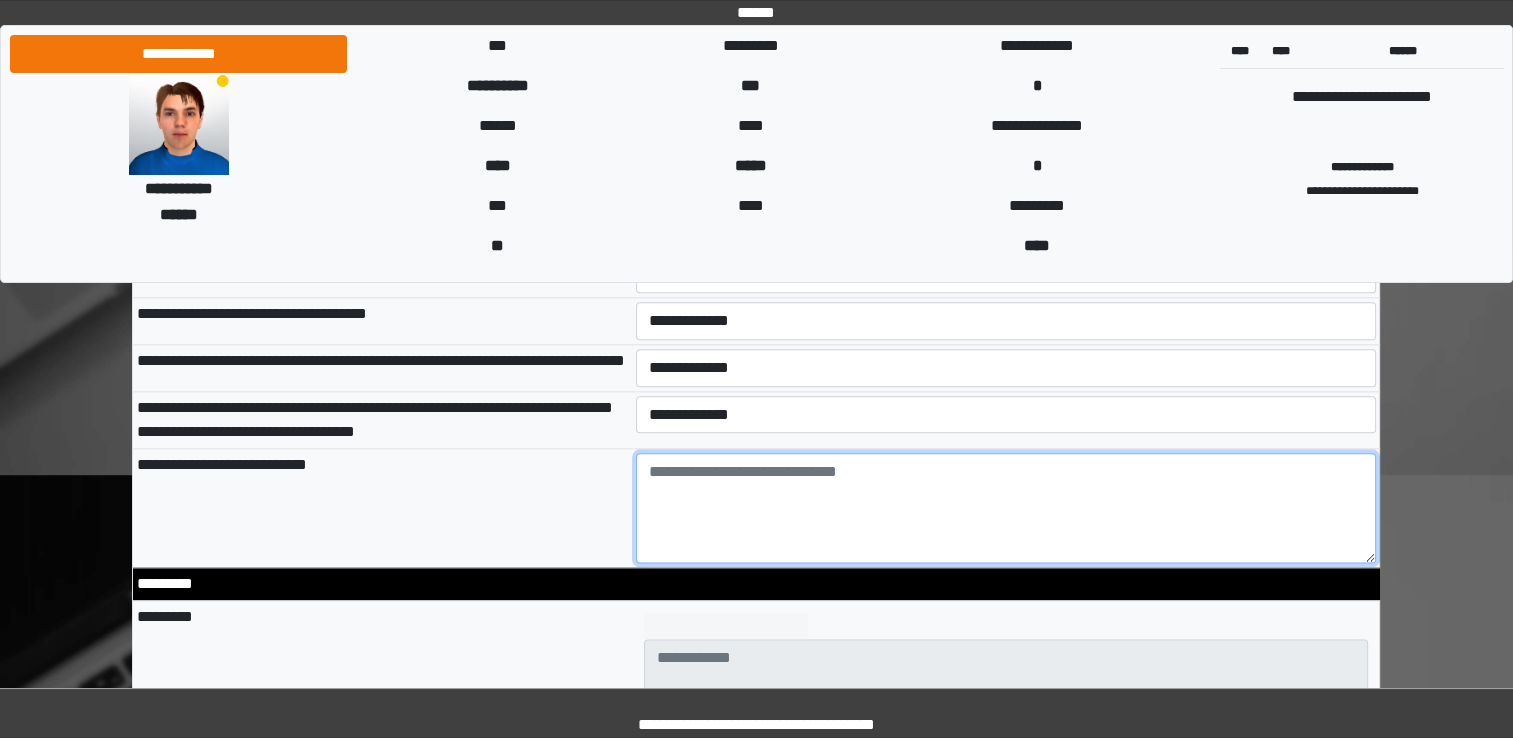 click at bounding box center [1006, 508] 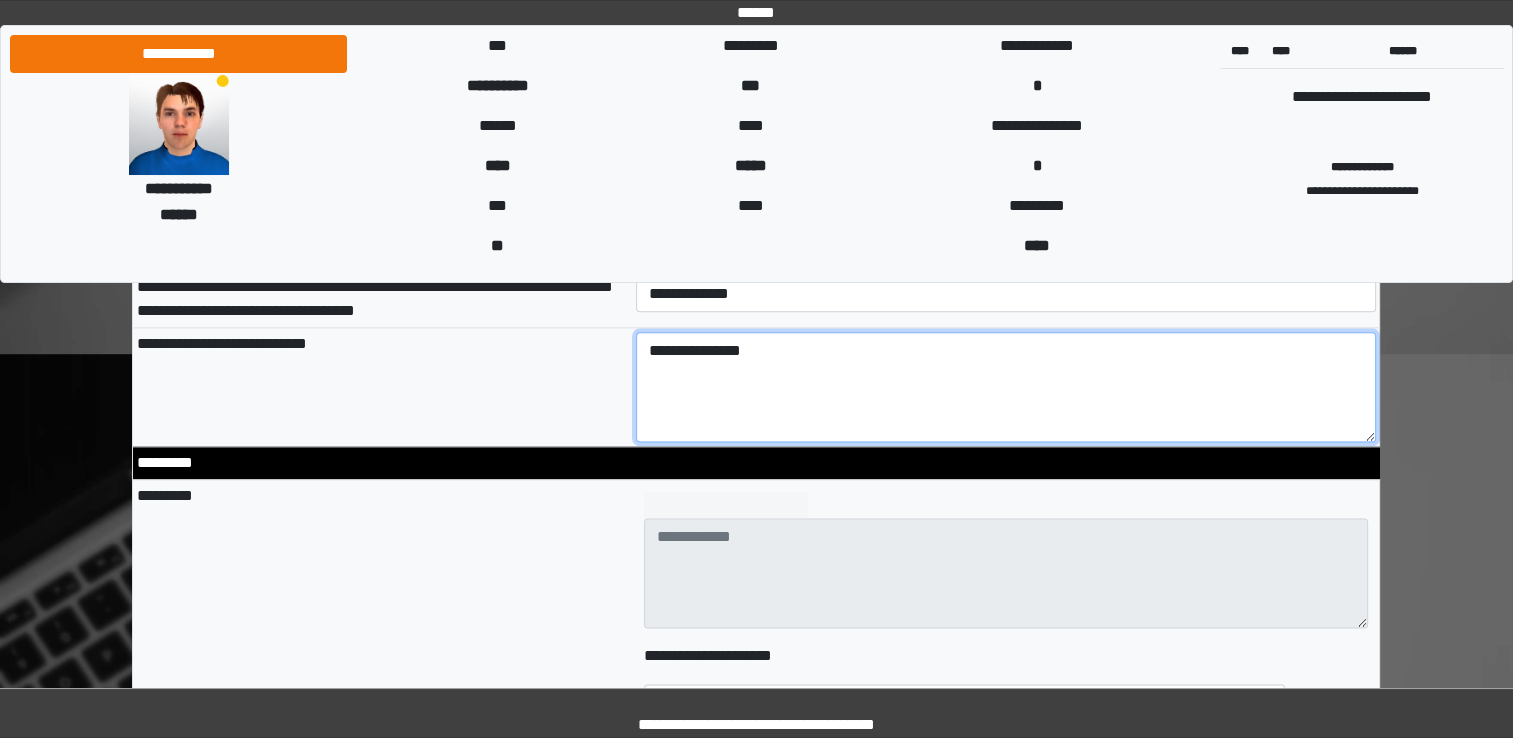 scroll, scrollTop: 2468, scrollLeft: 0, axis: vertical 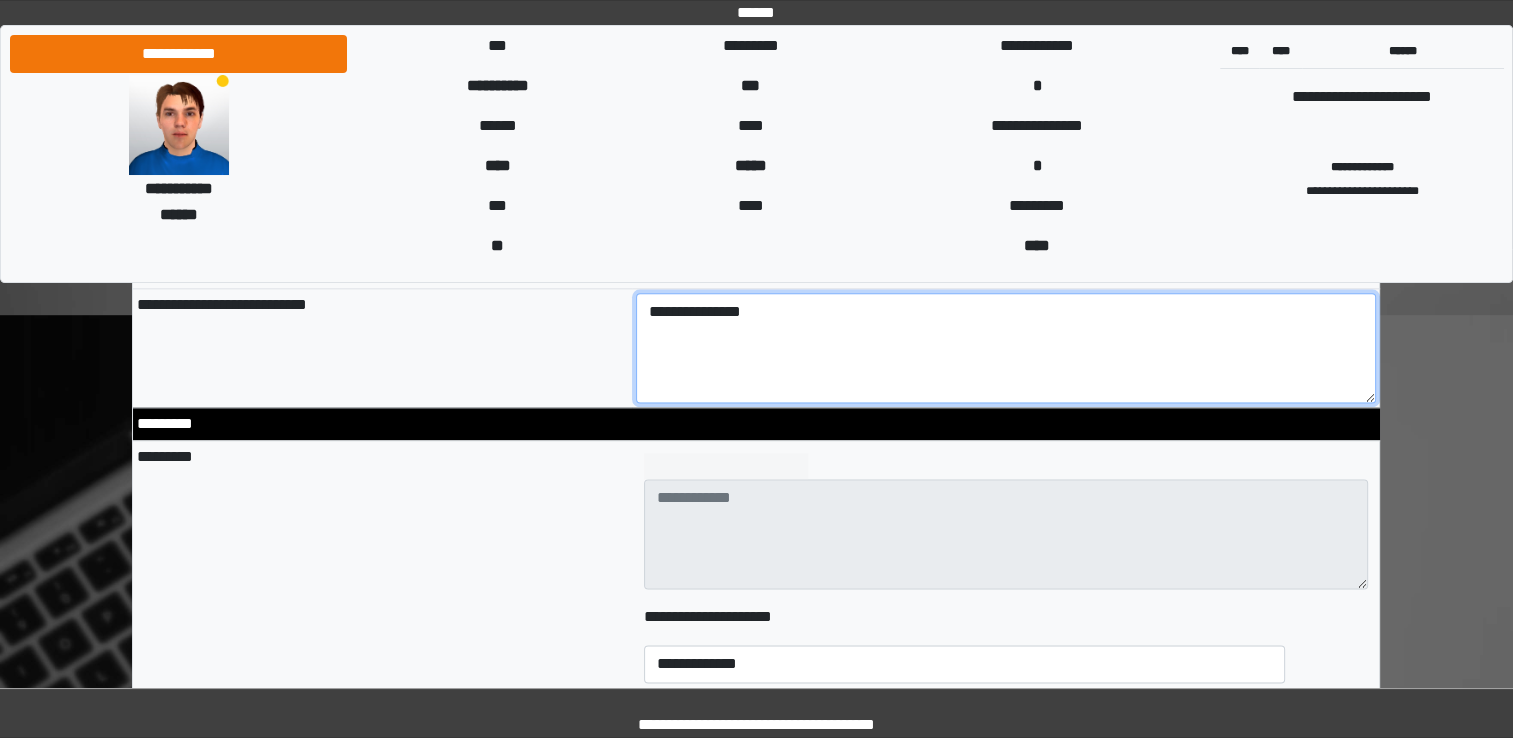 type on "**********" 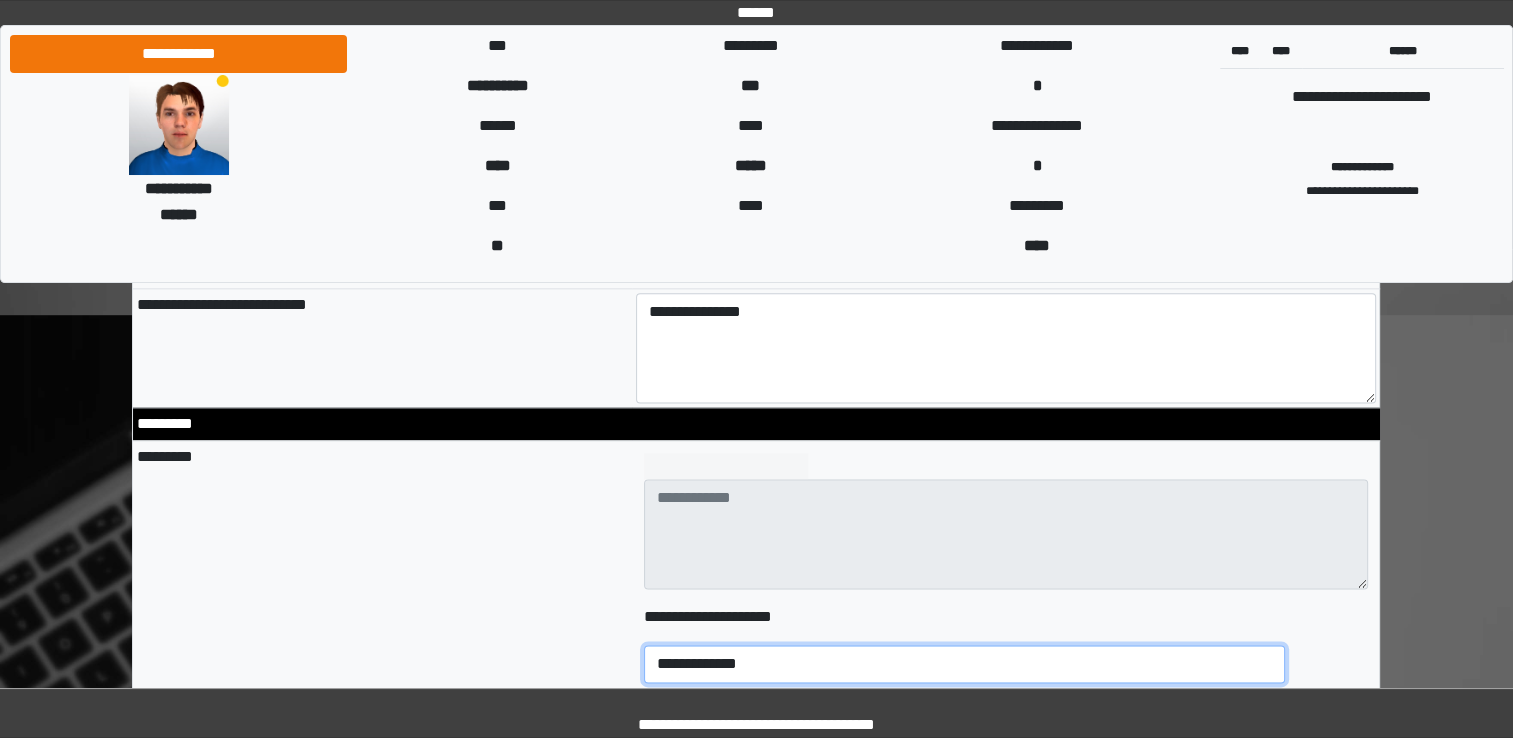 click on "**********" at bounding box center [964, 664] 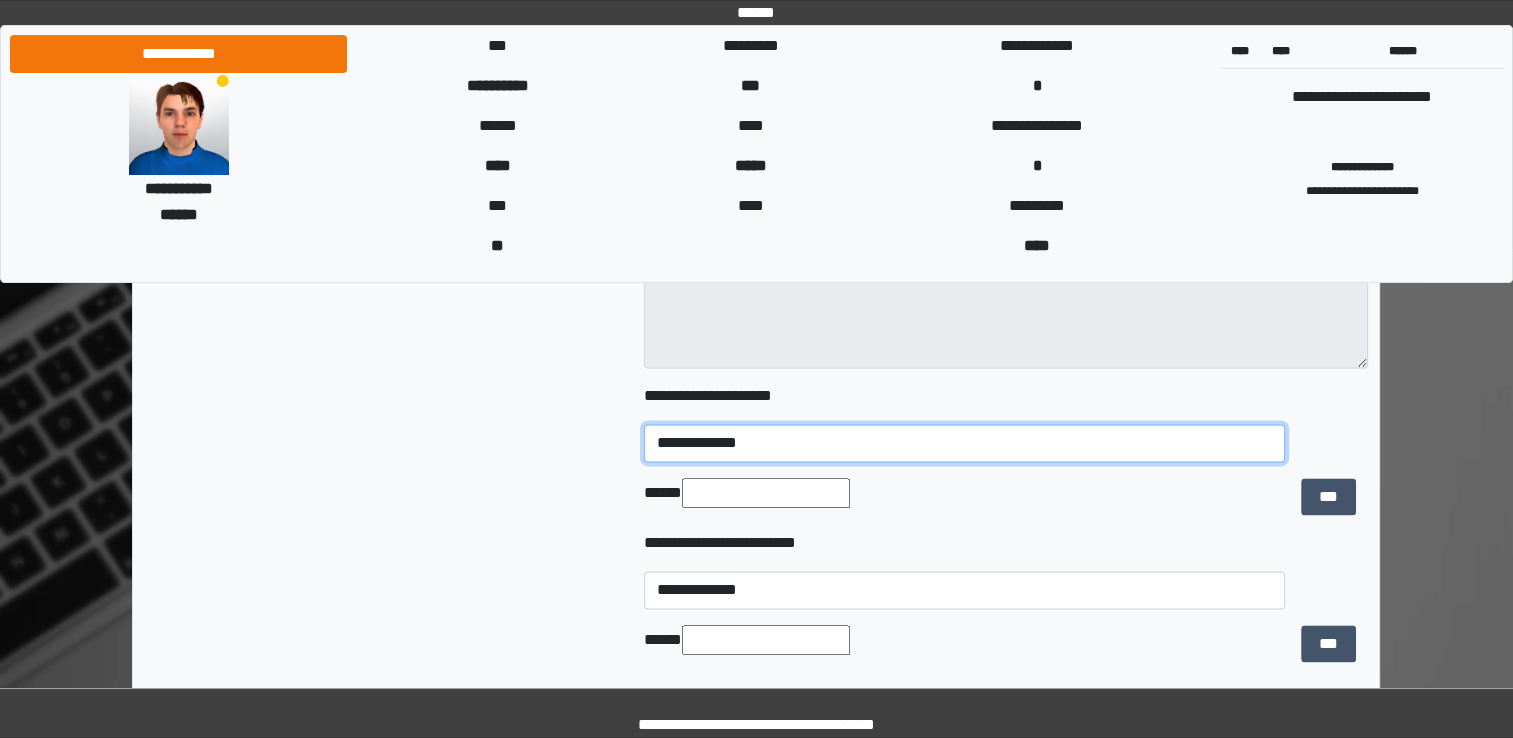 scroll, scrollTop: 2708, scrollLeft: 0, axis: vertical 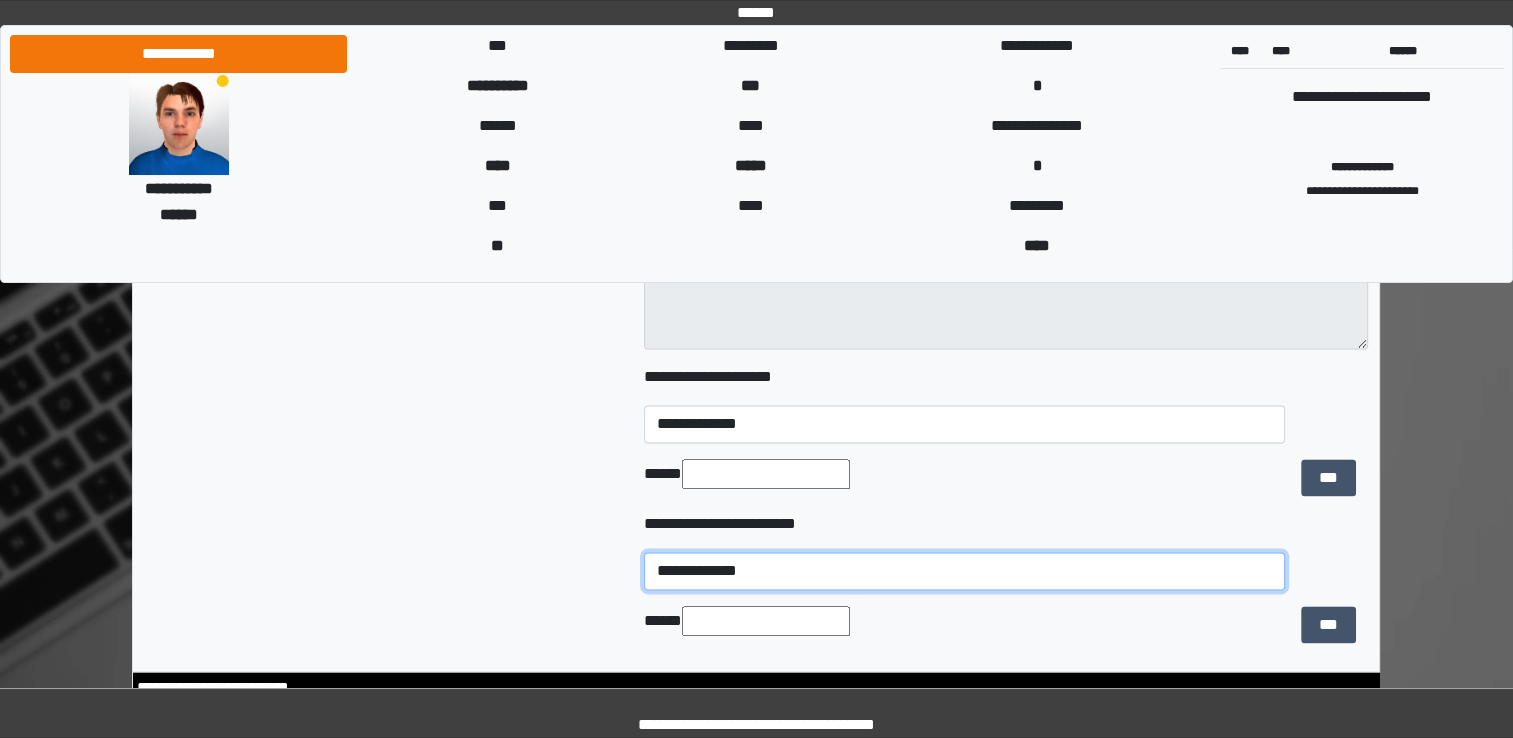 click on "**********" at bounding box center (964, 571) 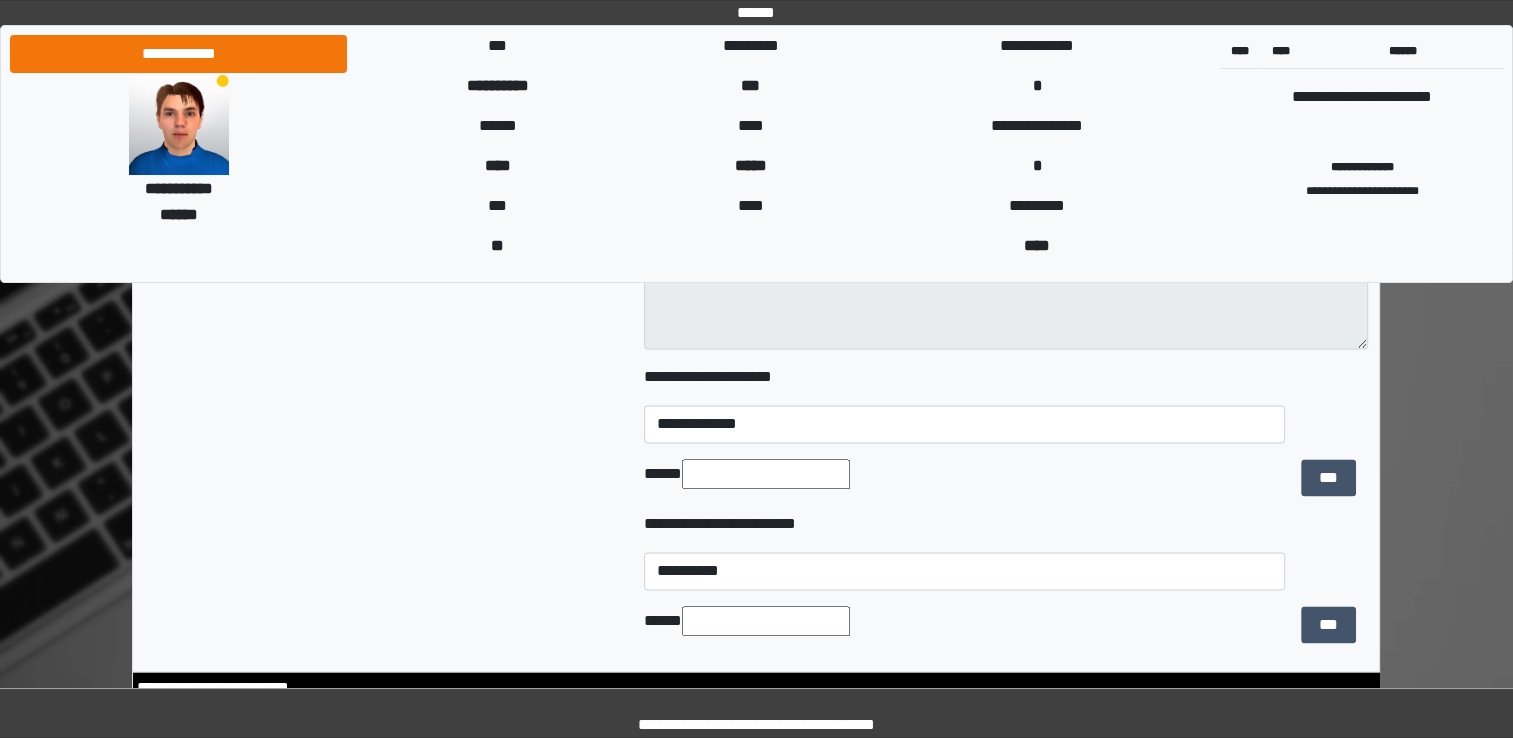 click at bounding box center (766, 621) 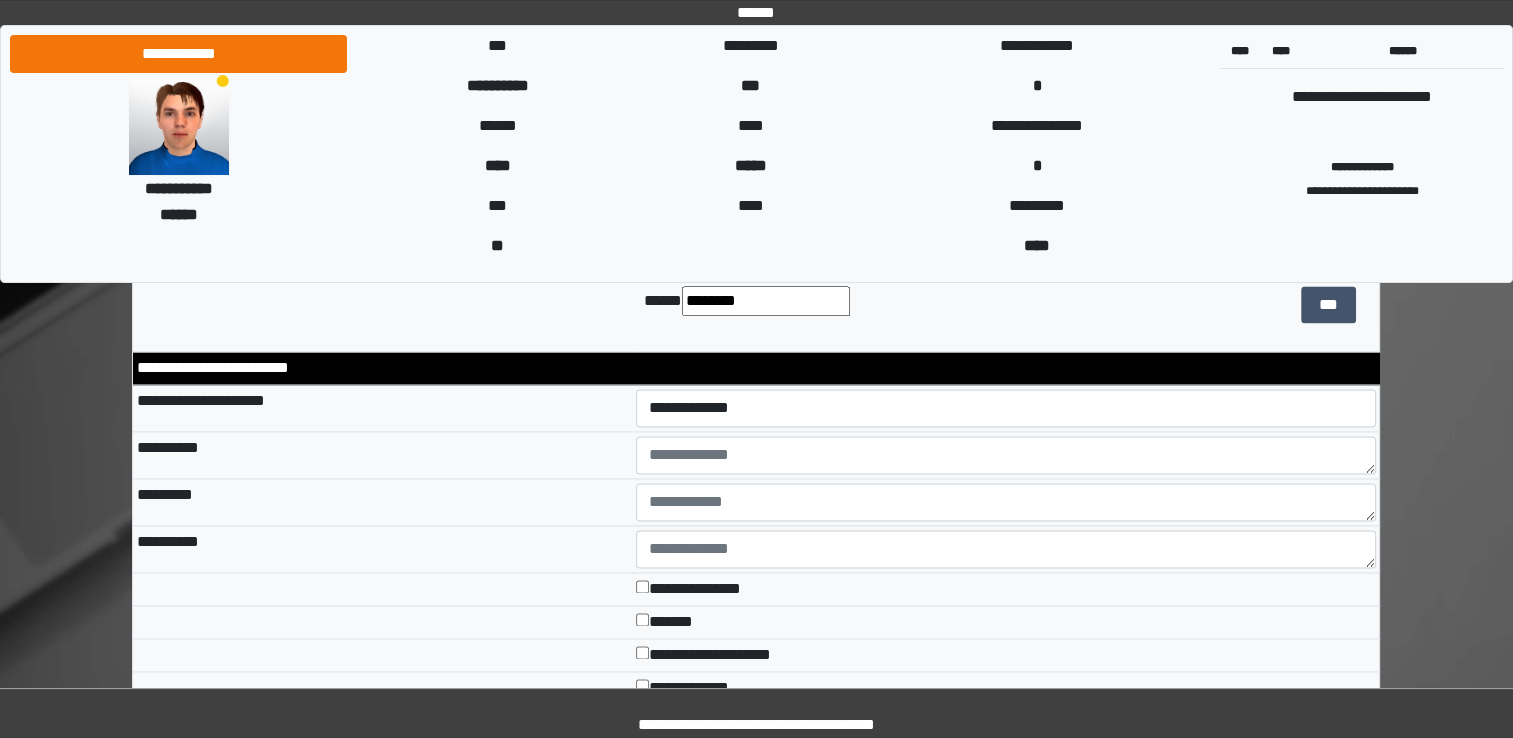 scroll, scrollTop: 3028, scrollLeft: 0, axis: vertical 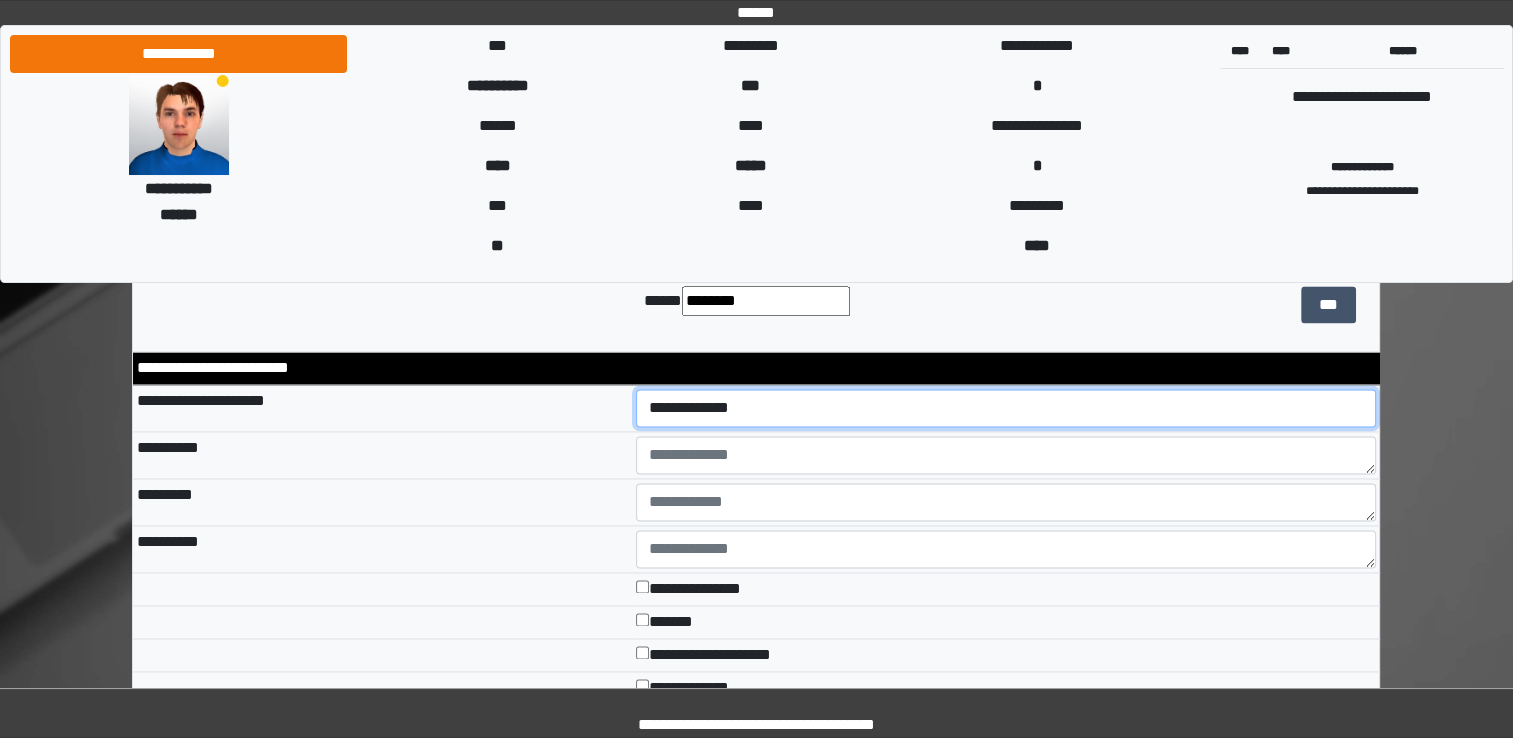 click on "**********" at bounding box center (1006, 408) 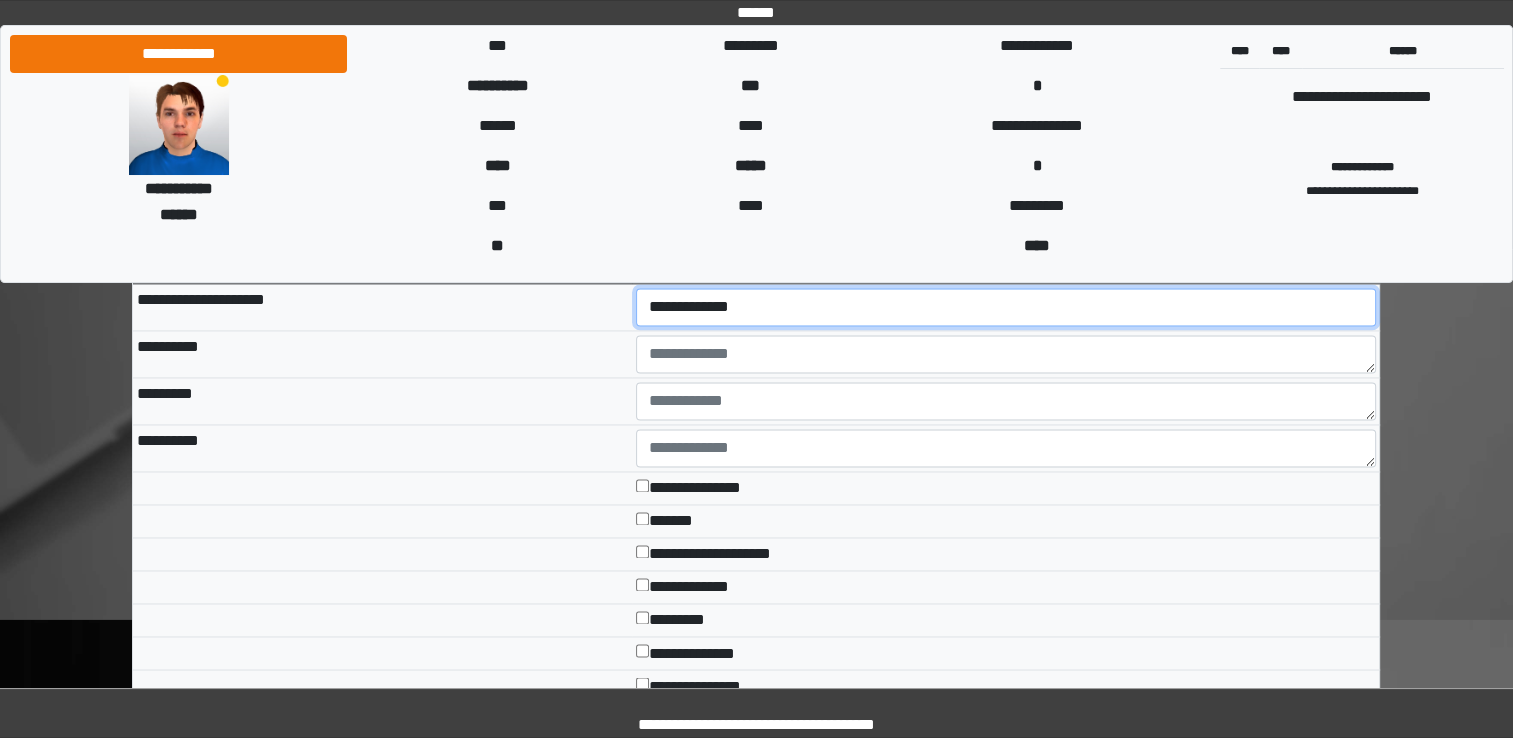 scroll, scrollTop: 3148, scrollLeft: 0, axis: vertical 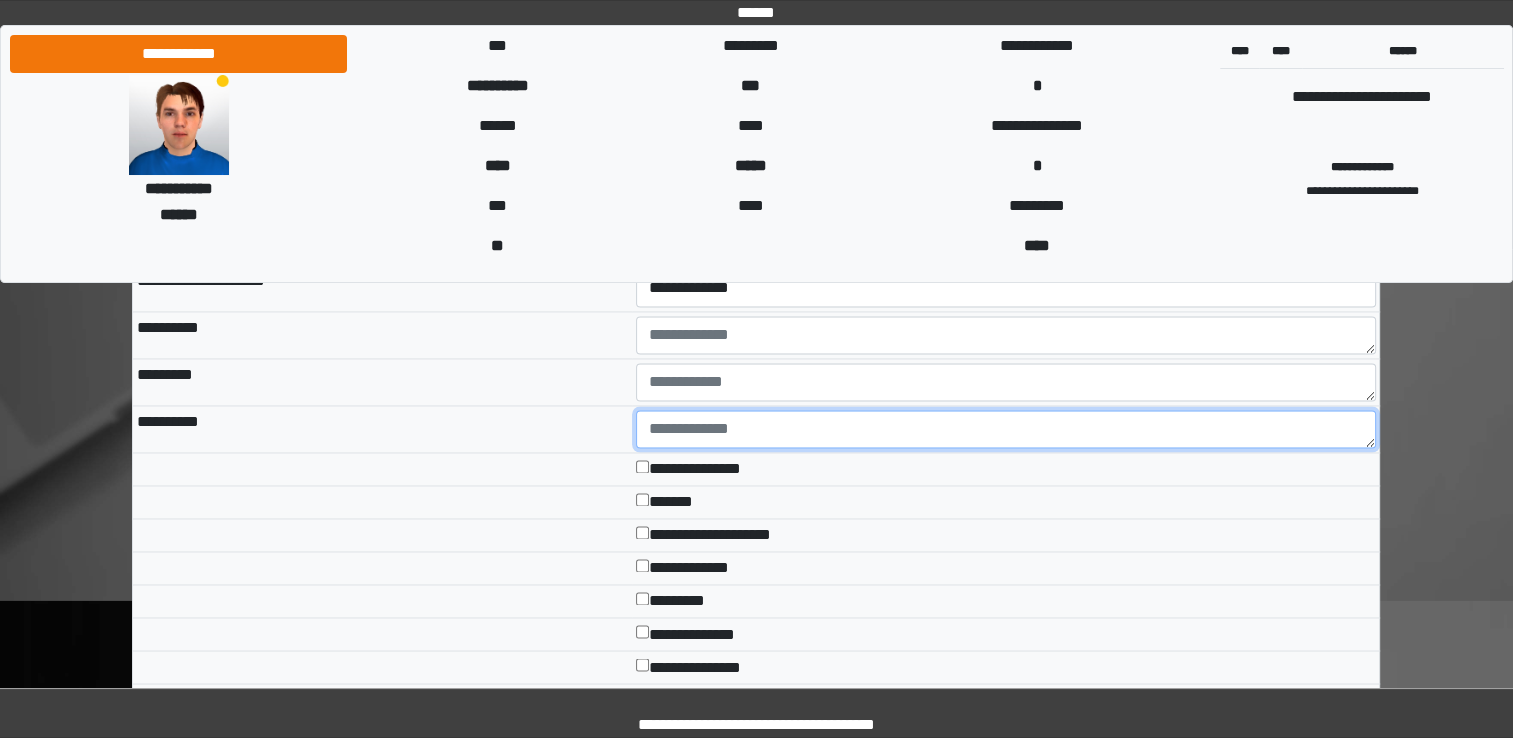 click at bounding box center (1006, 429) 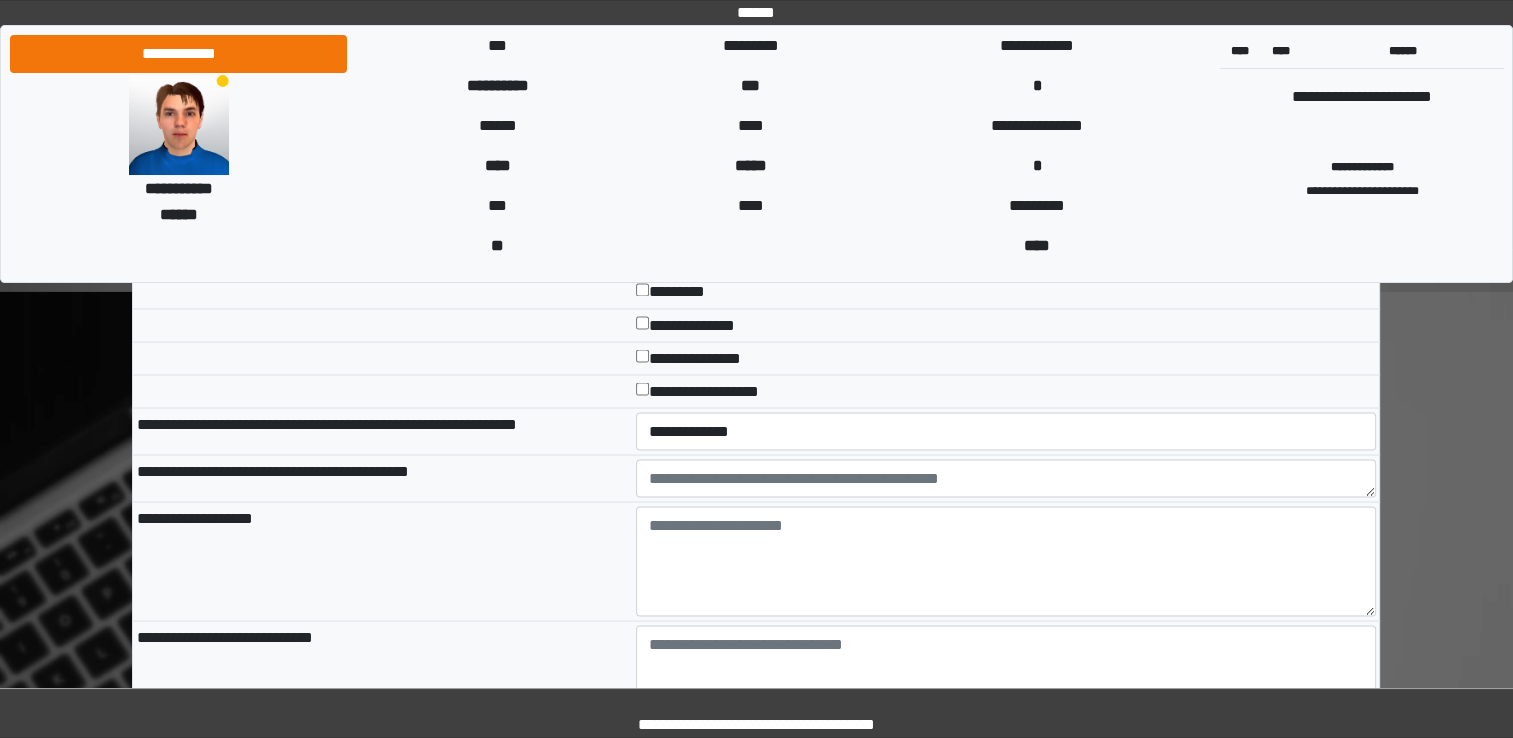 scroll, scrollTop: 3468, scrollLeft: 0, axis: vertical 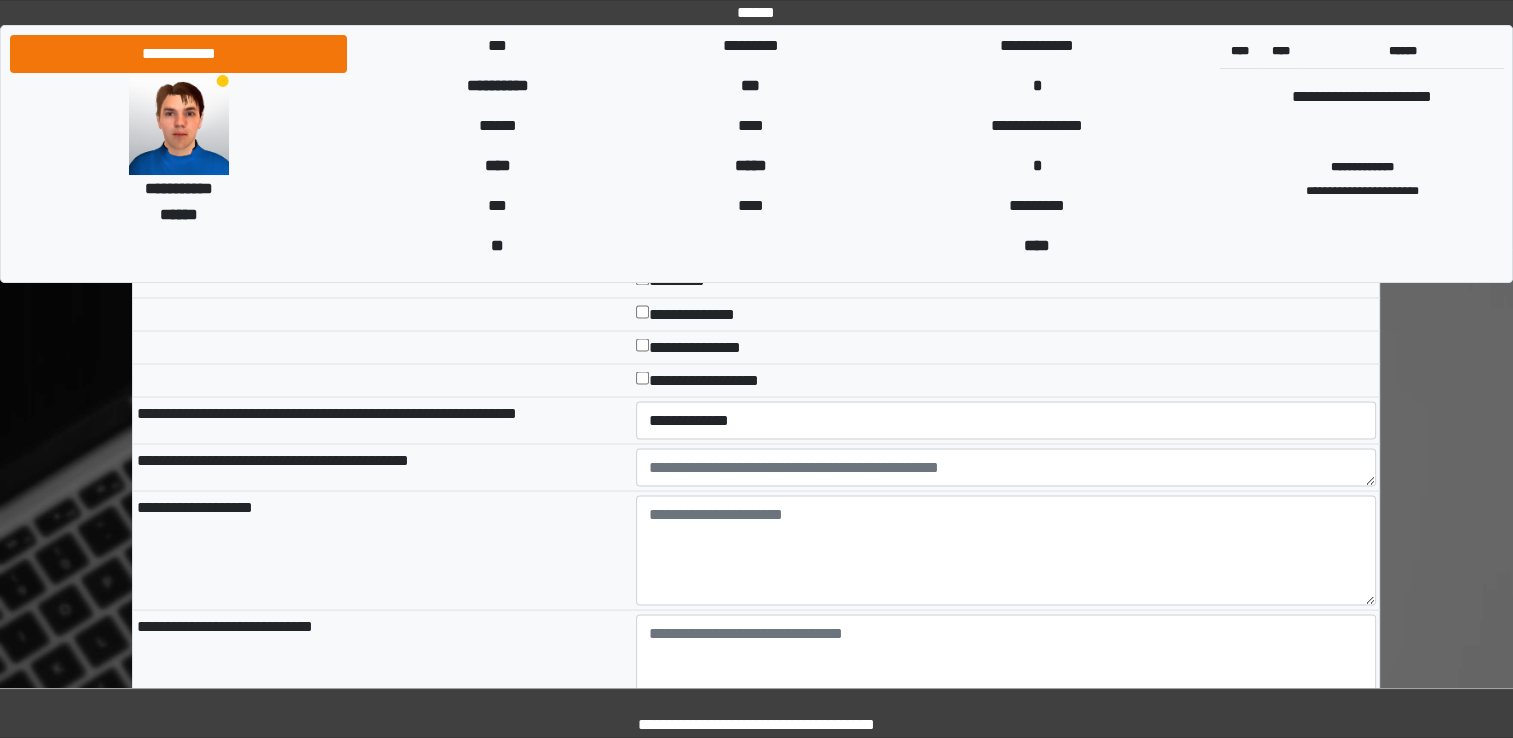 type on "**********" 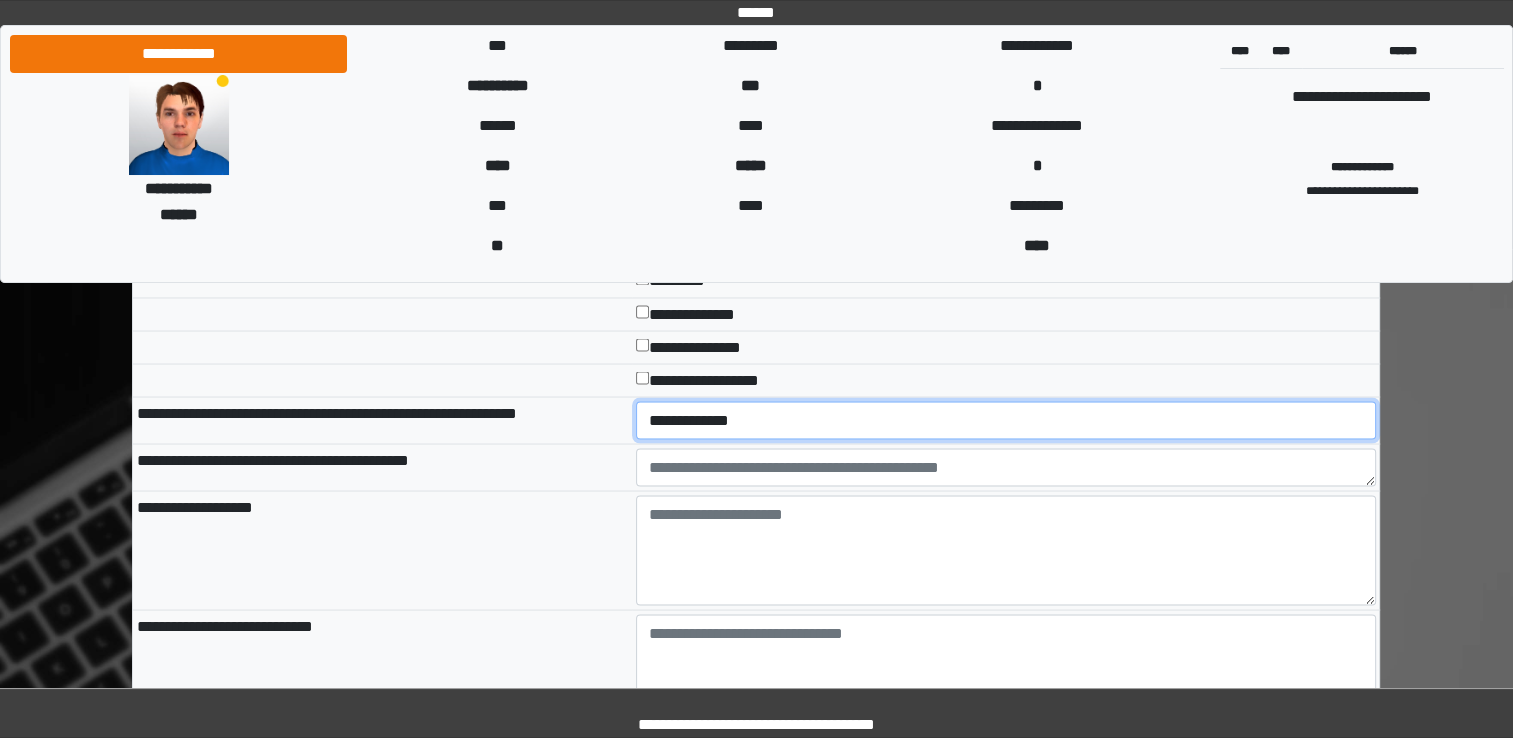 click on "**********" at bounding box center (1006, 420) 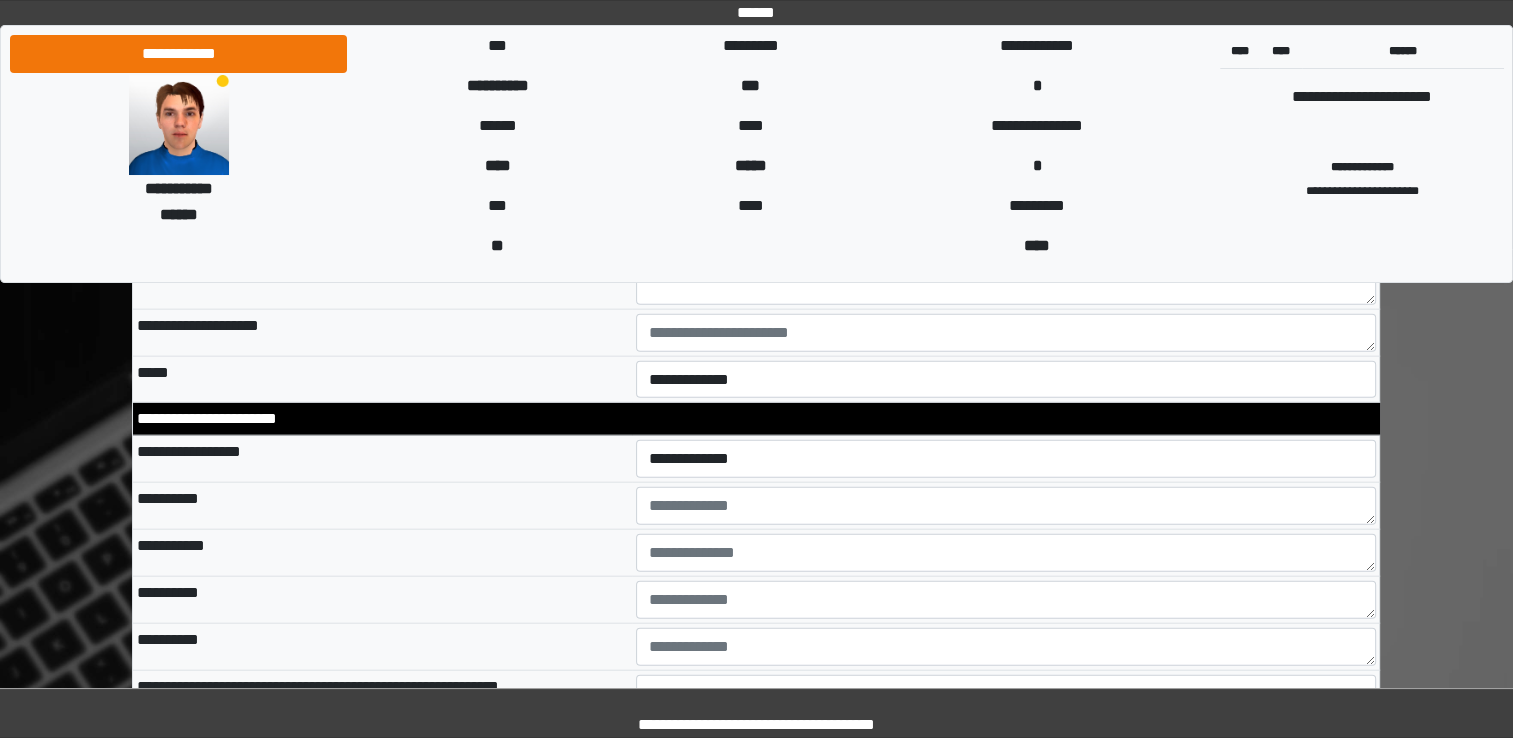 scroll, scrollTop: 4468, scrollLeft: 0, axis: vertical 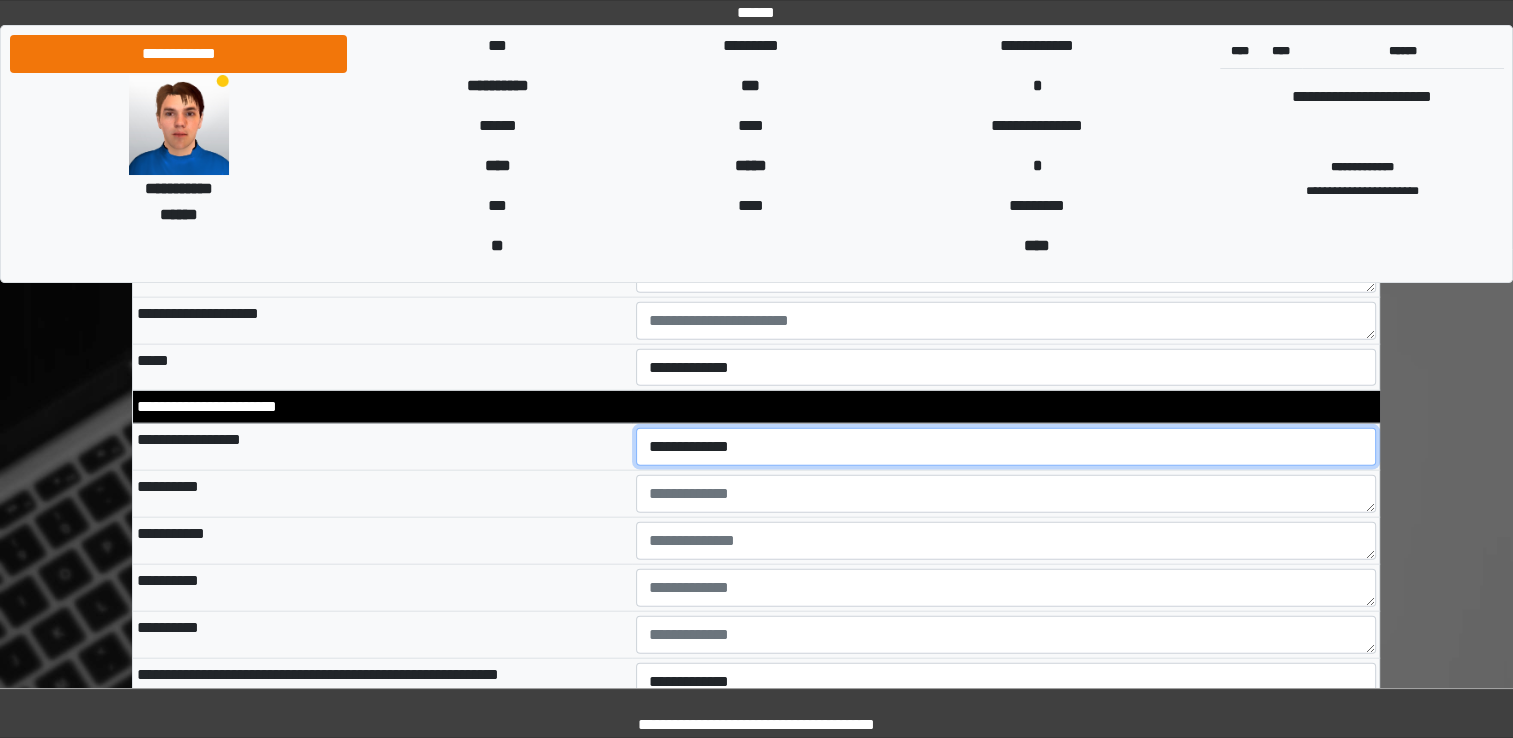 click on "**********" at bounding box center [1006, 447] 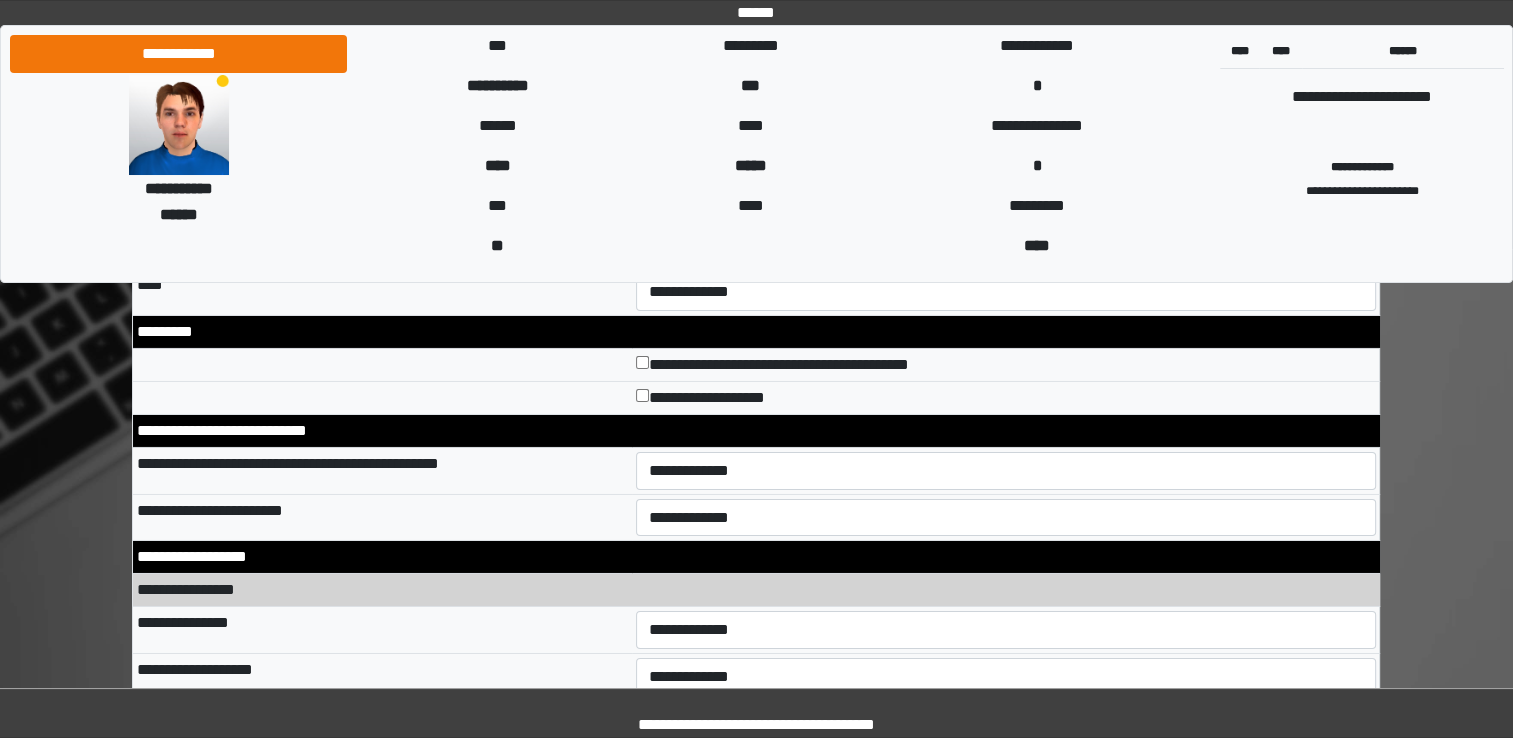 scroll, scrollTop: 6748, scrollLeft: 0, axis: vertical 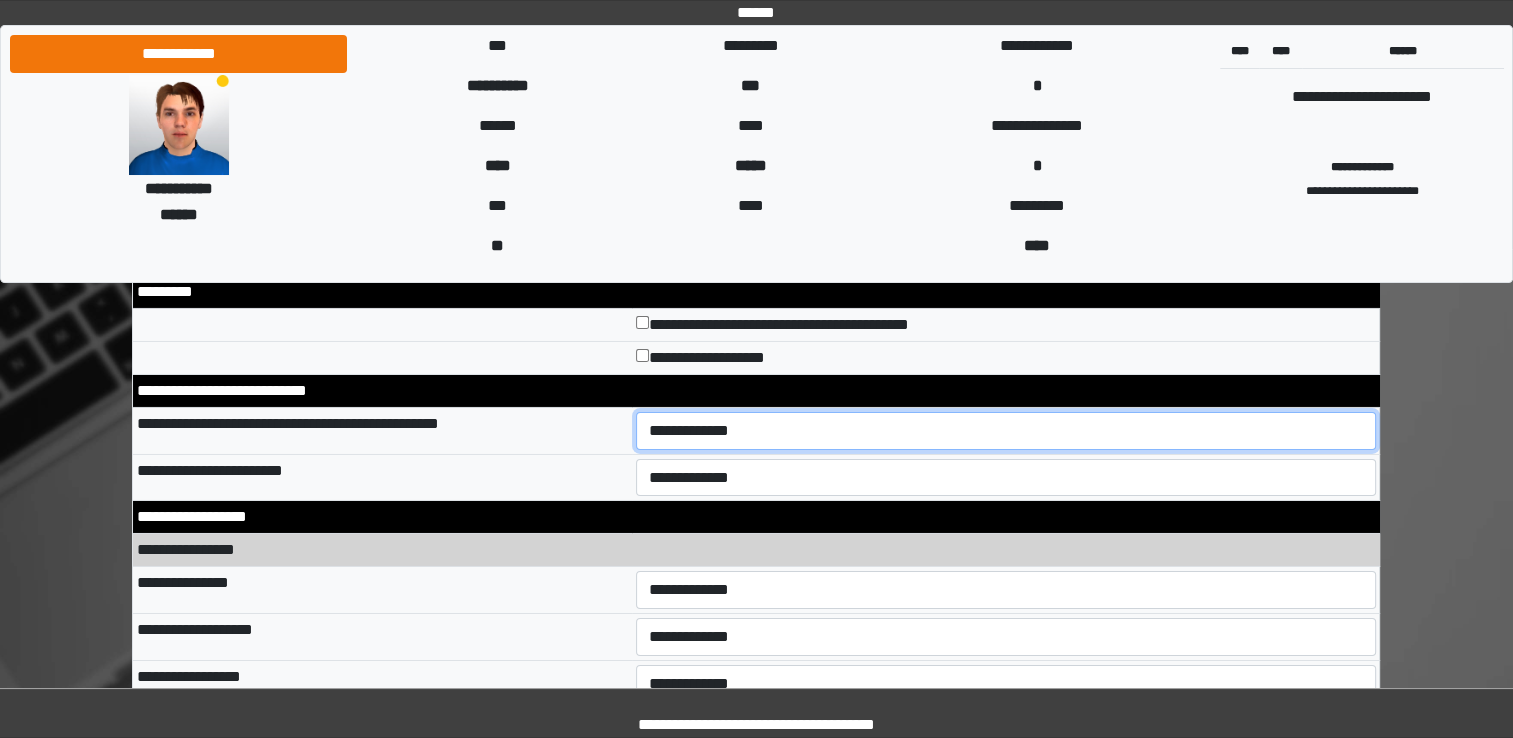click on "**********" at bounding box center [1006, 431] 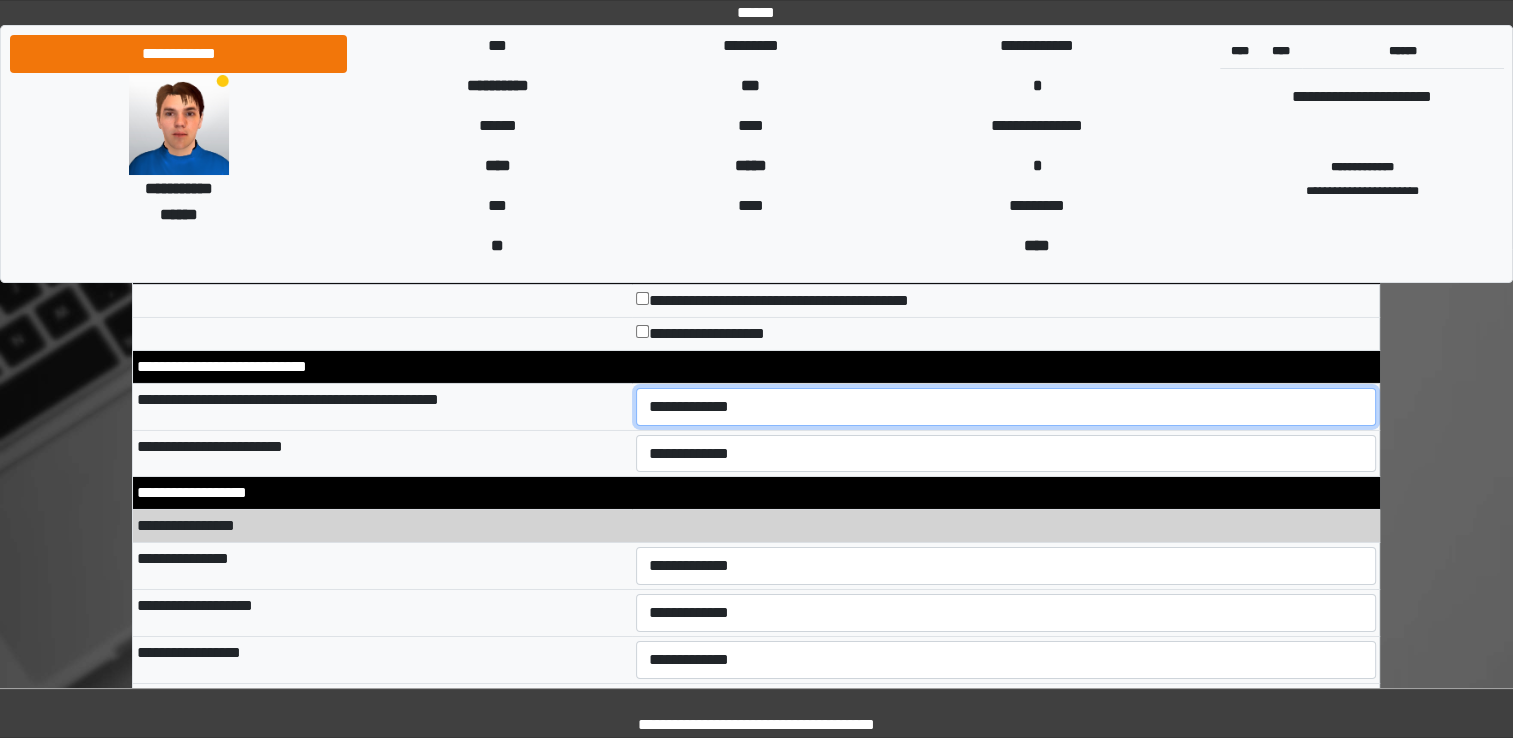 scroll, scrollTop: 6788, scrollLeft: 0, axis: vertical 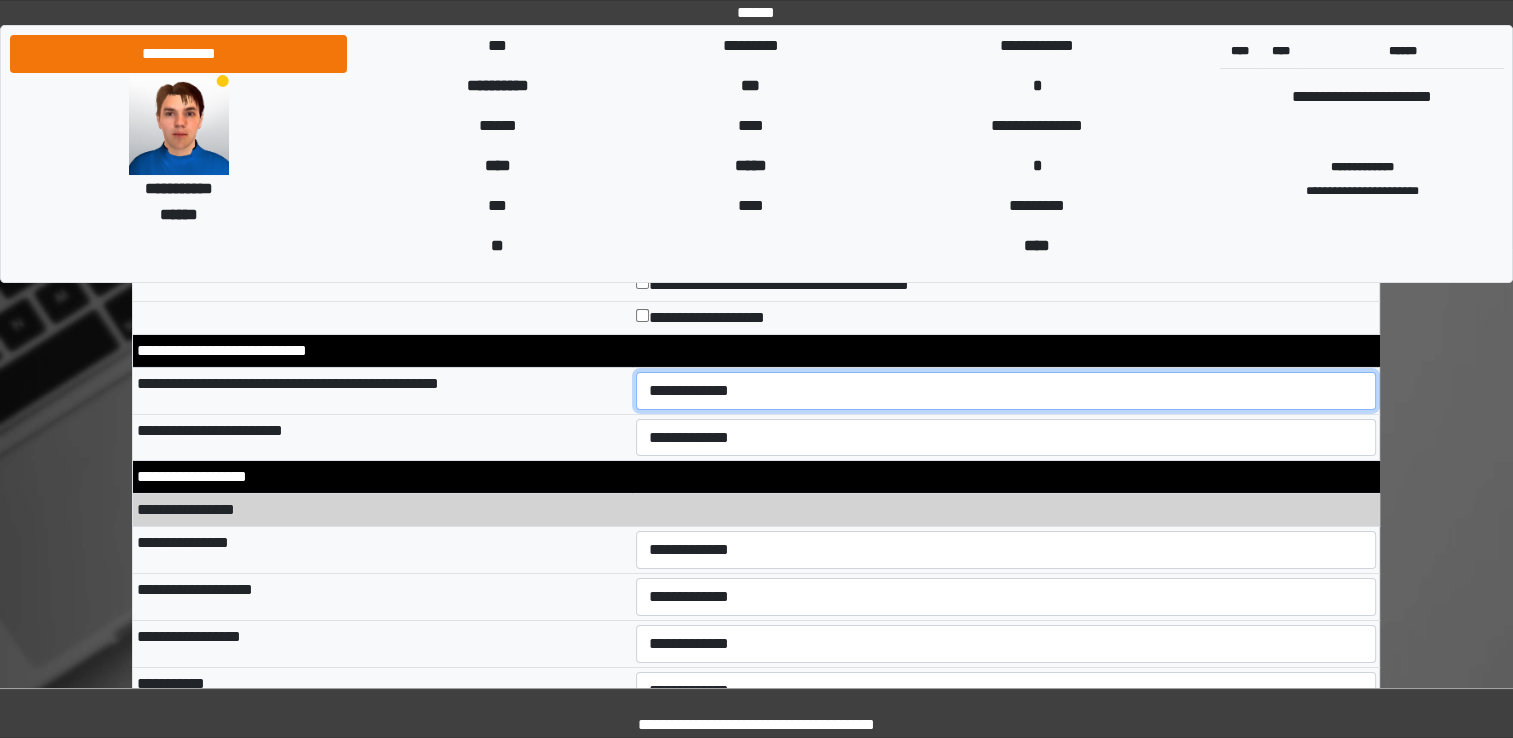 click on "**********" at bounding box center (1006, 391) 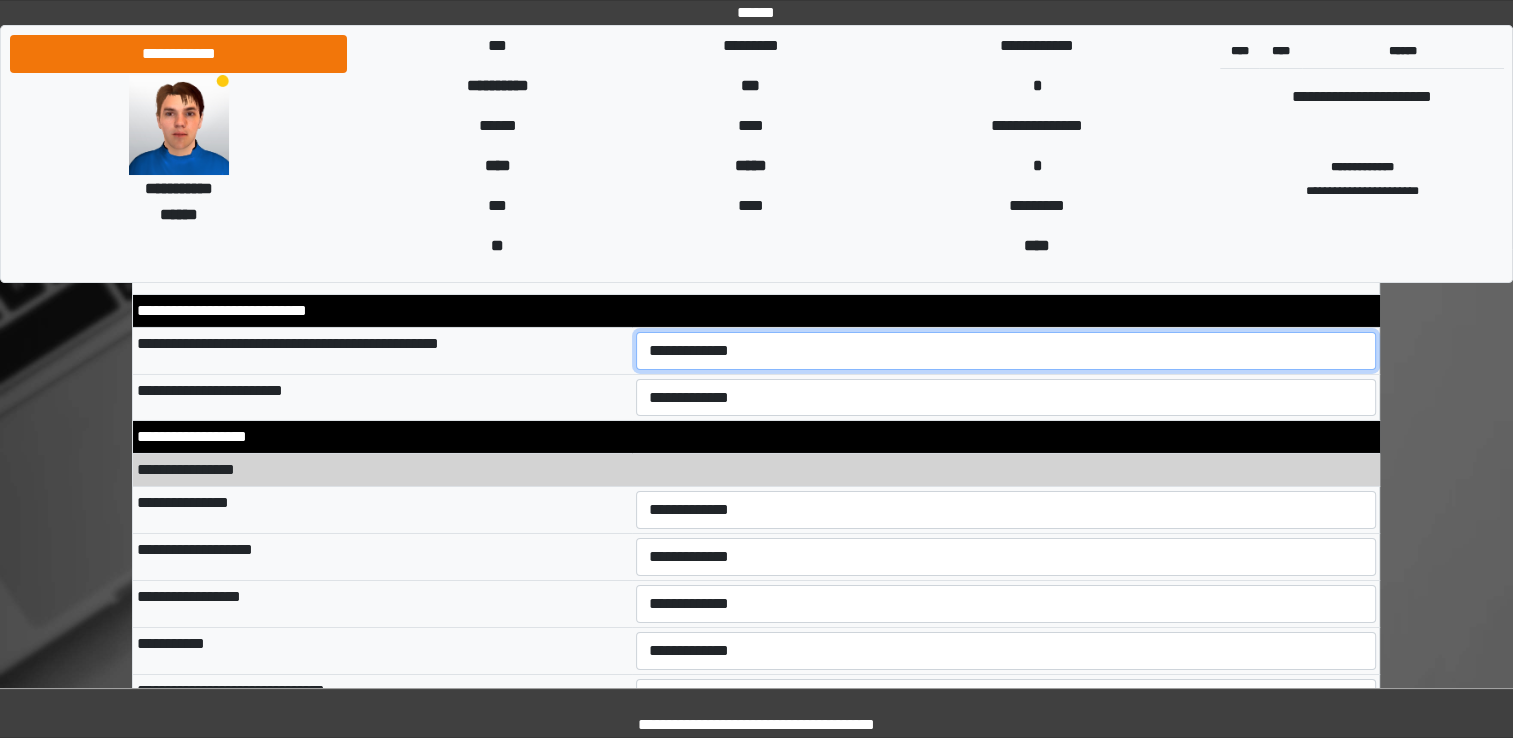 scroll, scrollTop: 6868, scrollLeft: 0, axis: vertical 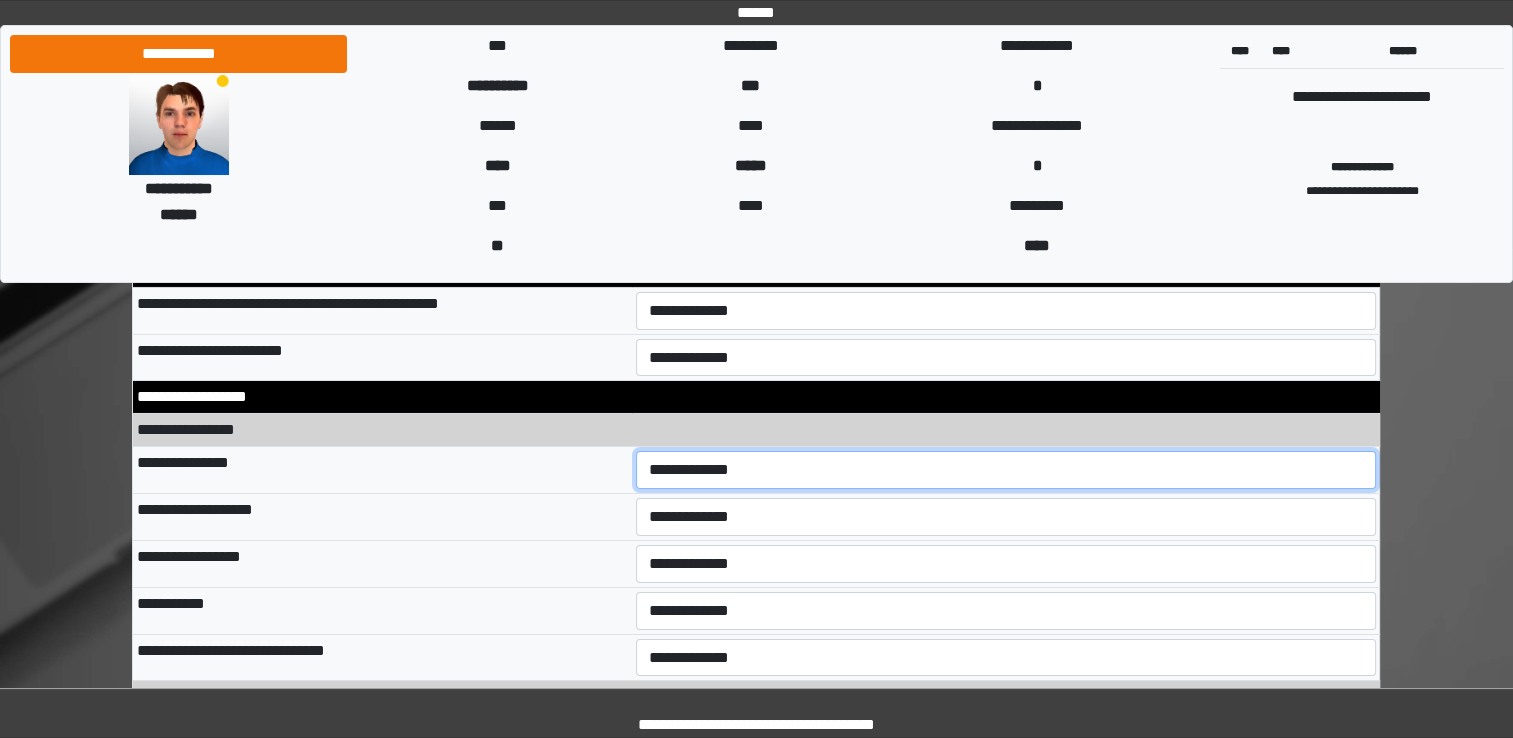 click on "**********" at bounding box center (1006, 470) 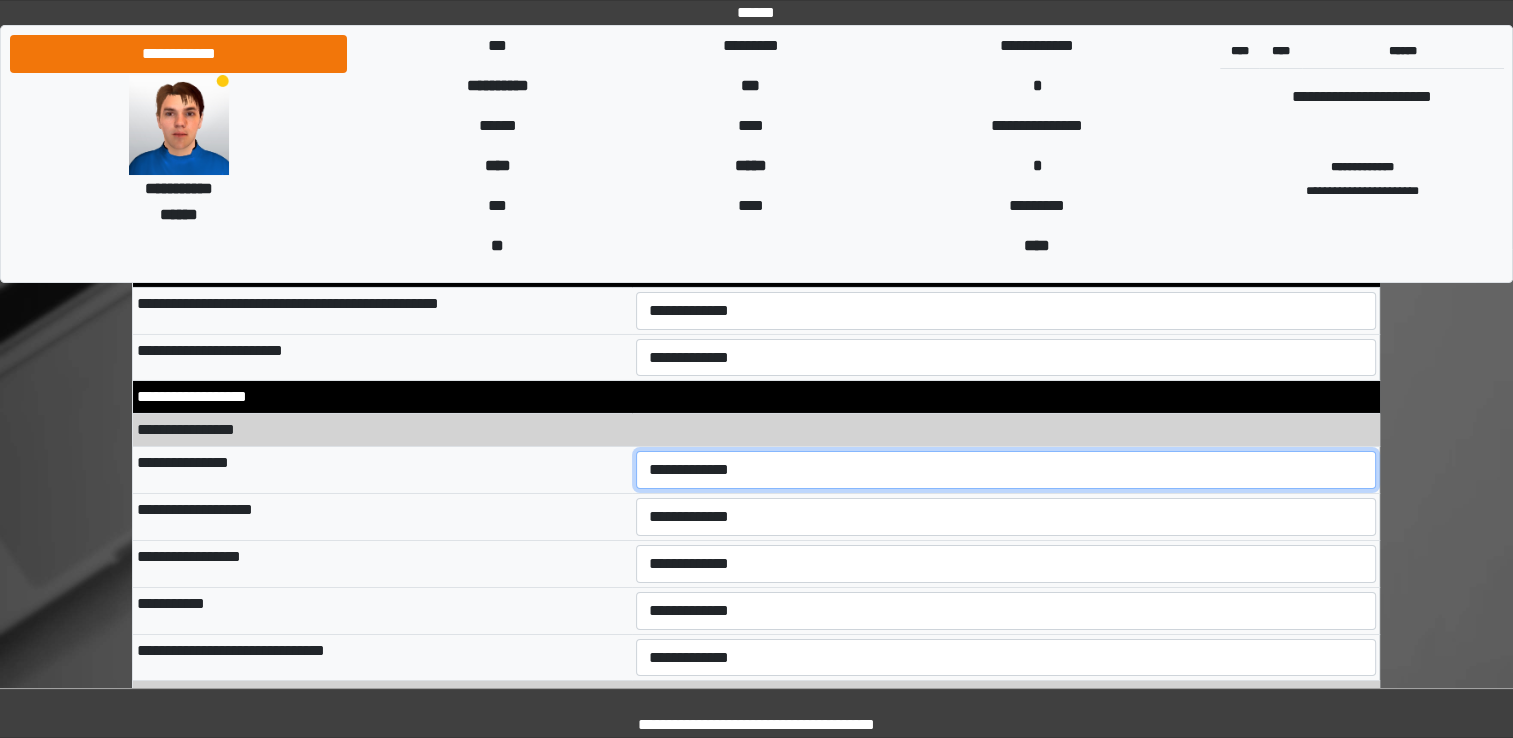 select on "*" 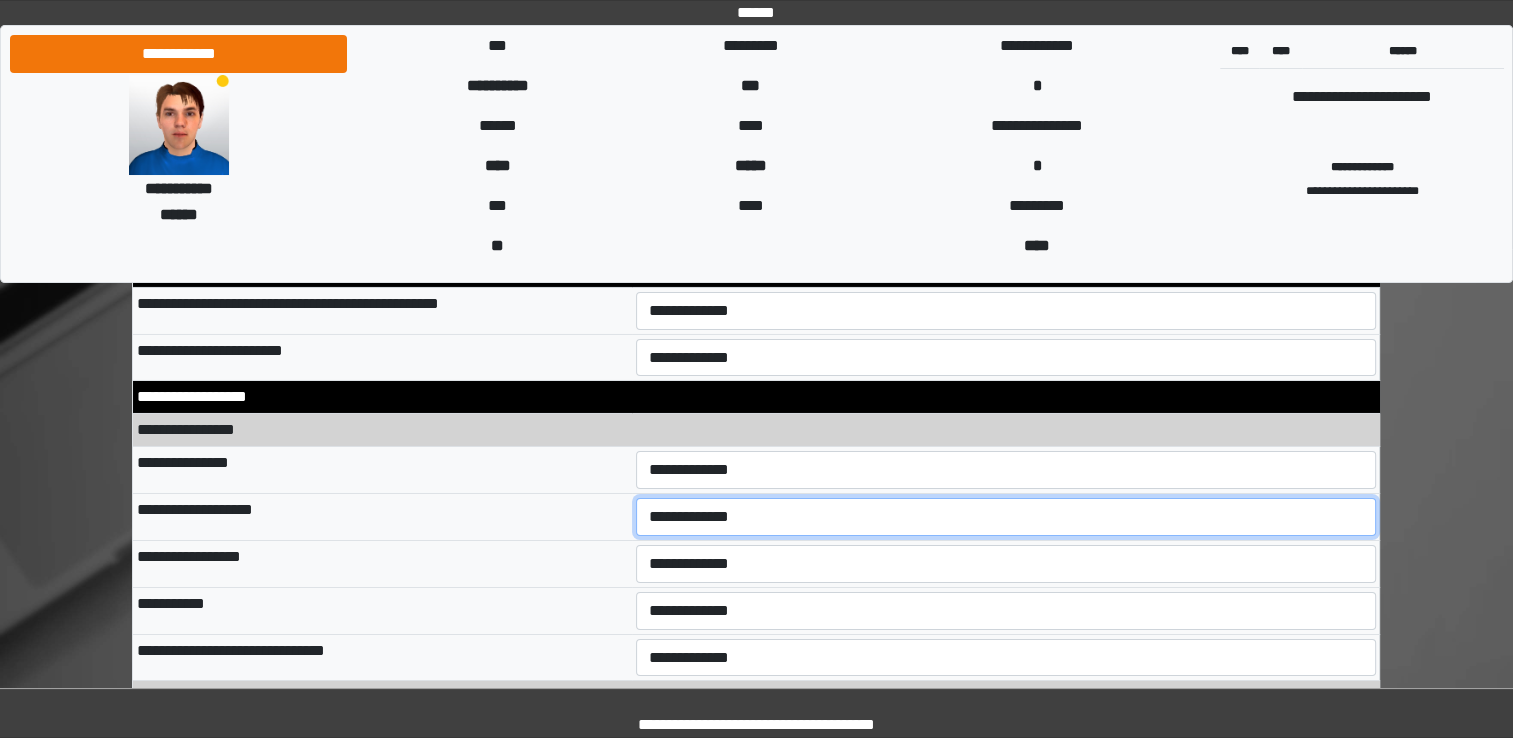 click on "**********" at bounding box center [1006, 517] 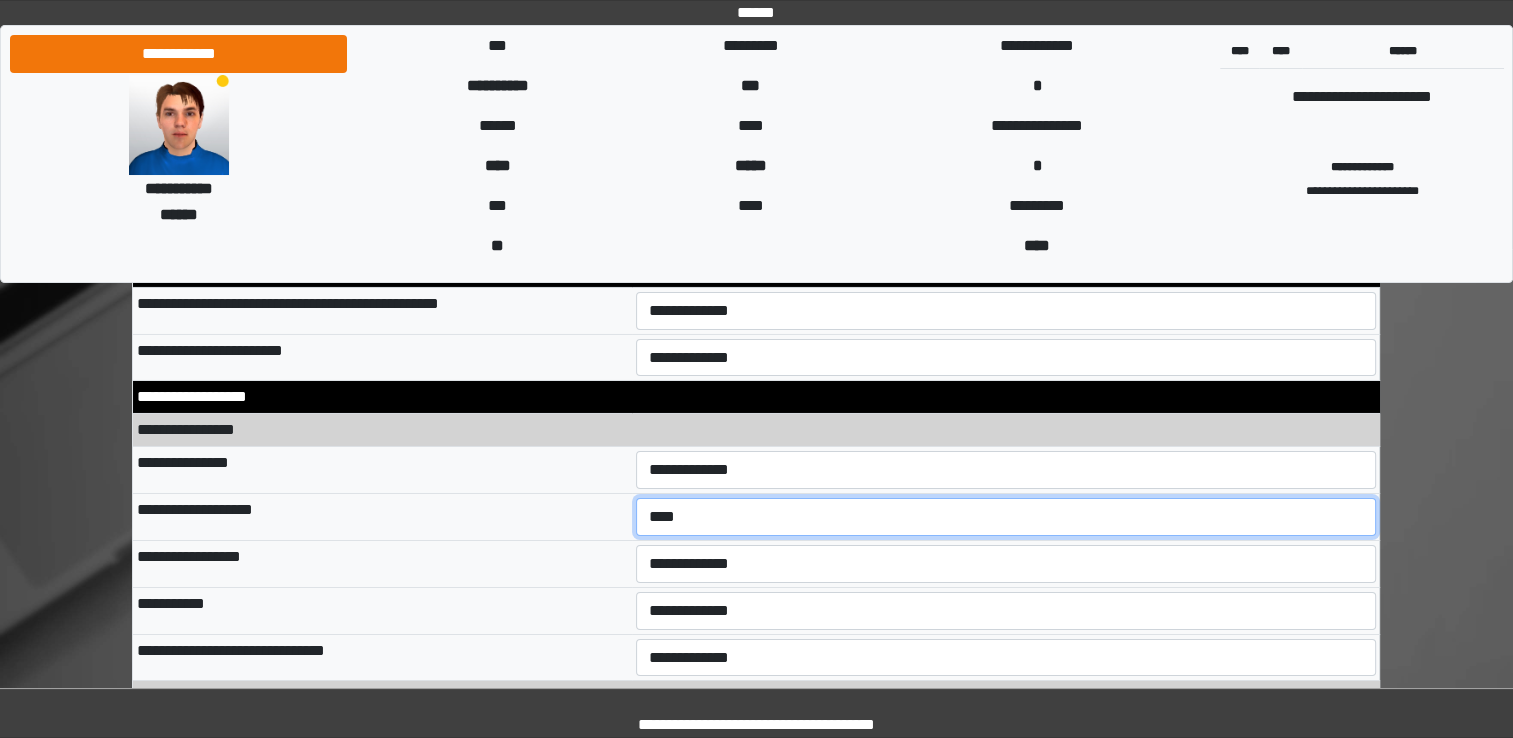 click on "**********" at bounding box center [1006, 517] 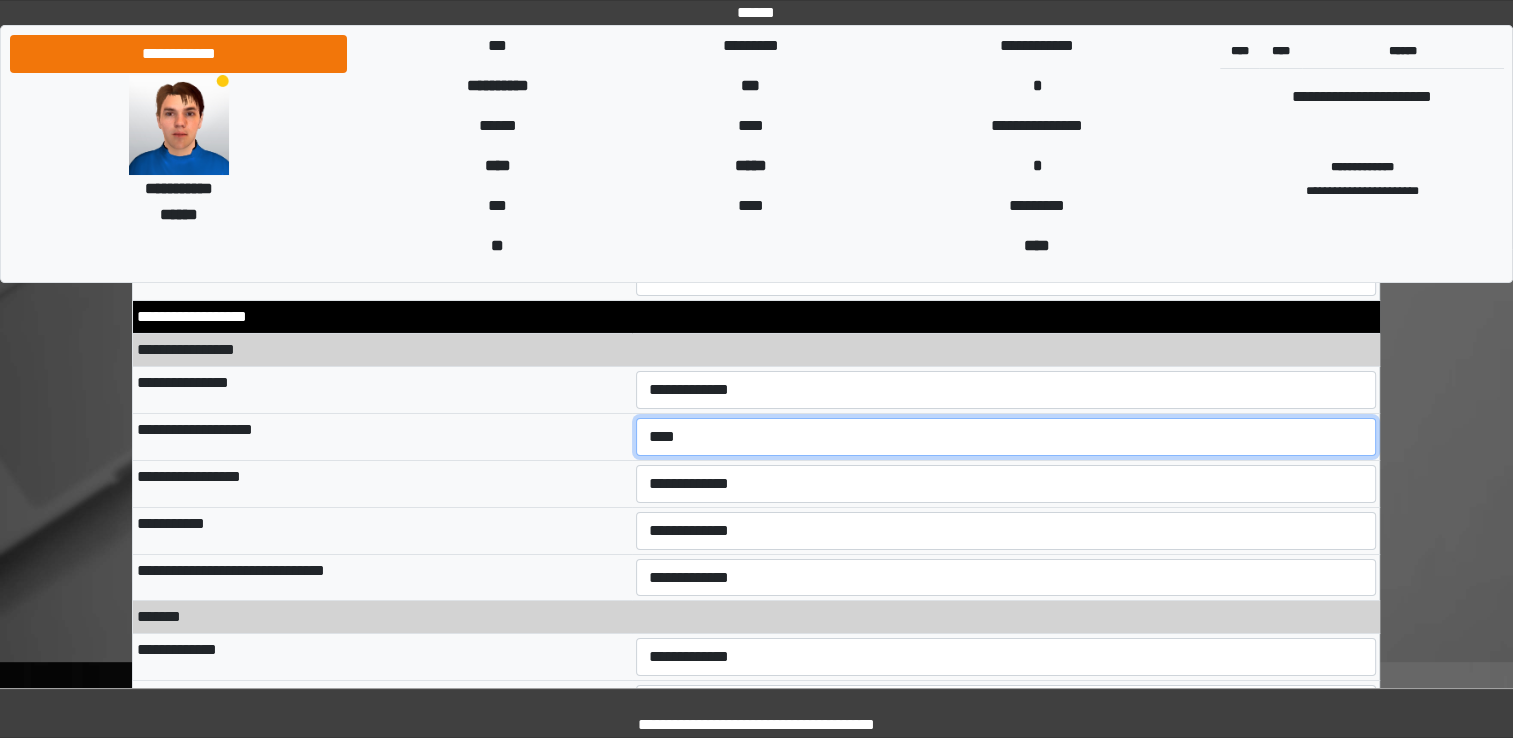 scroll, scrollTop: 6988, scrollLeft: 0, axis: vertical 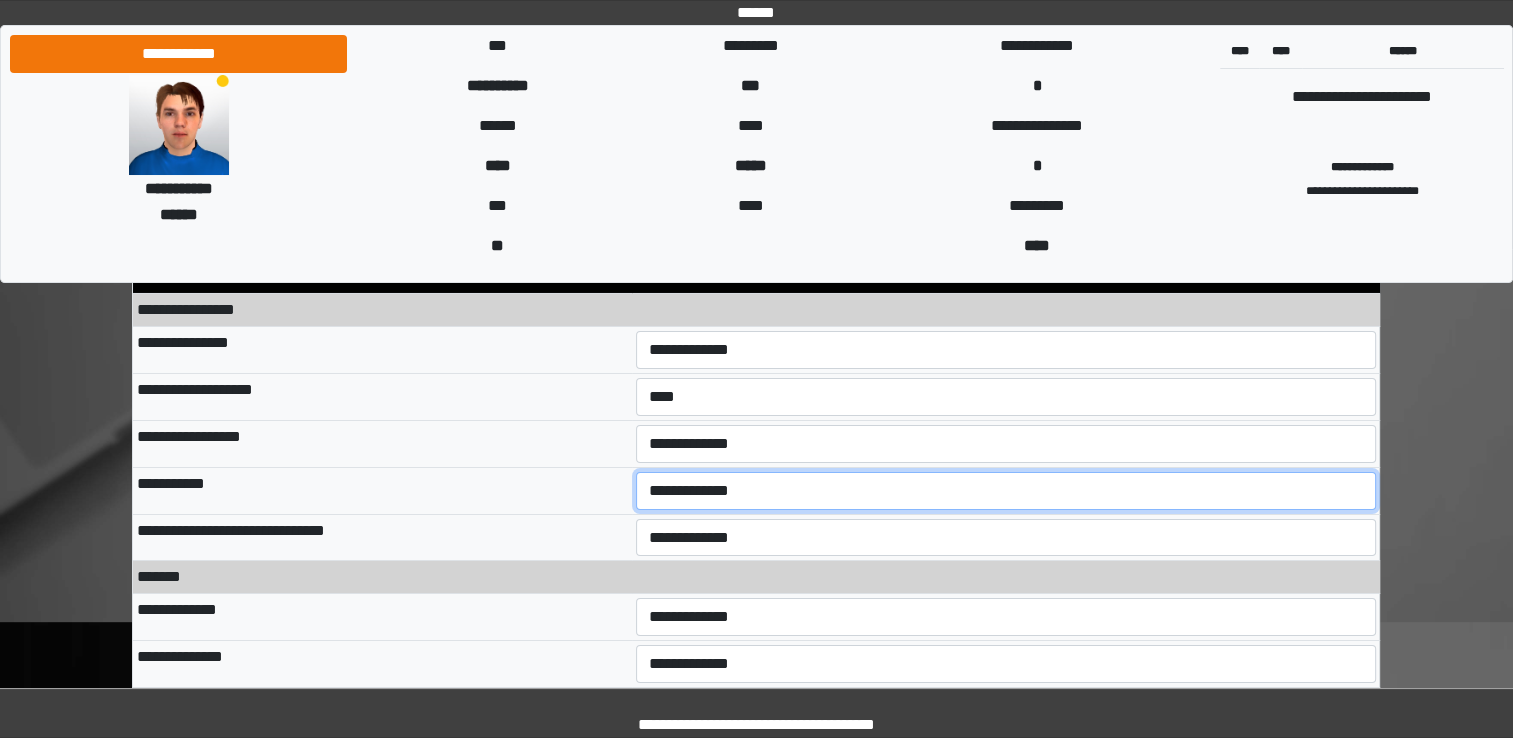 click on "**********" at bounding box center (1006, 491) 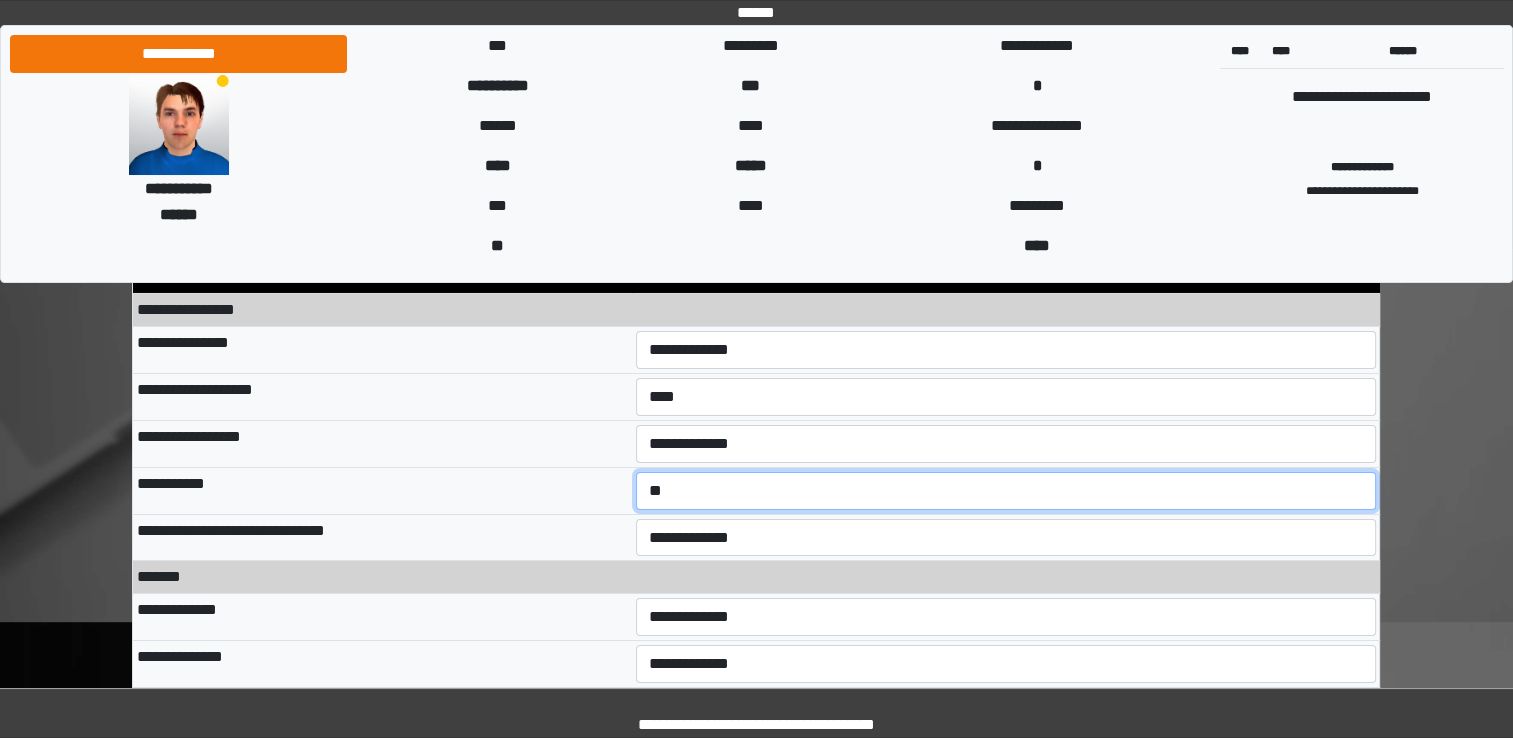 click on "**********" at bounding box center (1006, 491) 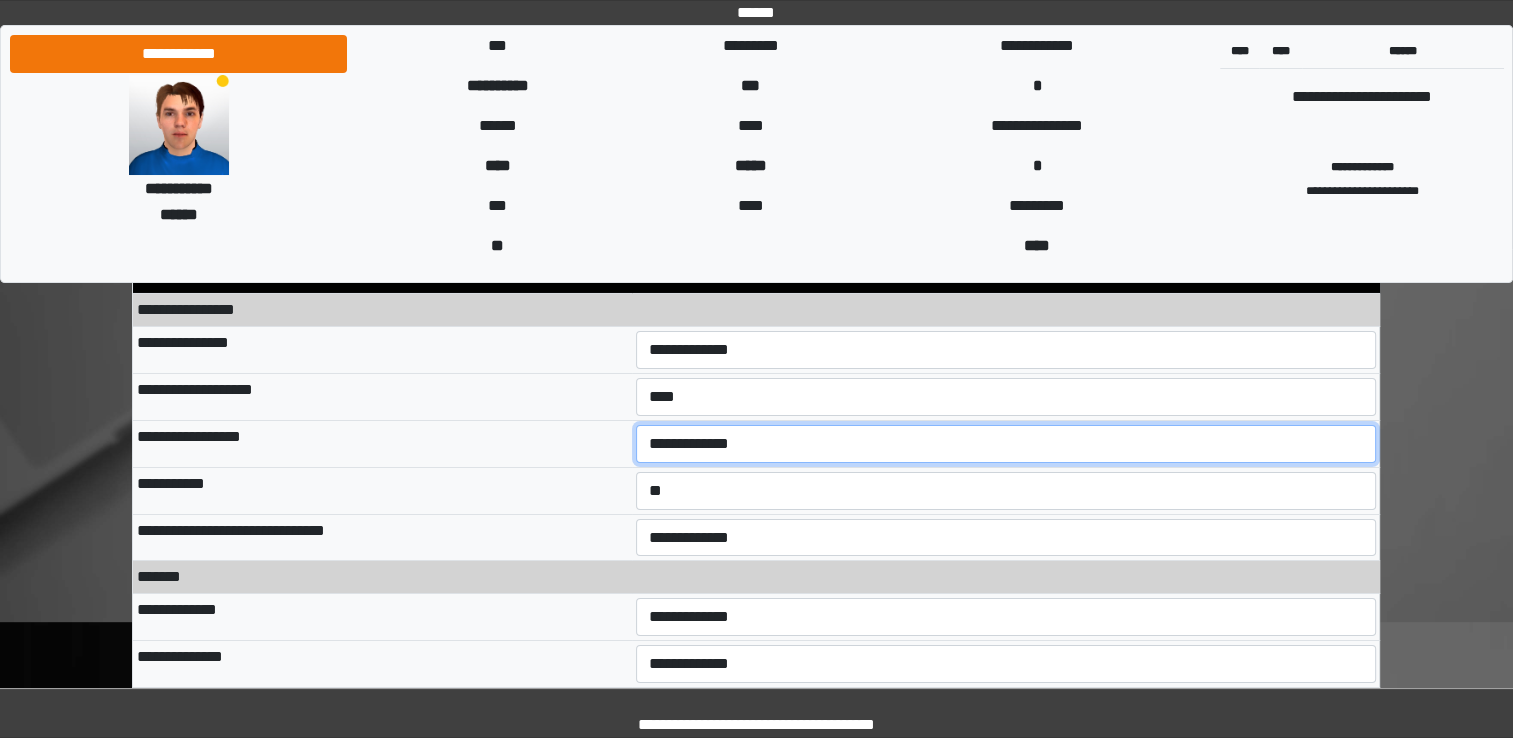 click on "**********" at bounding box center (1006, 444) 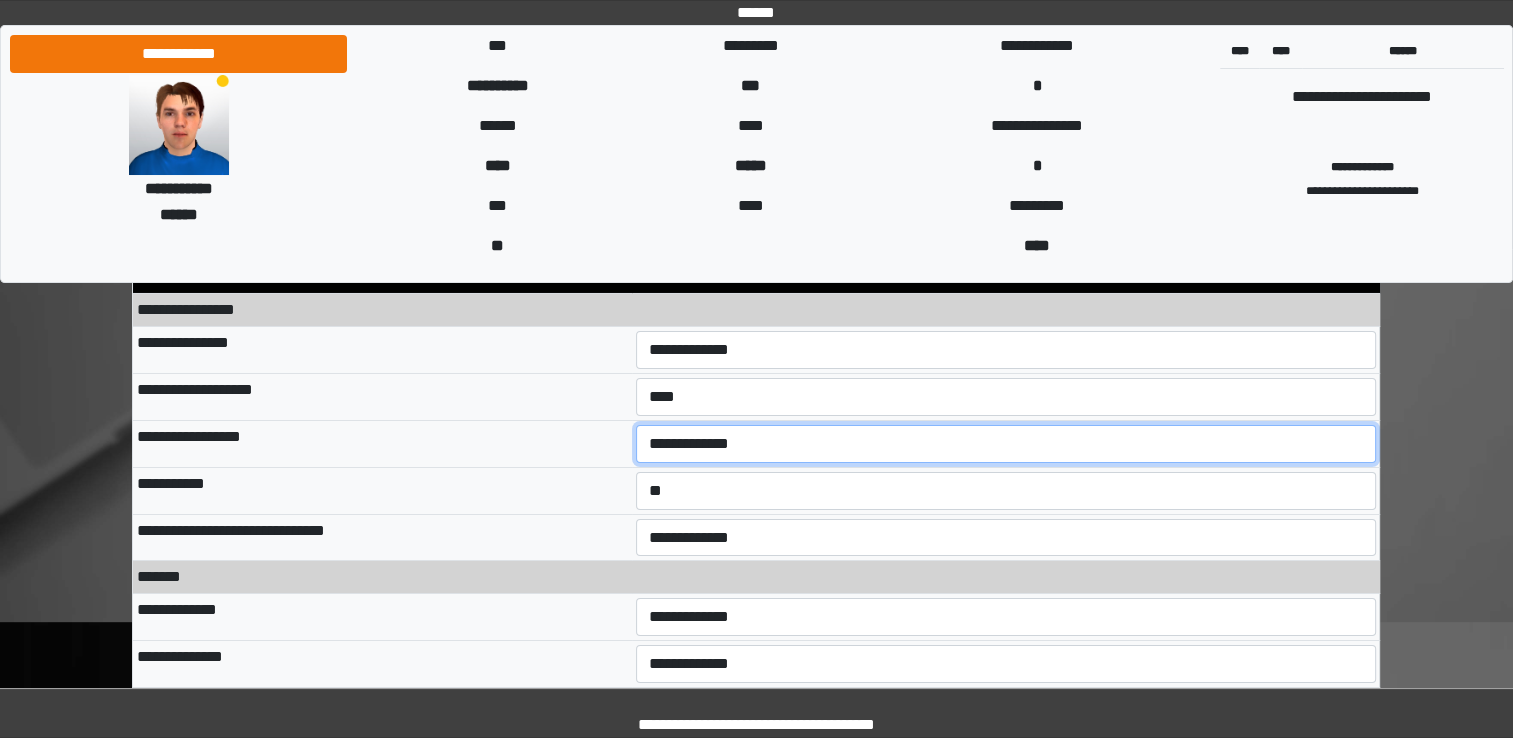 select on "**" 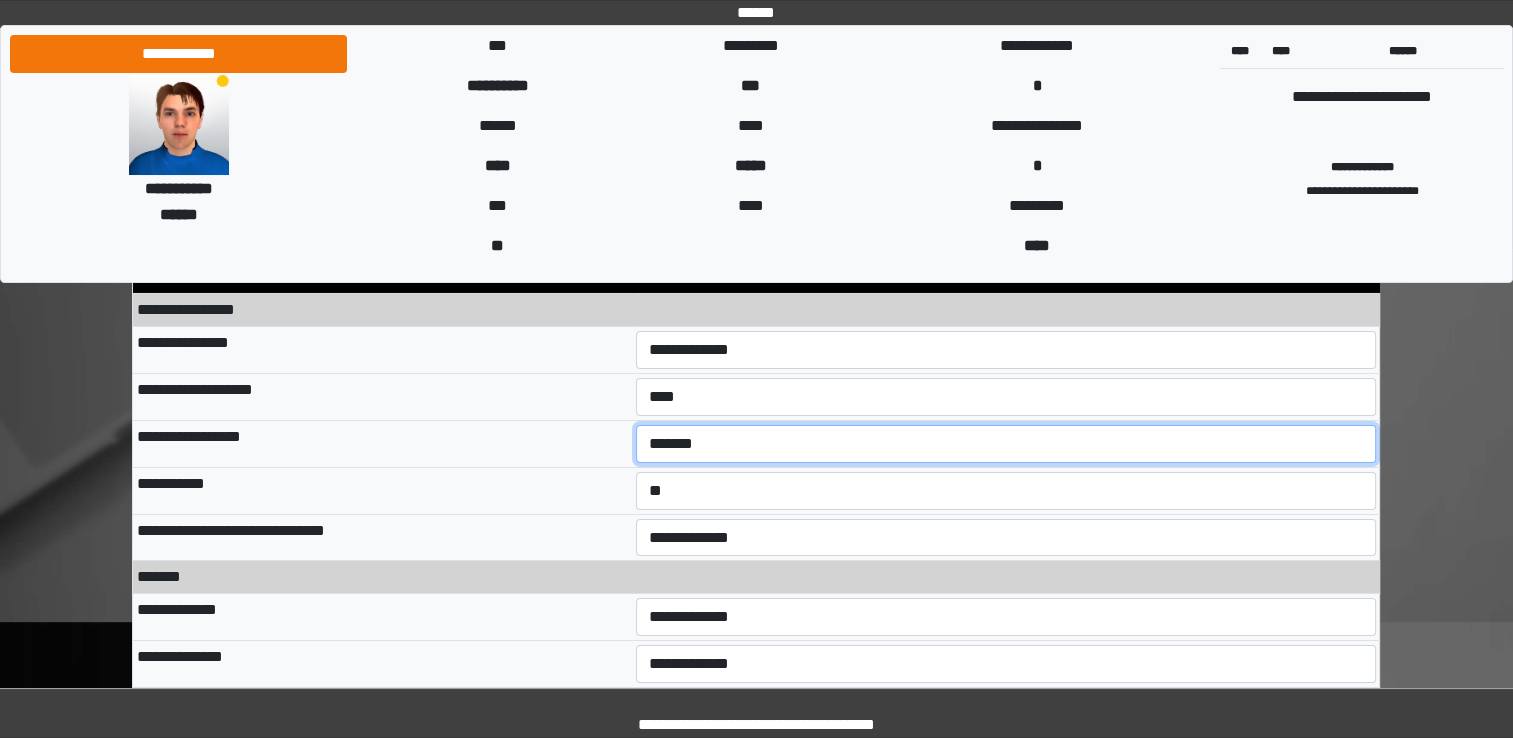 click on "**********" at bounding box center [1006, 444] 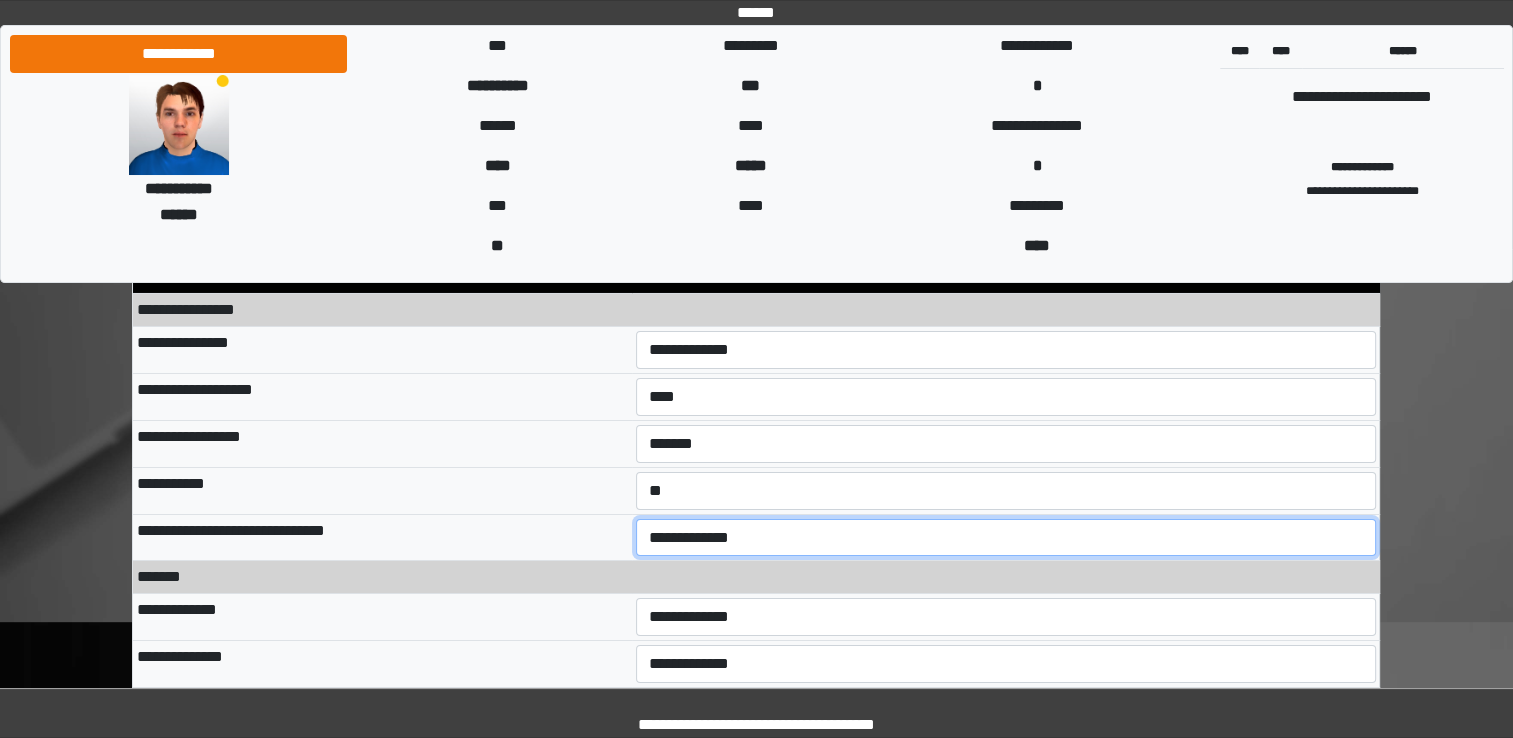 click on "**********" at bounding box center [1006, 538] 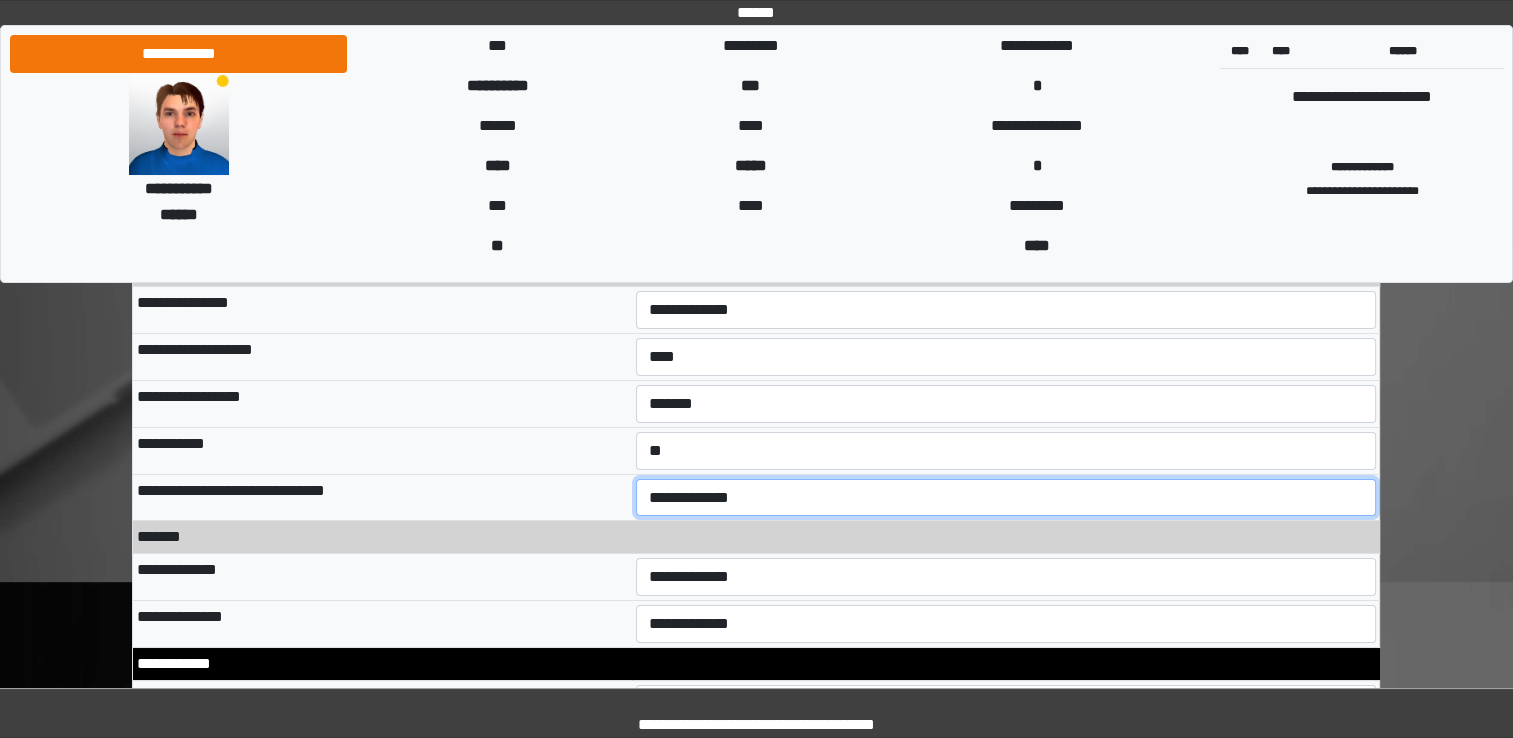 scroll, scrollTop: 7068, scrollLeft: 0, axis: vertical 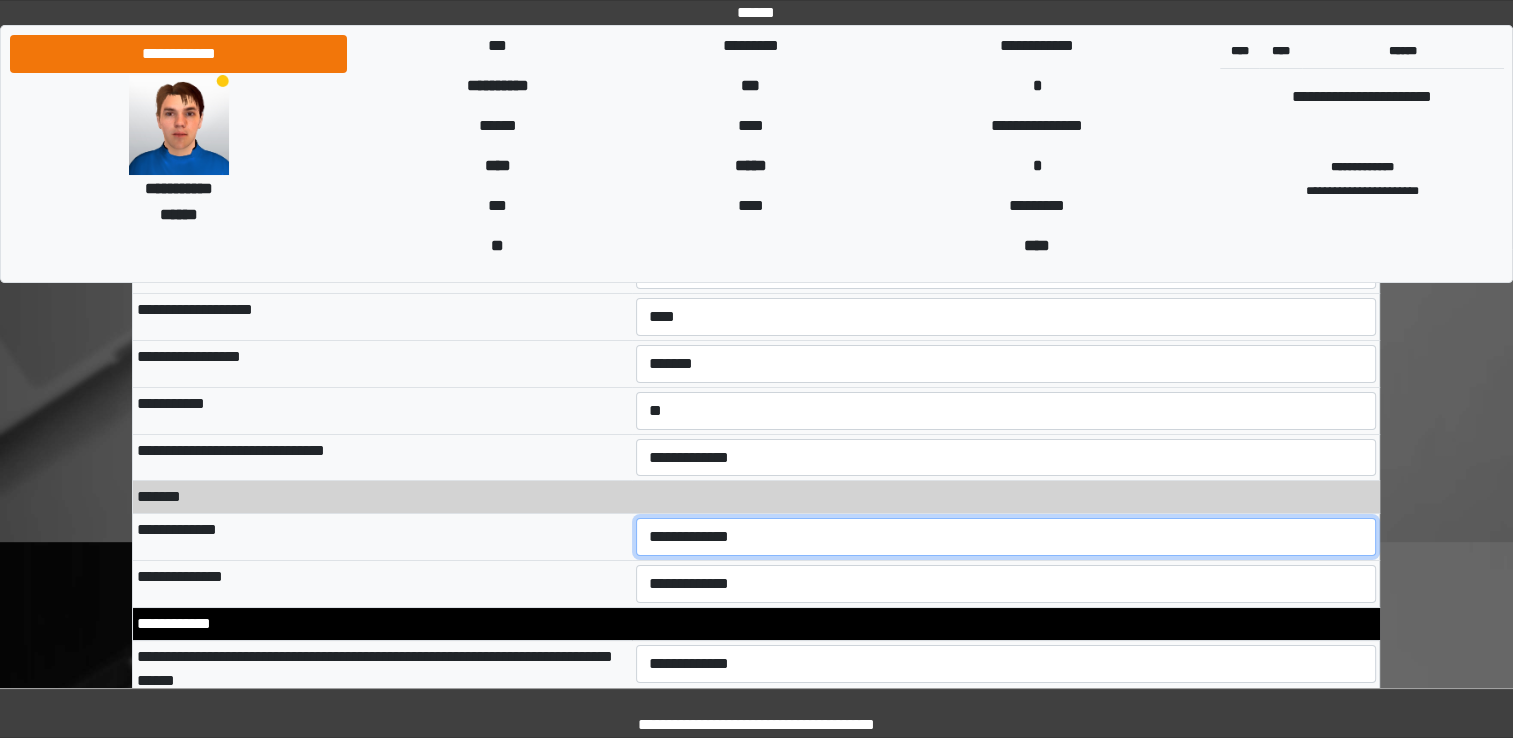 click on "**********" at bounding box center (1006, 537) 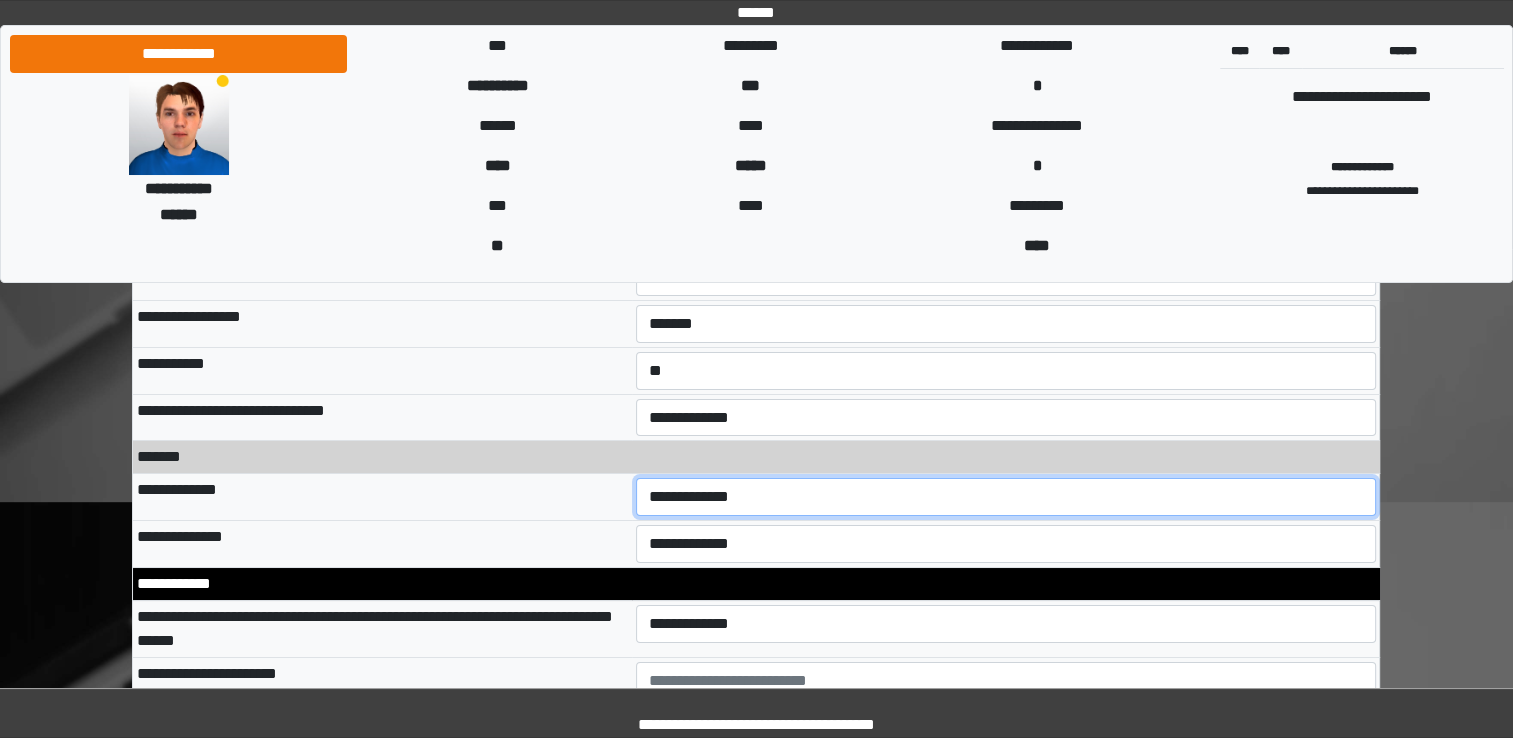 scroll, scrollTop: 7148, scrollLeft: 0, axis: vertical 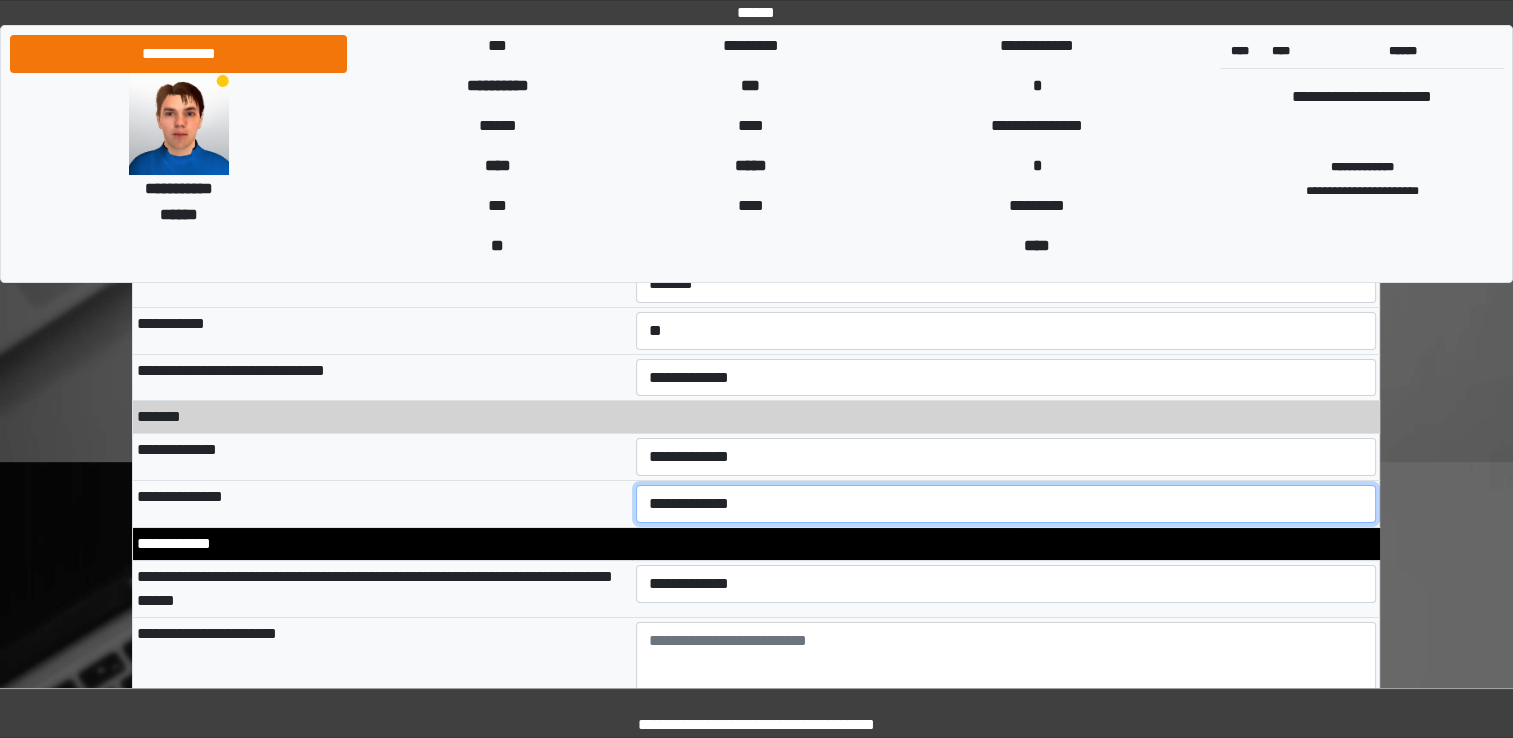 click on "**********" at bounding box center (1006, 504) 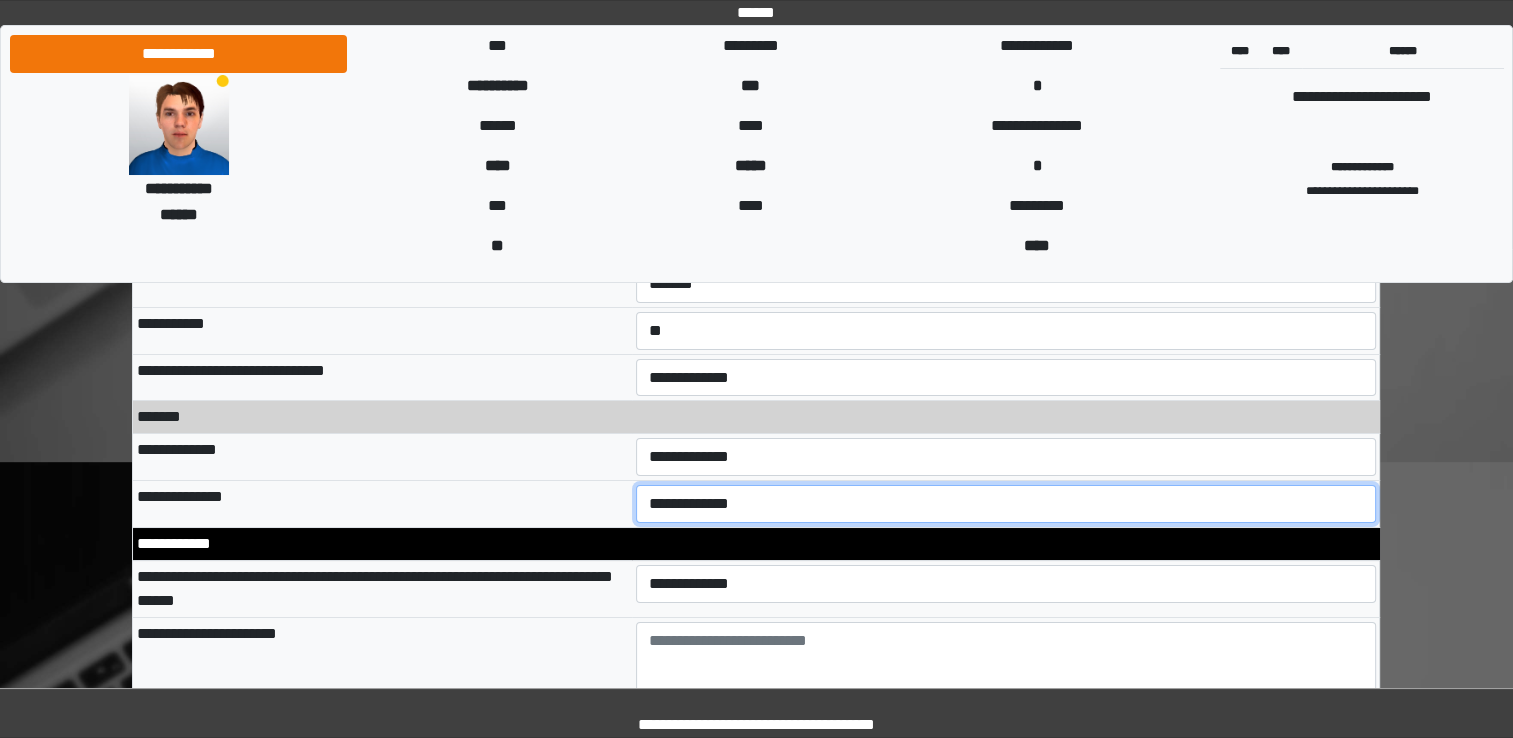 select on "**" 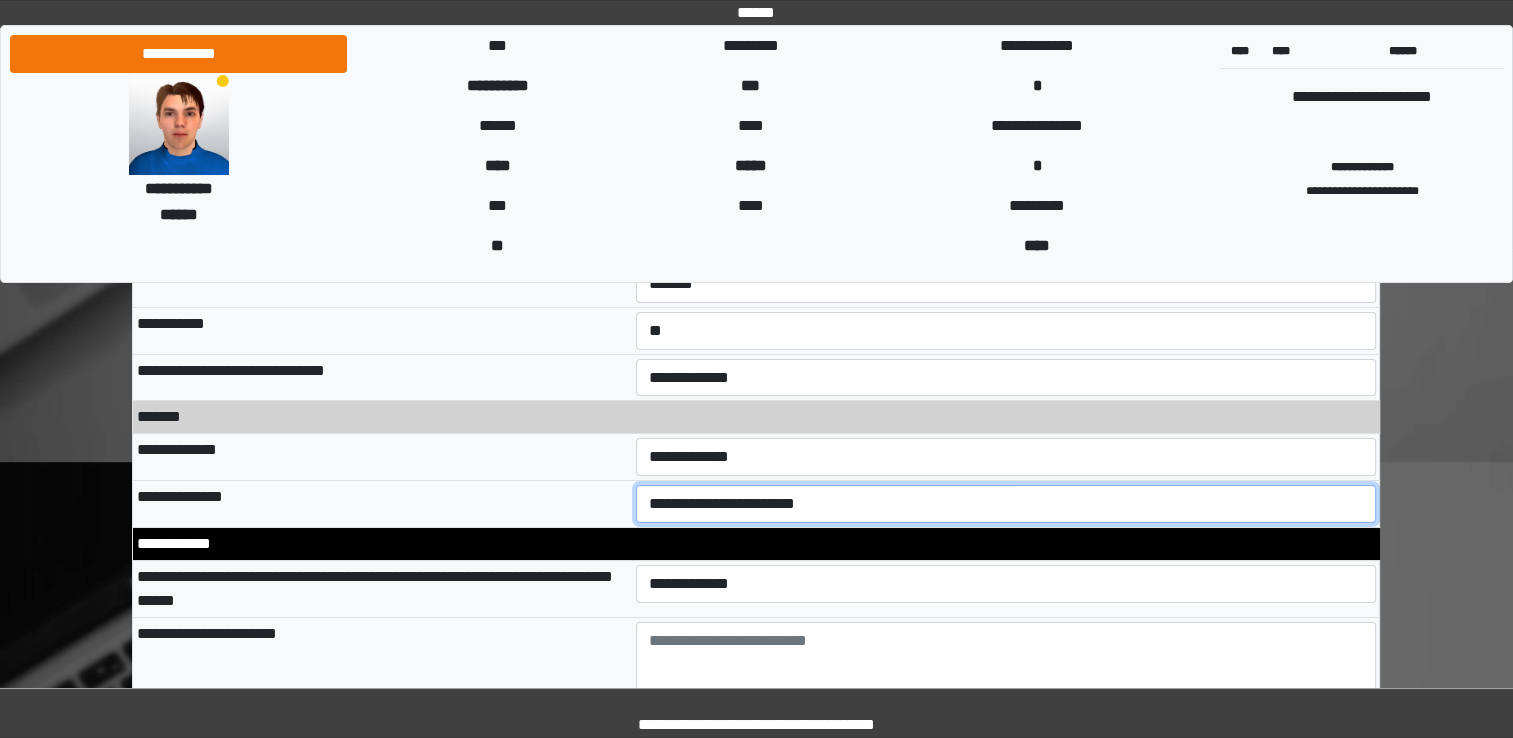 click on "**********" at bounding box center (1006, 504) 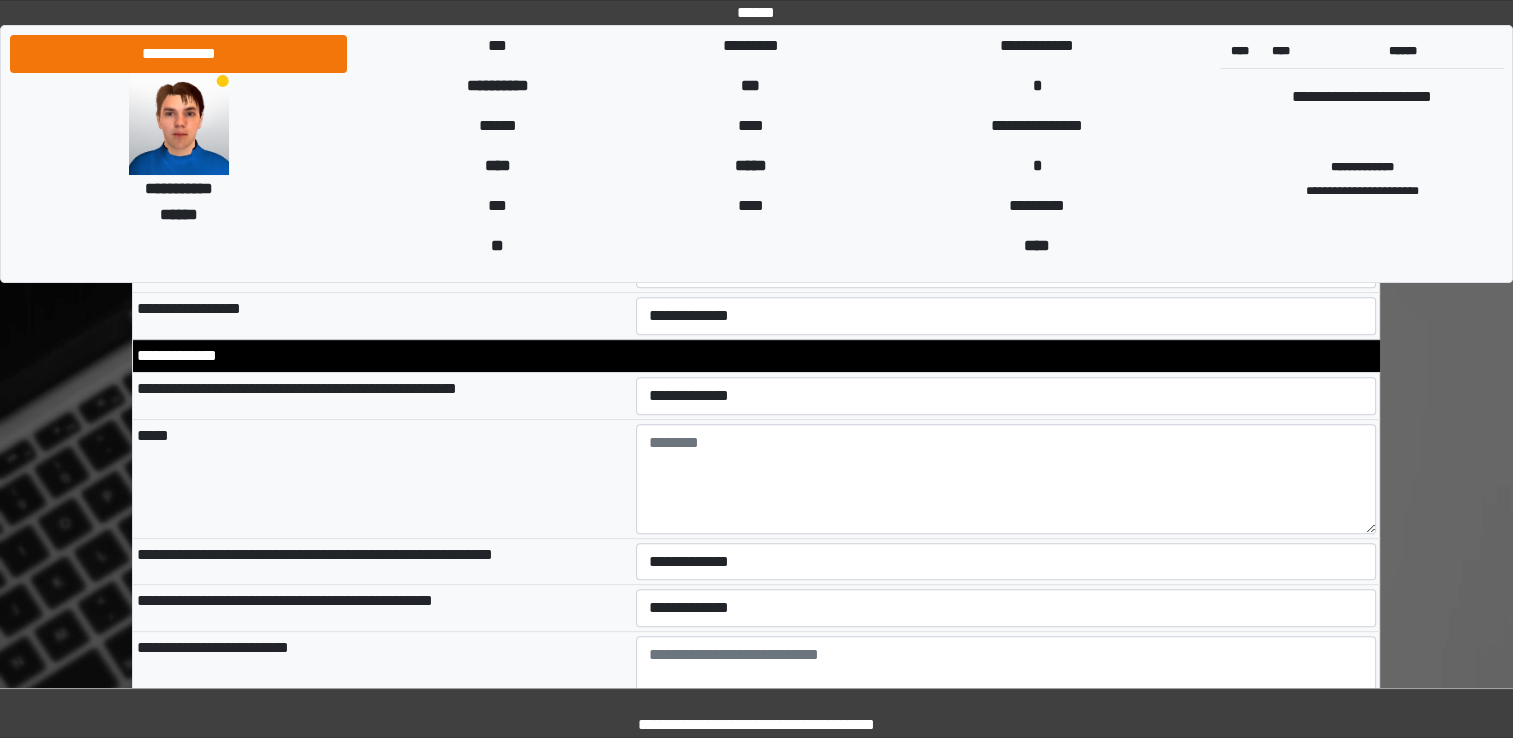 scroll, scrollTop: 8401, scrollLeft: 0, axis: vertical 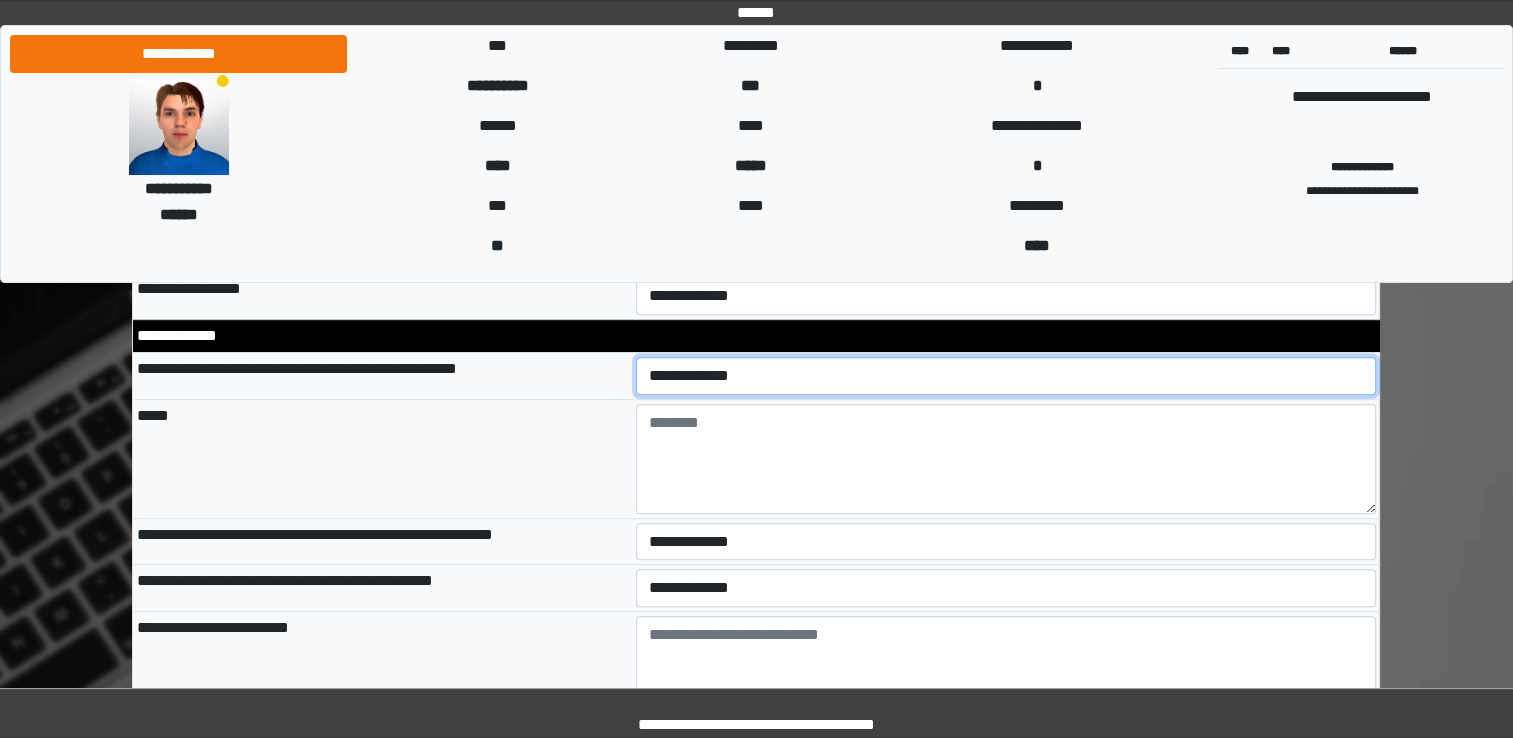 click on "**********" at bounding box center (1006, 376) 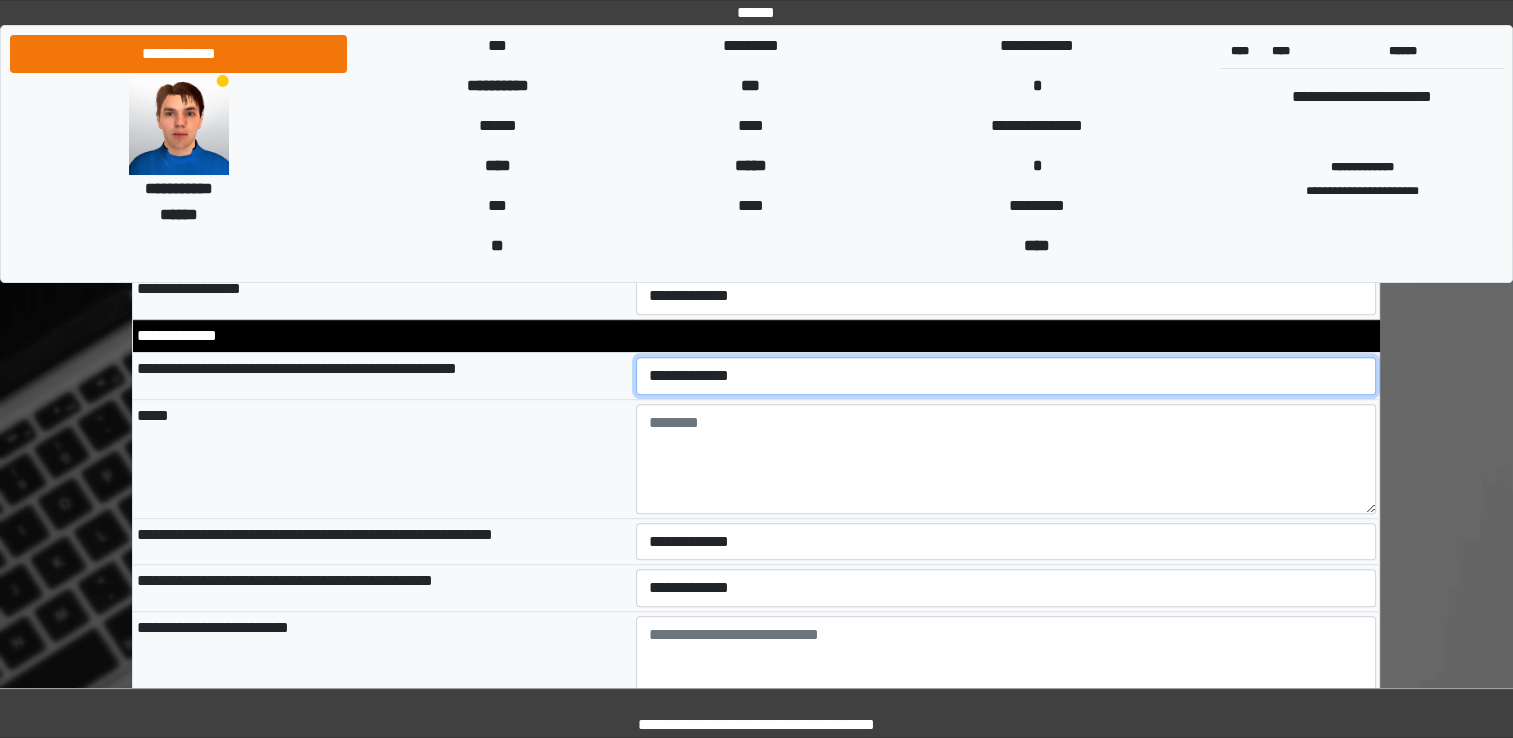 select on "*" 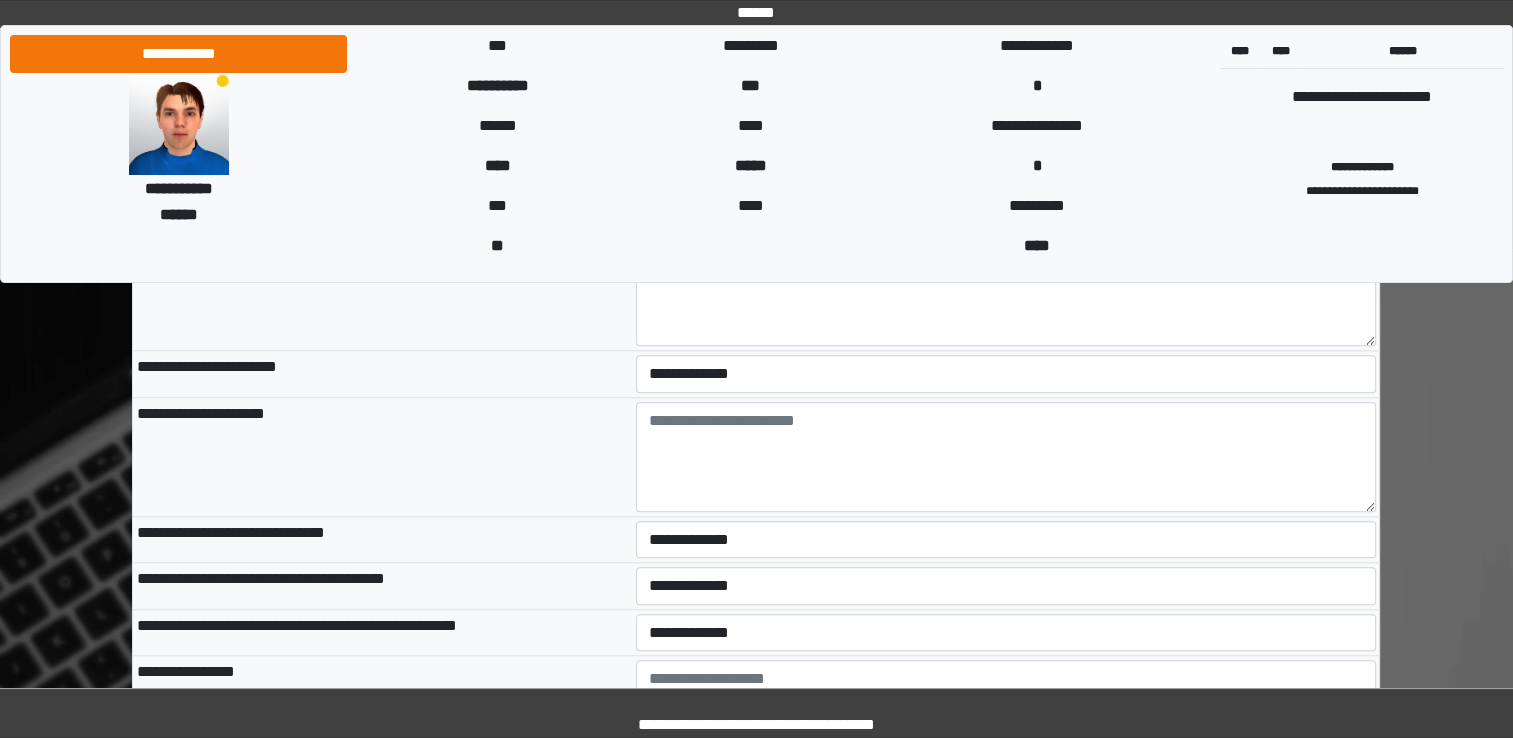 scroll, scrollTop: 9280, scrollLeft: 0, axis: vertical 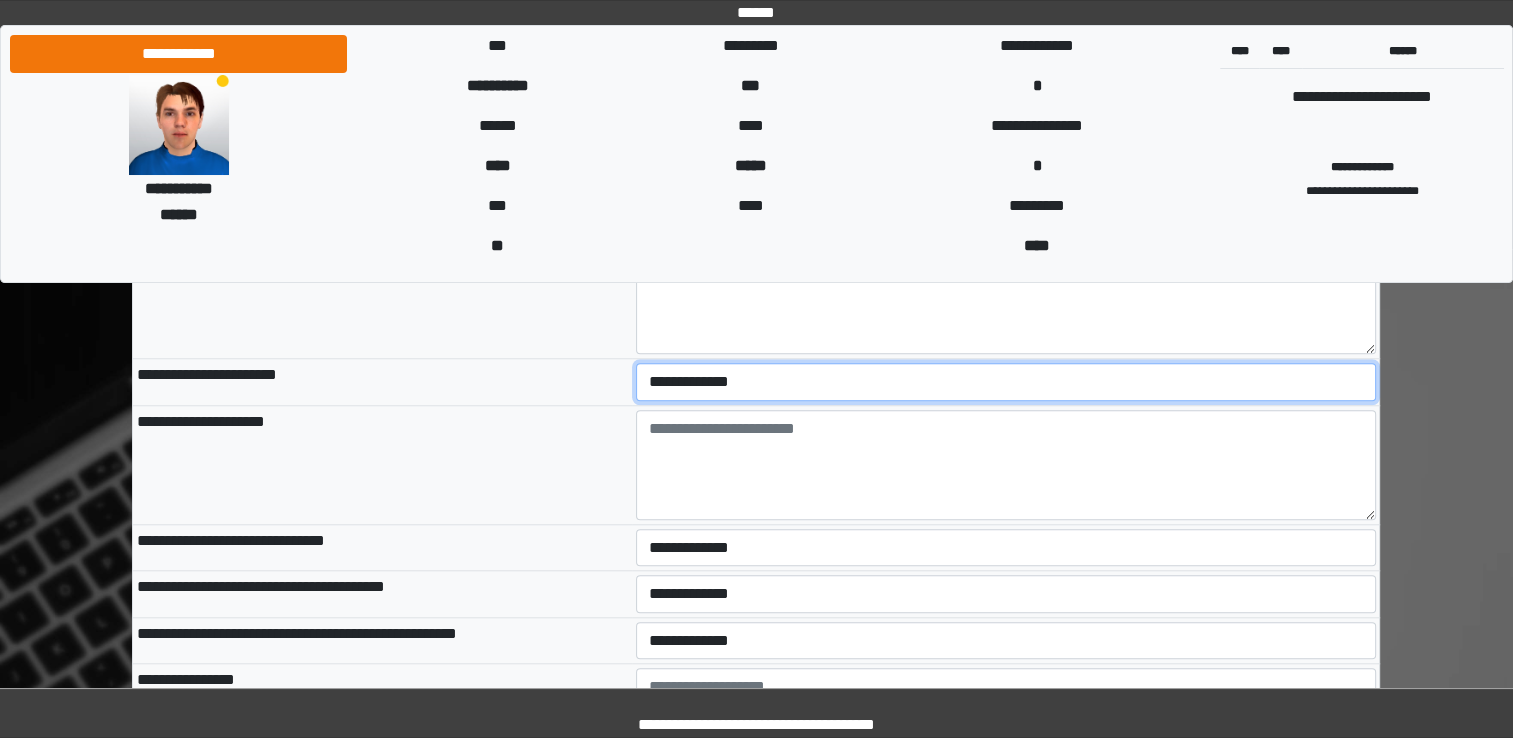 click on "**********" at bounding box center [1006, 382] 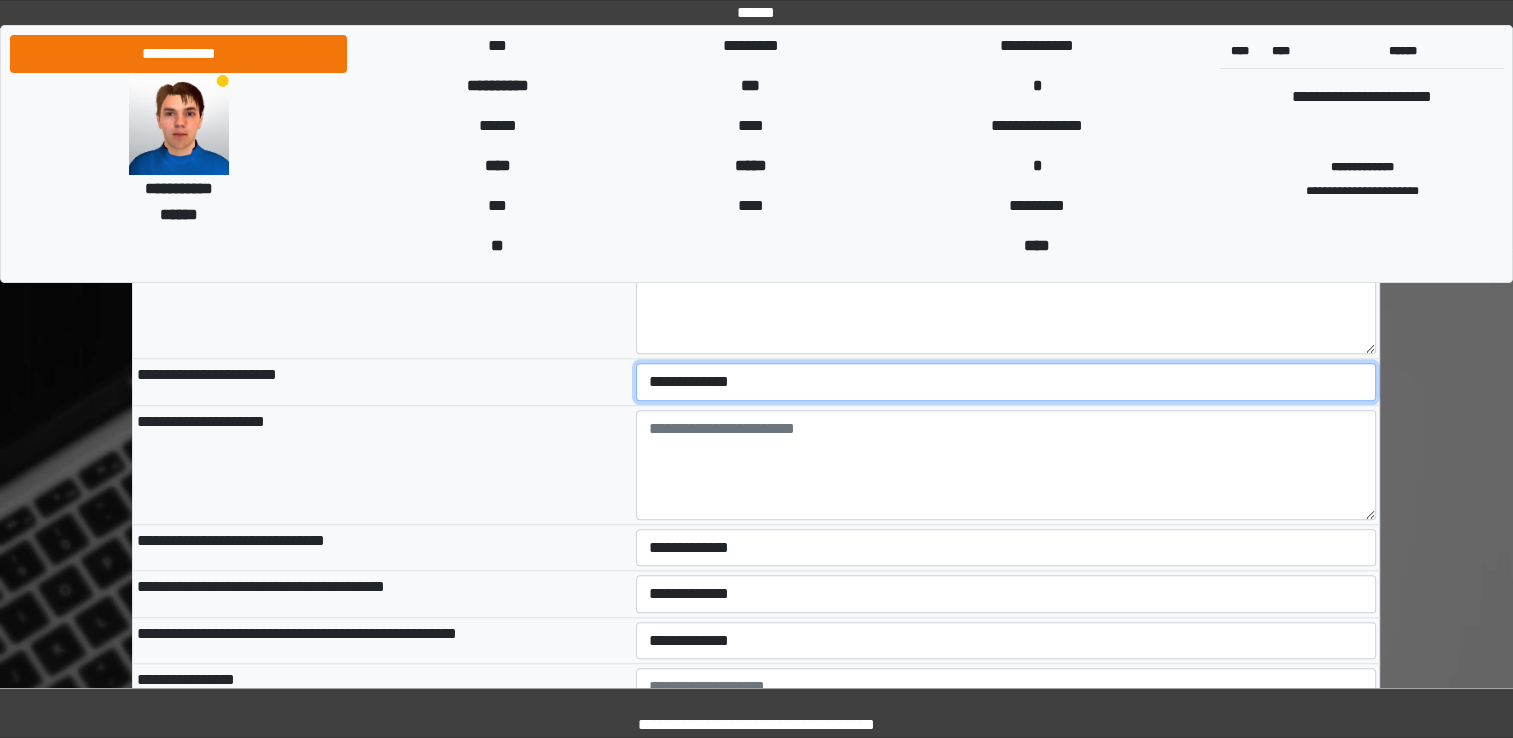 select on "*" 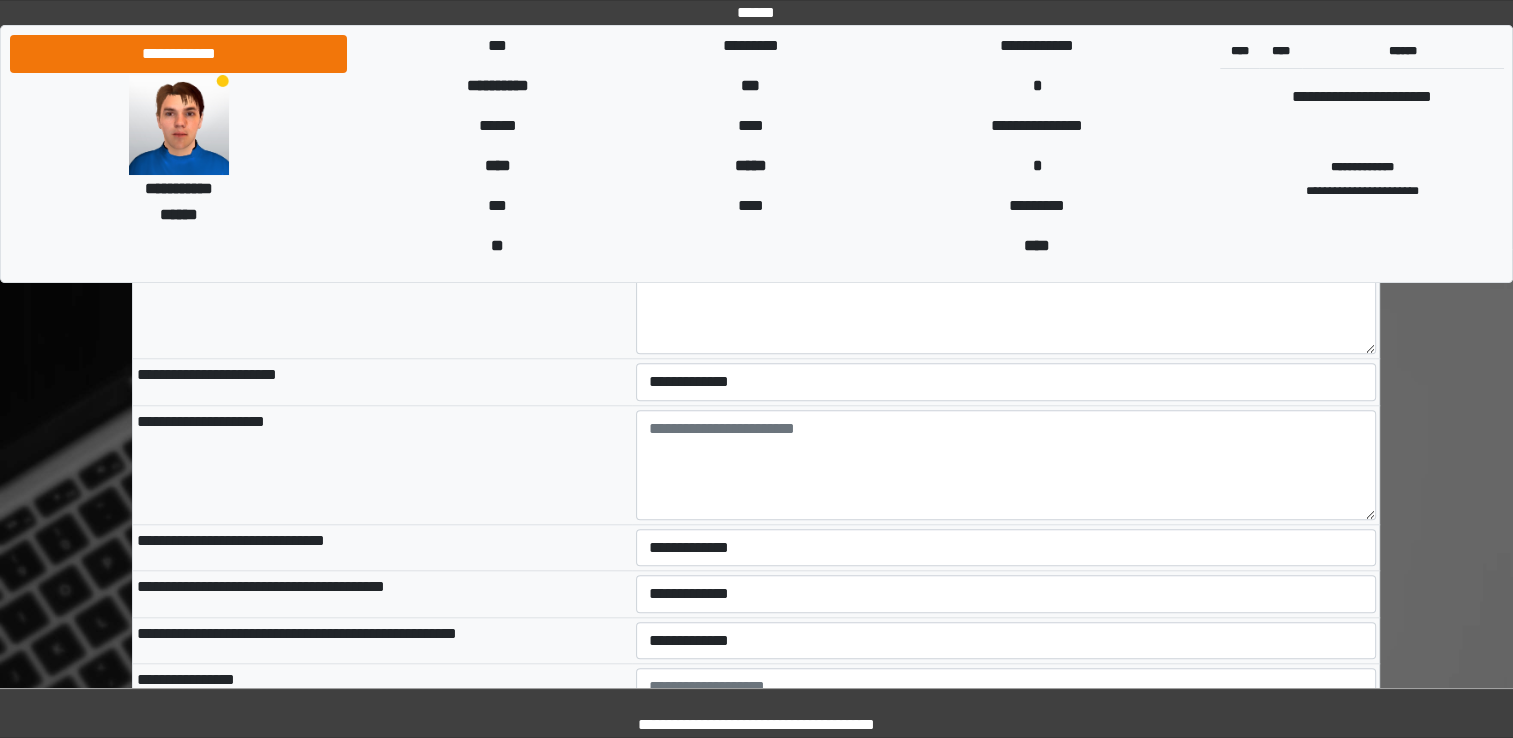 click on "**********" at bounding box center [756, -2566] 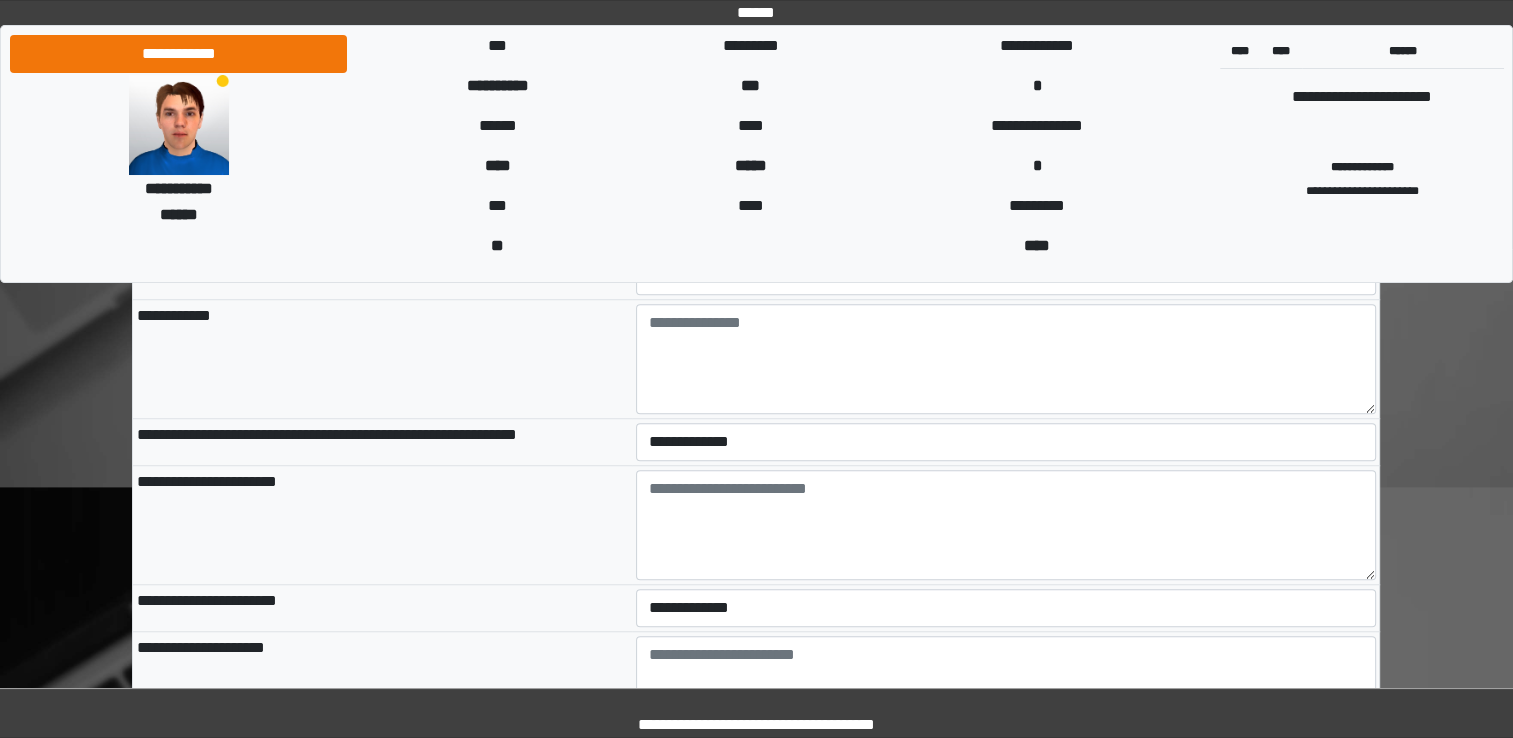 scroll, scrollTop: 9070, scrollLeft: 0, axis: vertical 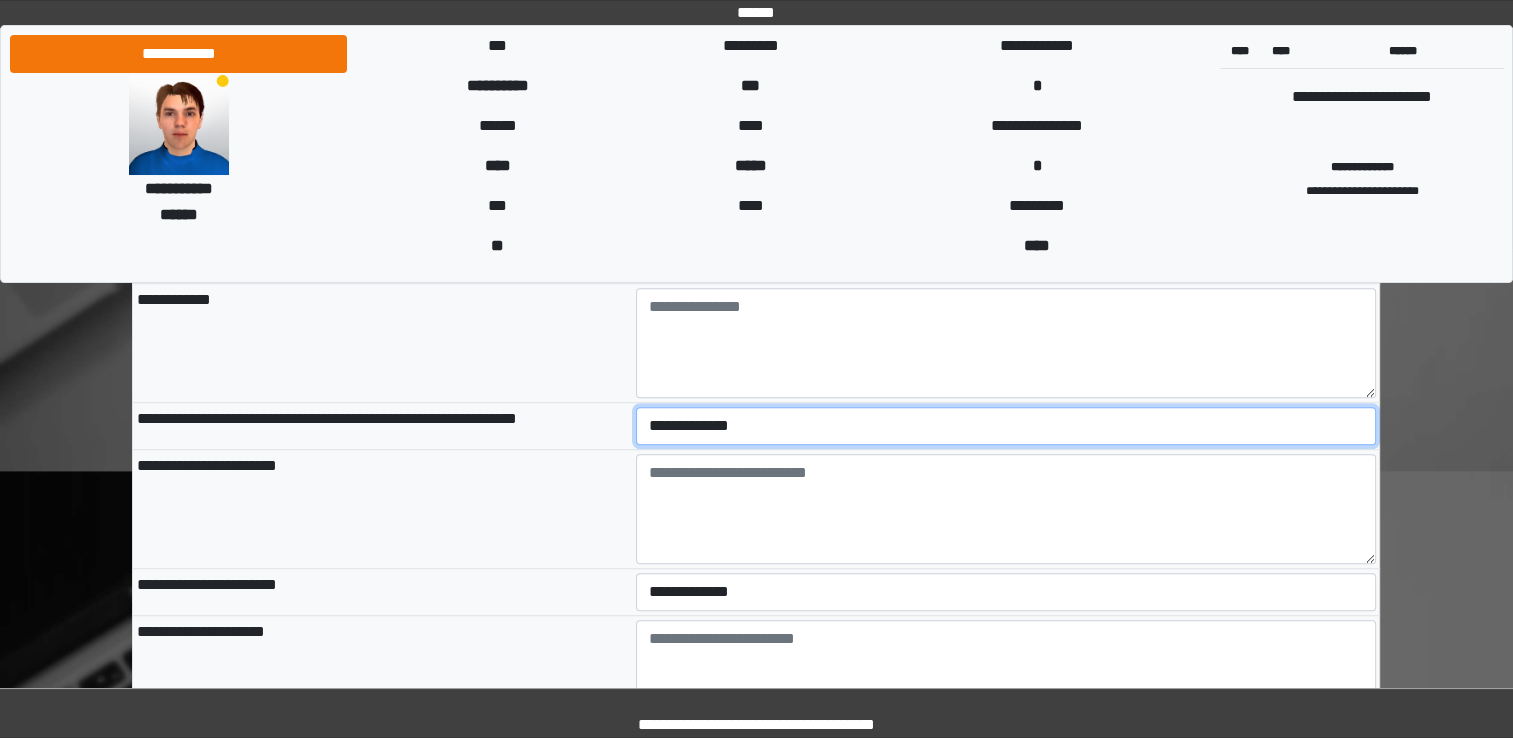 click on "**********" at bounding box center [1006, 426] 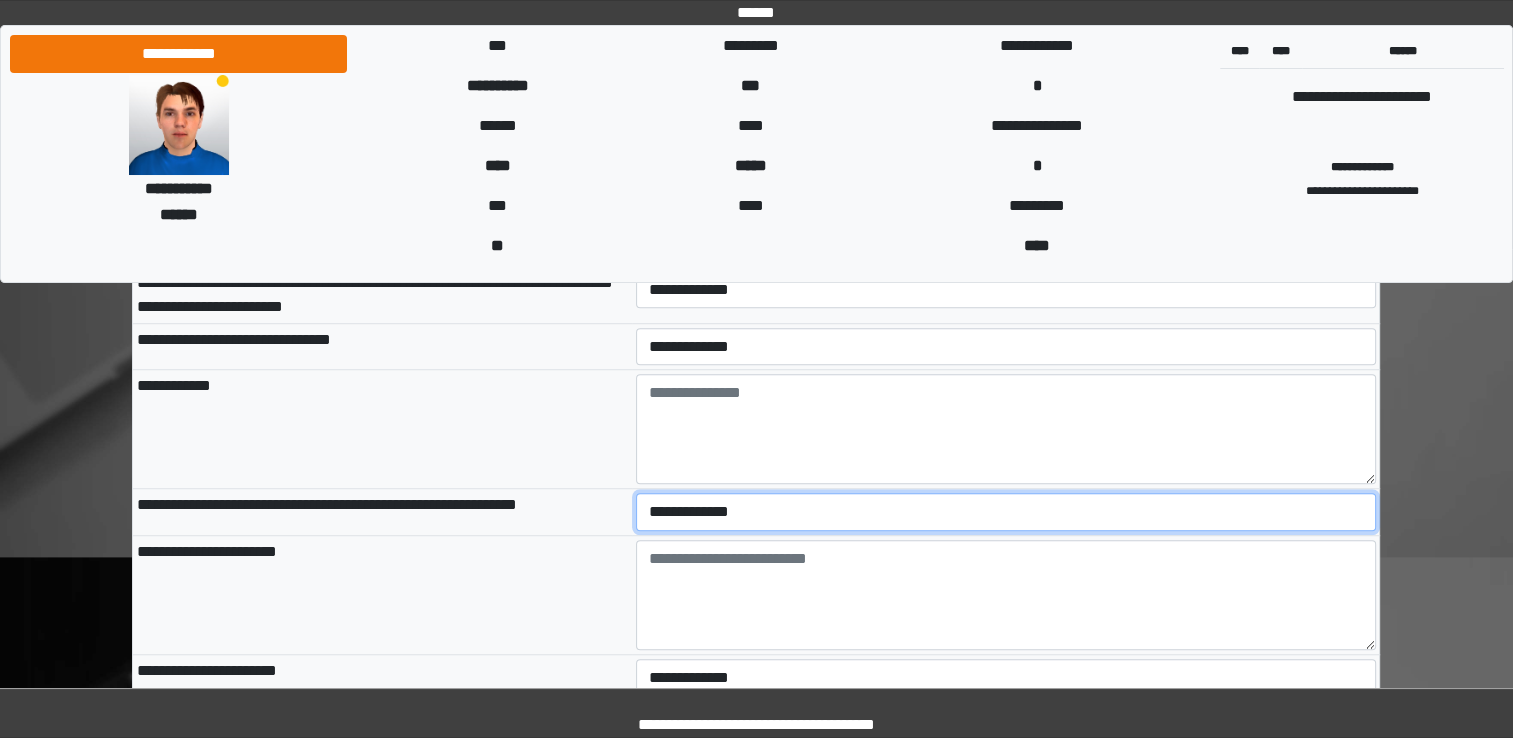 scroll, scrollTop: 8969, scrollLeft: 0, axis: vertical 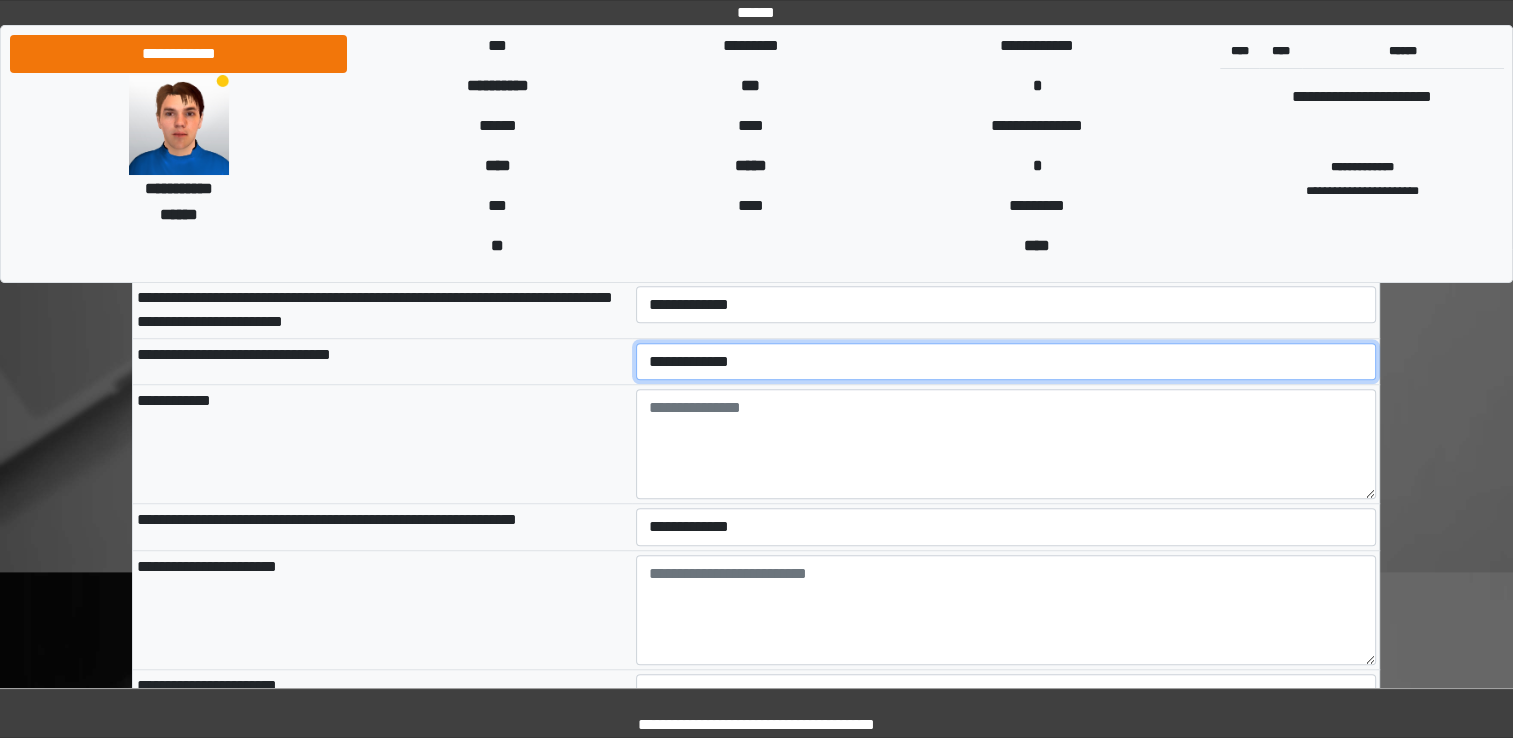 click on "**********" at bounding box center (1006, 362) 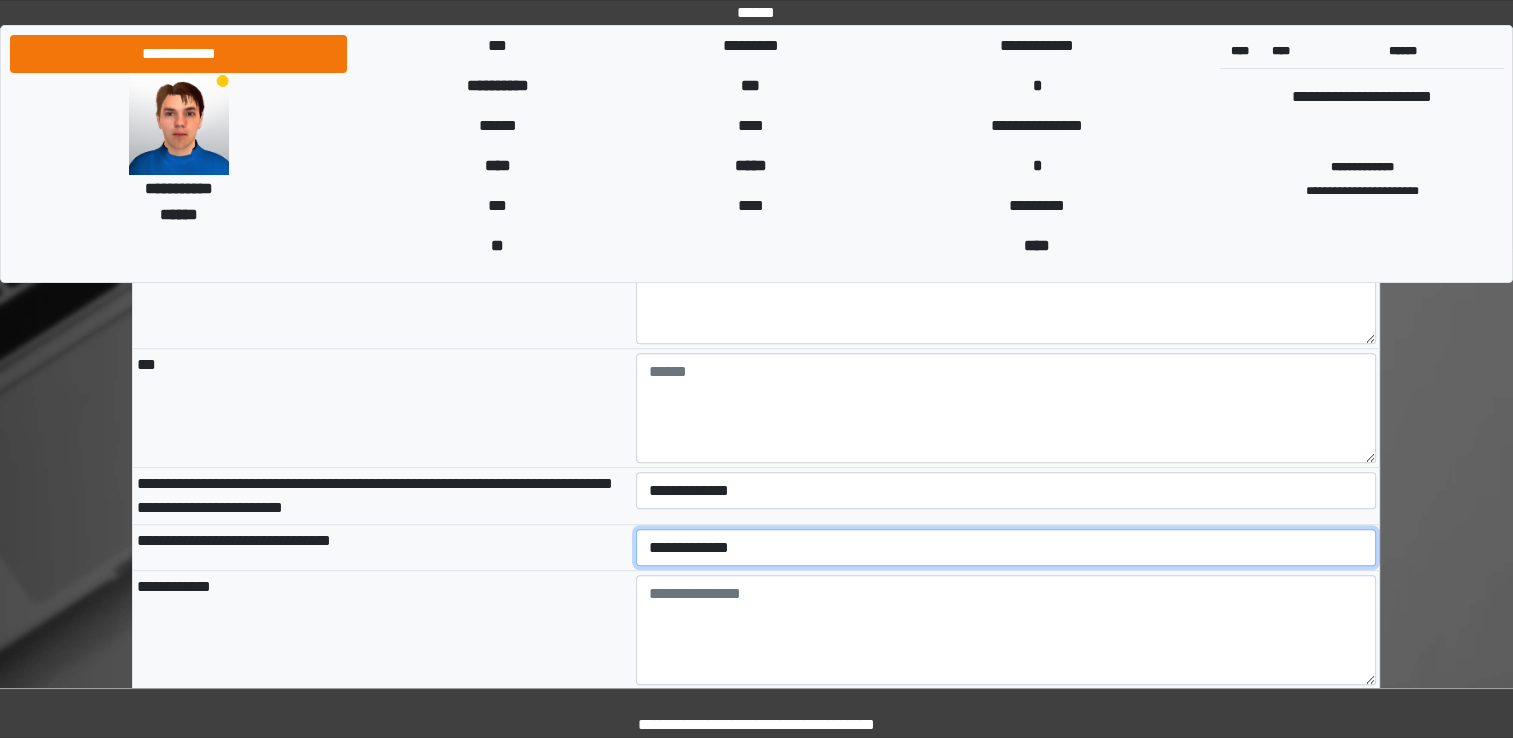 scroll, scrollTop: 8769, scrollLeft: 0, axis: vertical 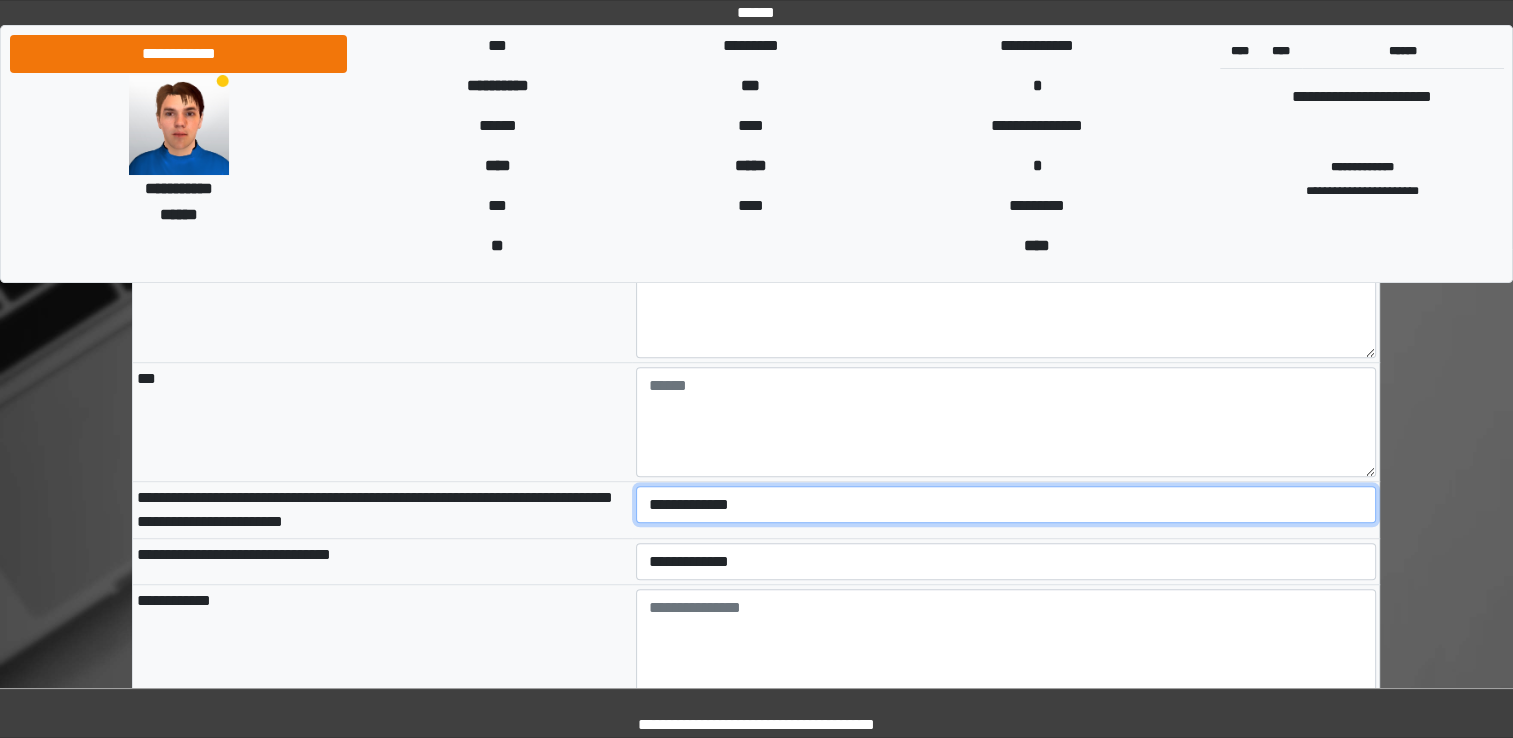 click on "**********" at bounding box center (1006, 505) 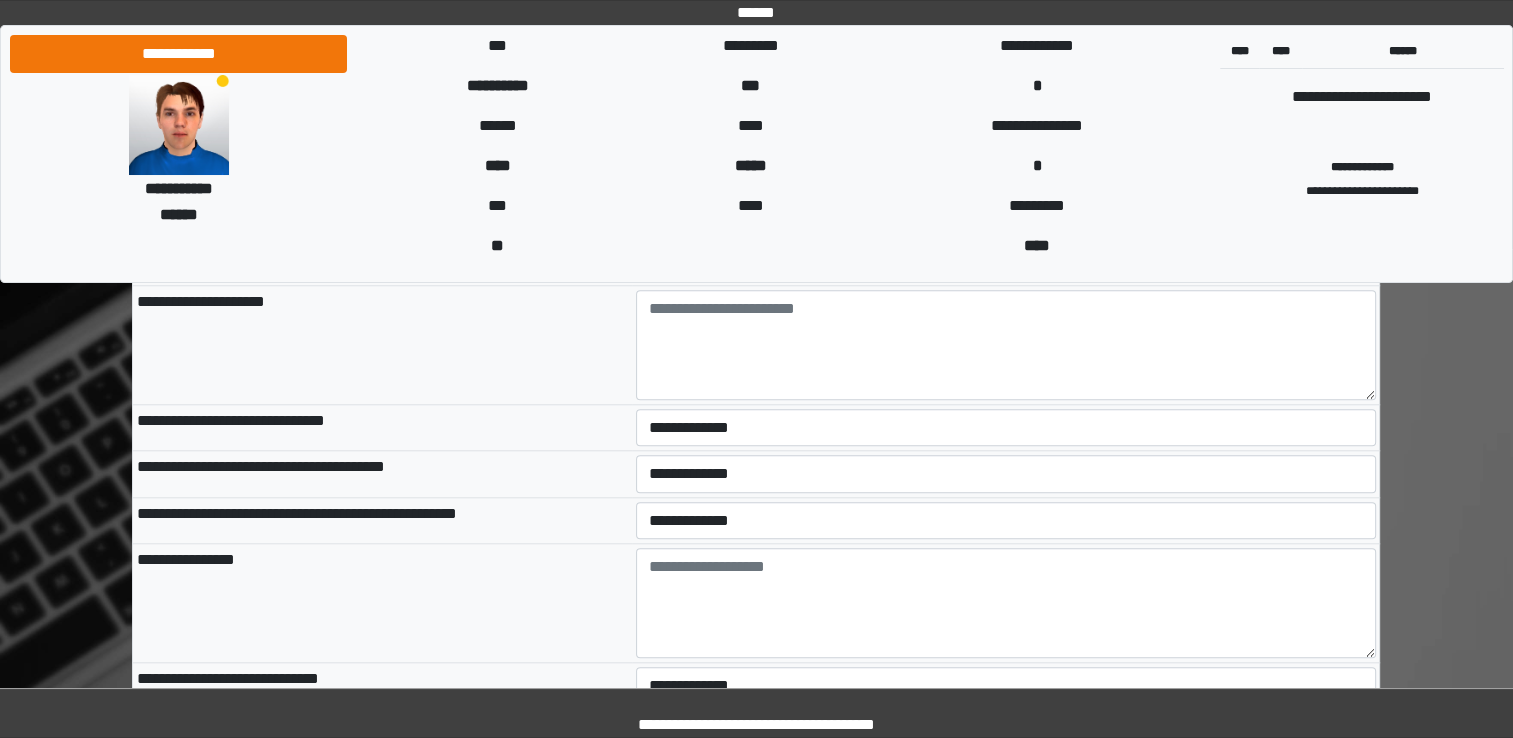 scroll, scrollTop: 9409, scrollLeft: 0, axis: vertical 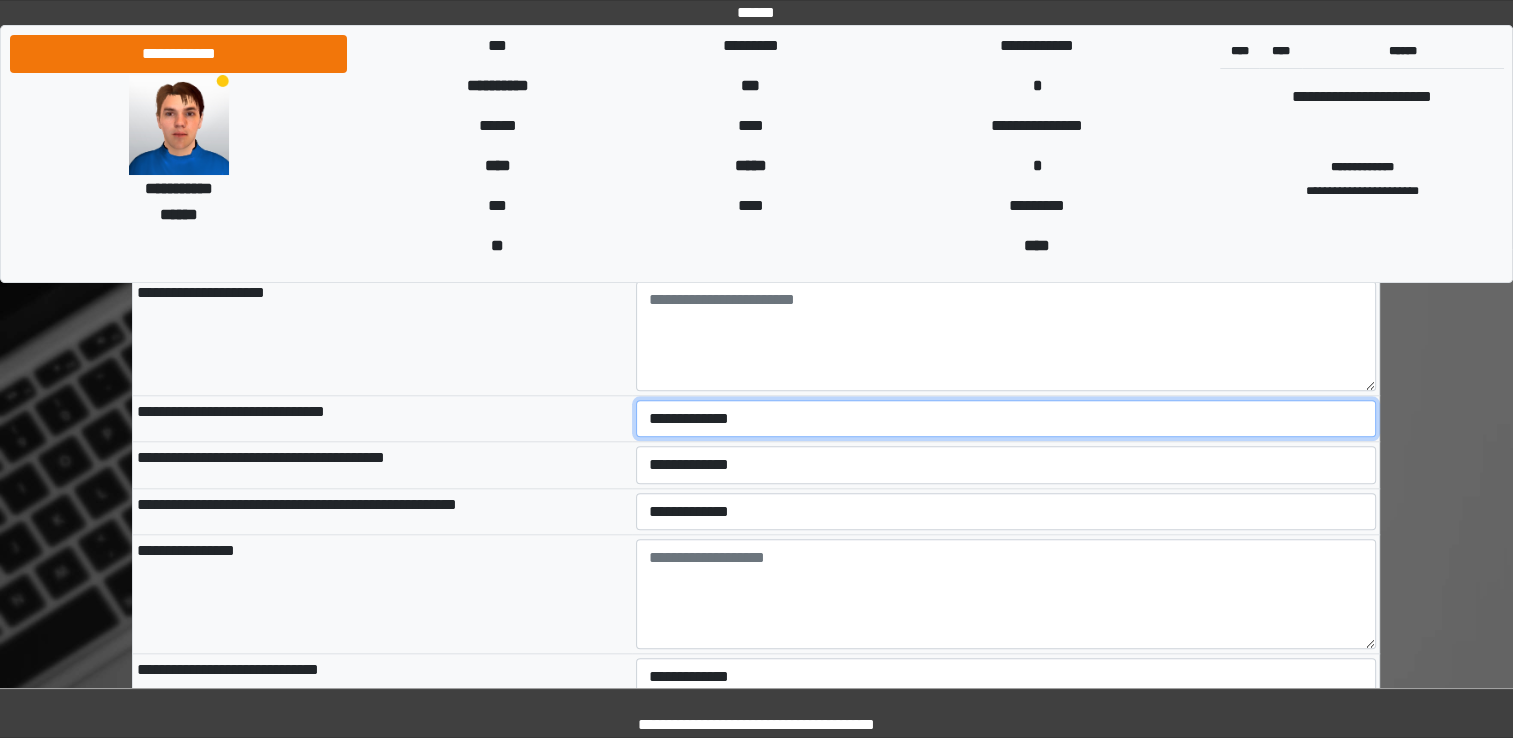 click on "**********" at bounding box center (1006, 419) 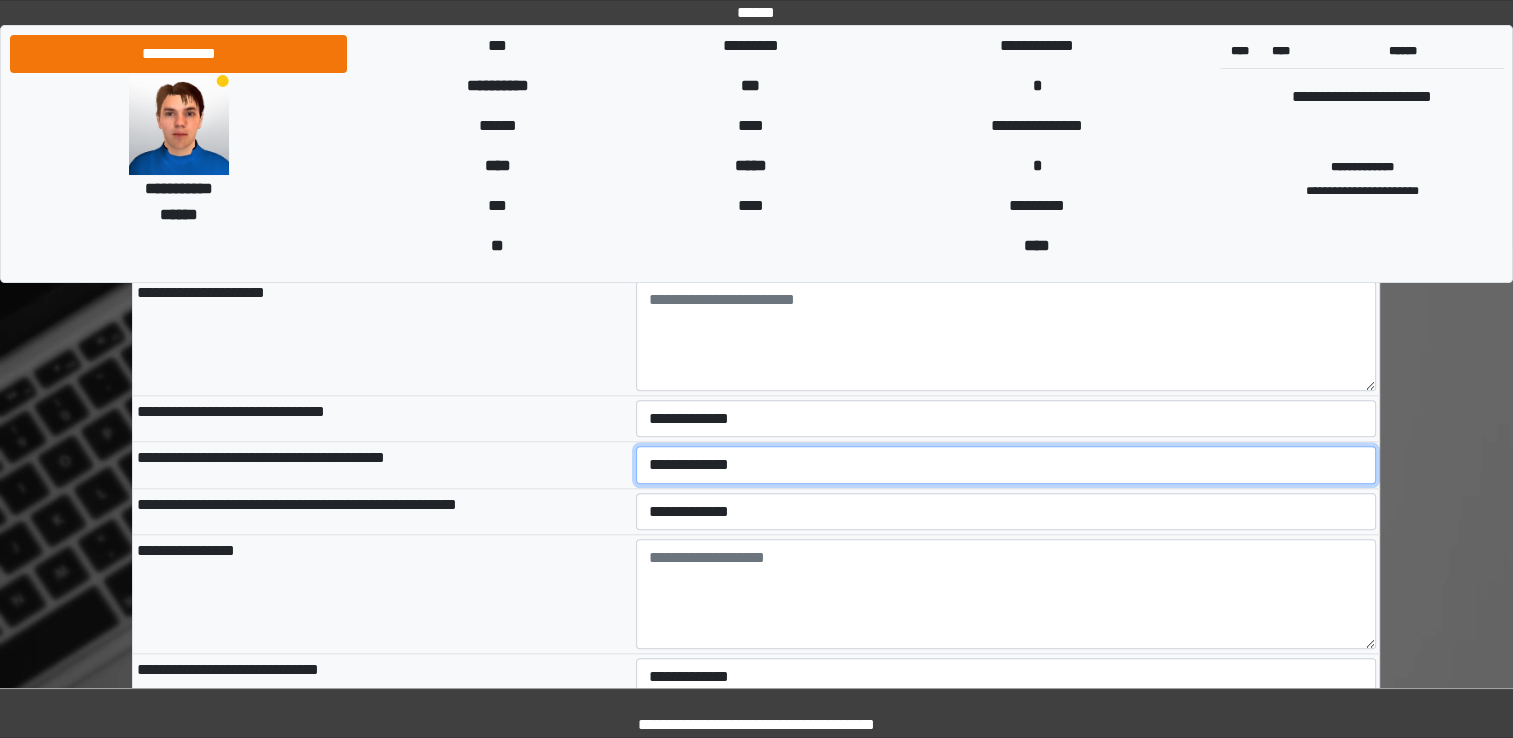 click on "**********" at bounding box center (1006, 465) 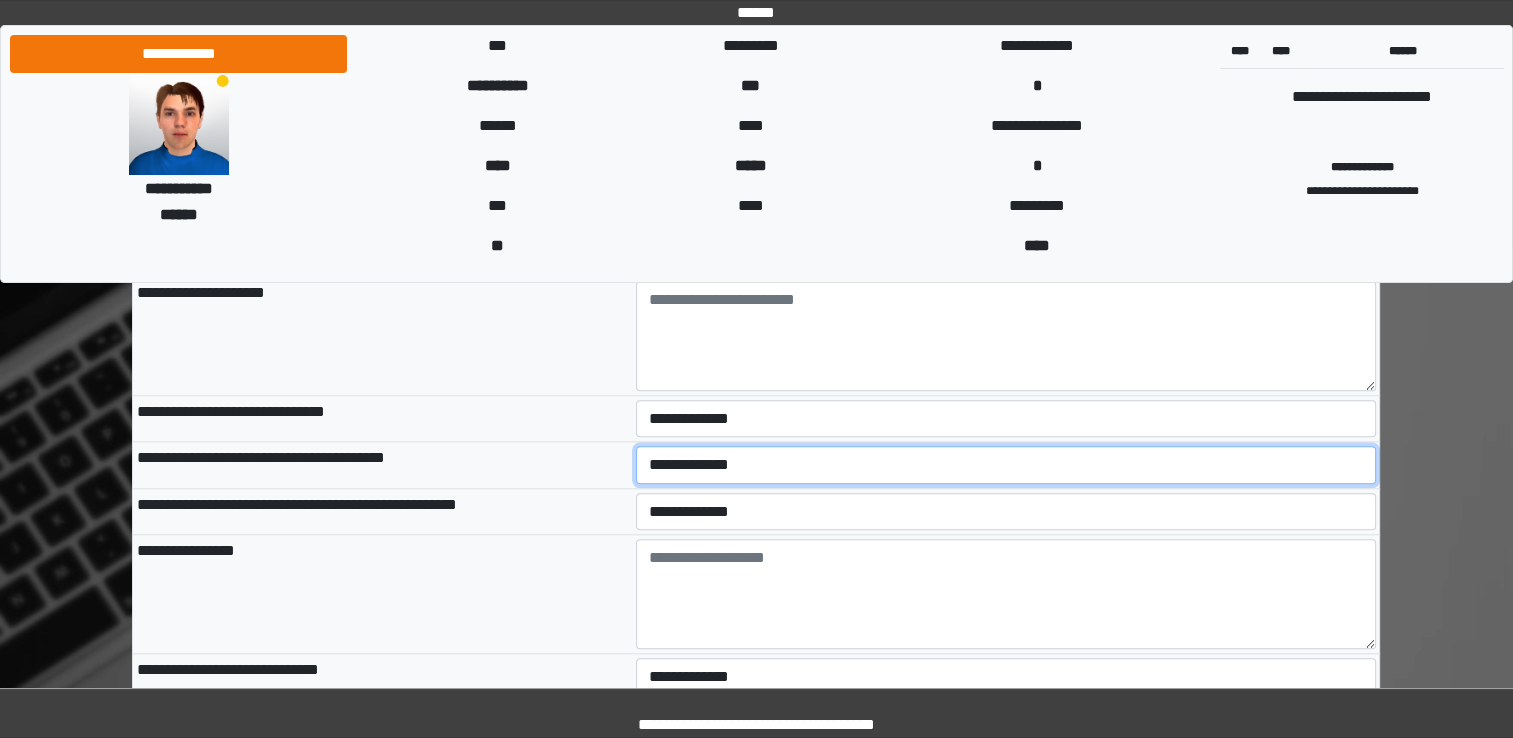select on "*" 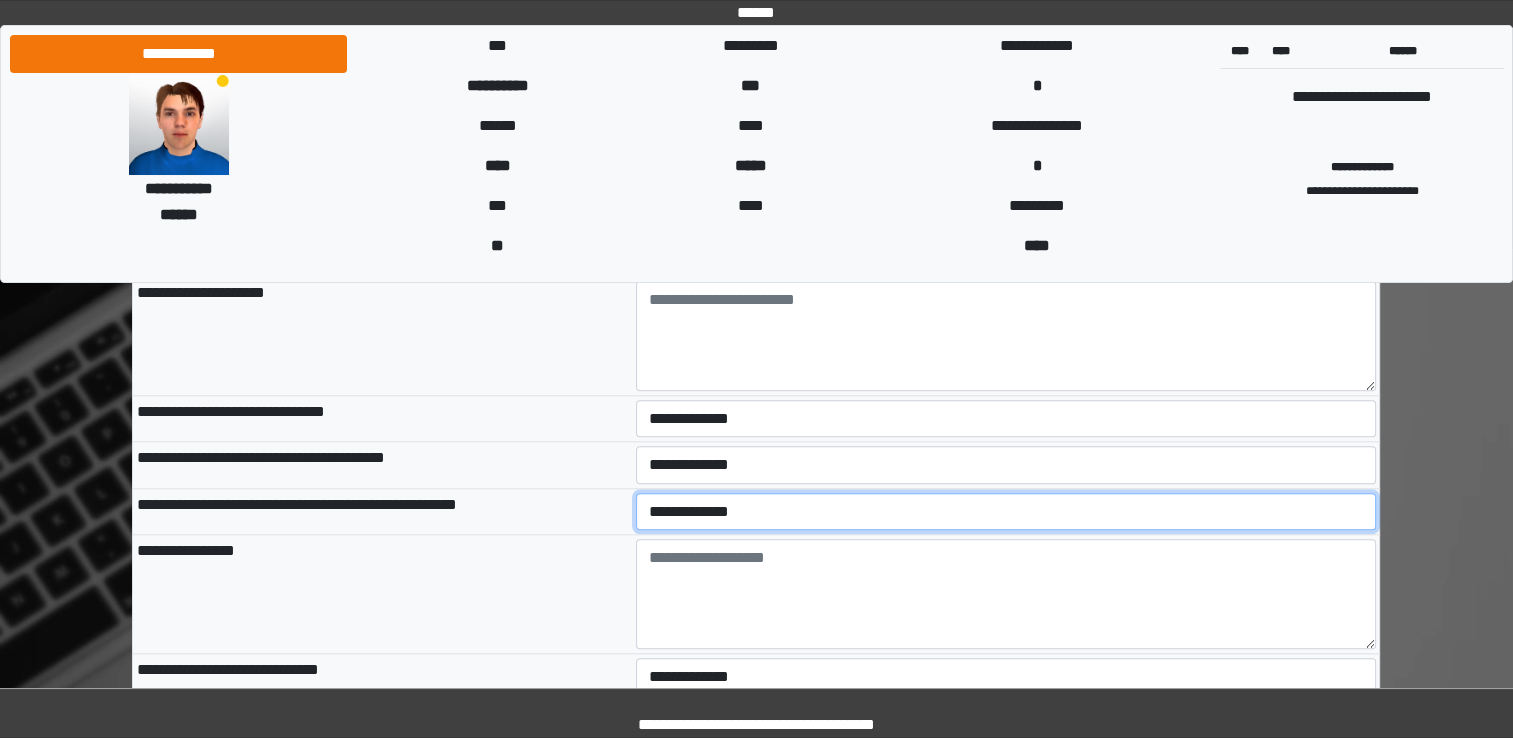 click on "**********" at bounding box center [1006, 512] 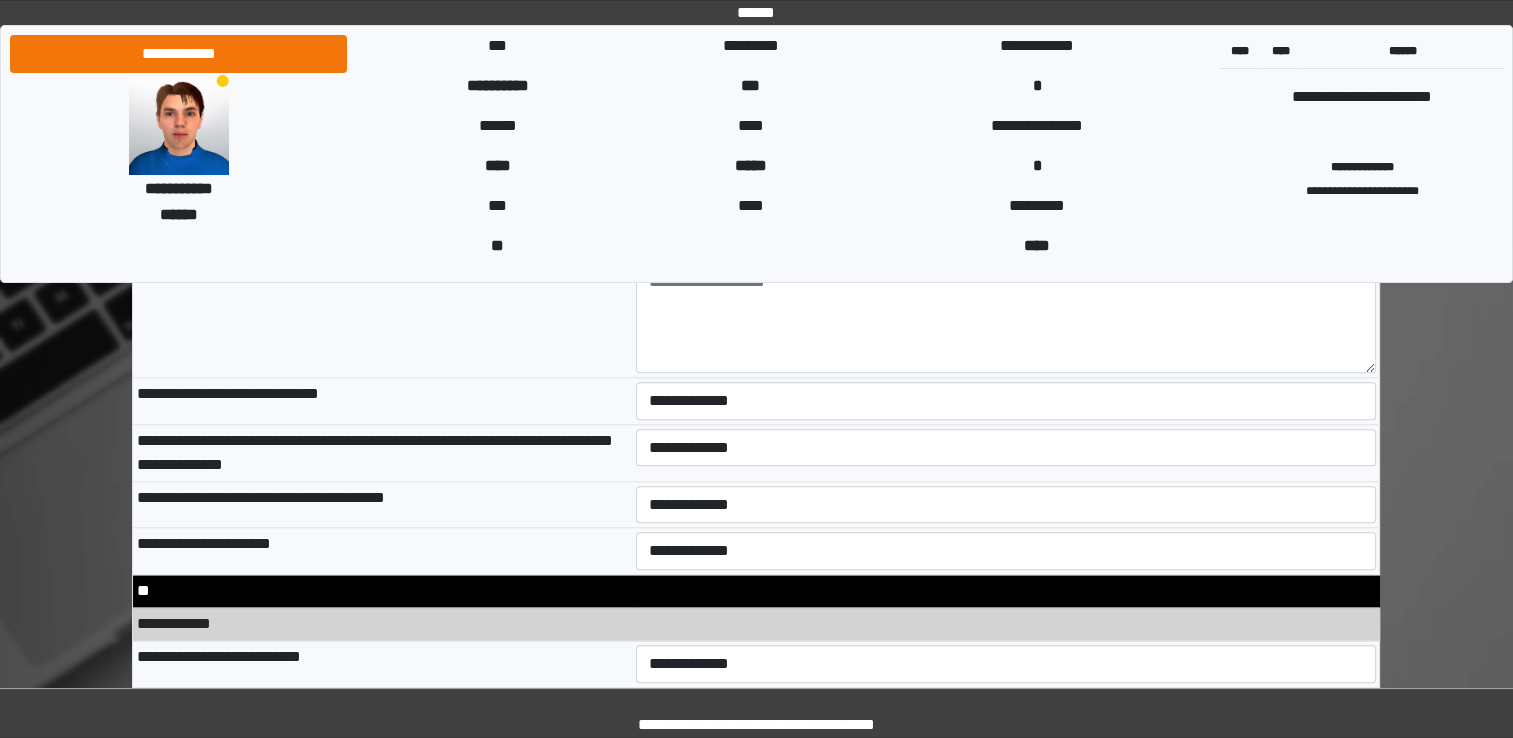 scroll, scrollTop: 9689, scrollLeft: 0, axis: vertical 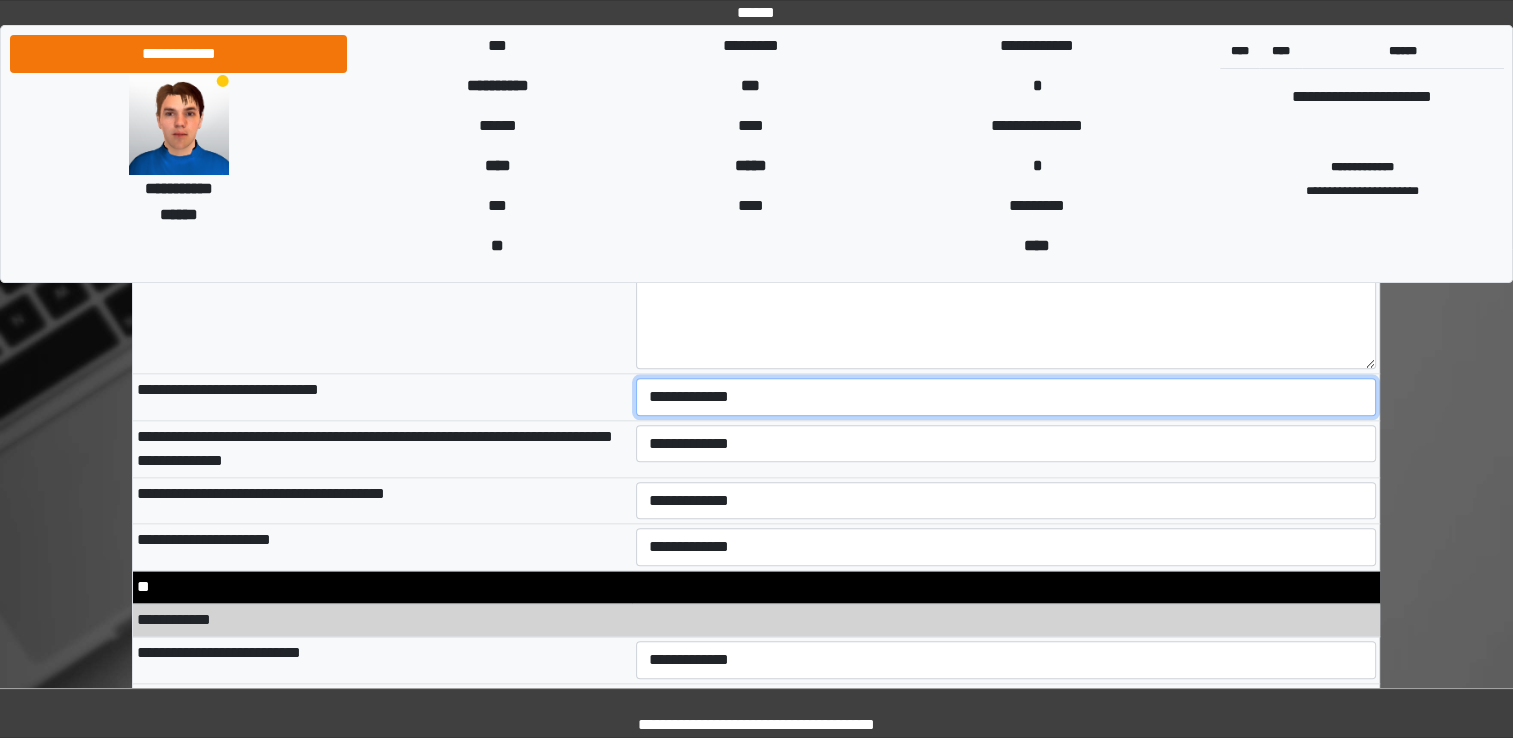 click on "**********" at bounding box center (1006, 397) 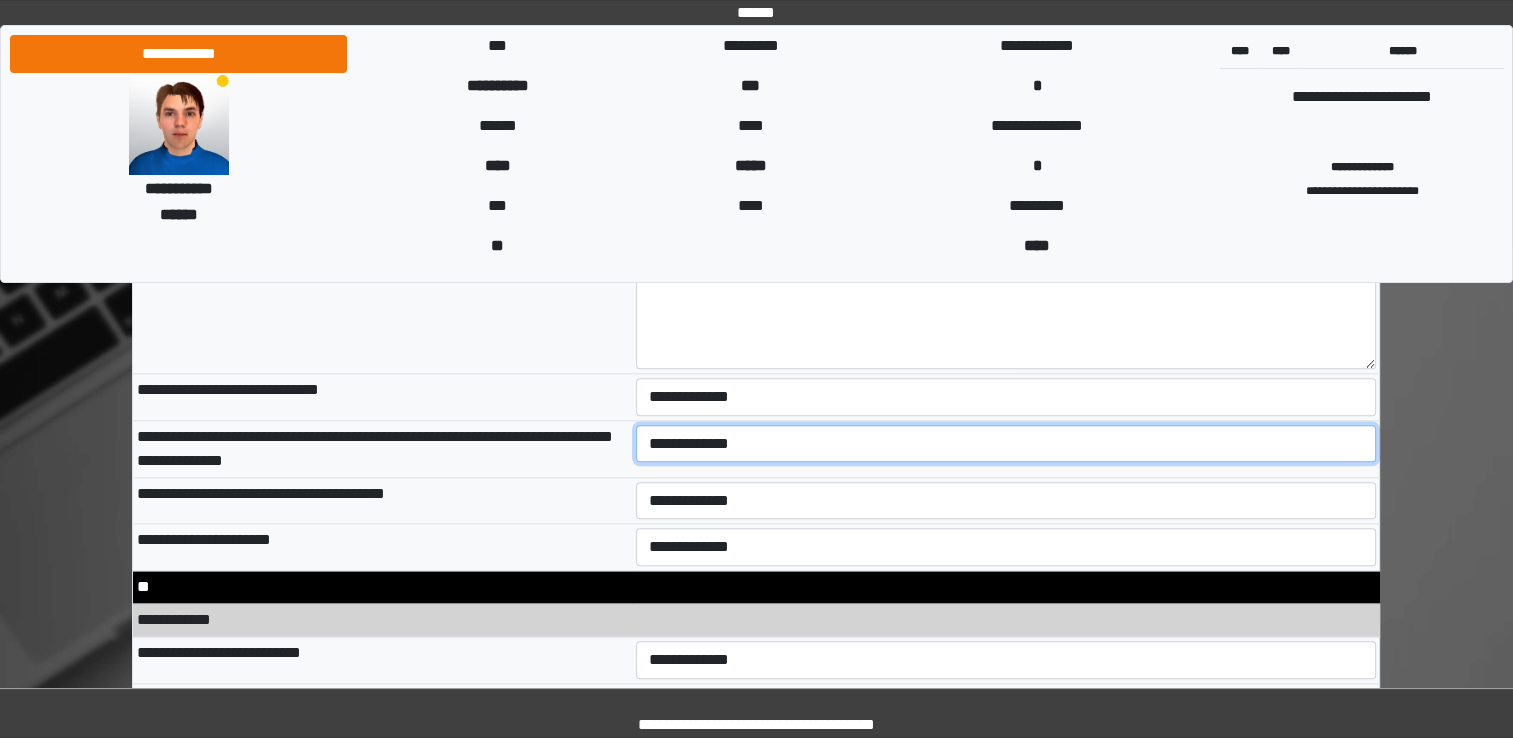 click on "**********" at bounding box center [1006, 444] 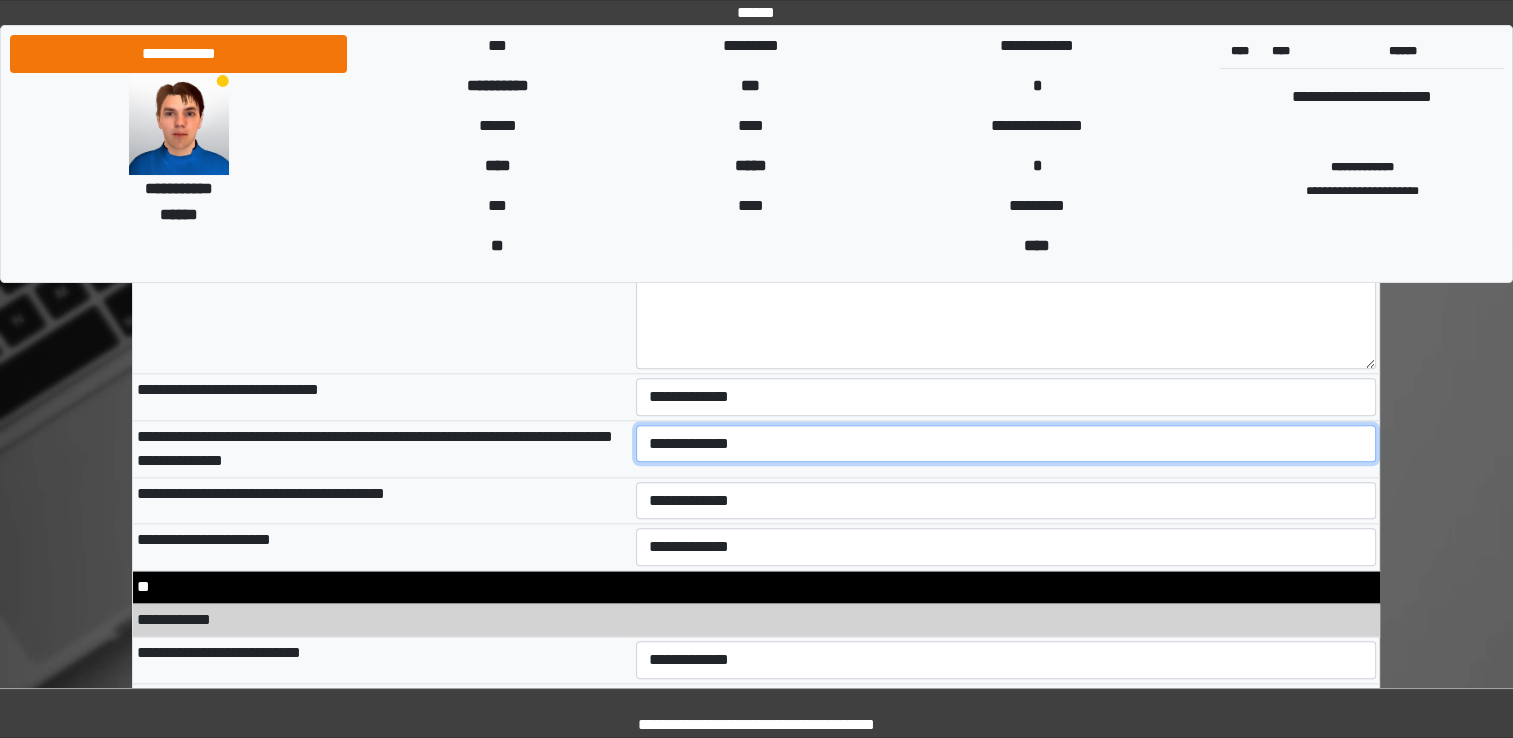 select on "*" 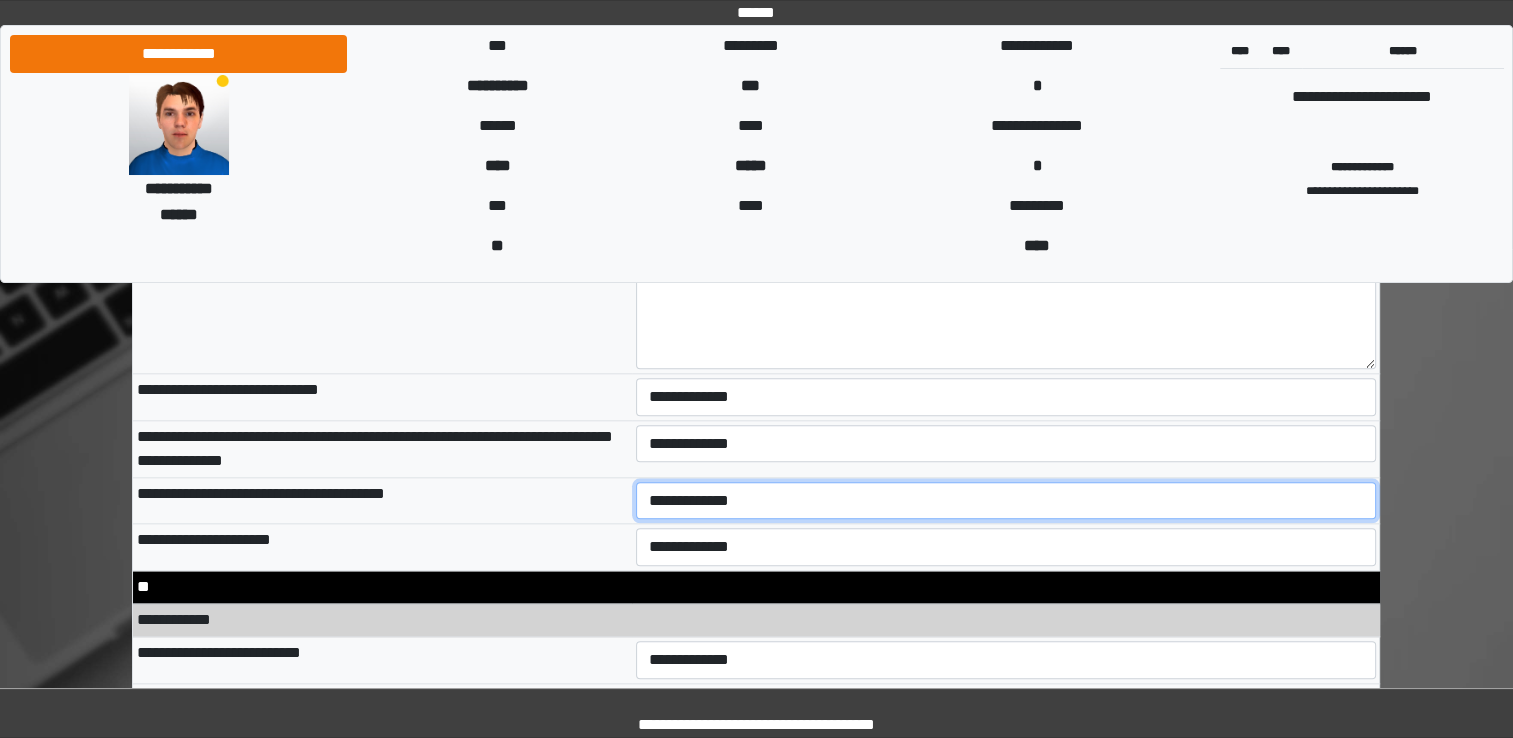 click on "**********" at bounding box center [1006, 501] 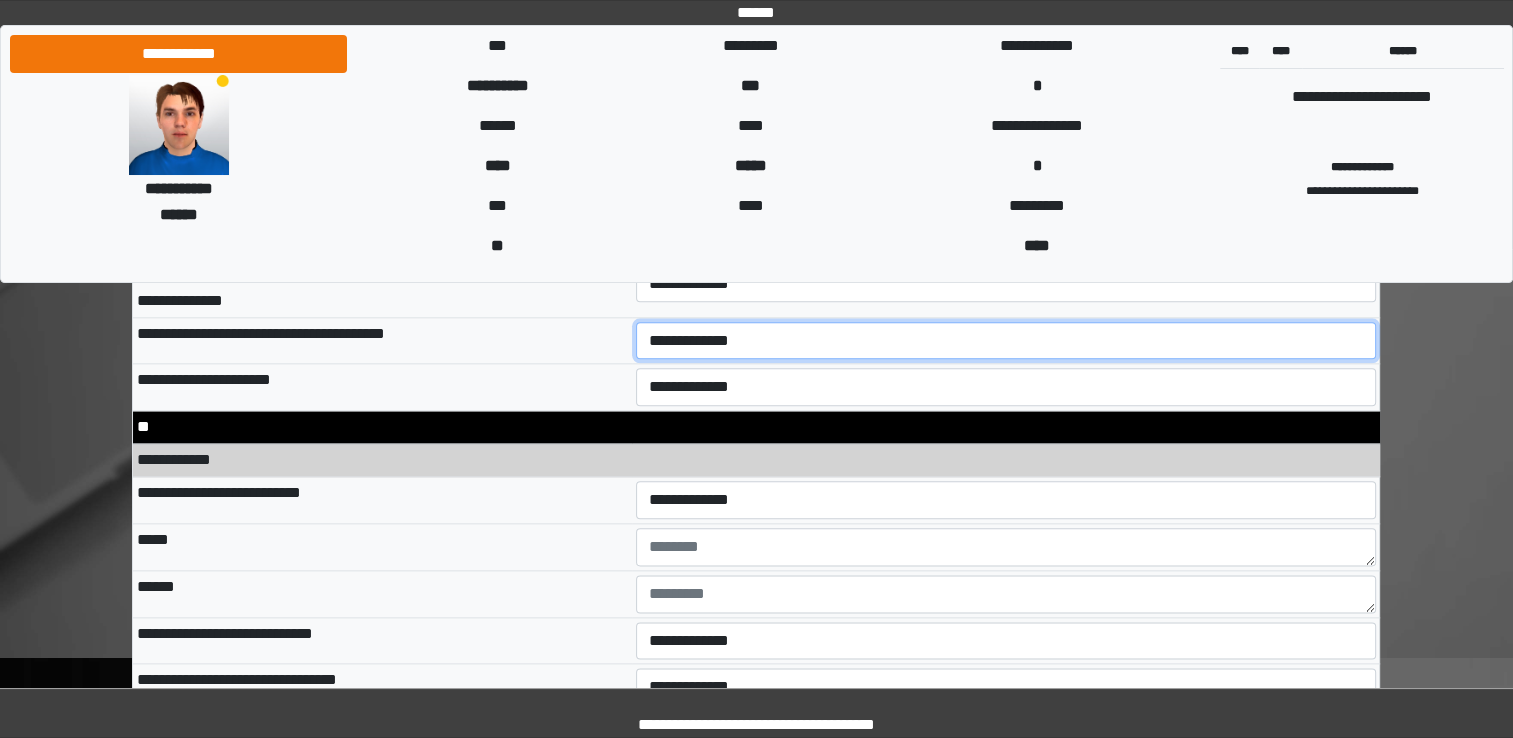 scroll, scrollTop: 9889, scrollLeft: 0, axis: vertical 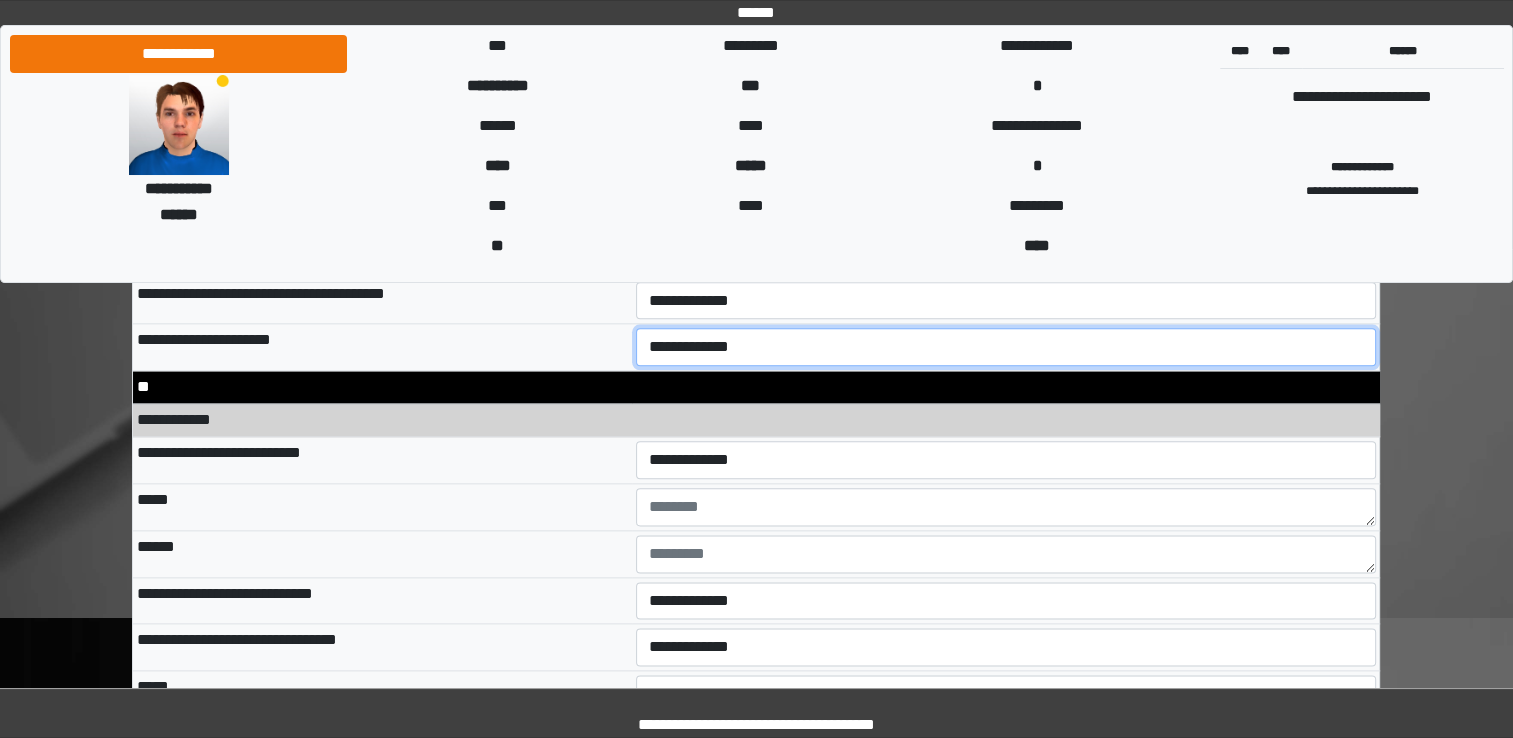 click on "**********" at bounding box center (1006, 347) 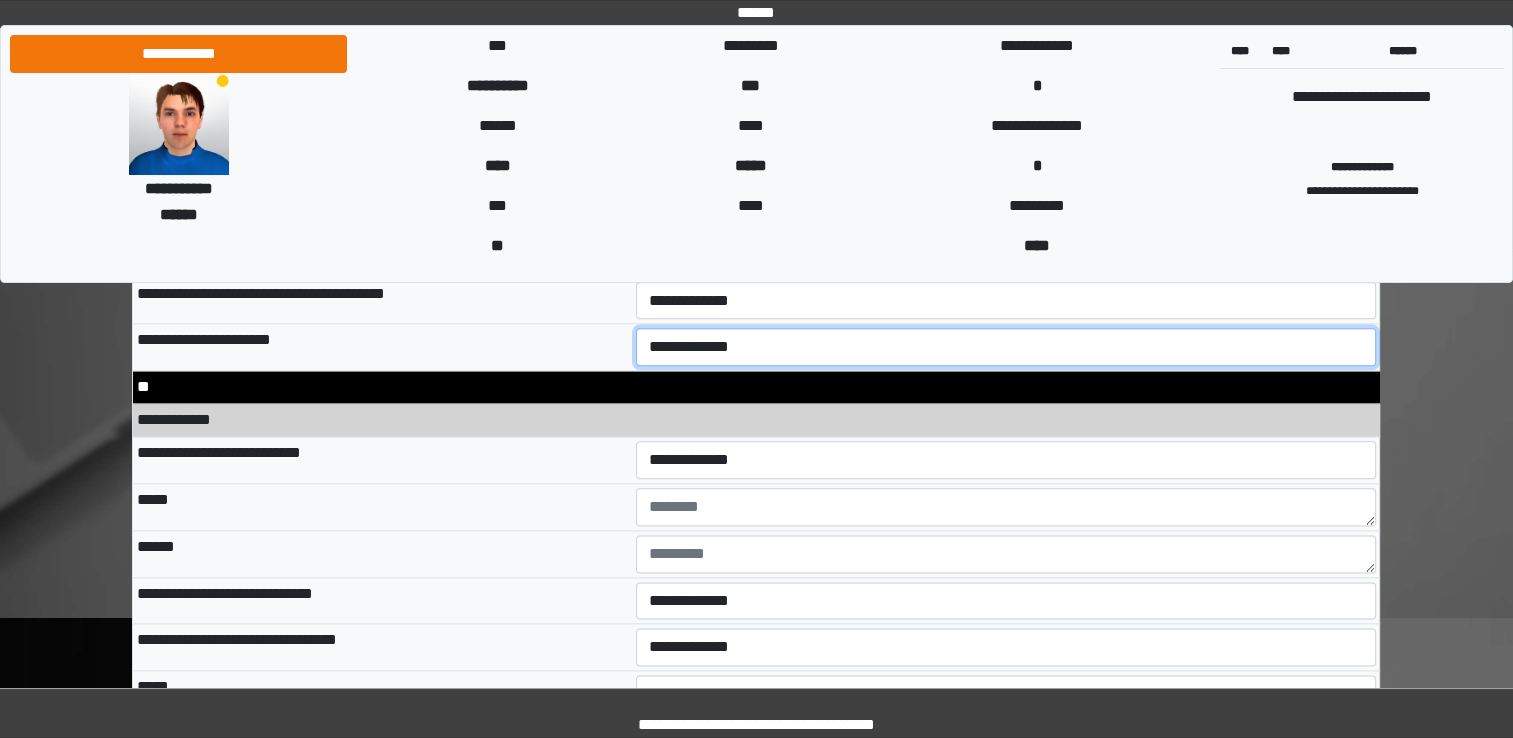 click on "**********" at bounding box center [1006, 347] 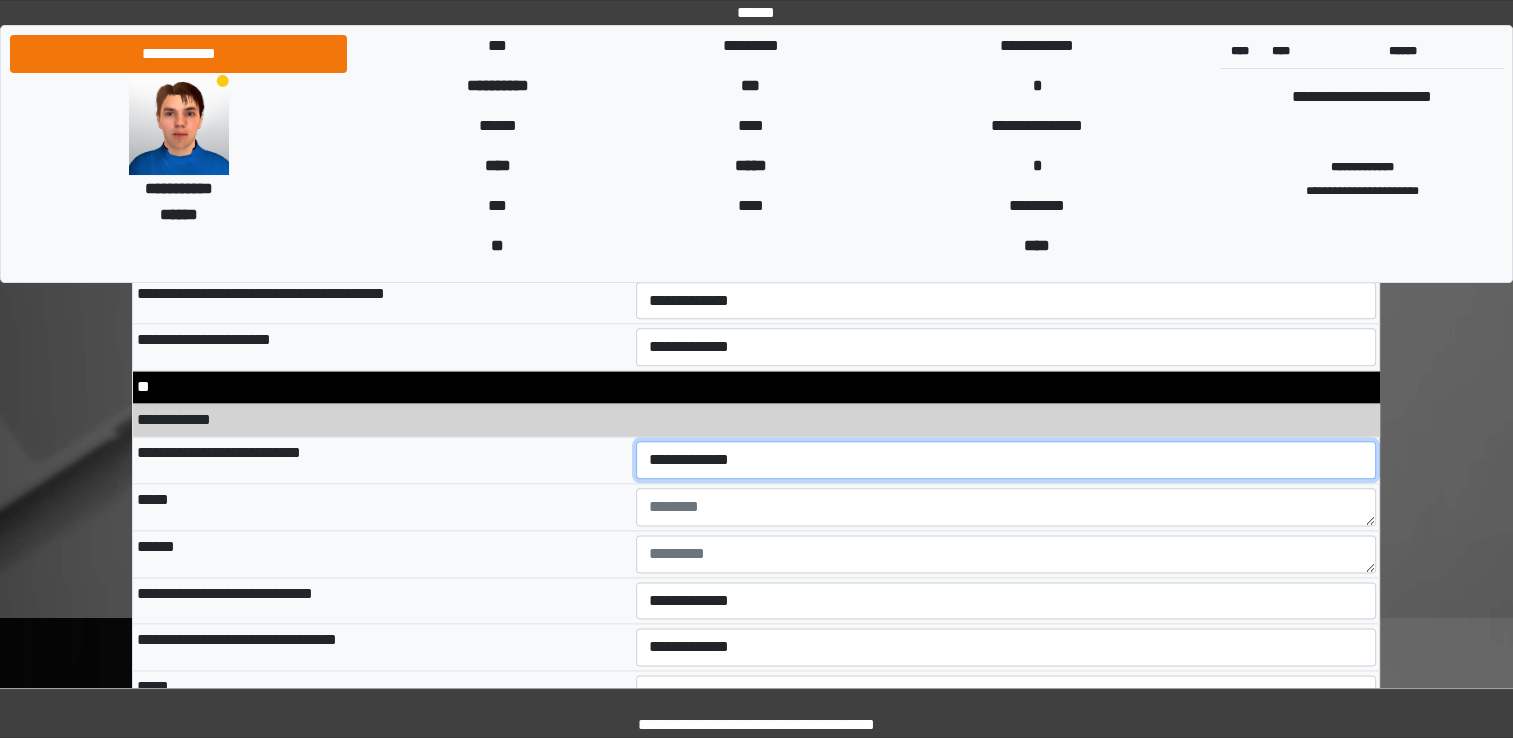 click on "**********" at bounding box center (1006, 460) 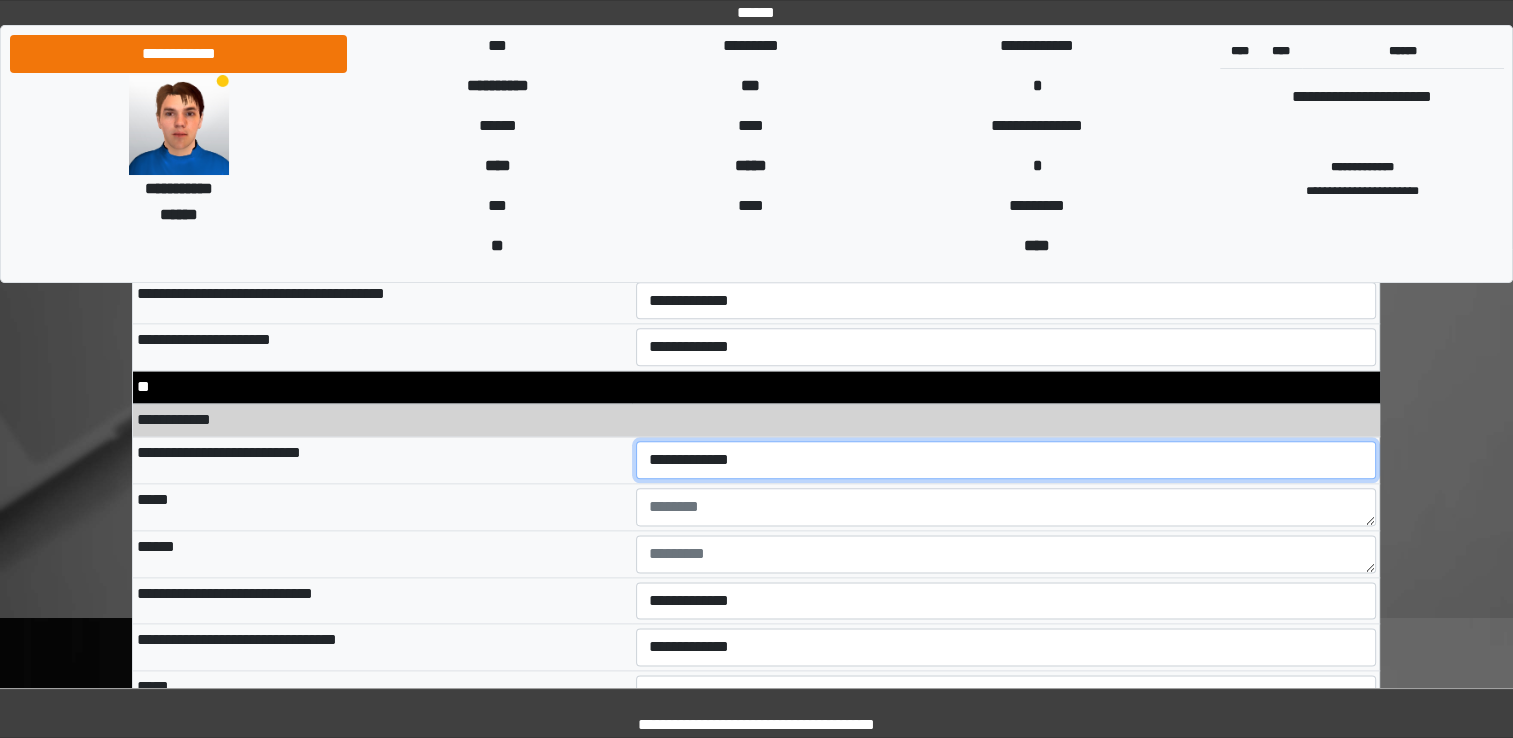 select on "*" 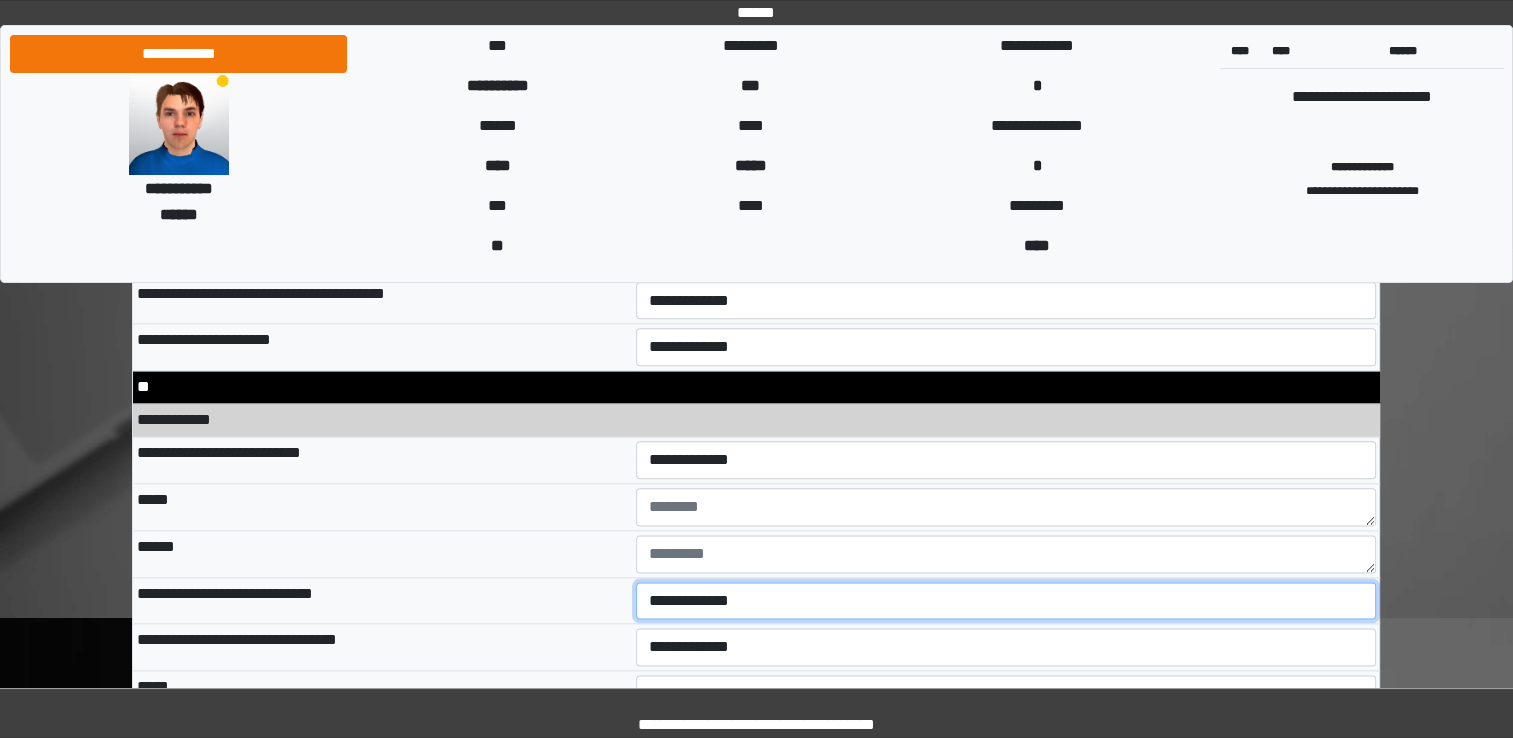 click on "**********" at bounding box center (1006, 601) 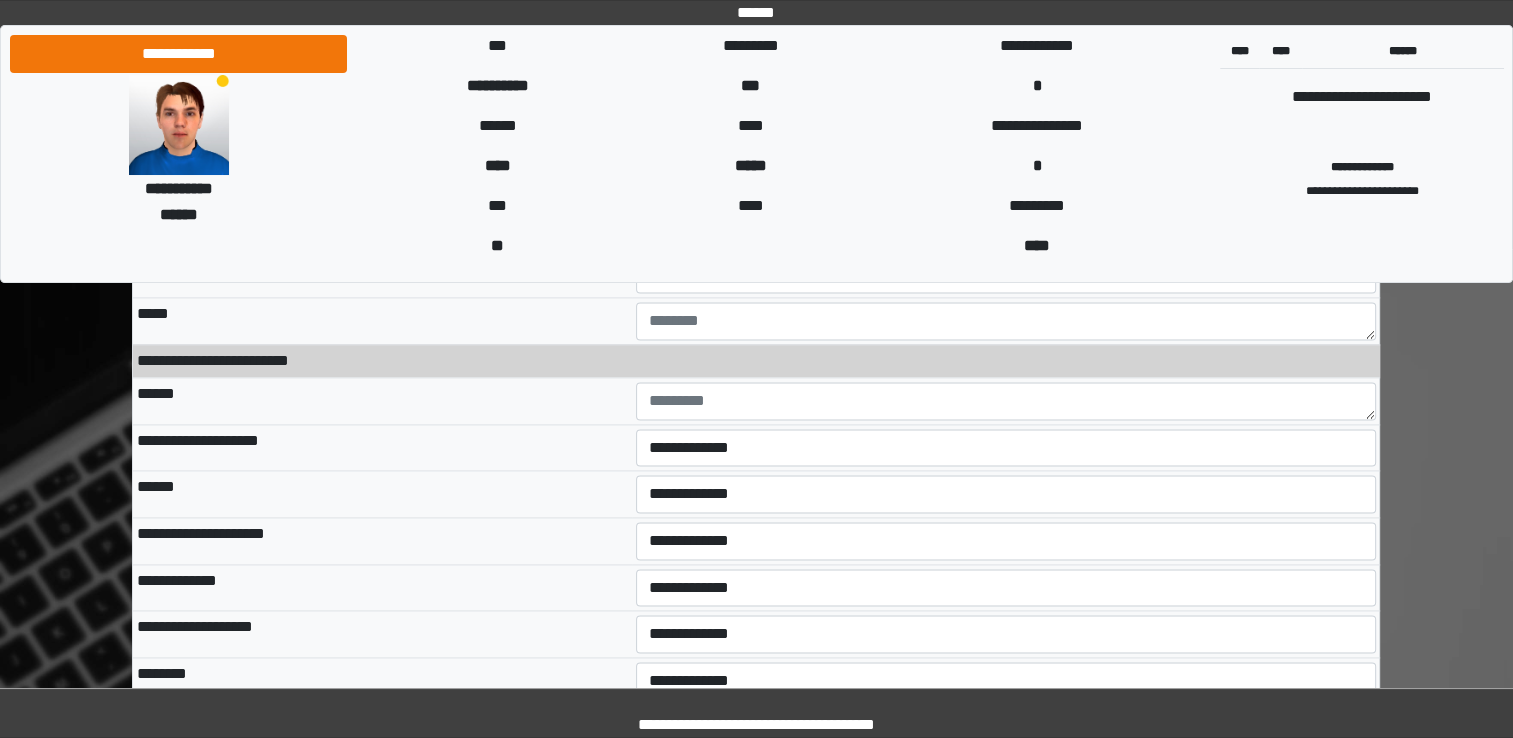 scroll, scrollTop: 10302, scrollLeft: 0, axis: vertical 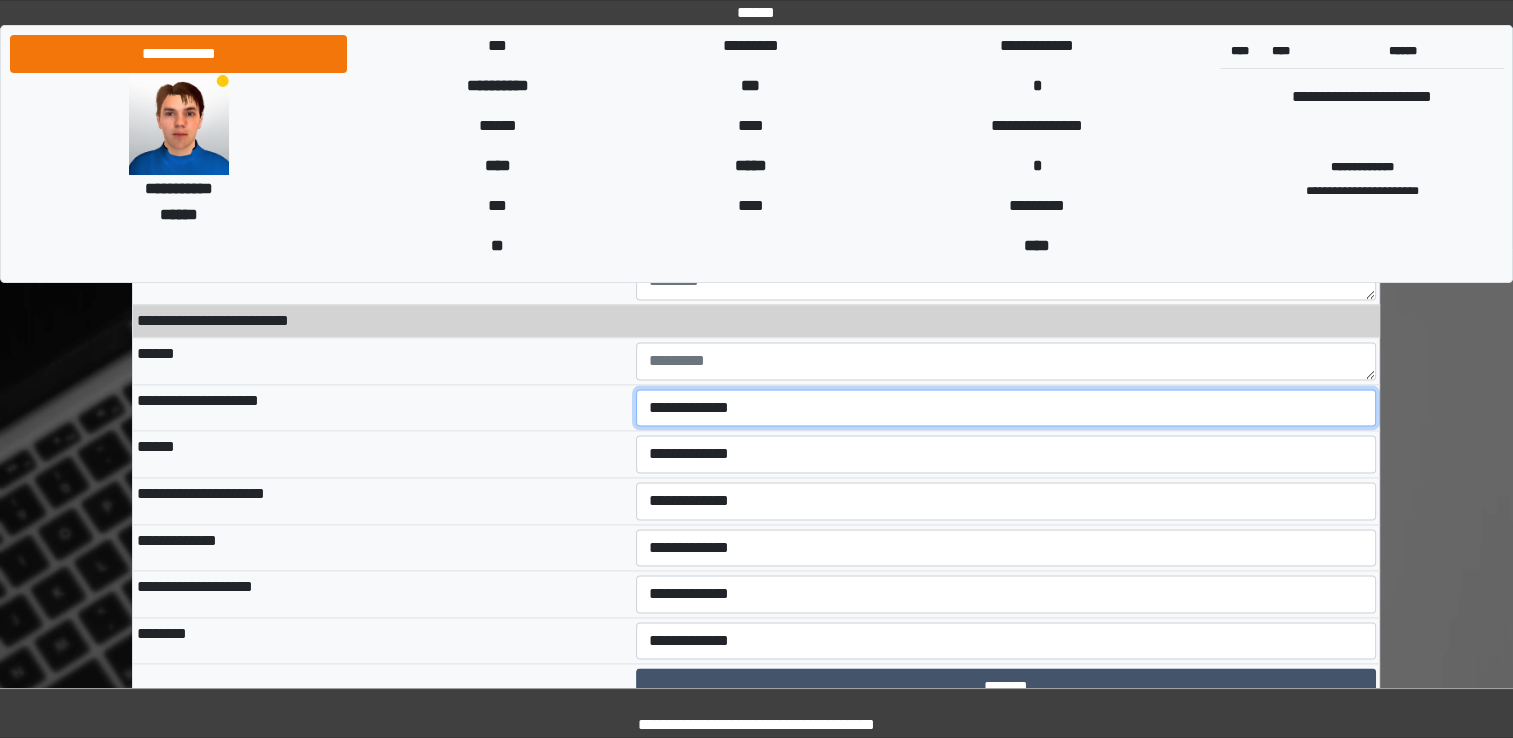 click on "**********" at bounding box center (1006, 408) 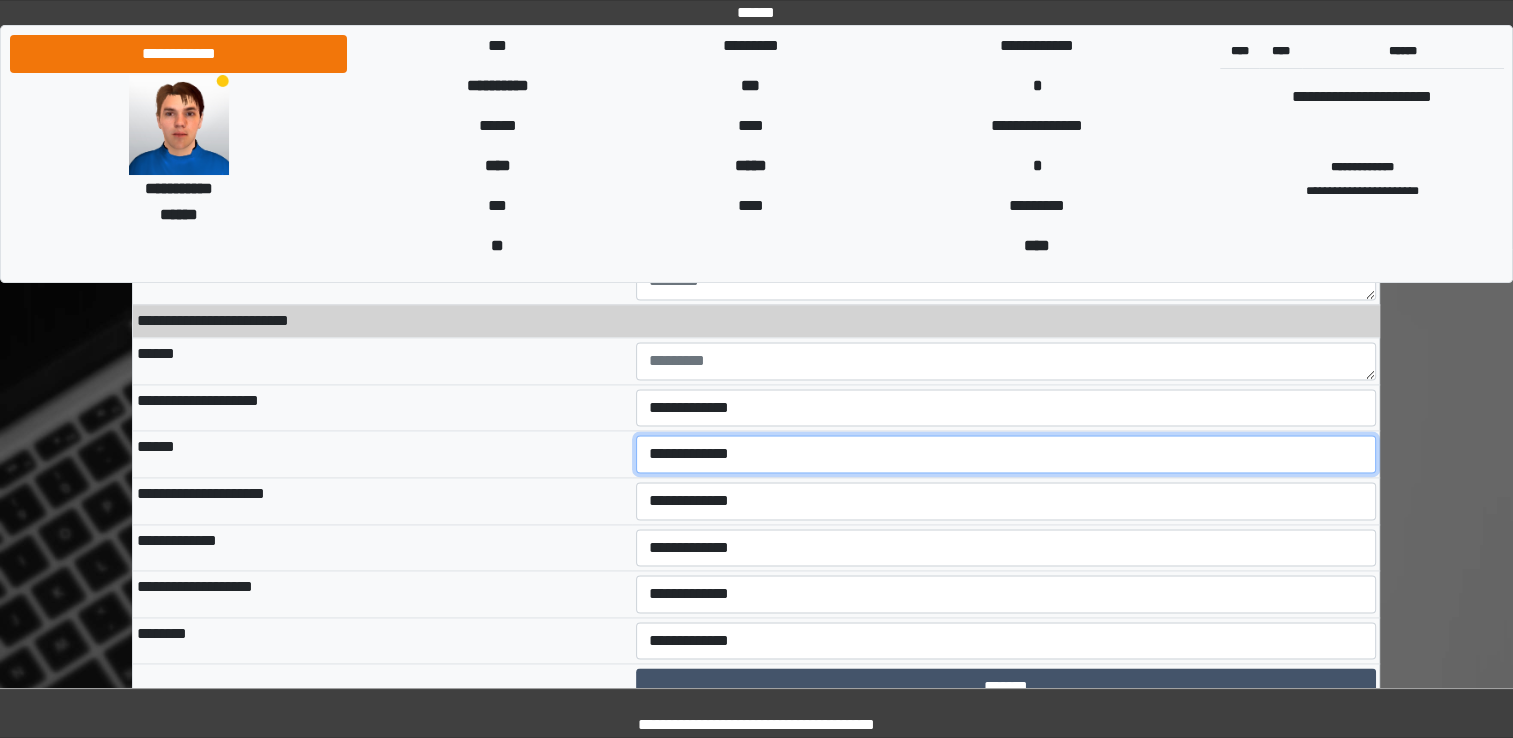 click on "**********" at bounding box center (1006, 454) 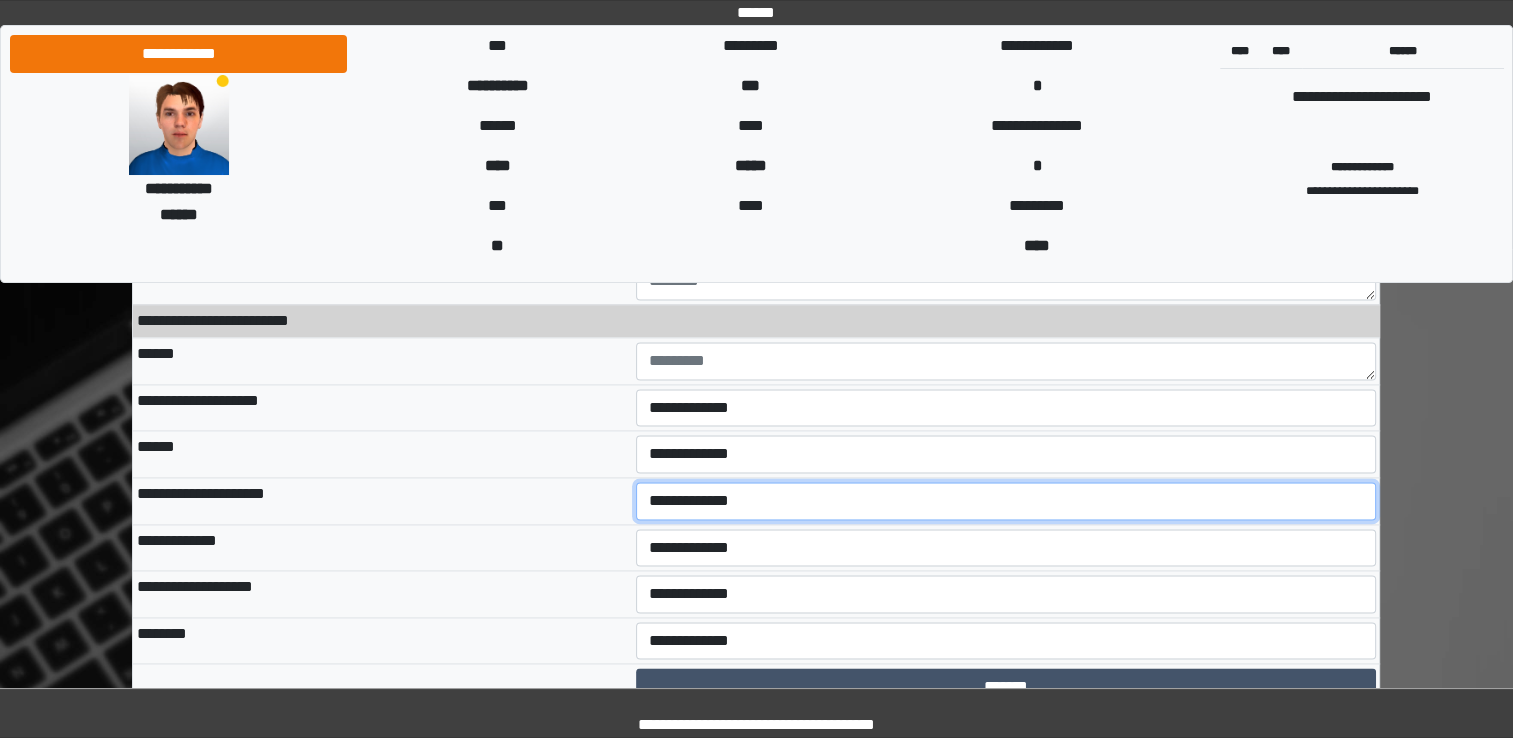 click on "**********" at bounding box center [1006, 501] 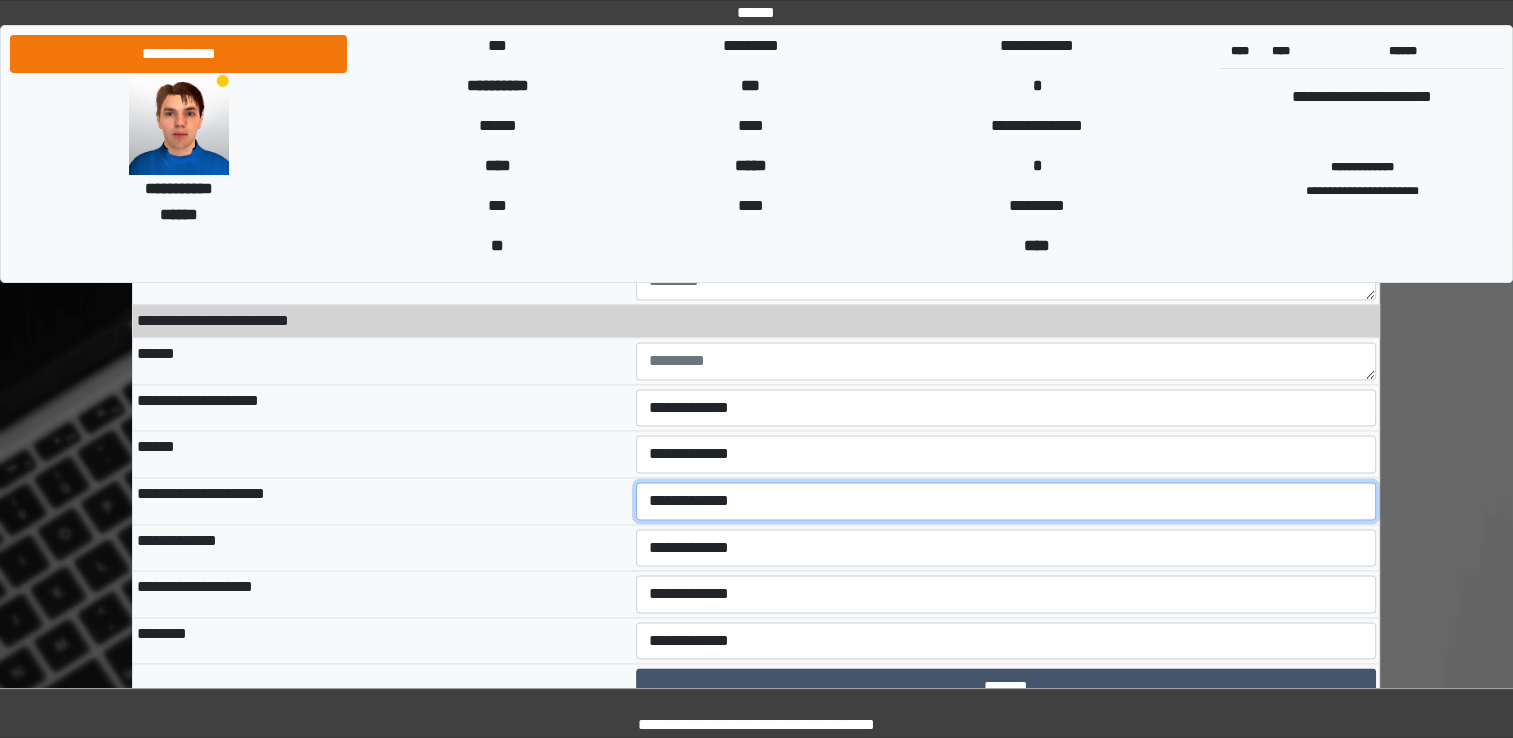 select on "*" 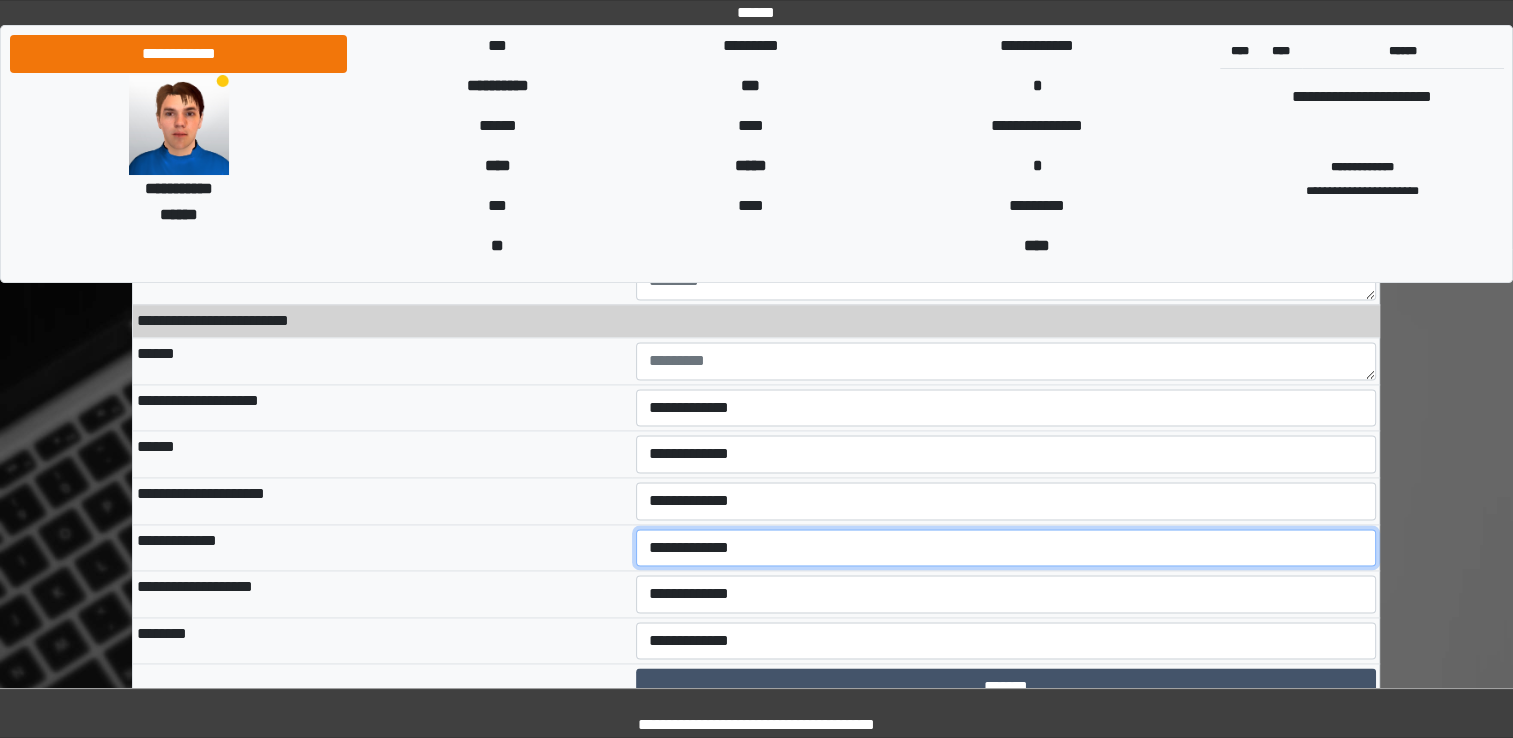 click on "**********" at bounding box center (1006, 548) 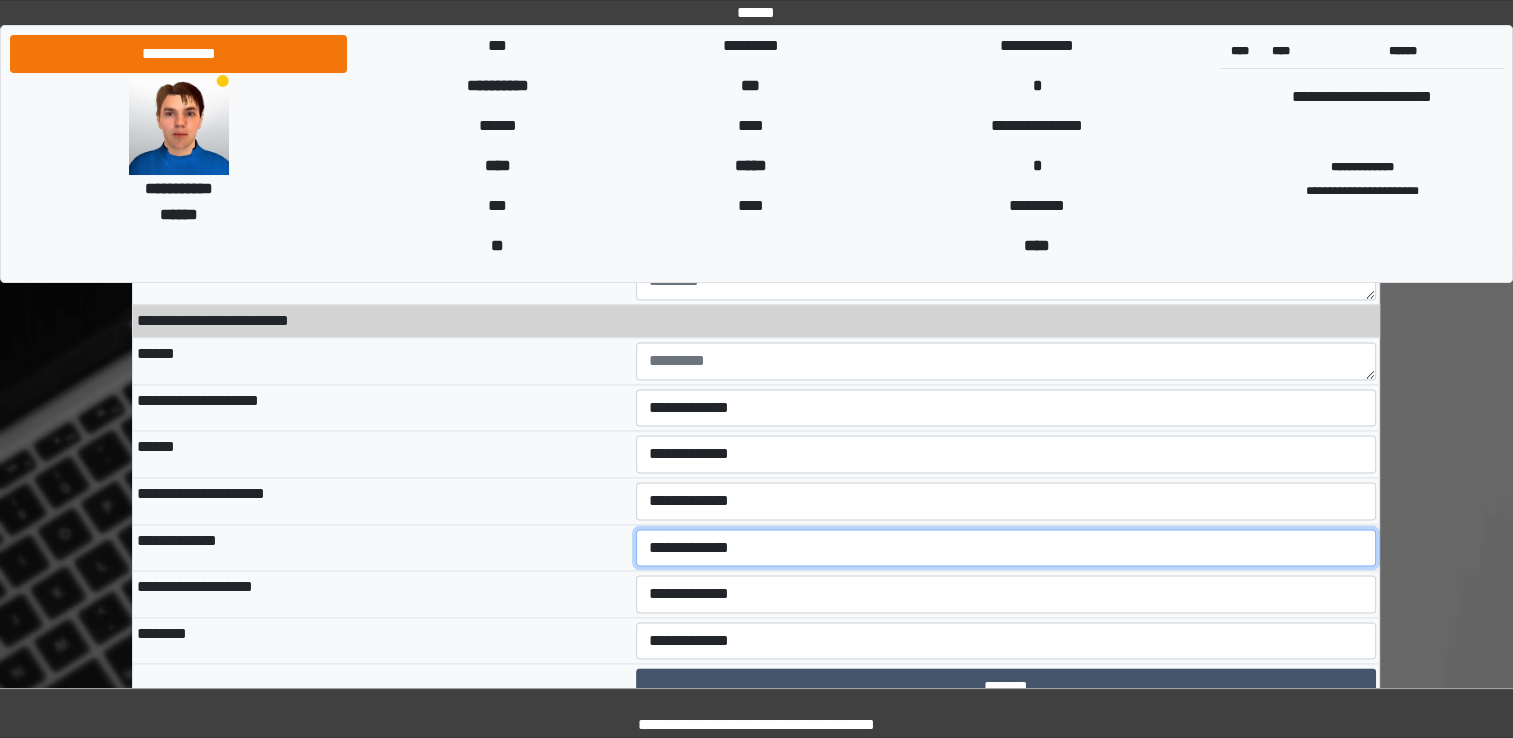 select on "*" 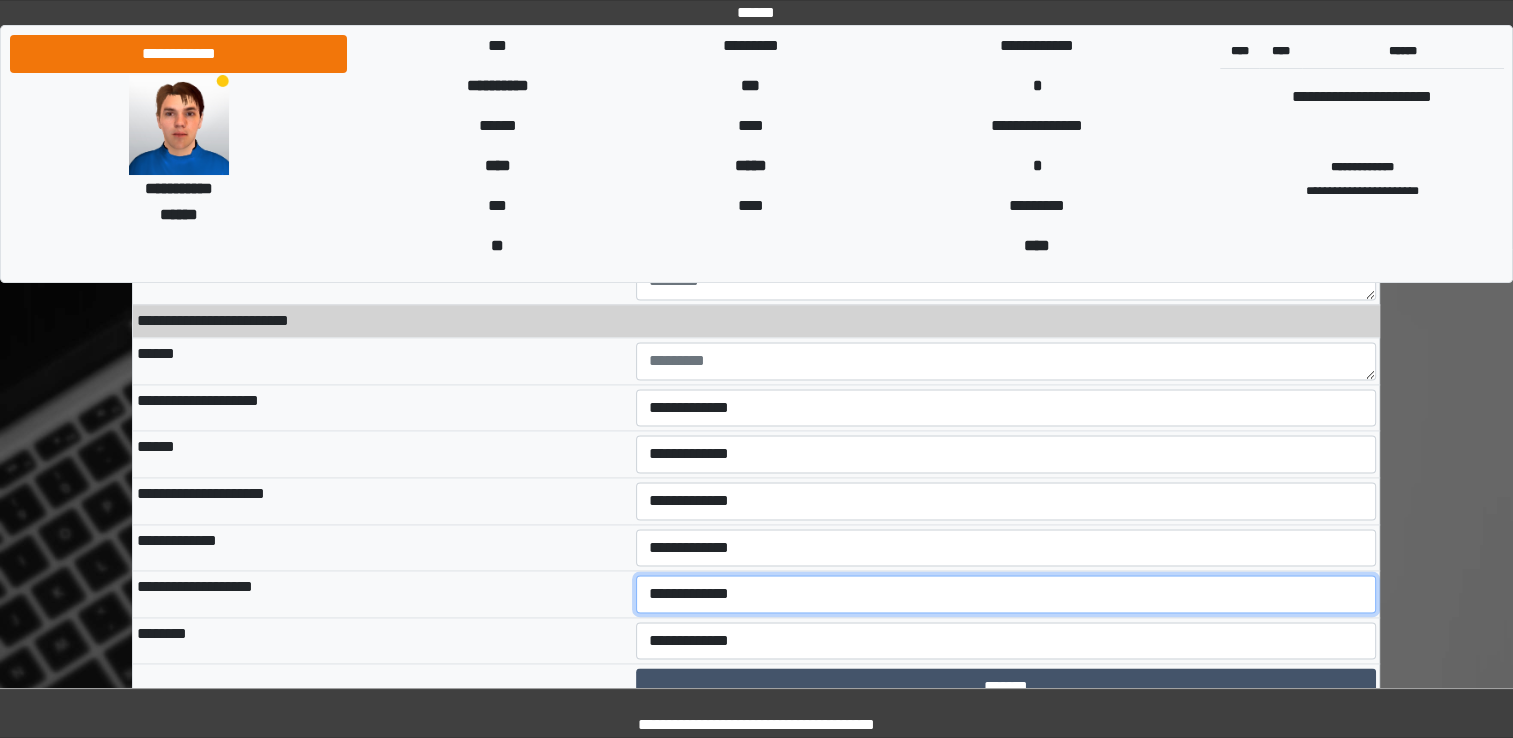 click on "**********" at bounding box center [1006, 594] 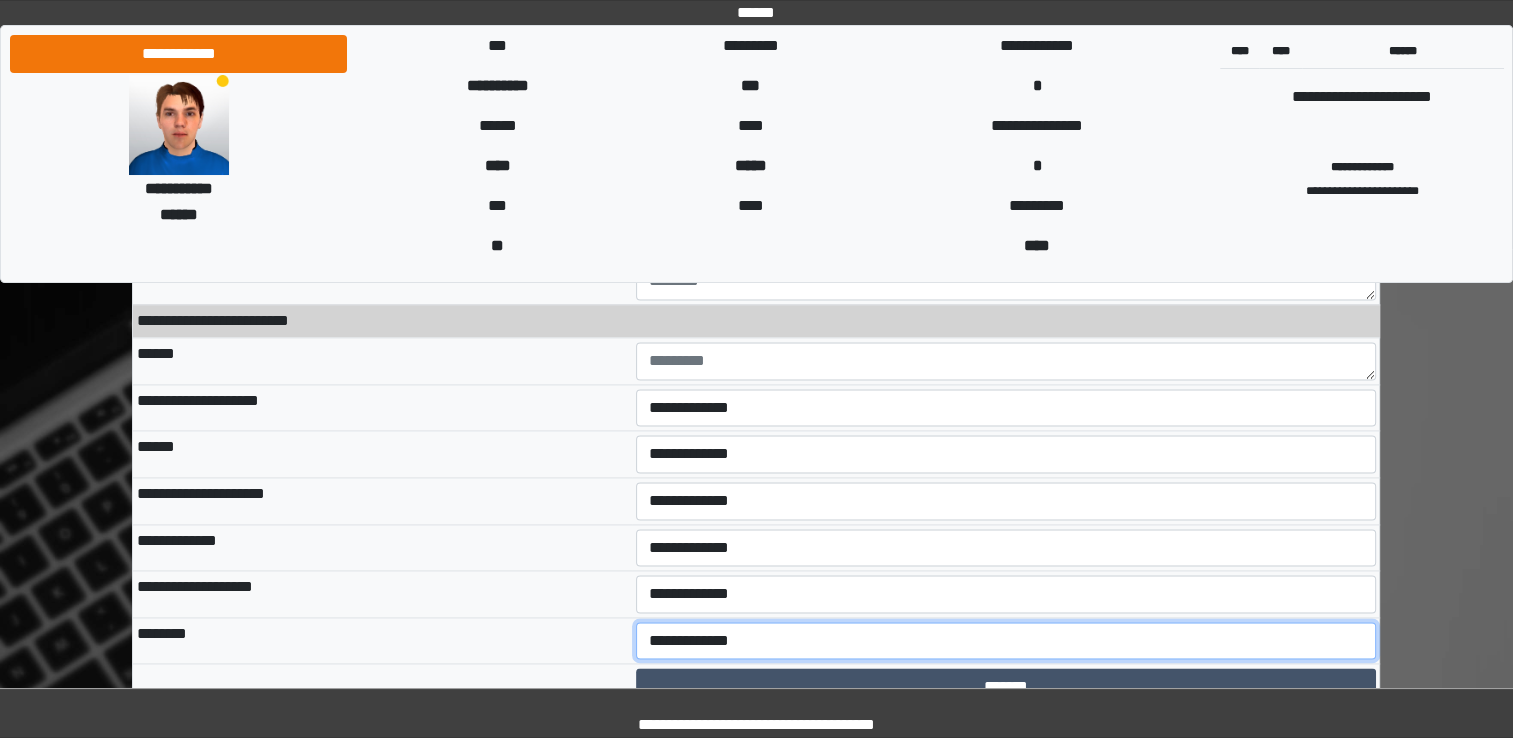 click on "**********" at bounding box center (1006, 641) 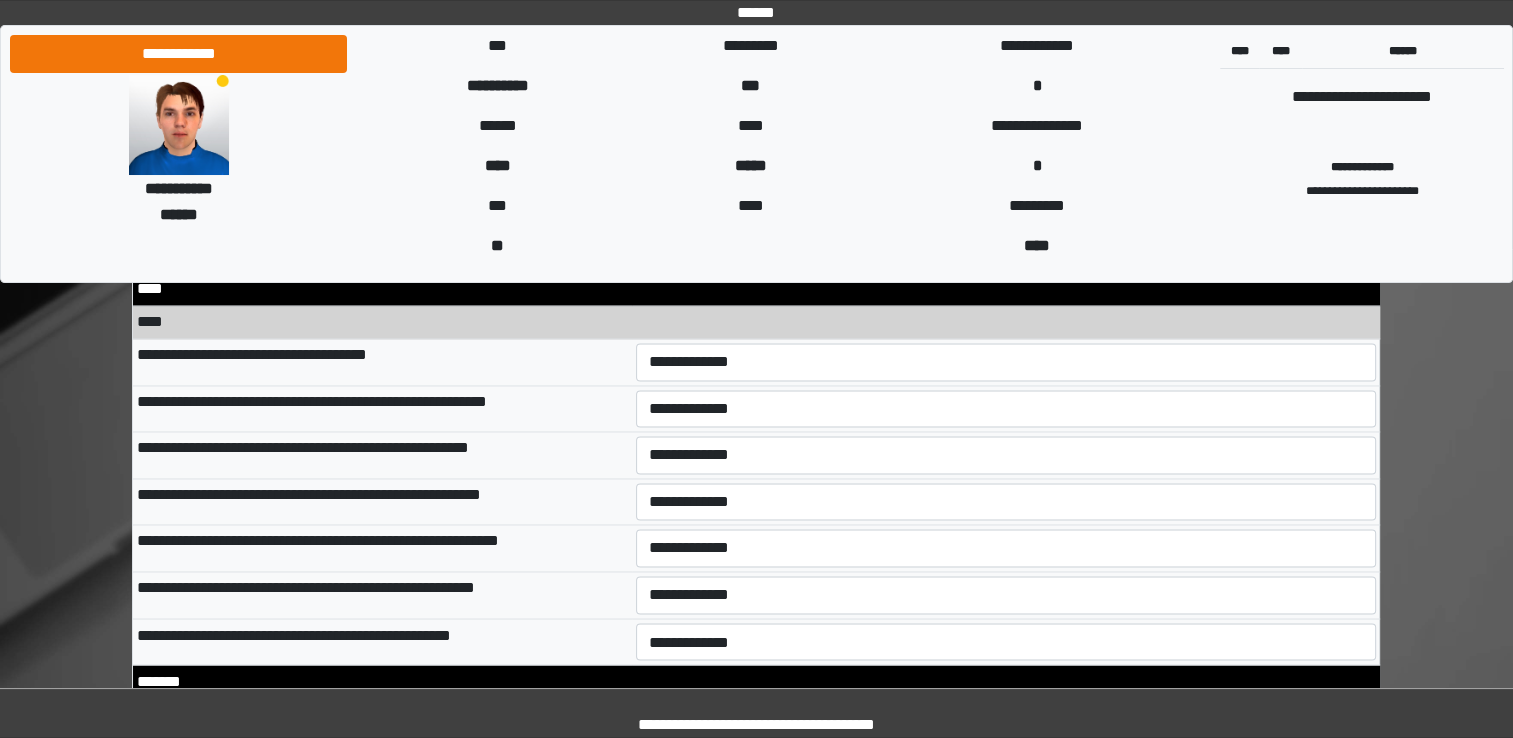 scroll, scrollTop: 10742, scrollLeft: 0, axis: vertical 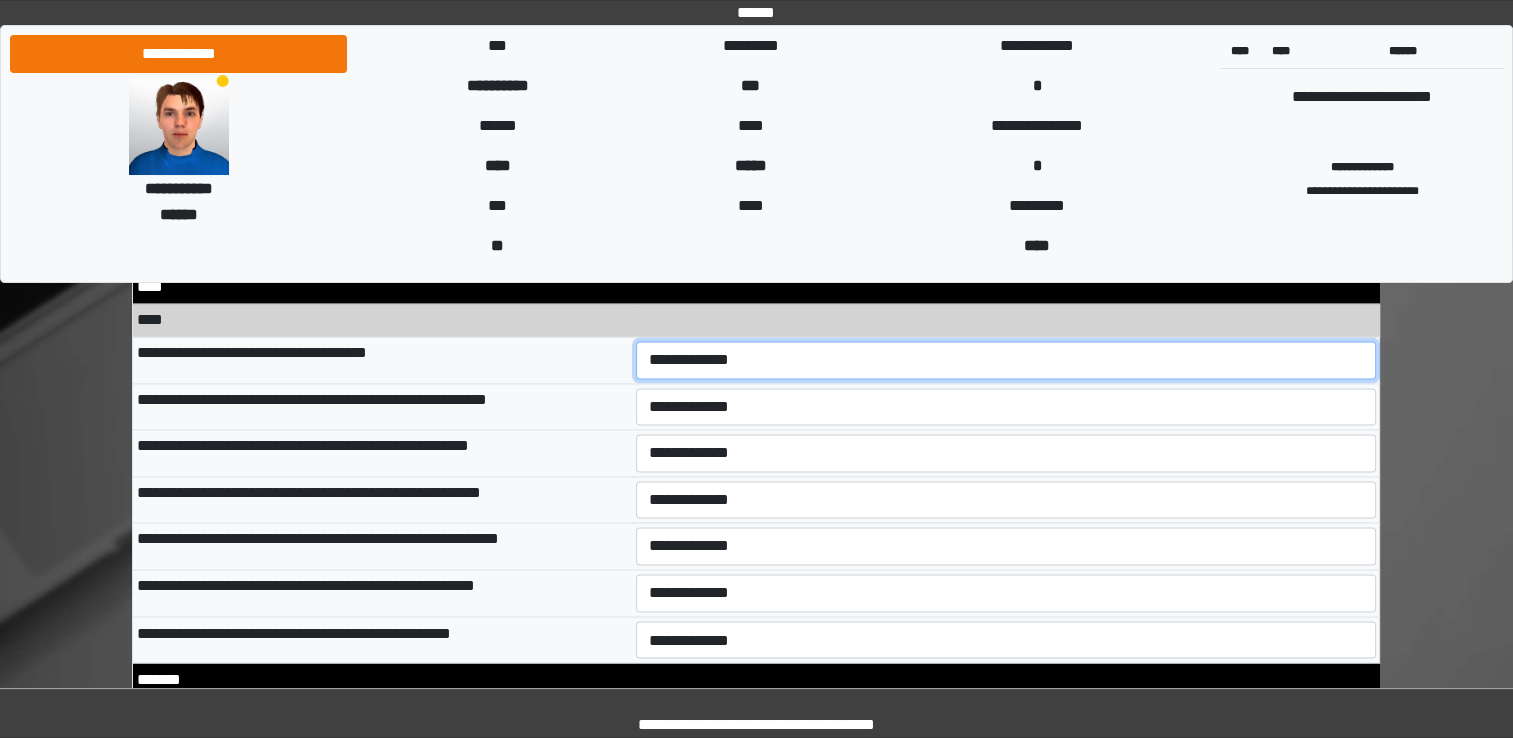 click on "**********" at bounding box center [1006, 360] 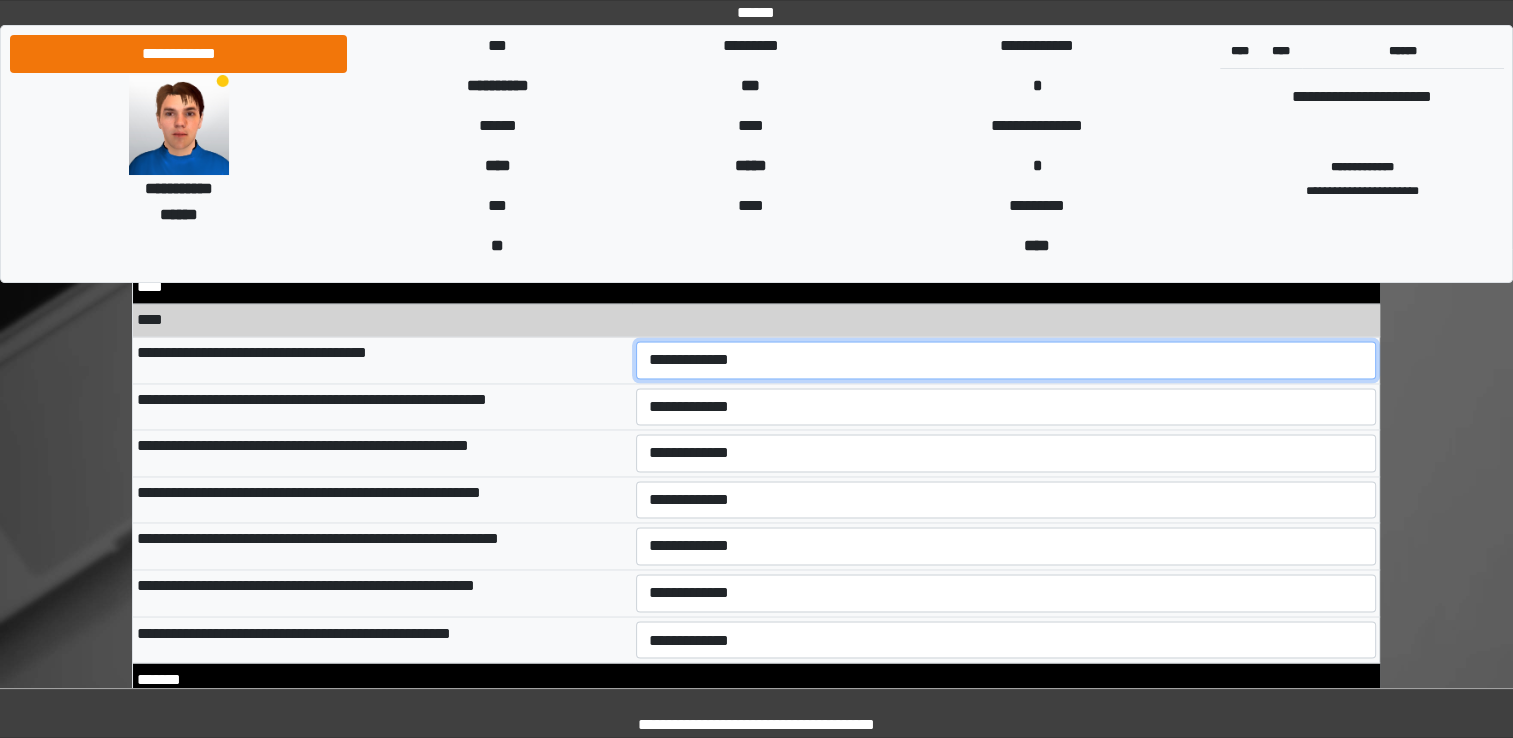 select on "*" 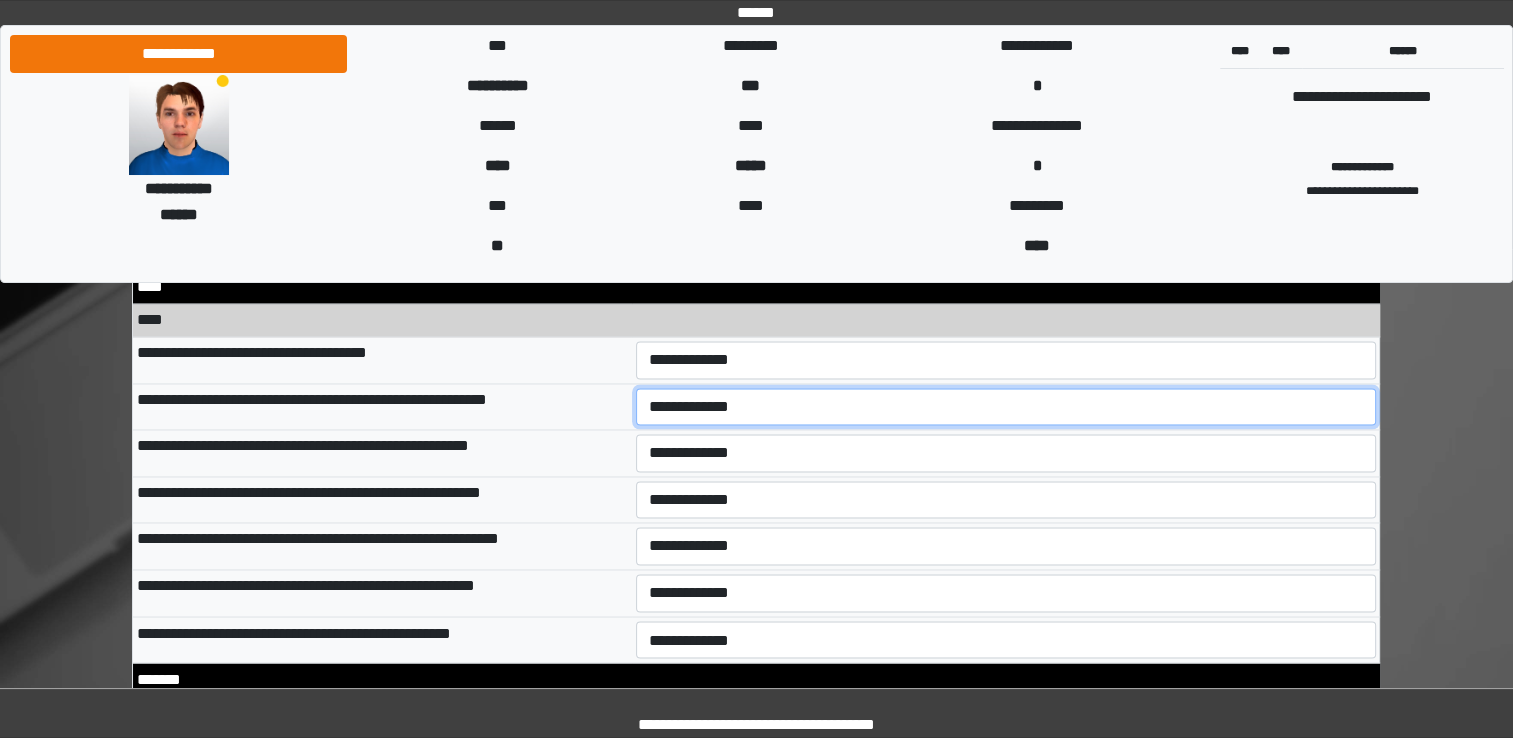 click on "**********" at bounding box center [1006, 407] 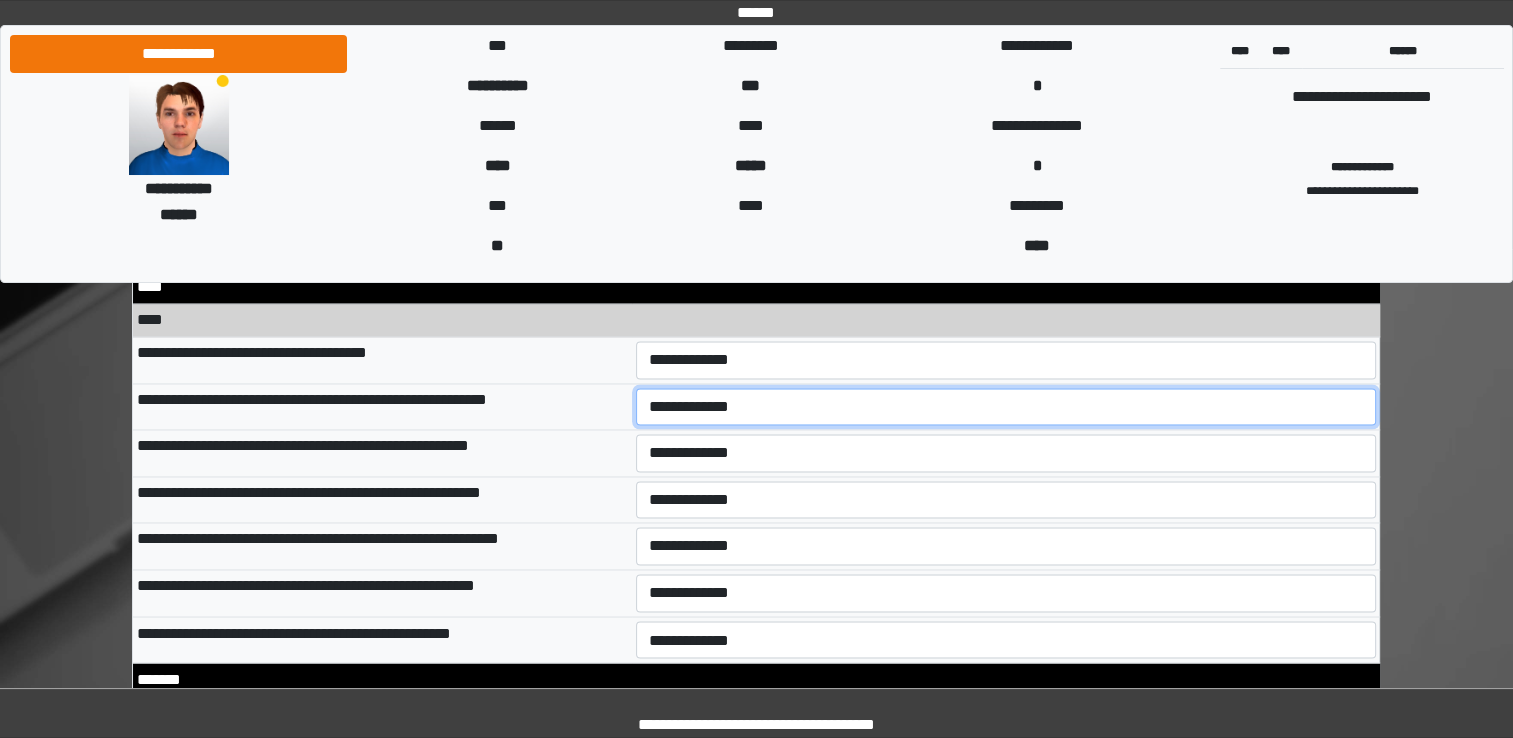 select on "*" 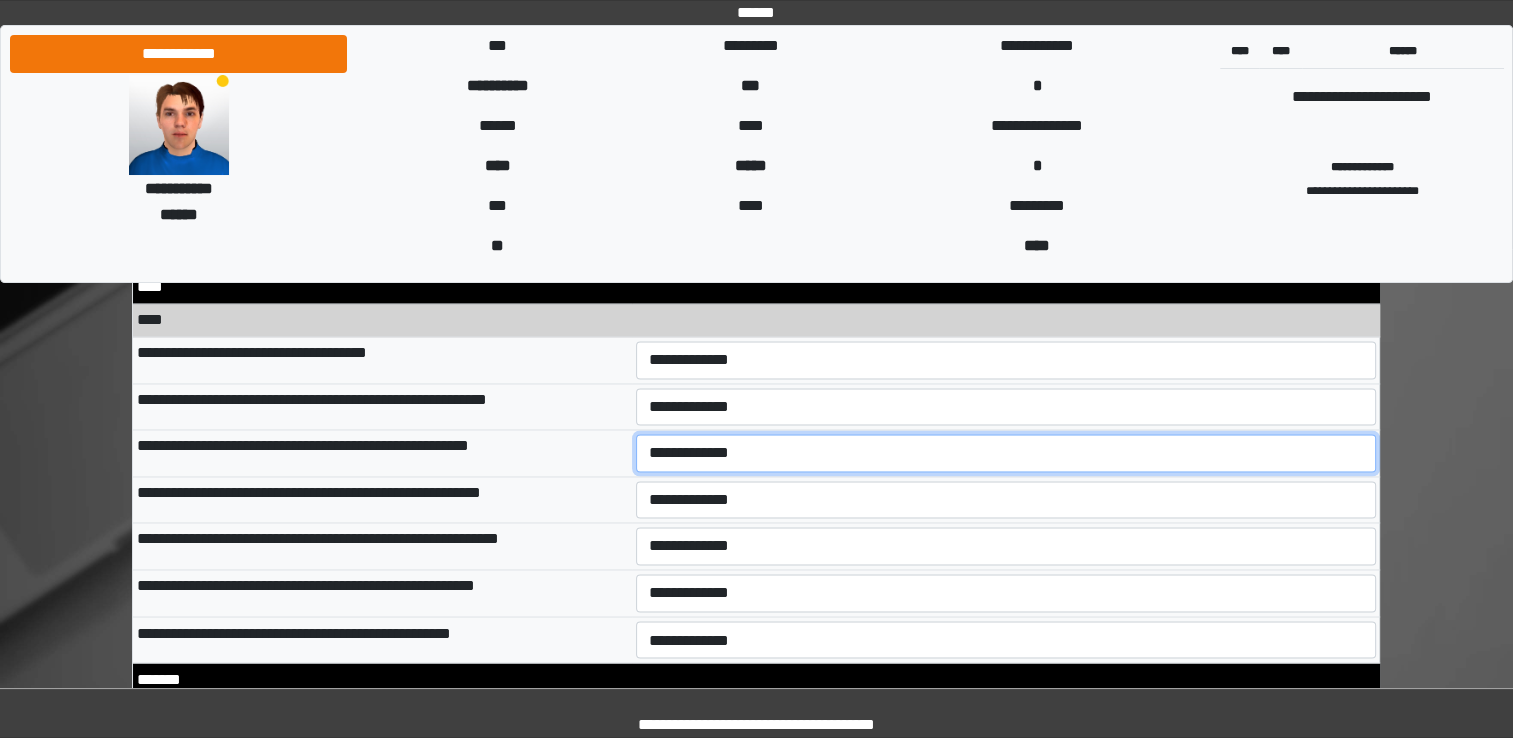 click on "**********" at bounding box center [1006, 453] 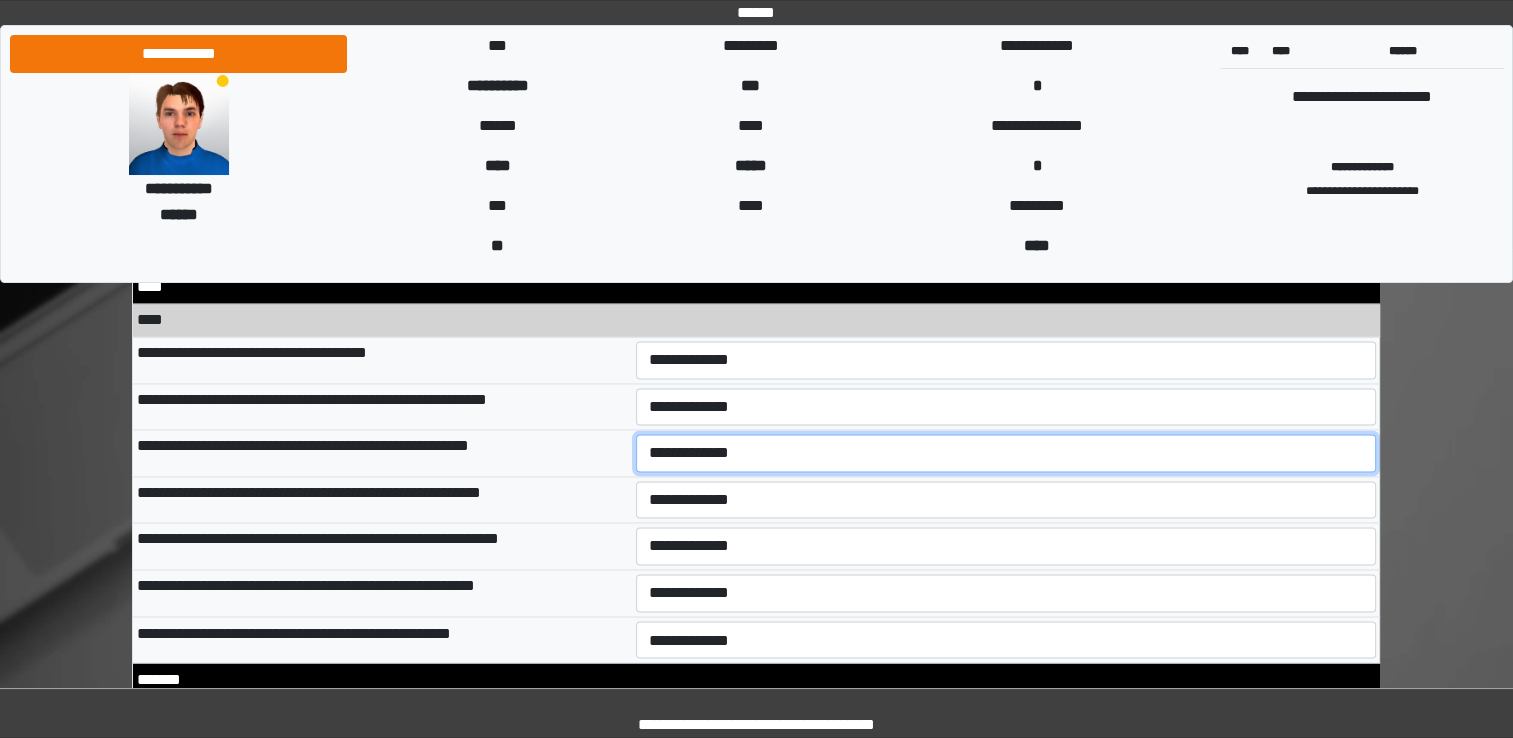 select on "*" 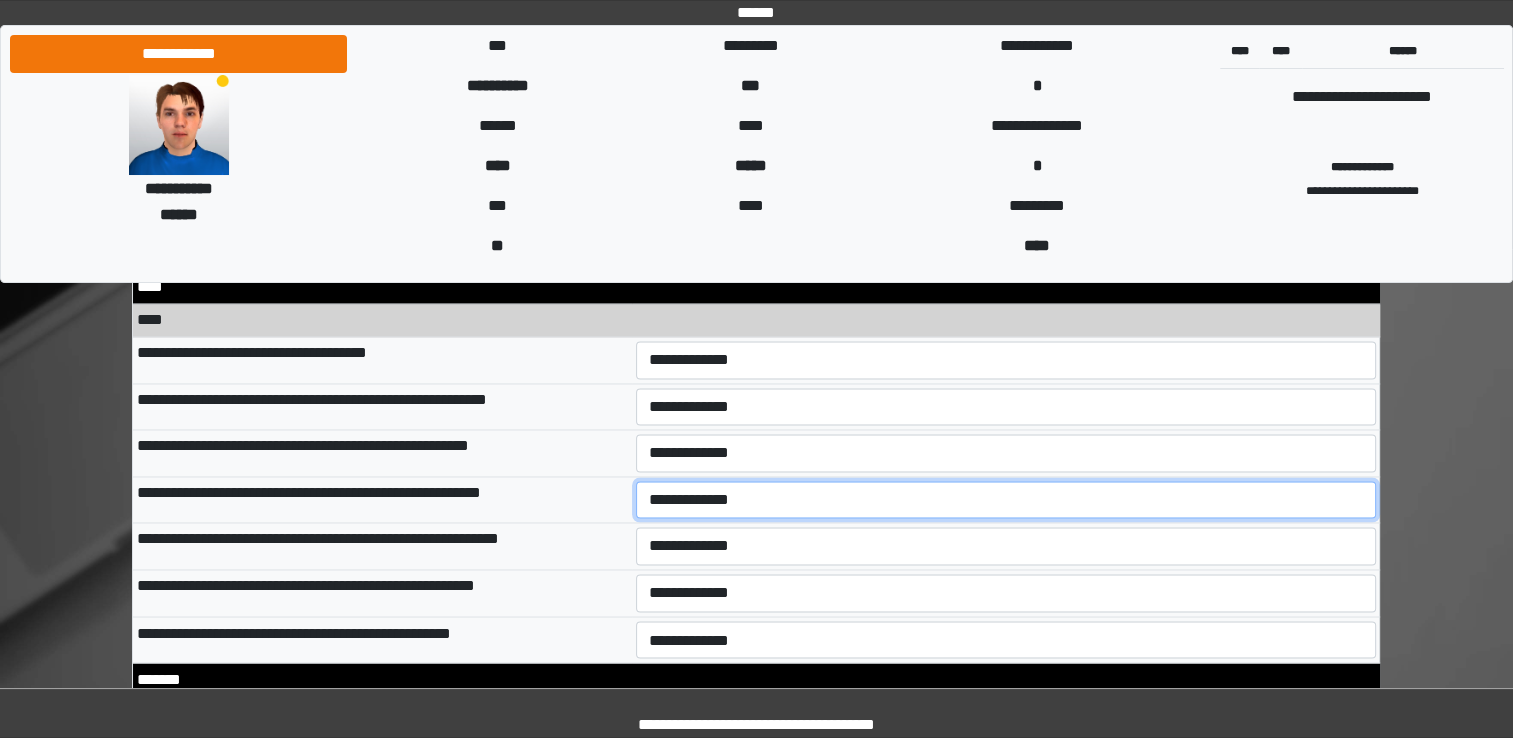 click on "**********" at bounding box center [1006, 500] 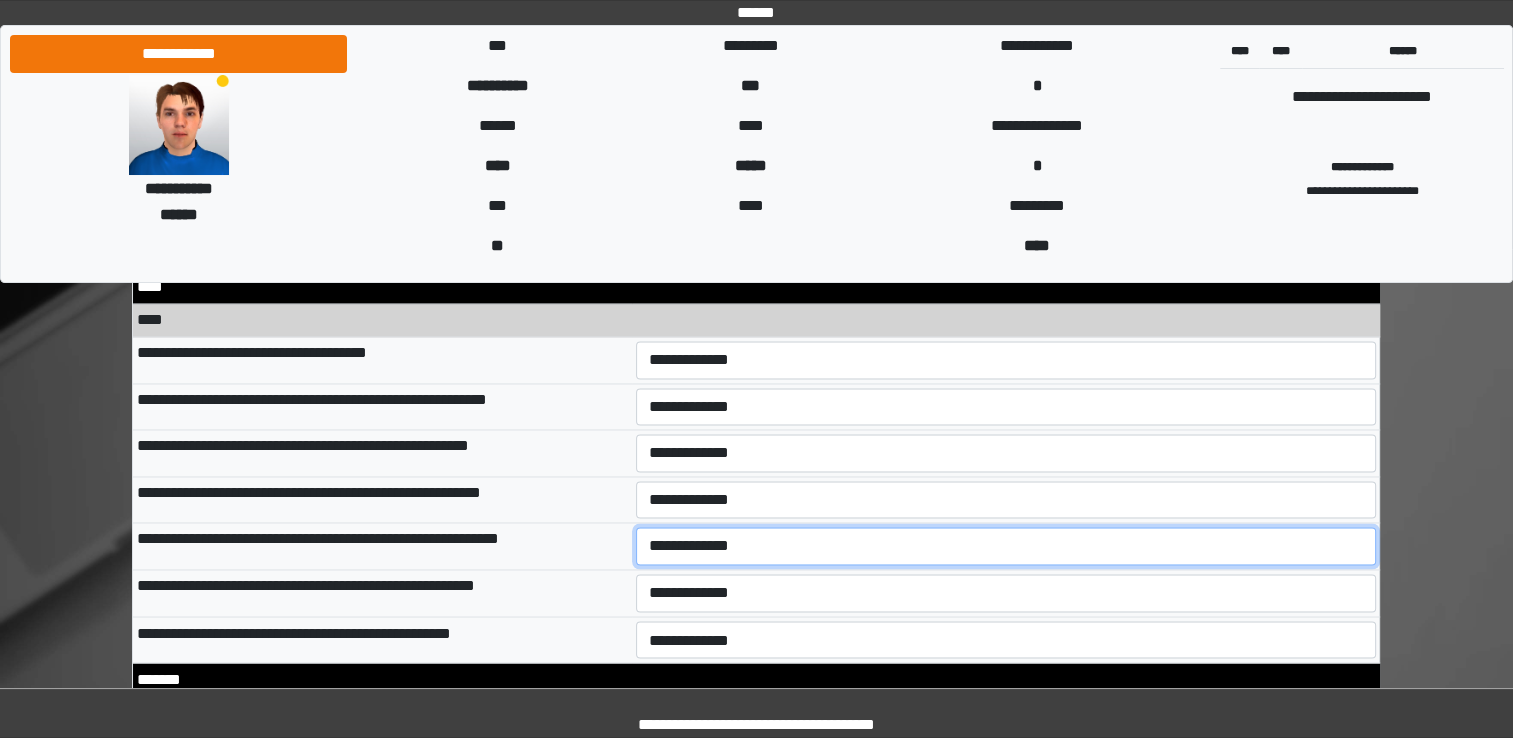 click on "**********" at bounding box center (1006, 546) 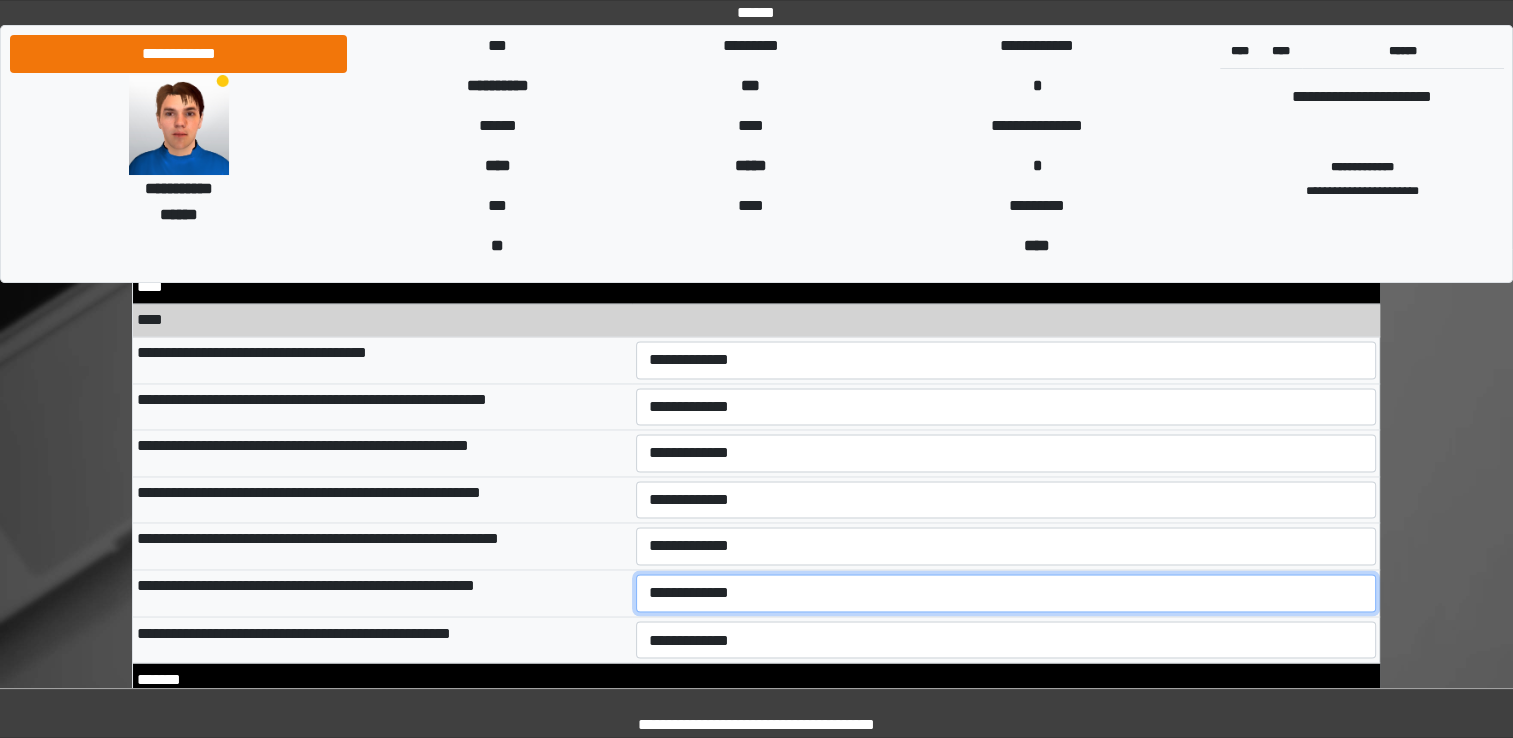 click on "**********" at bounding box center (1006, 593) 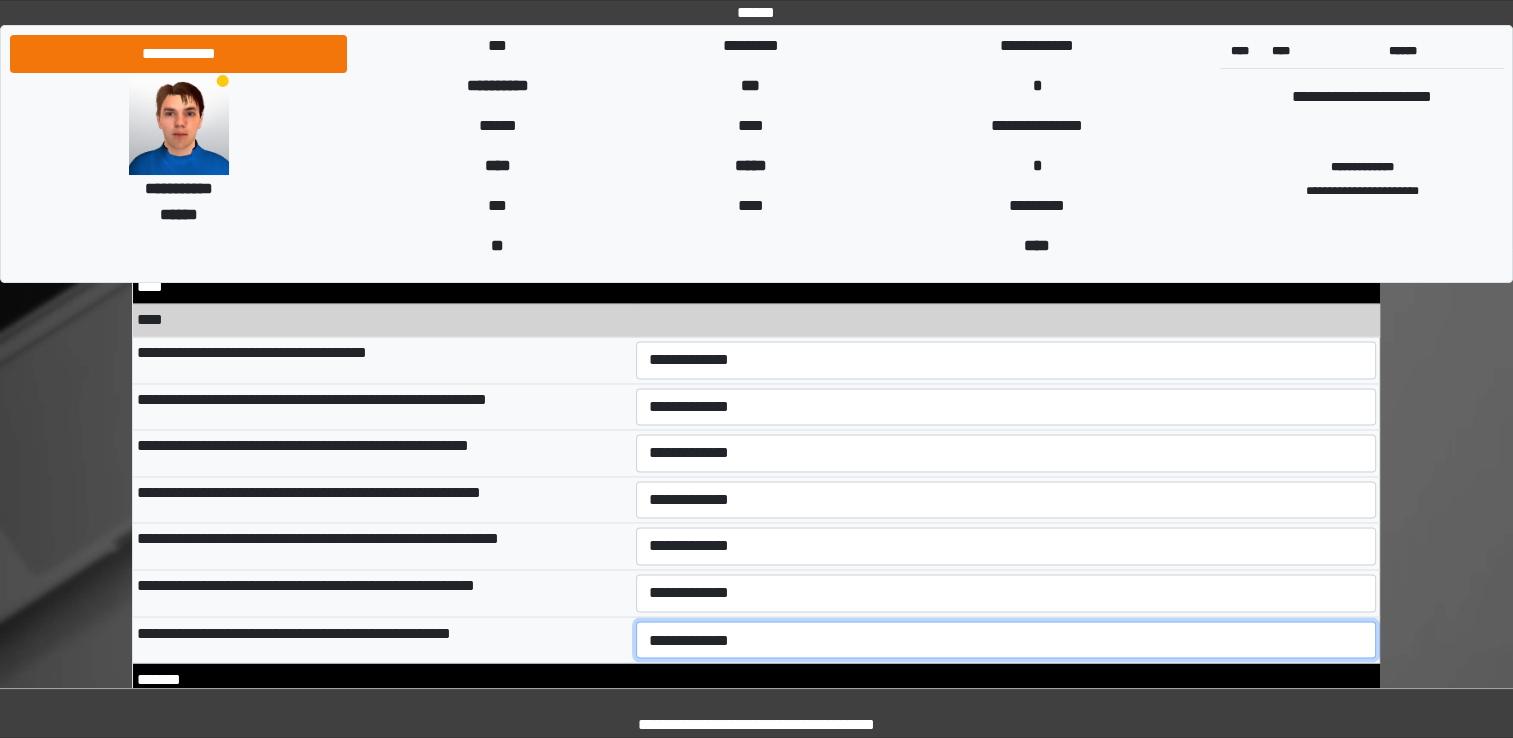 click on "**********" at bounding box center [1006, 640] 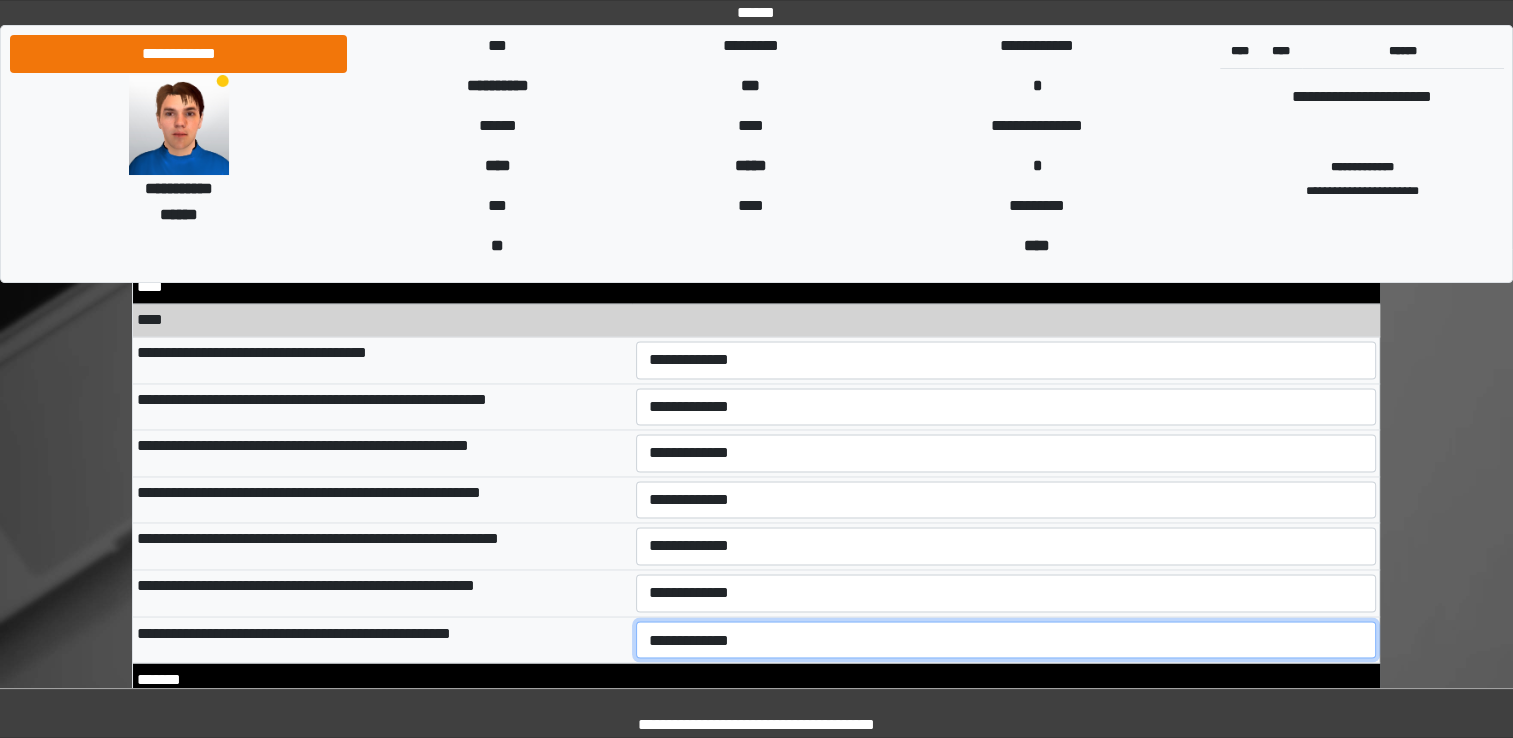select on "*" 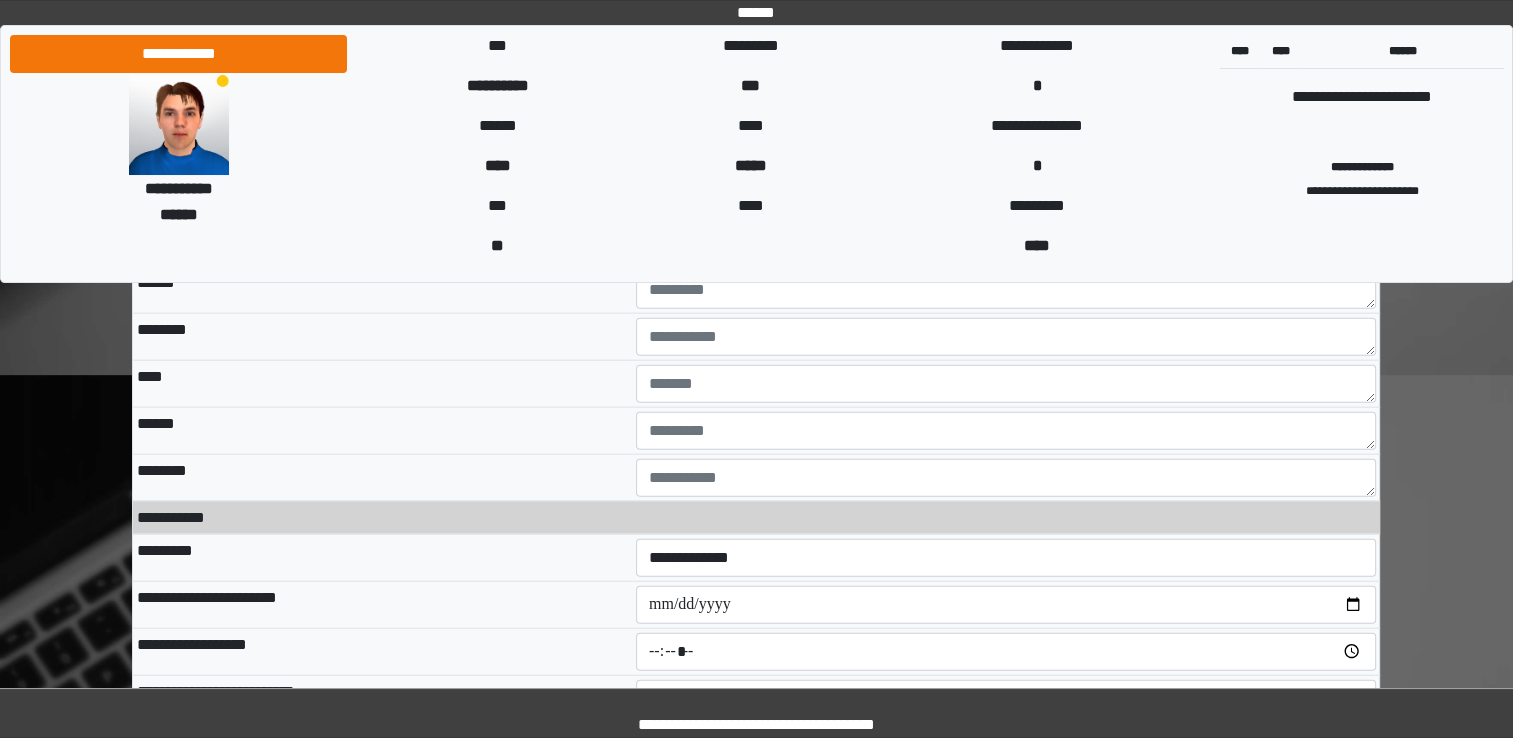 scroll, scrollTop: 12236, scrollLeft: 0, axis: vertical 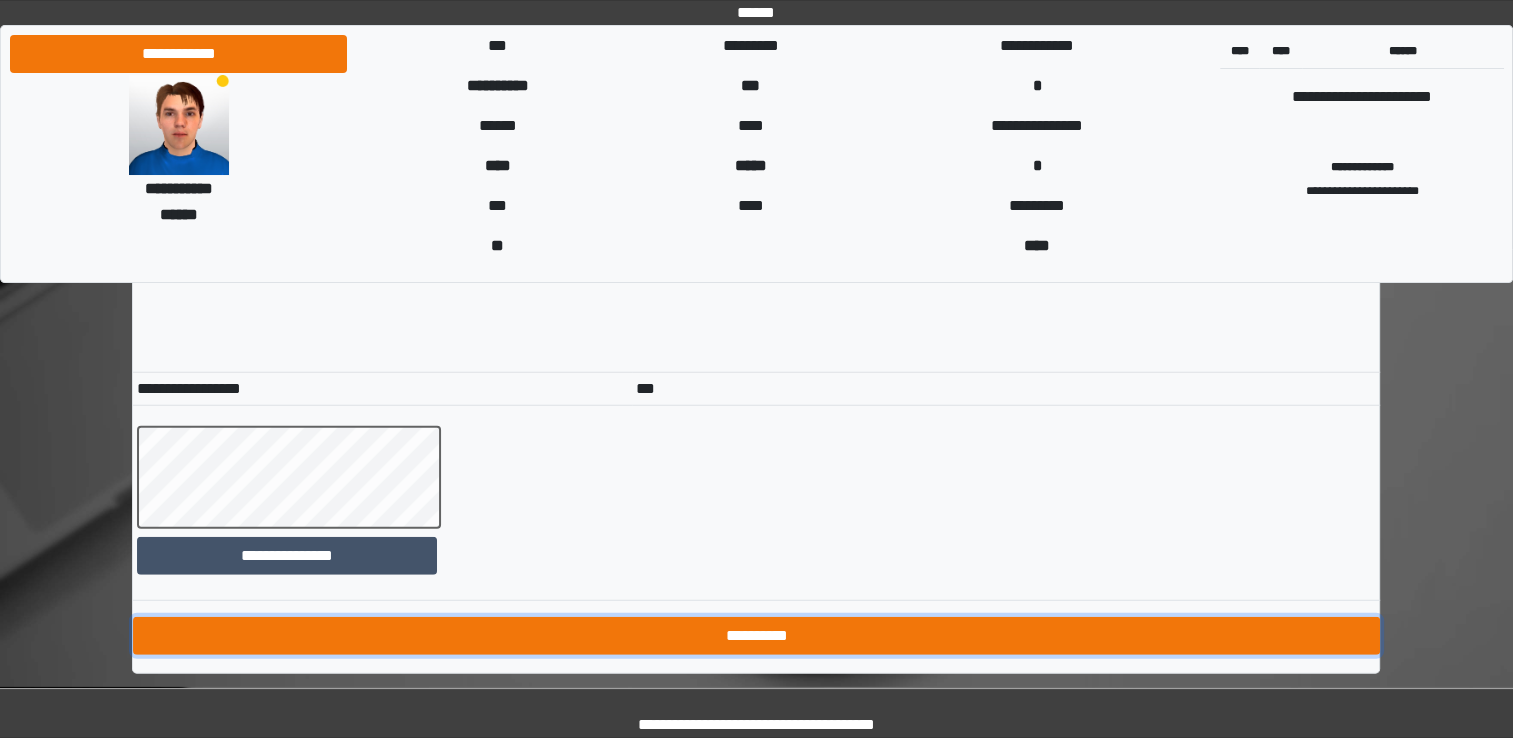 click on "**********" at bounding box center [756, 636] 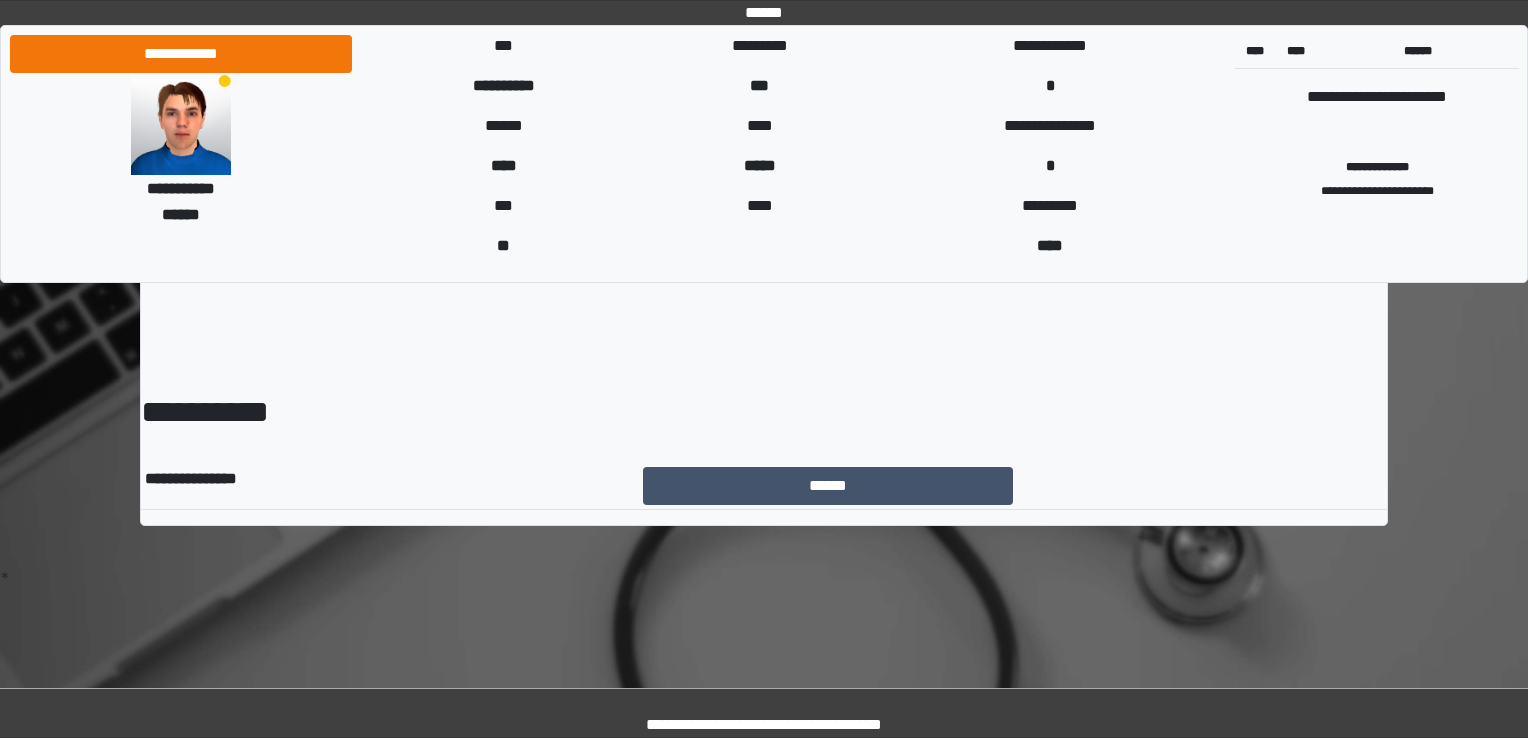 scroll, scrollTop: 0, scrollLeft: 0, axis: both 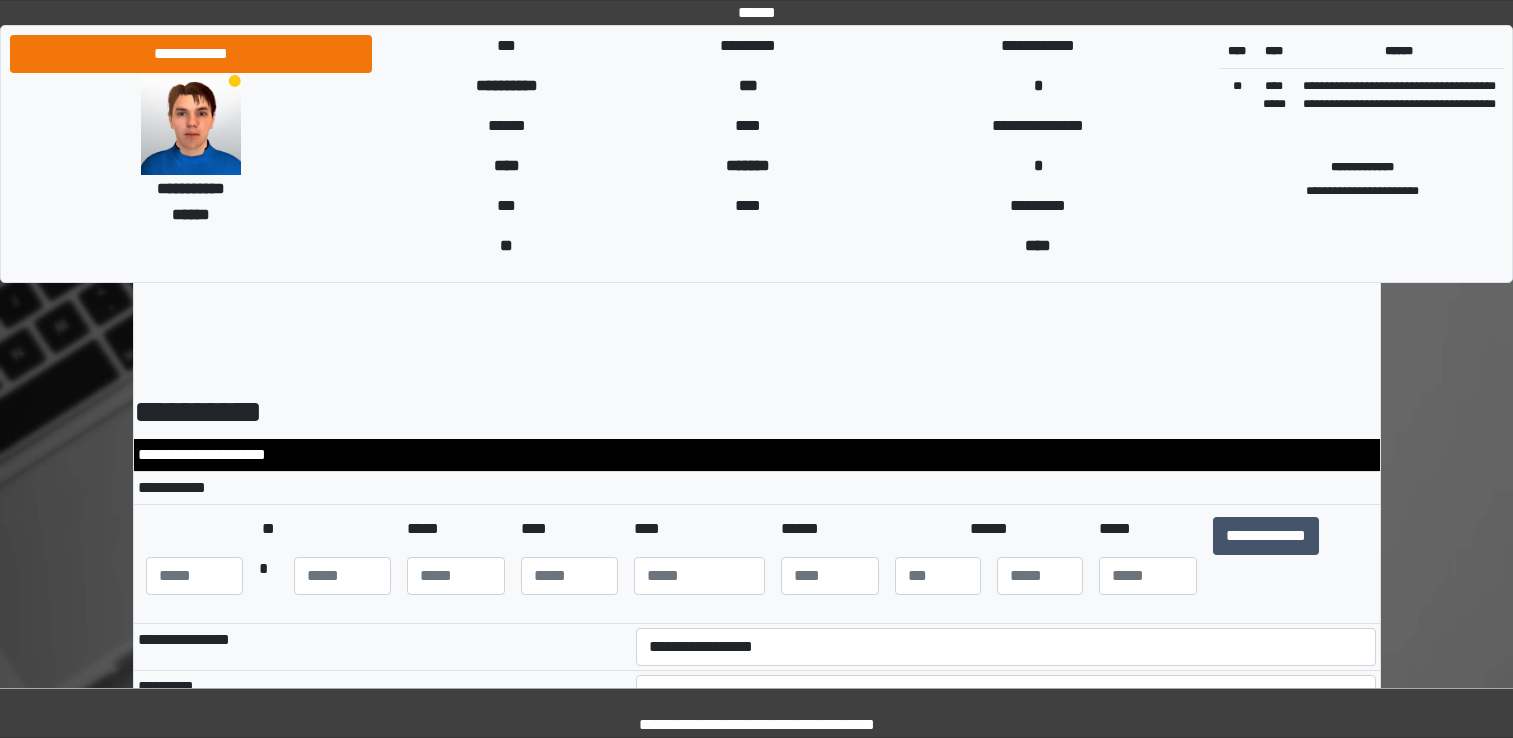 select on "***" 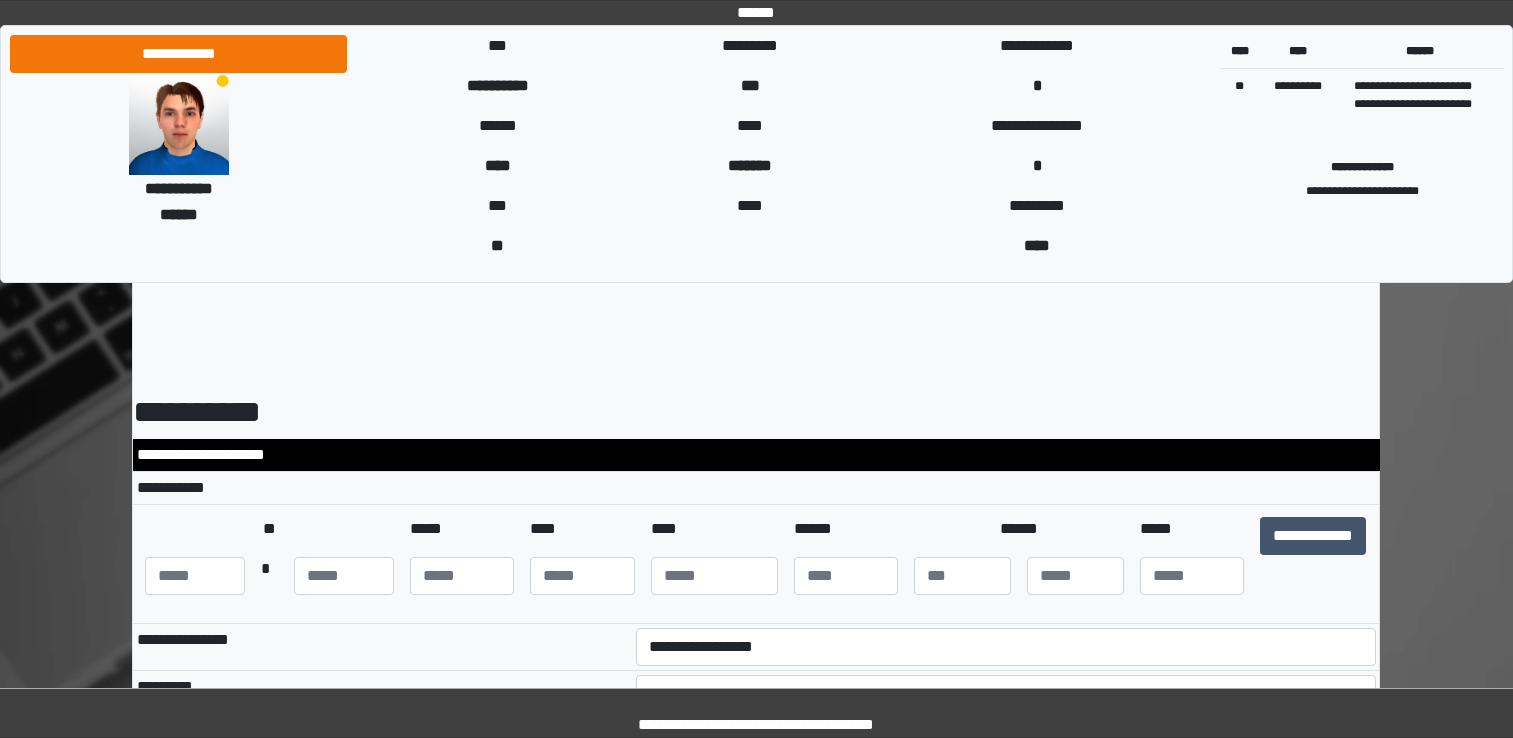 scroll, scrollTop: 12716, scrollLeft: 0, axis: vertical 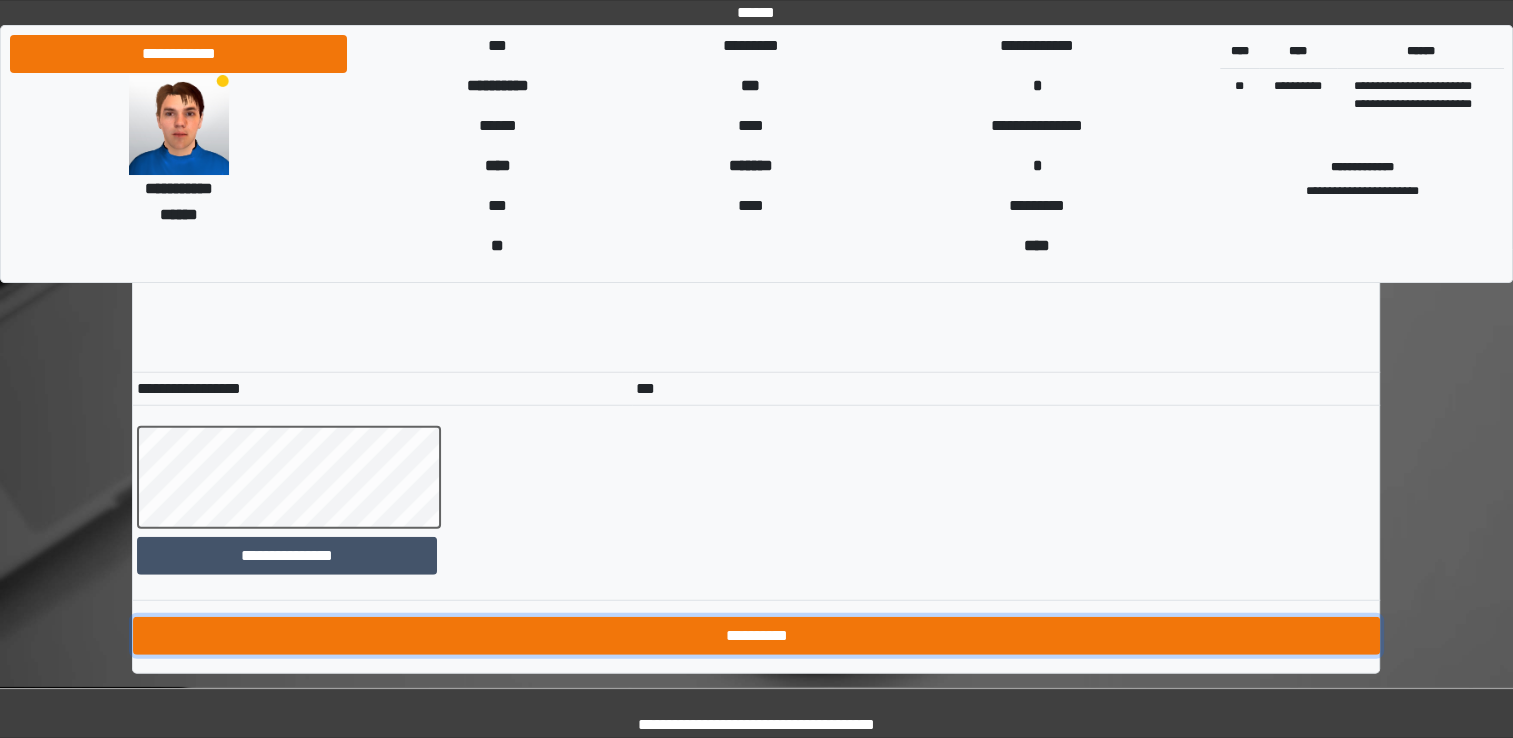 click on "**********" at bounding box center (756, 636) 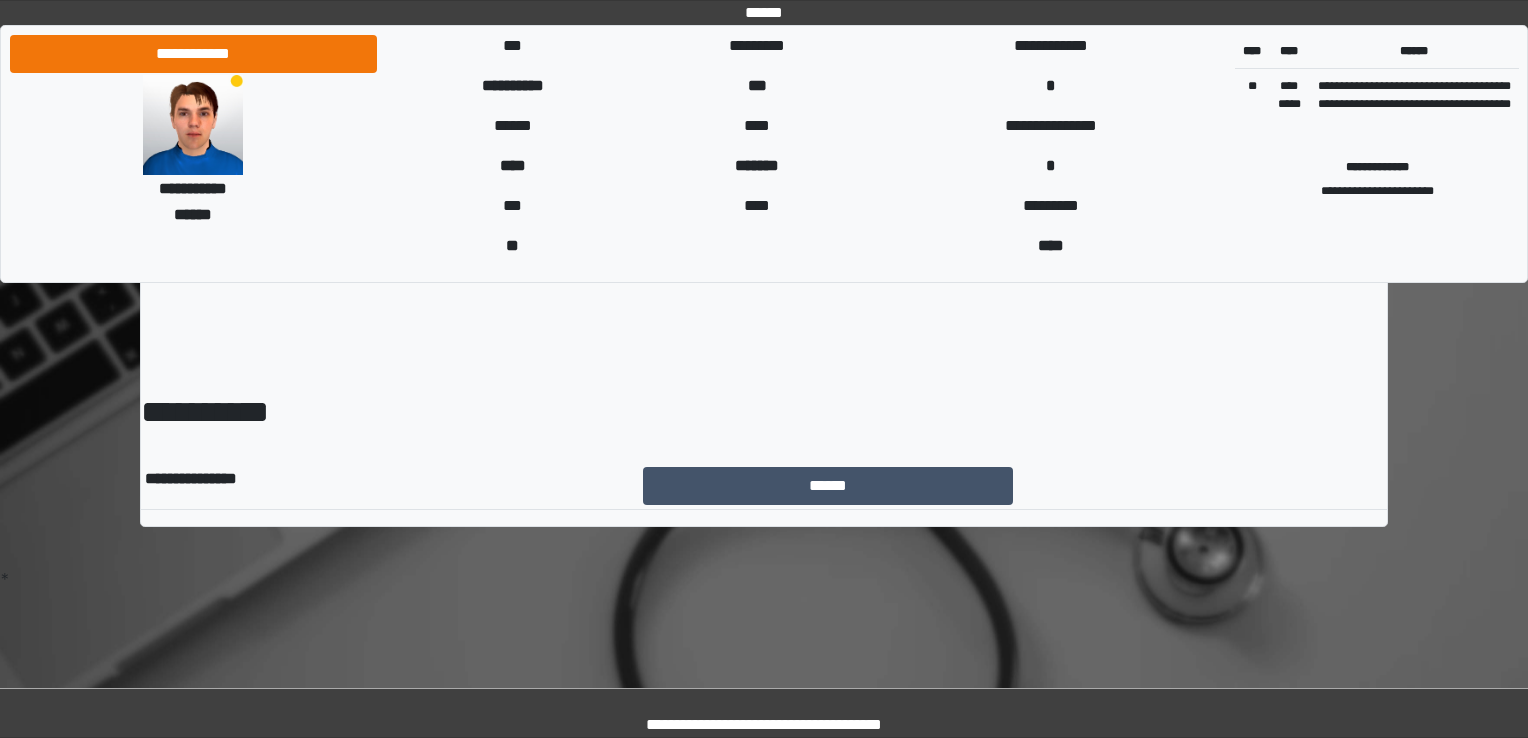 scroll, scrollTop: 0, scrollLeft: 0, axis: both 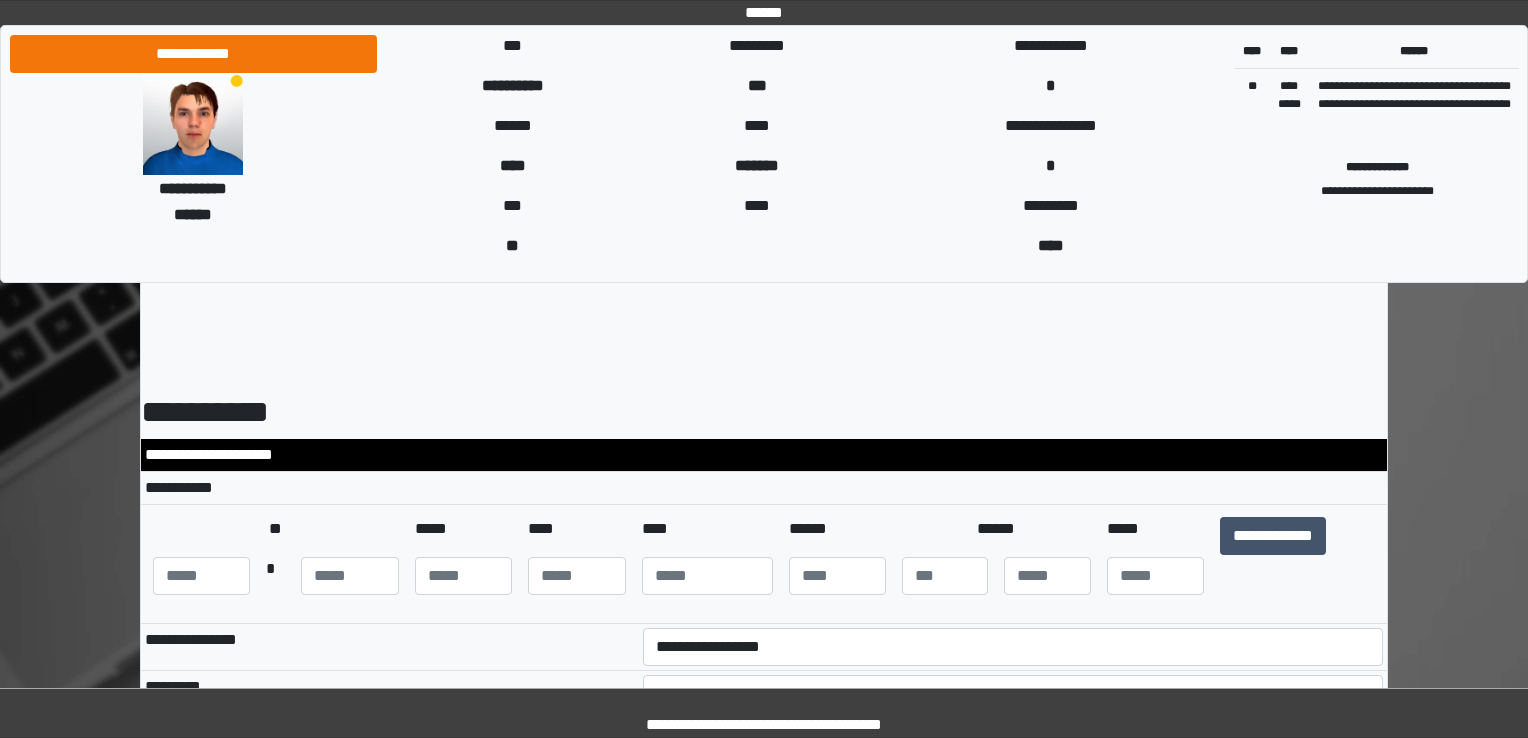 select on "***" 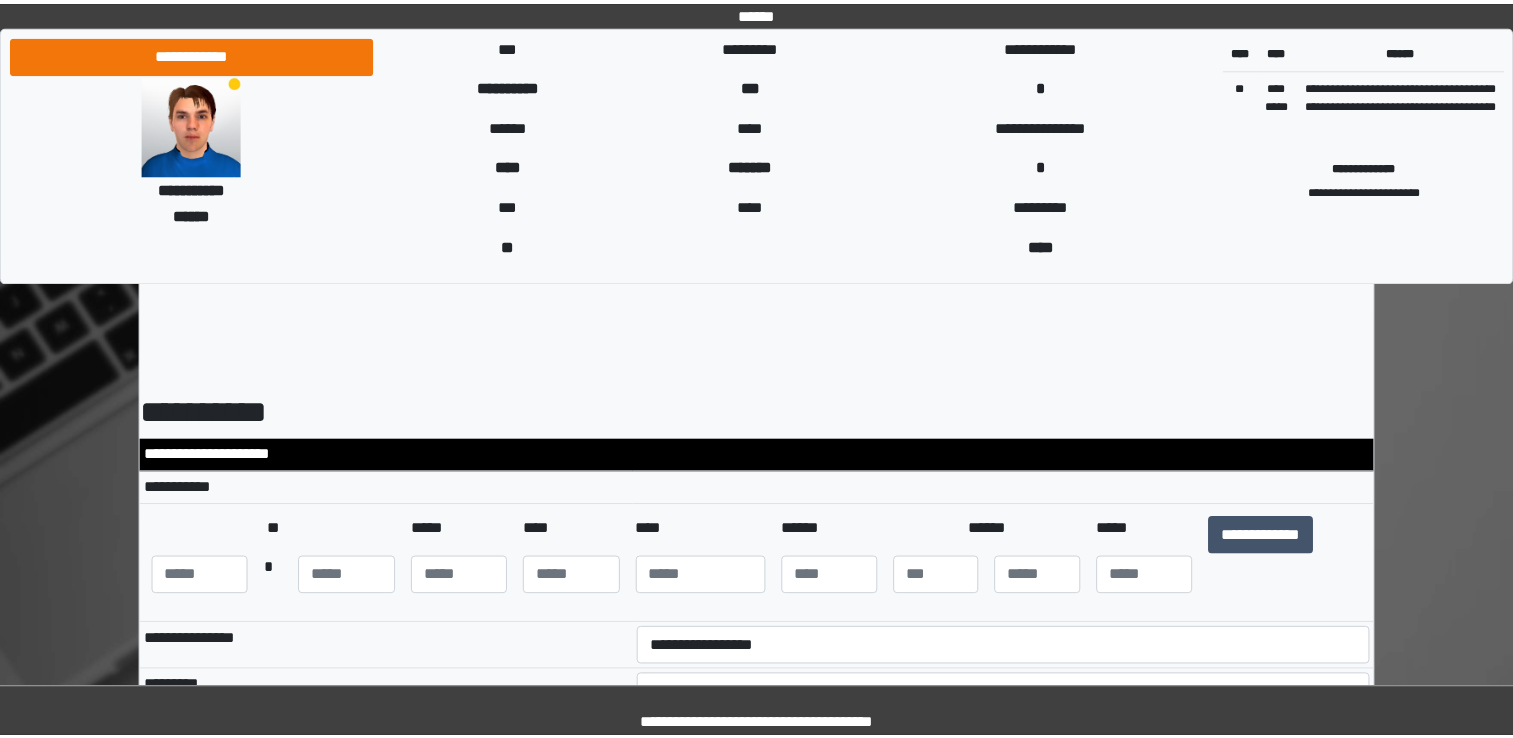 scroll, scrollTop: 12716, scrollLeft: 0, axis: vertical 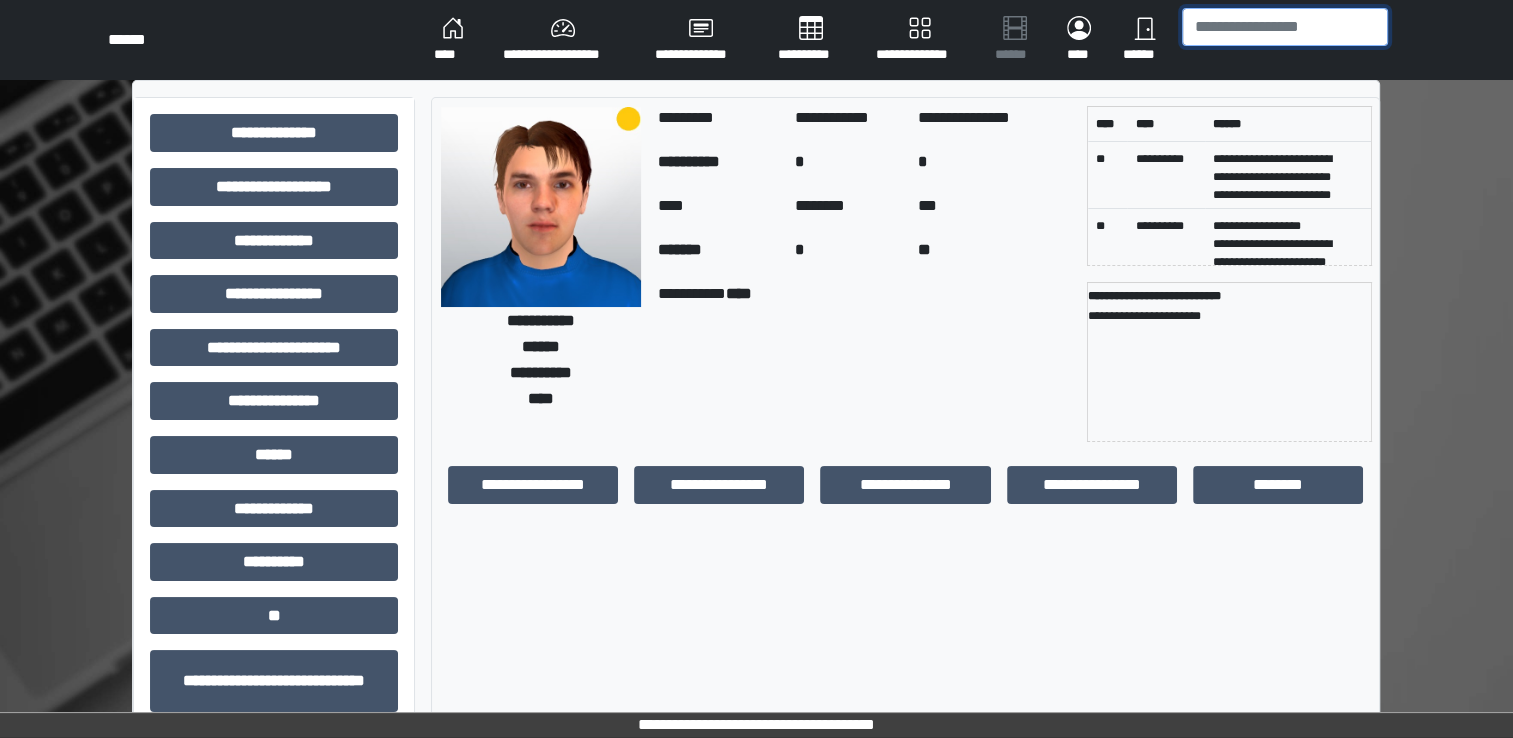 click at bounding box center (1285, 27) 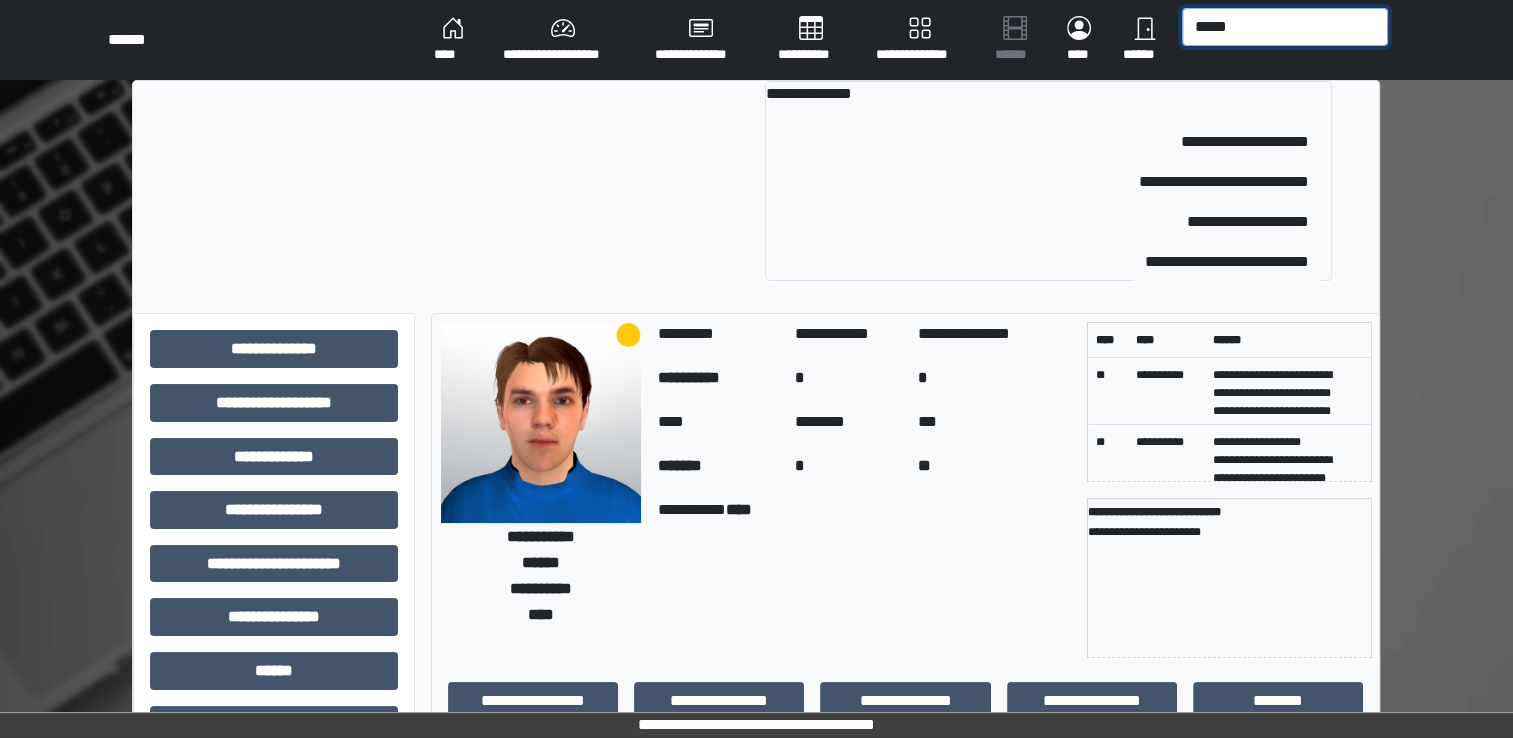 type on "*****" 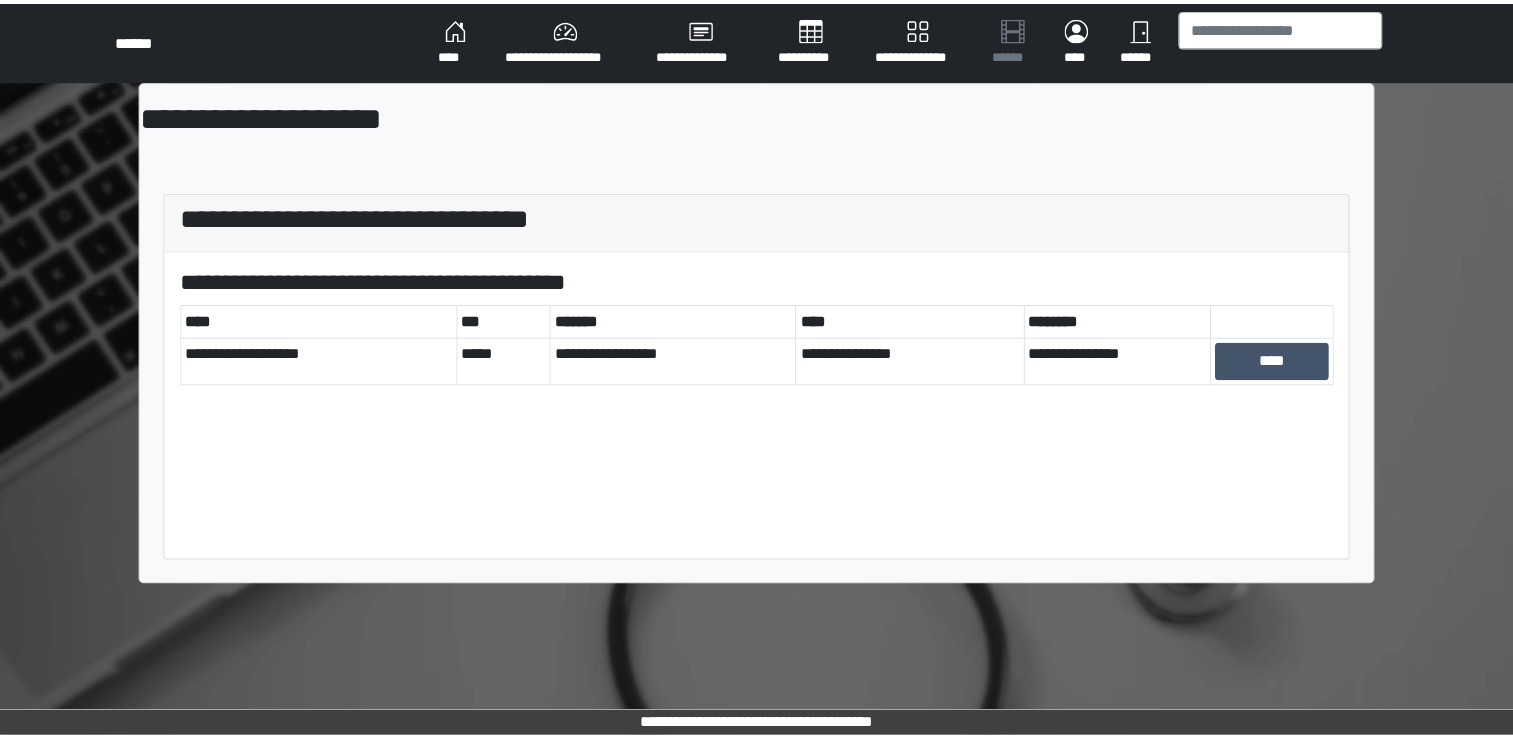 scroll, scrollTop: 0, scrollLeft: 0, axis: both 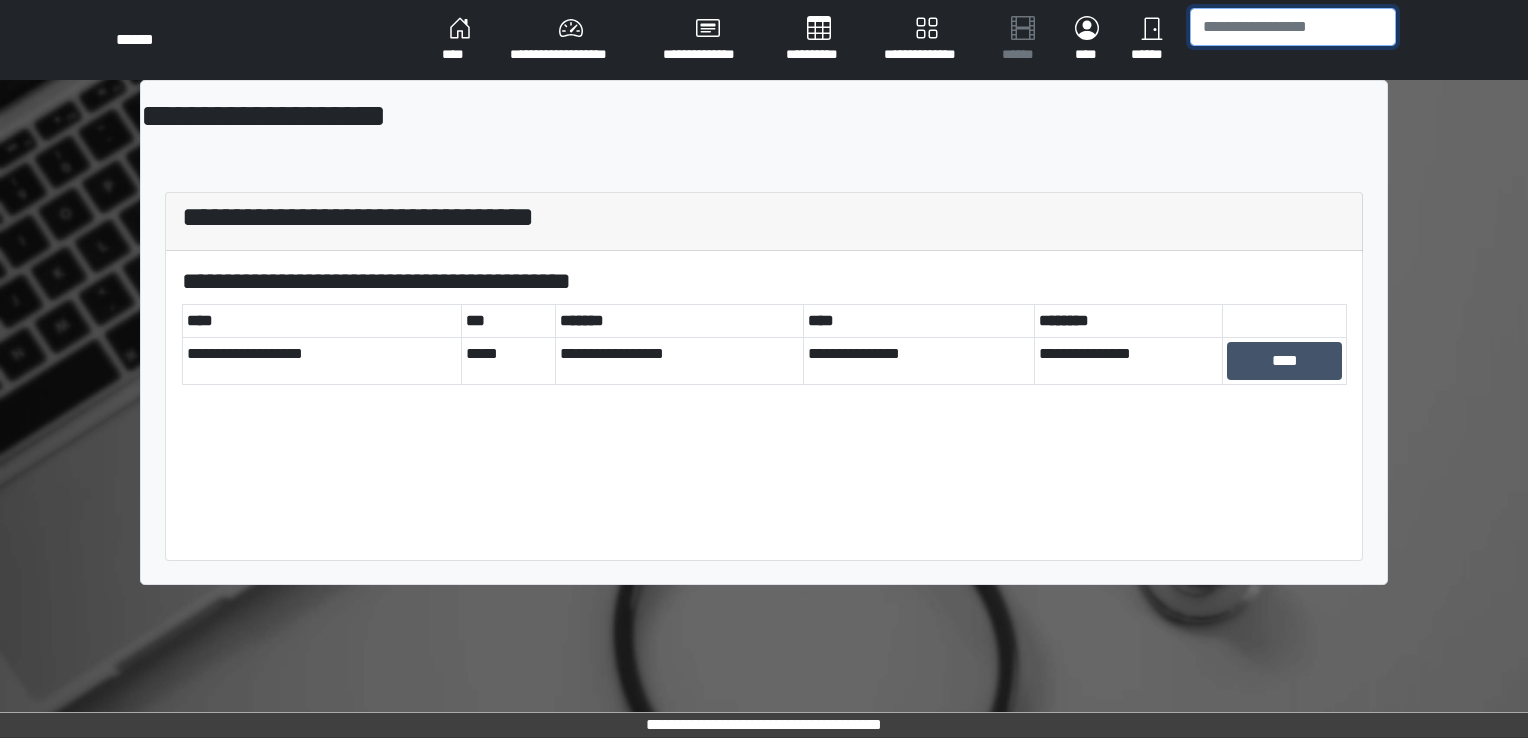 click at bounding box center [1293, 27] 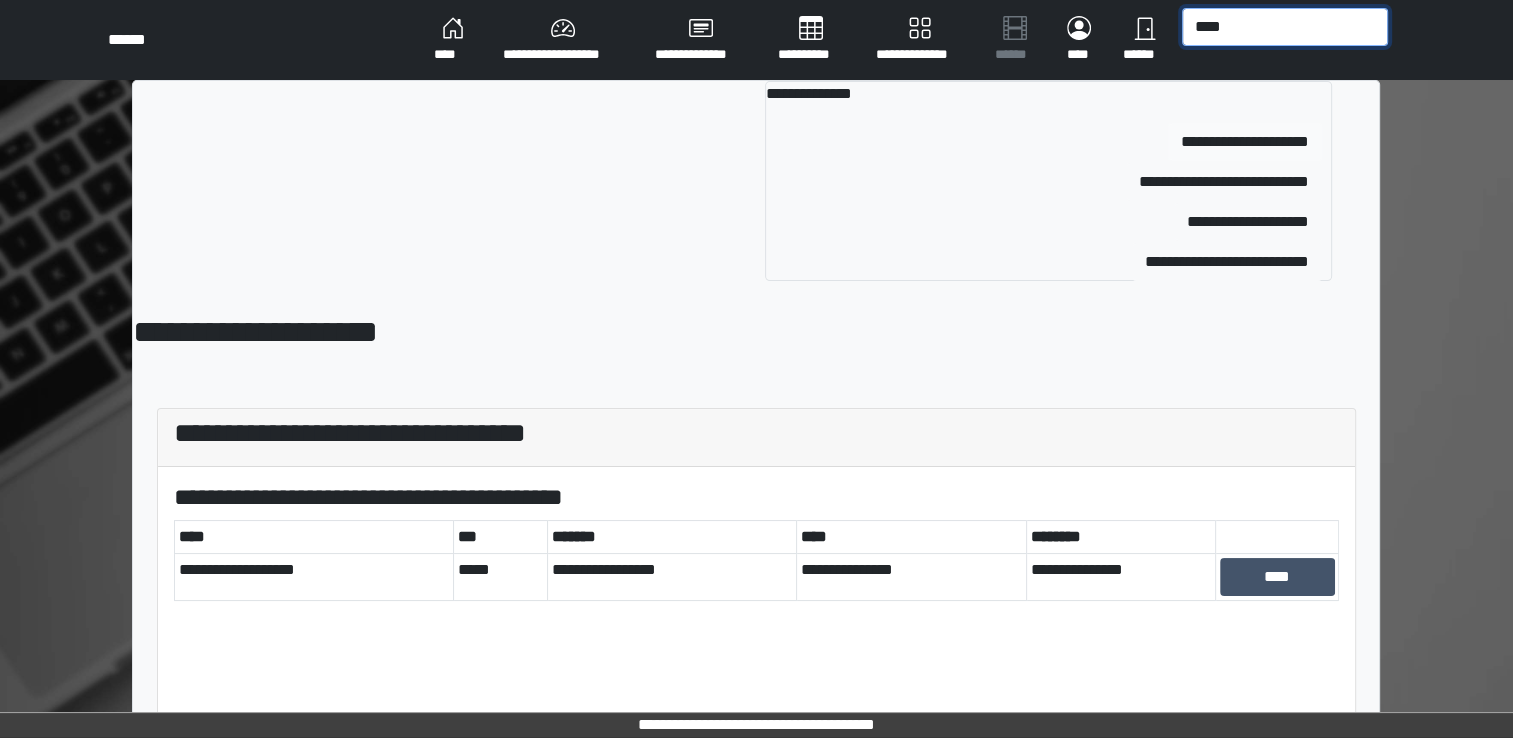 type on "****" 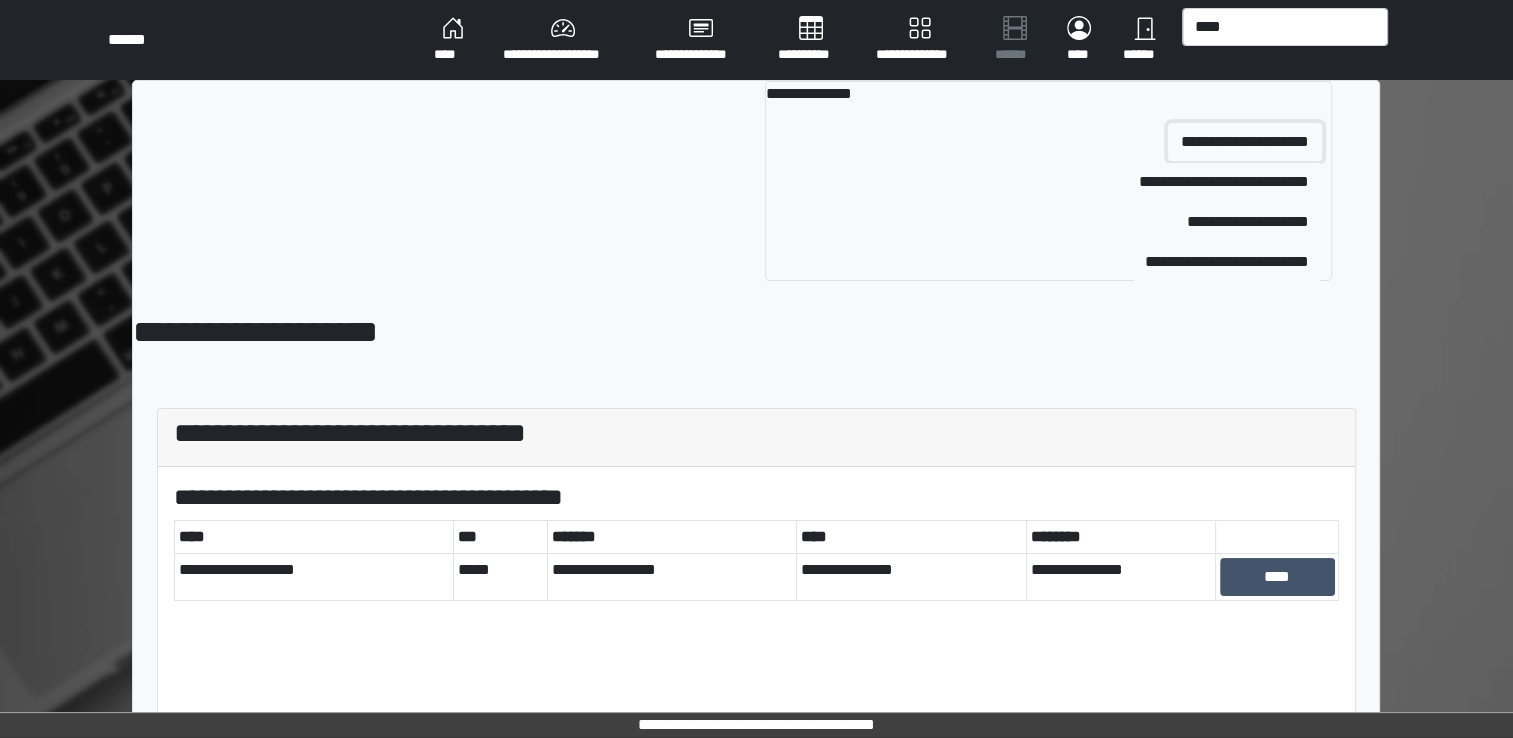 click on "**********" at bounding box center (1245, 142) 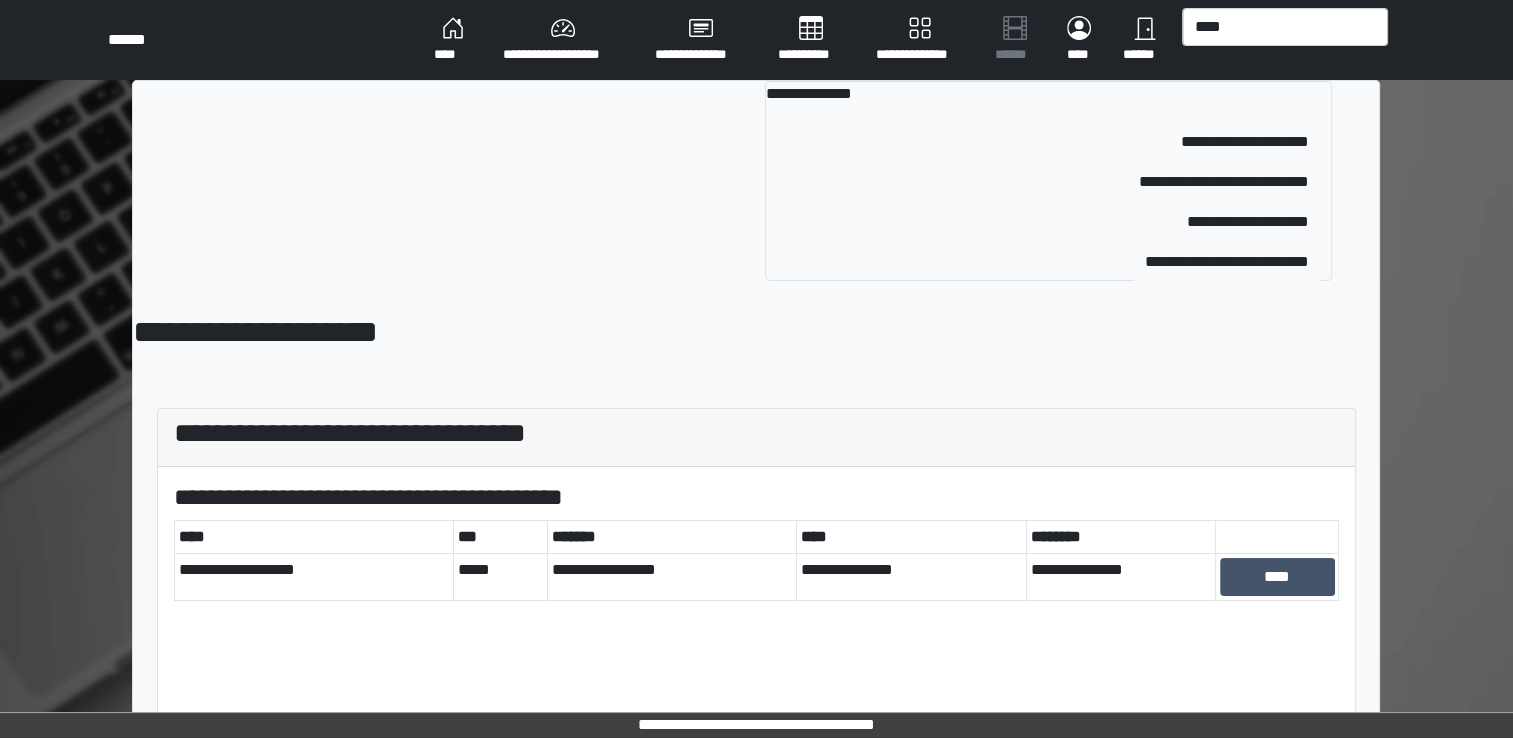 type 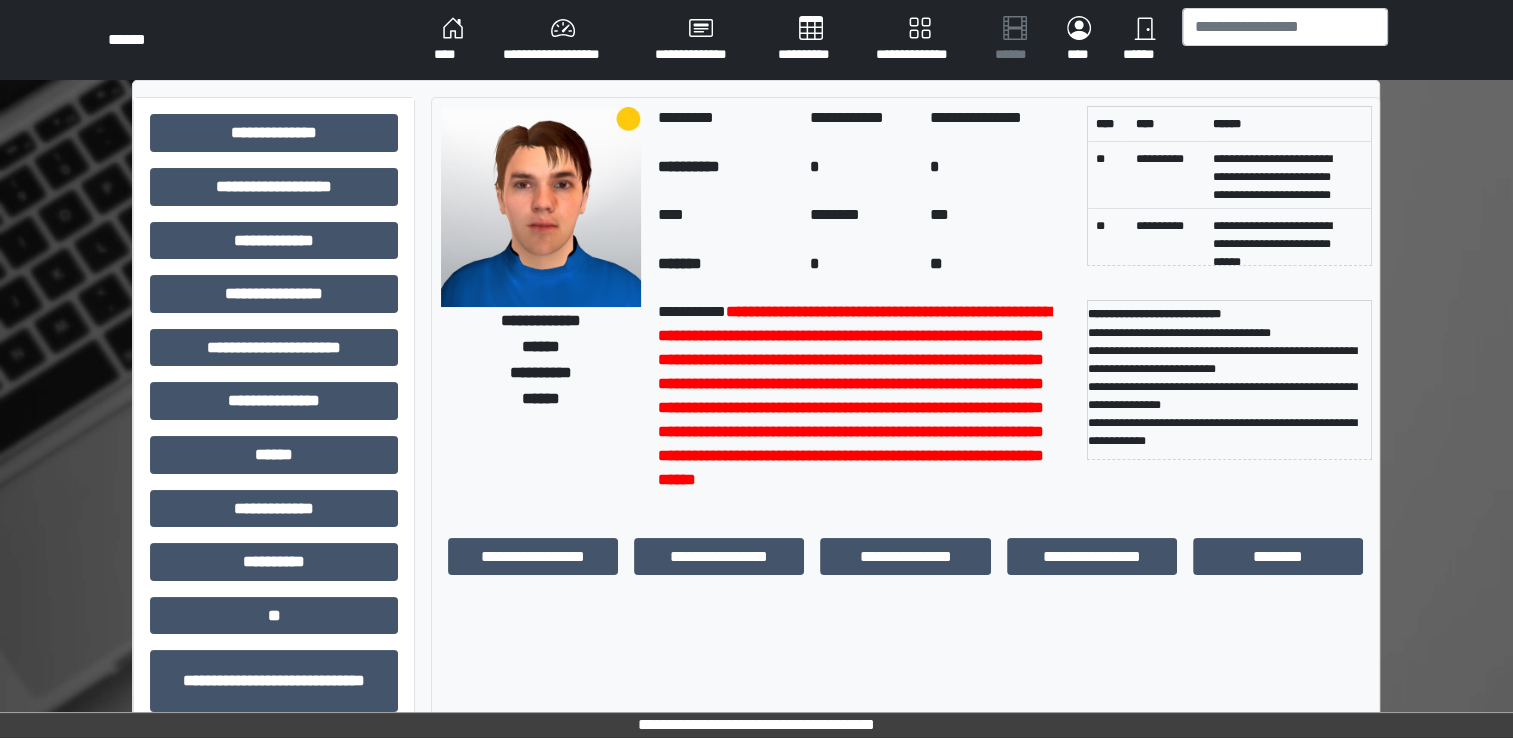 scroll, scrollTop: 0, scrollLeft: 0, axis: both 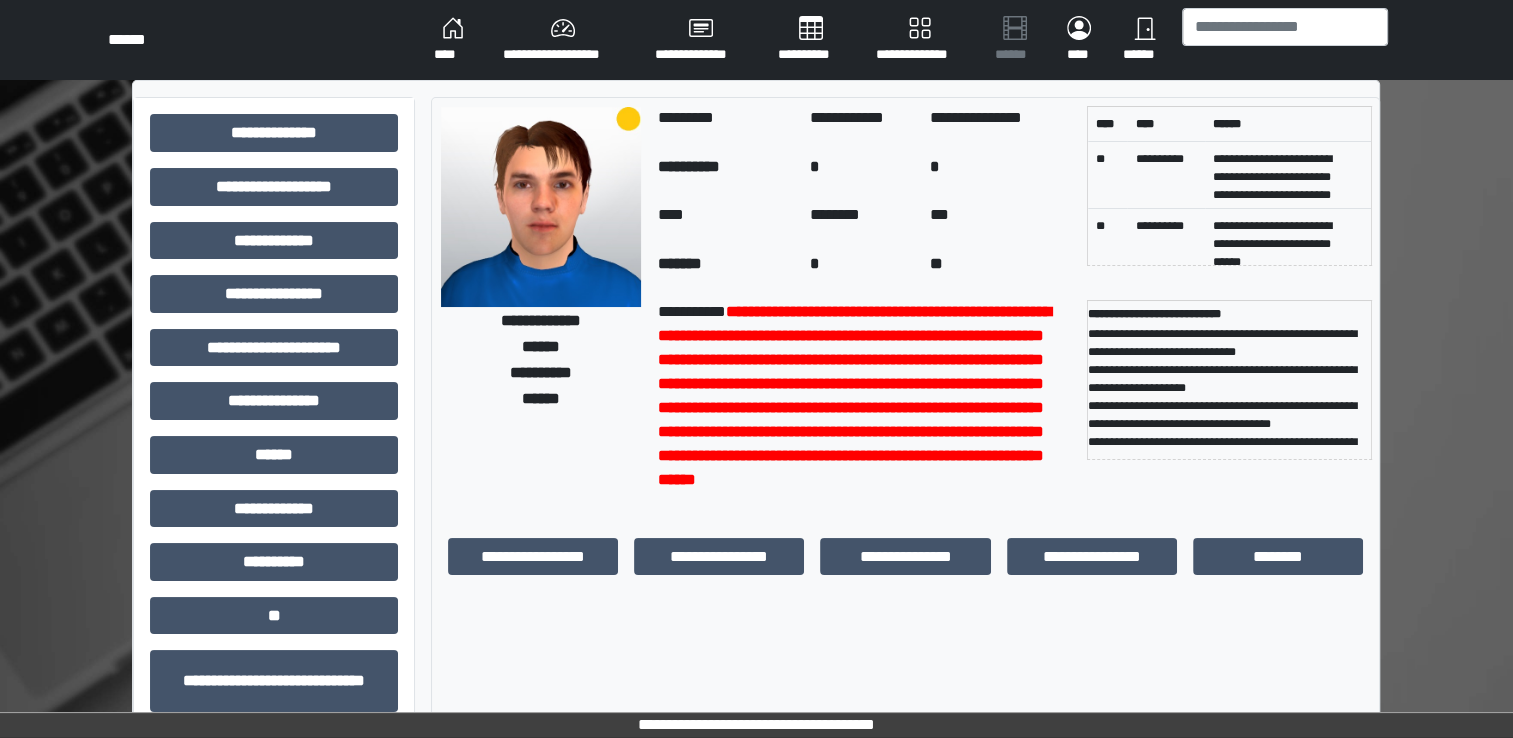 drag, startPoint x: 1512, startPoint y: 178, endPoint x: 1519, endPoint y: 268, distance: 90.27181 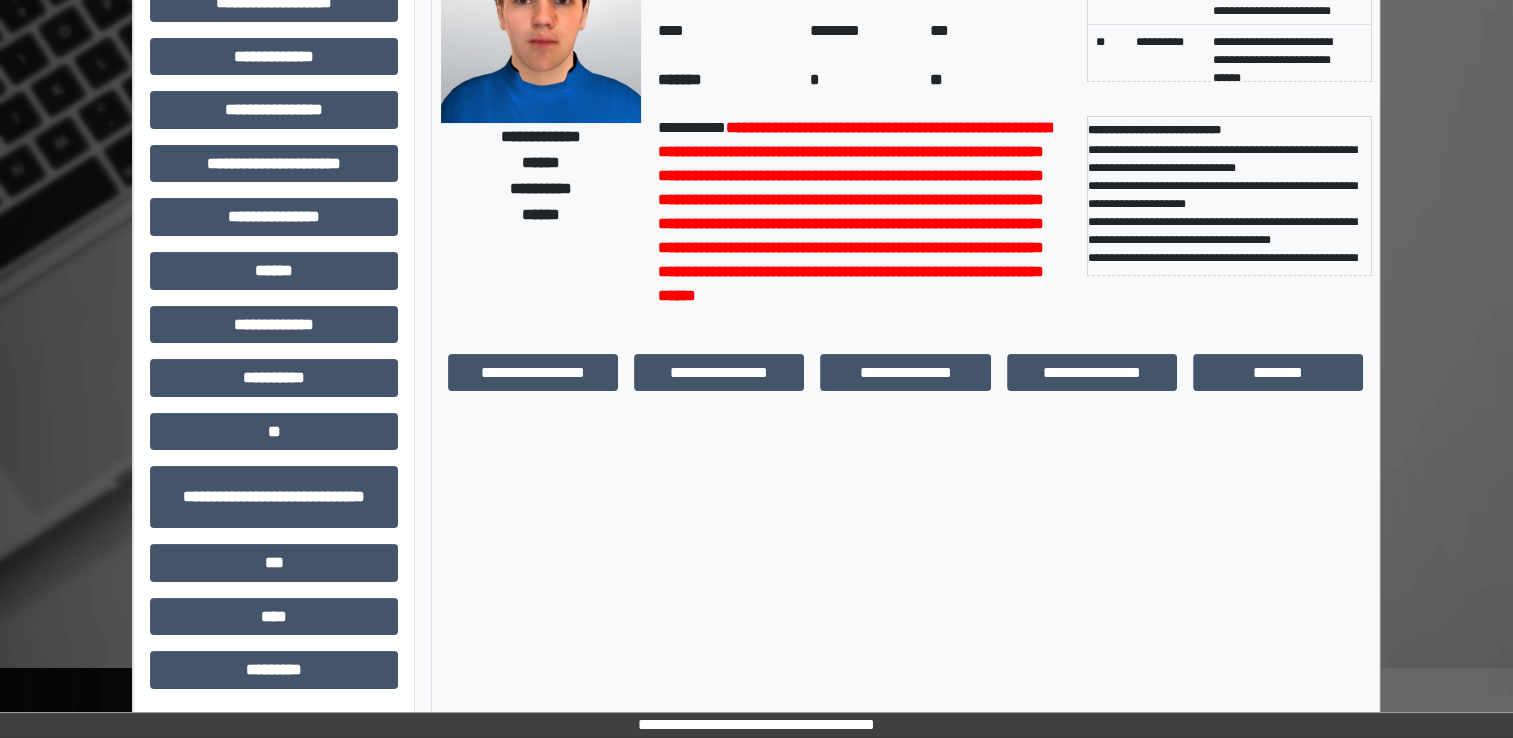 scroll, scrollTop: 0, scrollLeft: 0, axis: both 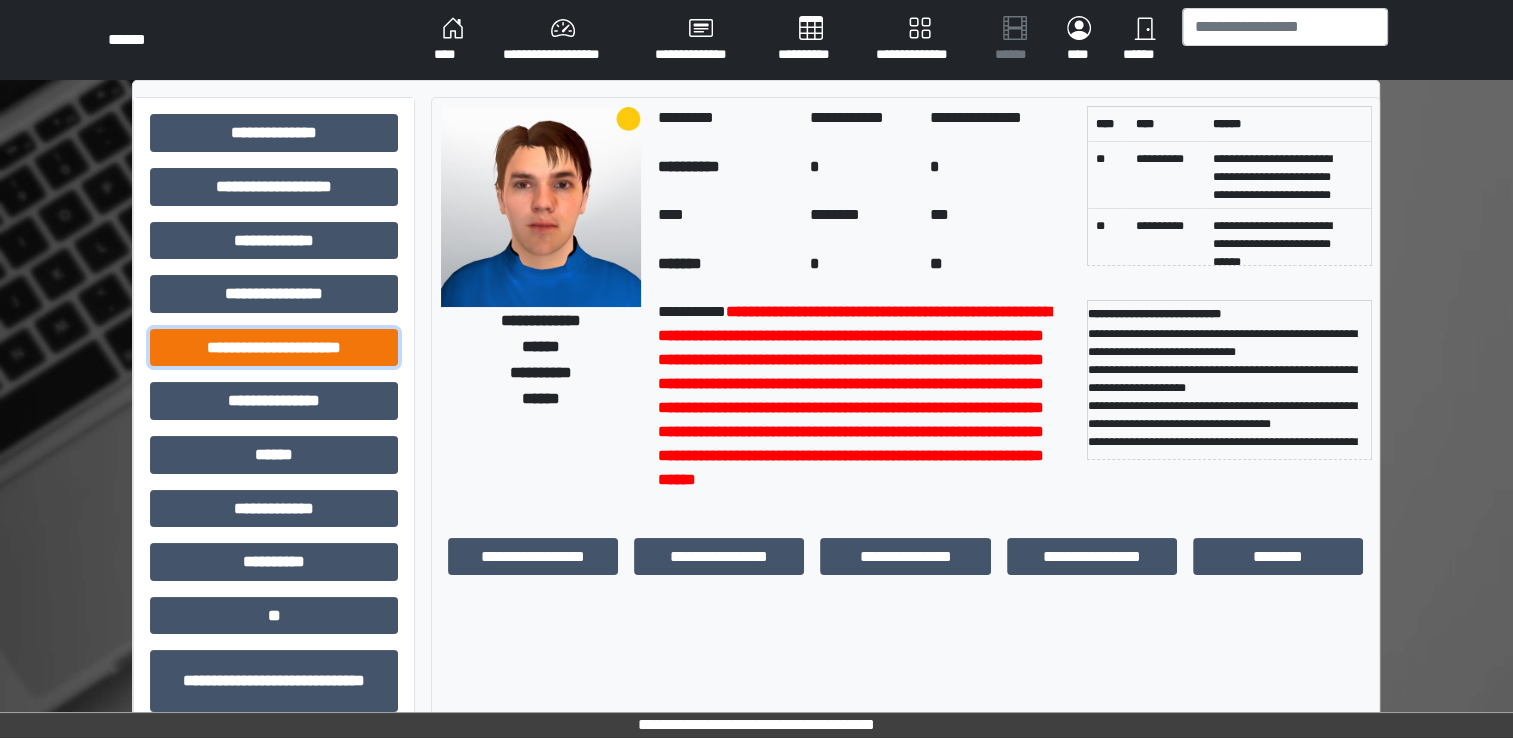 click on "**********" at bounding box center [274, 348] 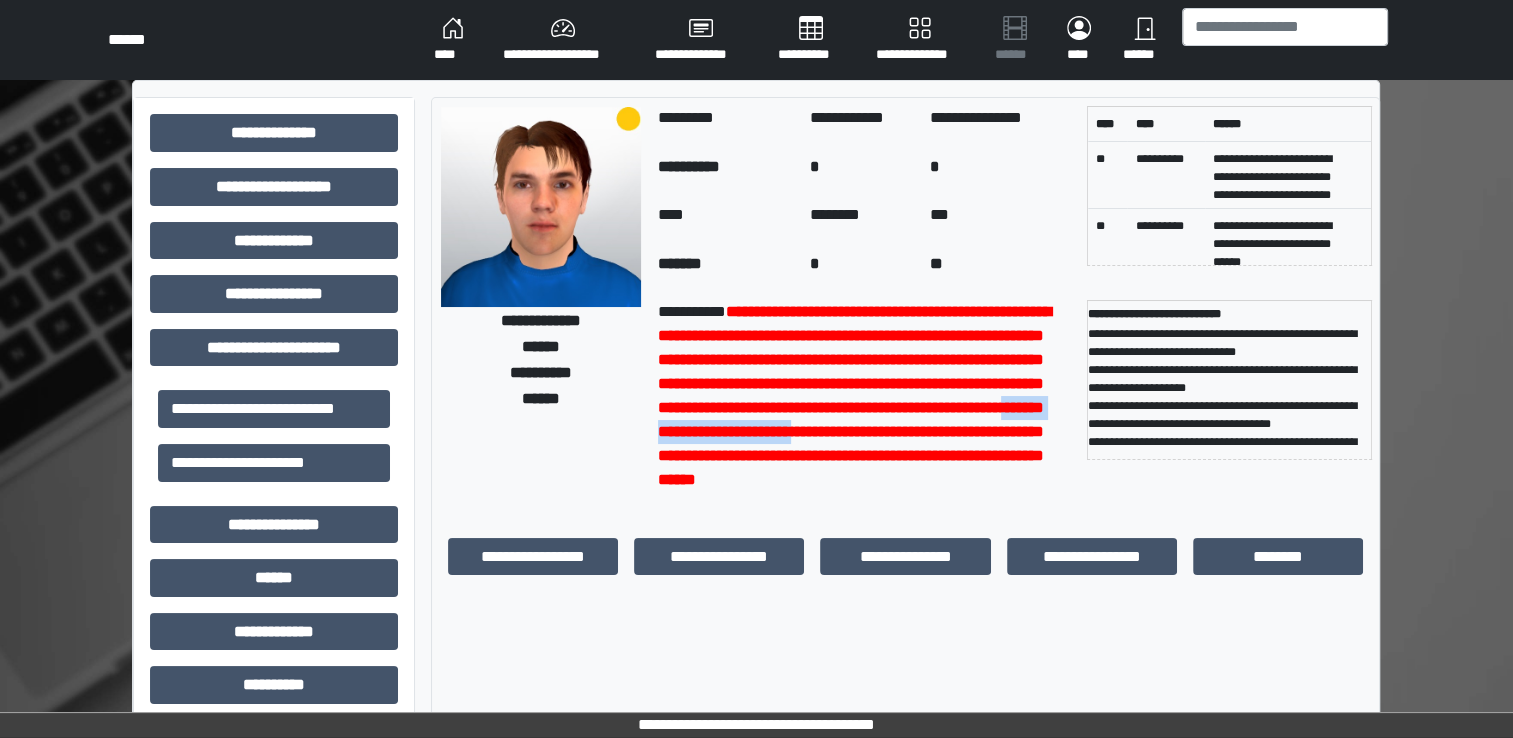 drag, startPoint x: 820, startPoint y: 462, endPoint x: 972, endPoint y: 444, distance: 153.06207 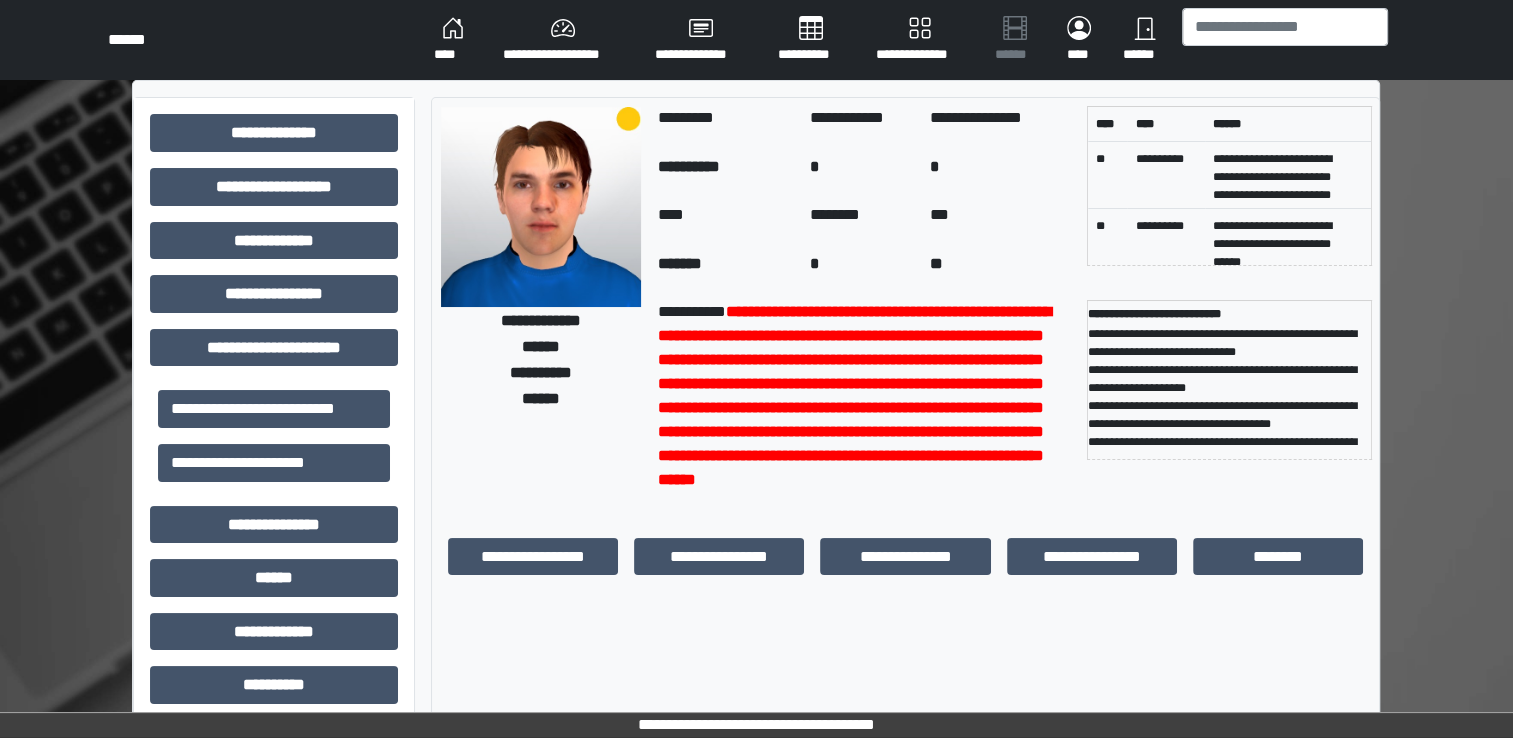 click on "**********" at bounding box center (864, 406) 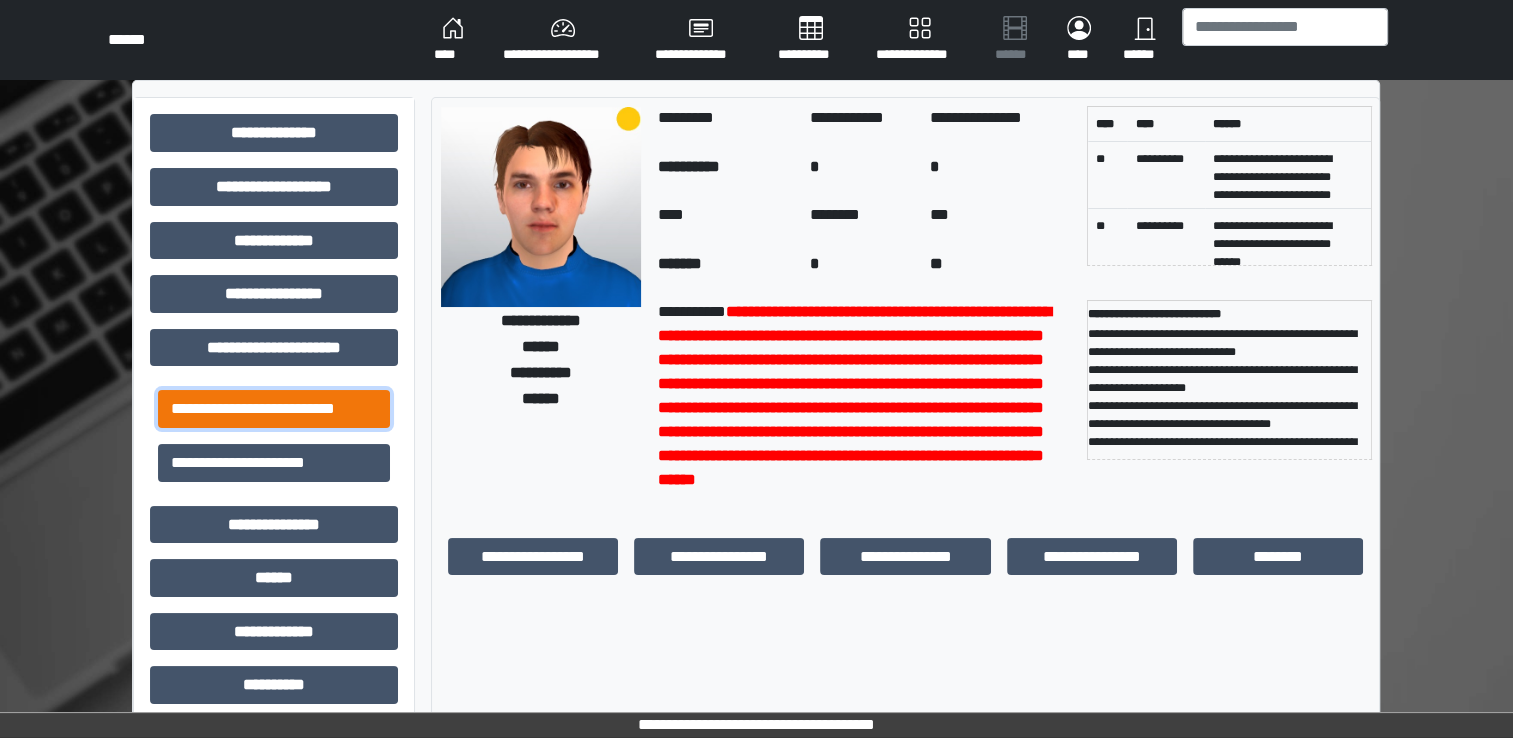 click on "**********" at bounding box center (274, 409) 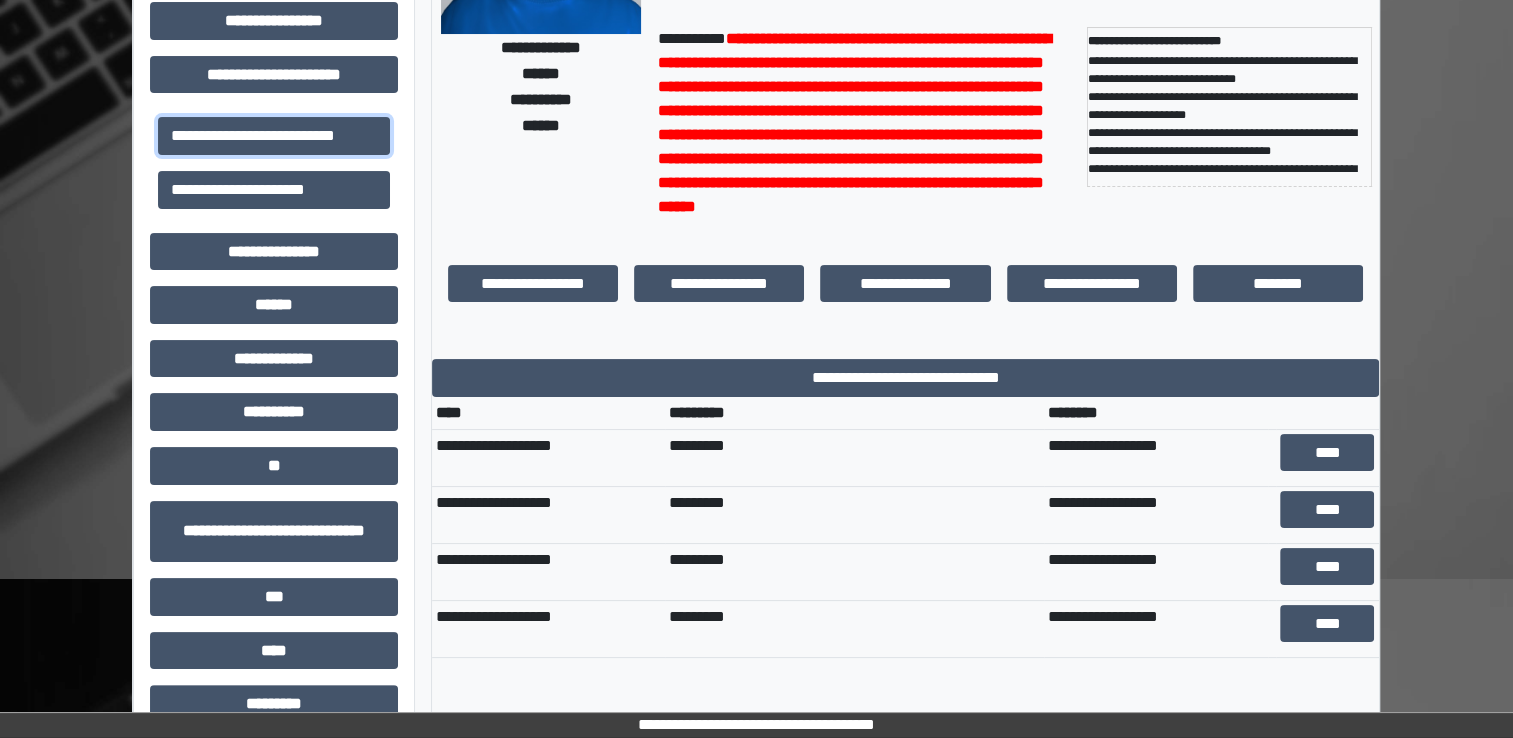 scroll, scrollTop: 268, scrollLeft: 0, axis: vertical 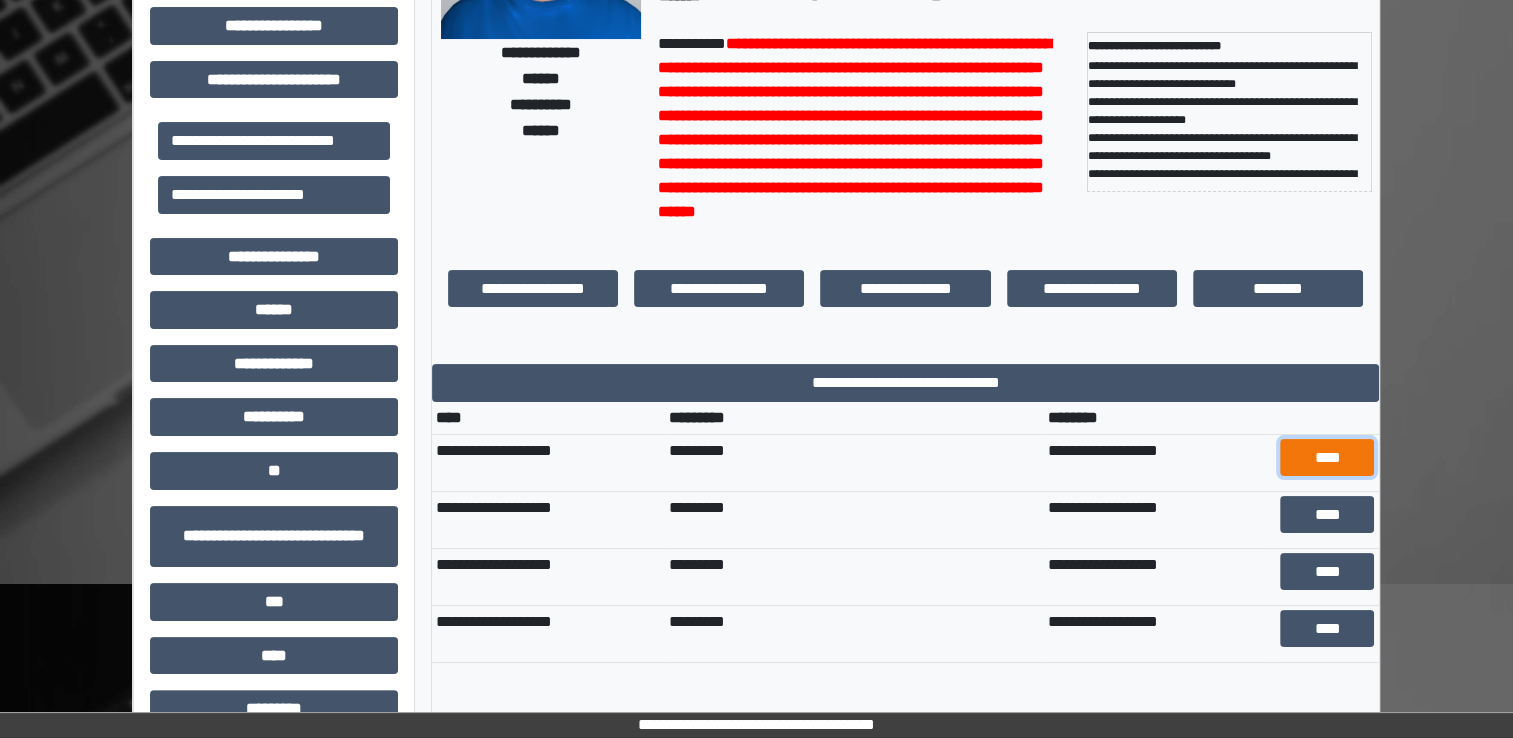click on "****" at bounding box center [1327, 458] 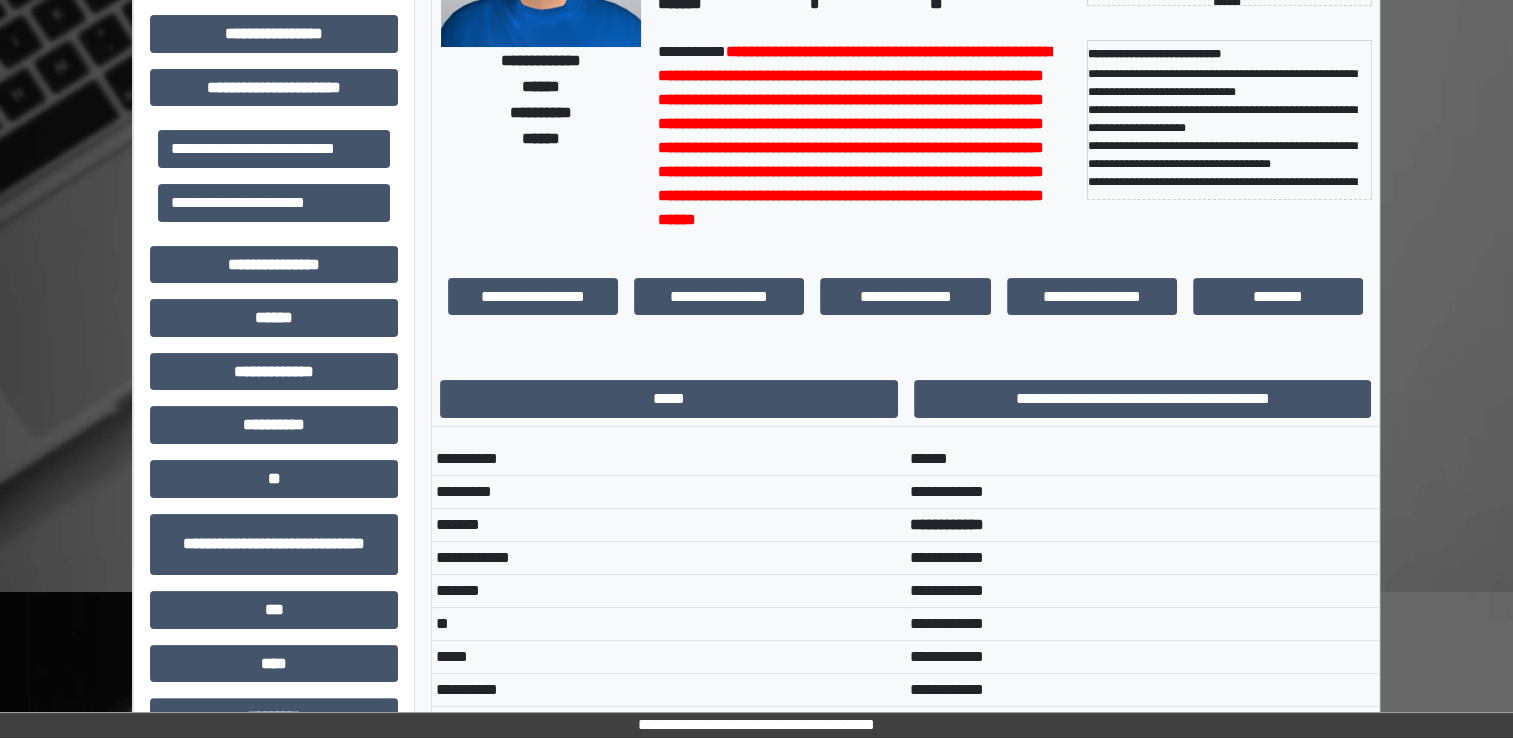 scroll, scrollTop: 258, scrollLeft: 0, axis: vertical 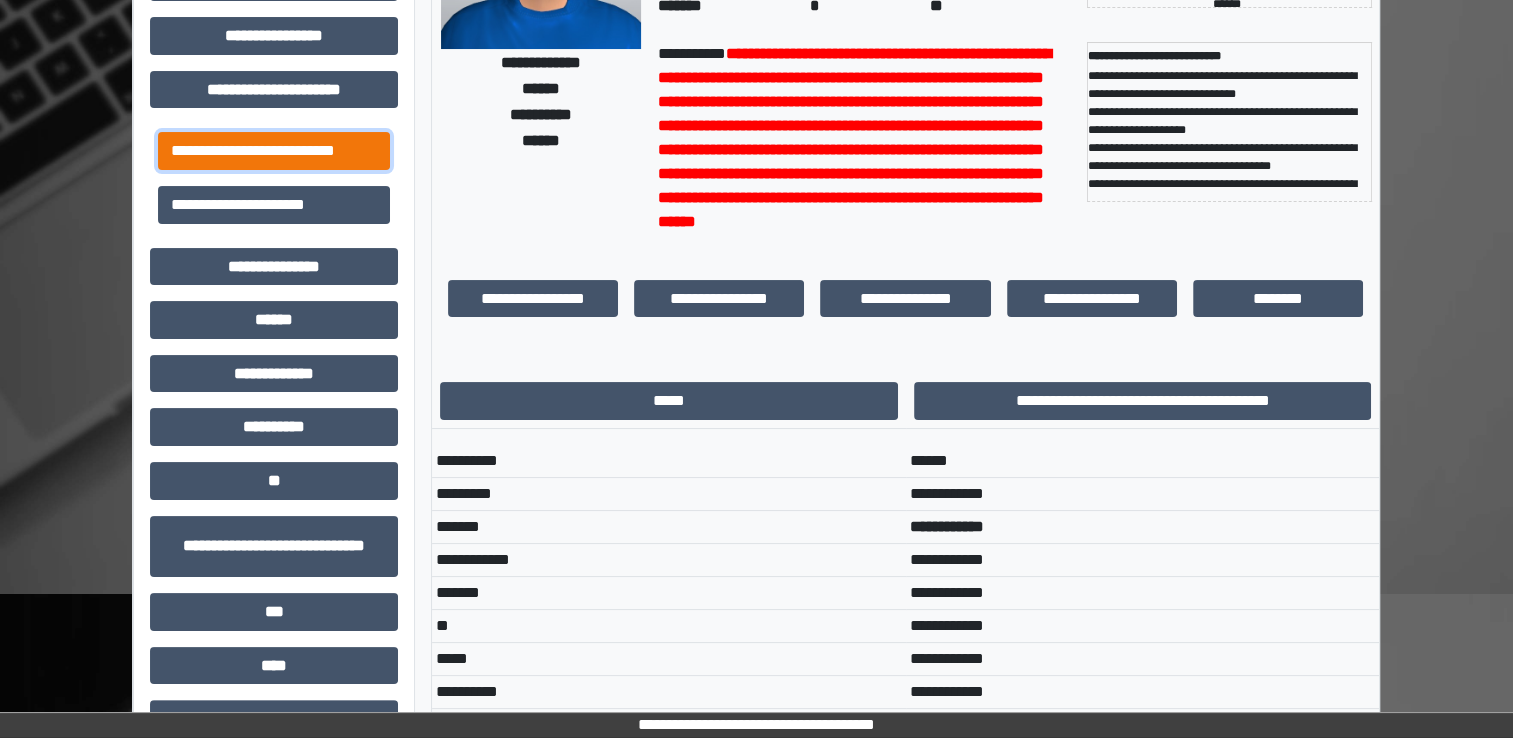 click on "**********" at bounding box center (274, 151) 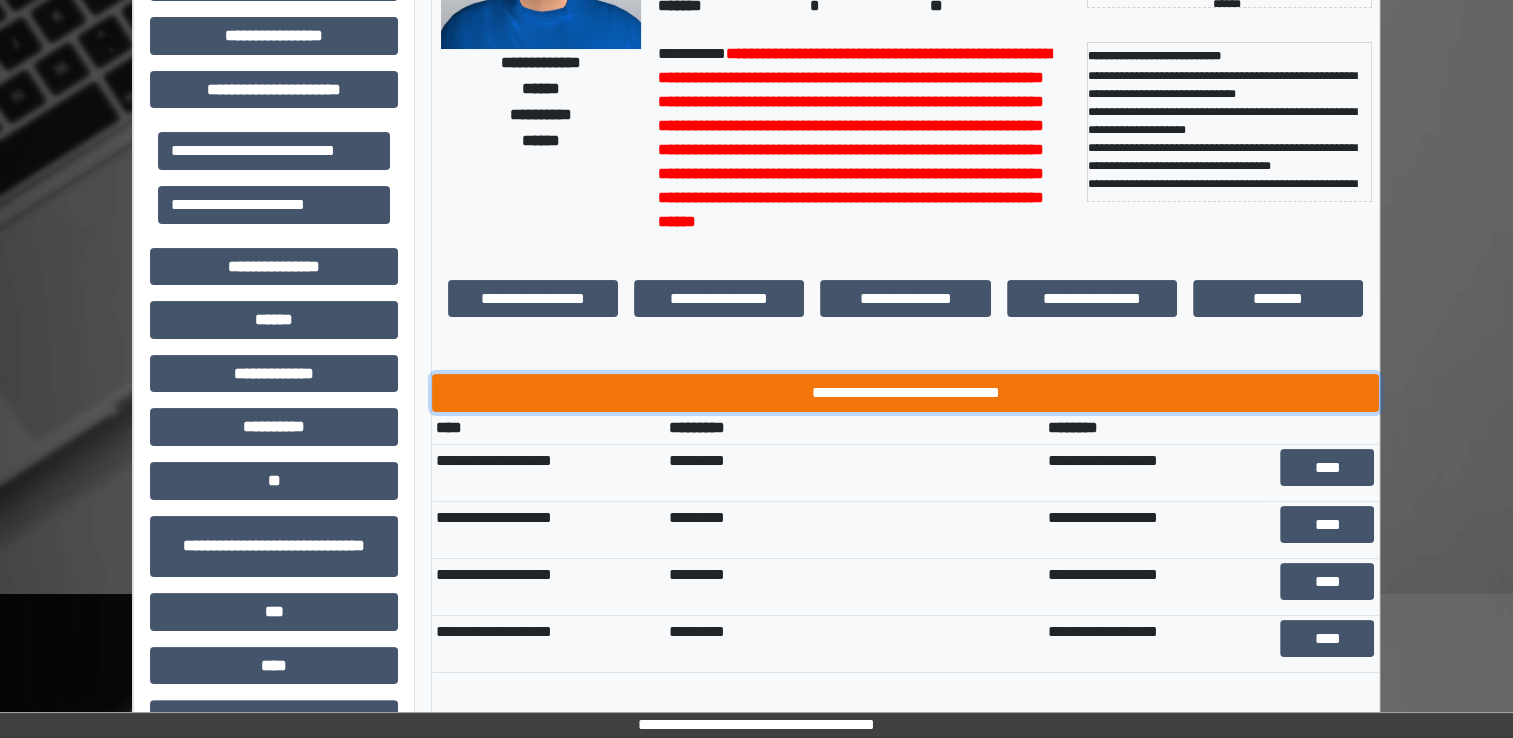 click on "**********" at bounding box center [905, 393] 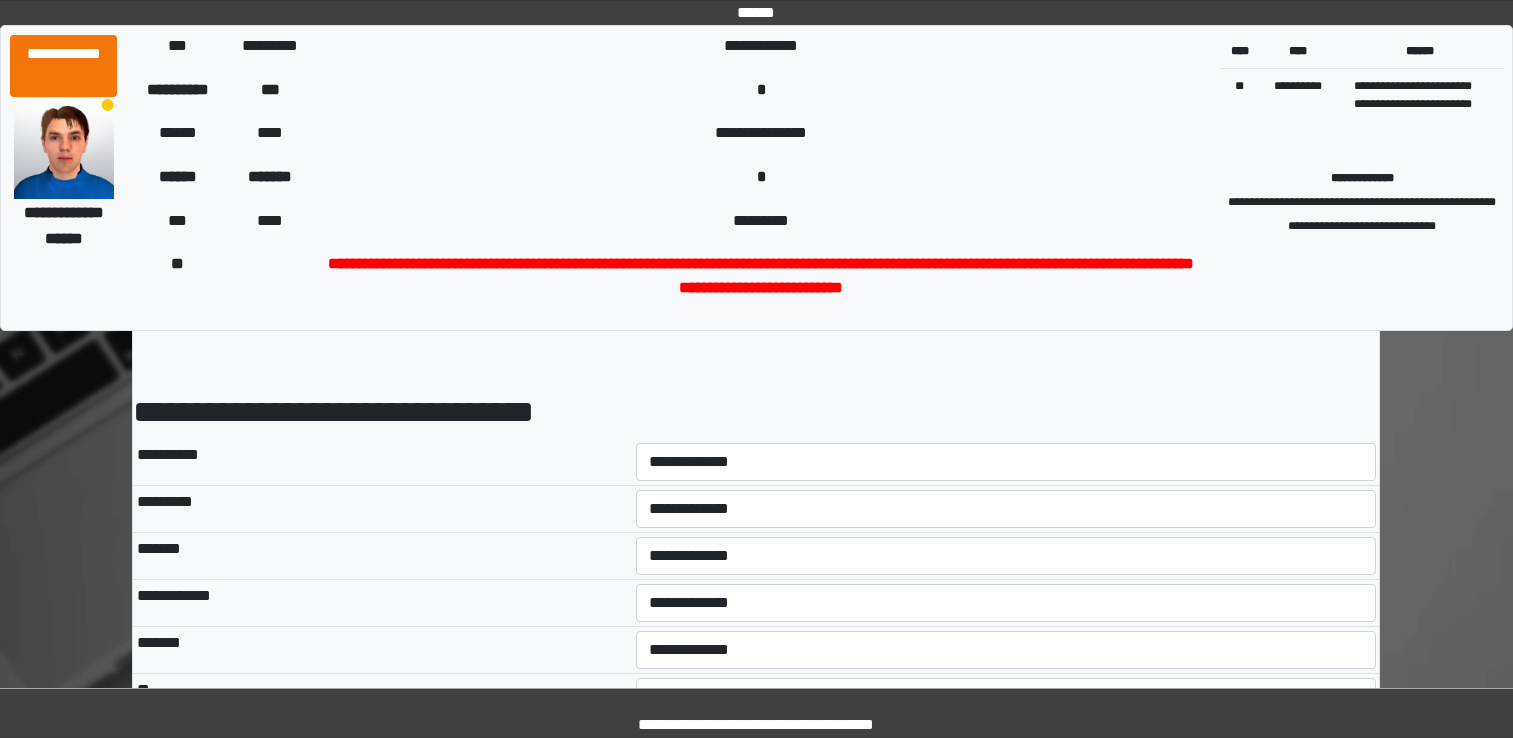 scroll, scrollTop: 0, scrollLeft: 0, axis: both 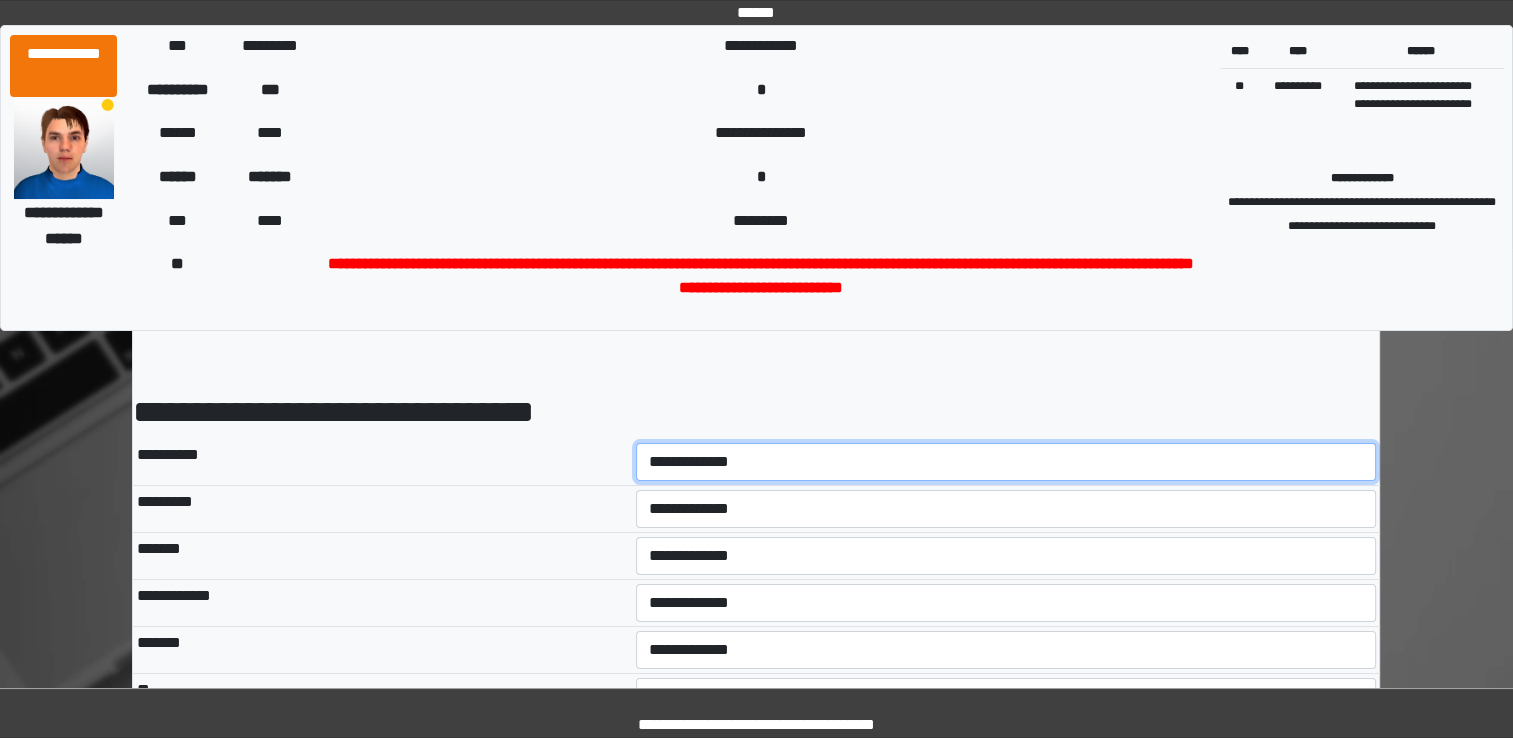 click on "**********" at bounding box center [1006, 462] 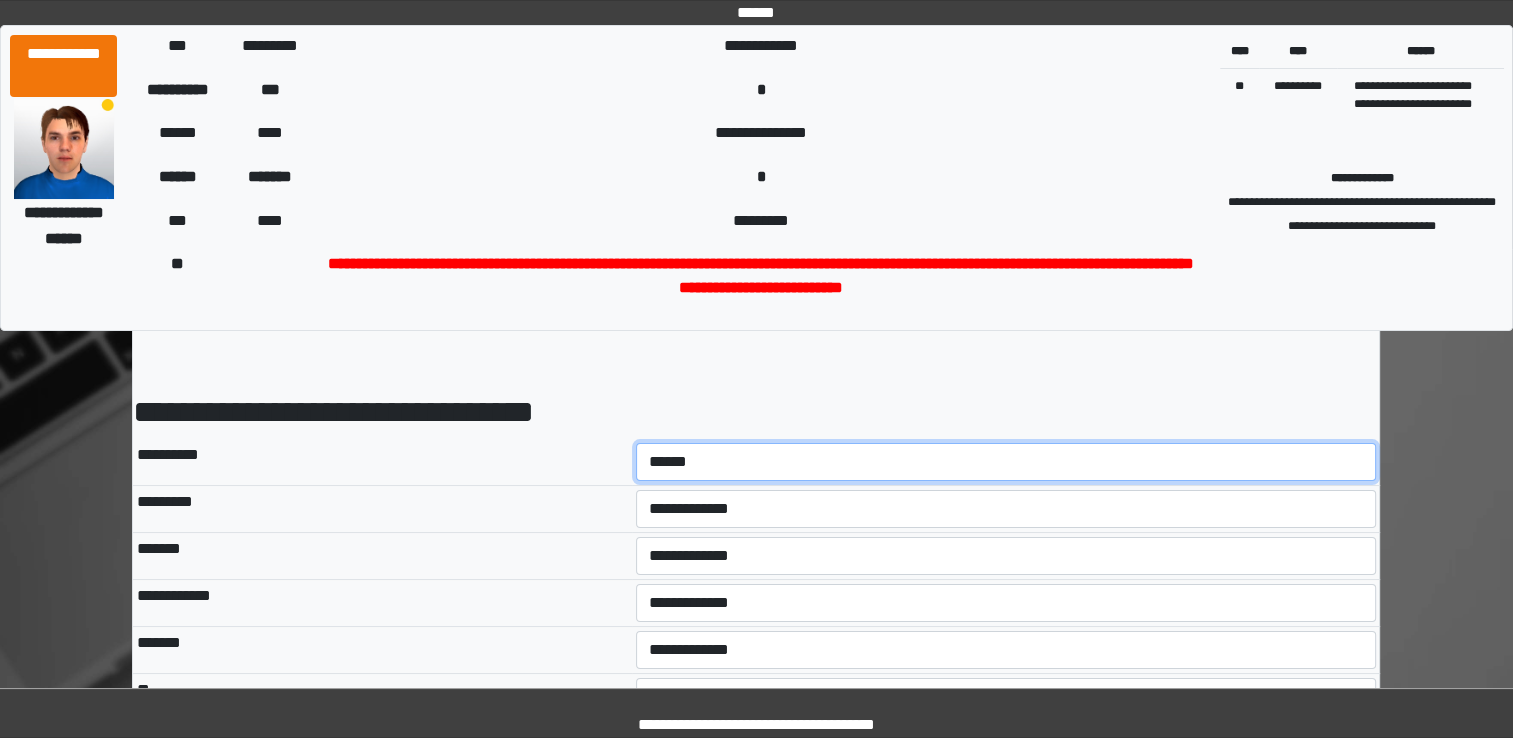 click on "**********" at bounding box center [1006, 462] 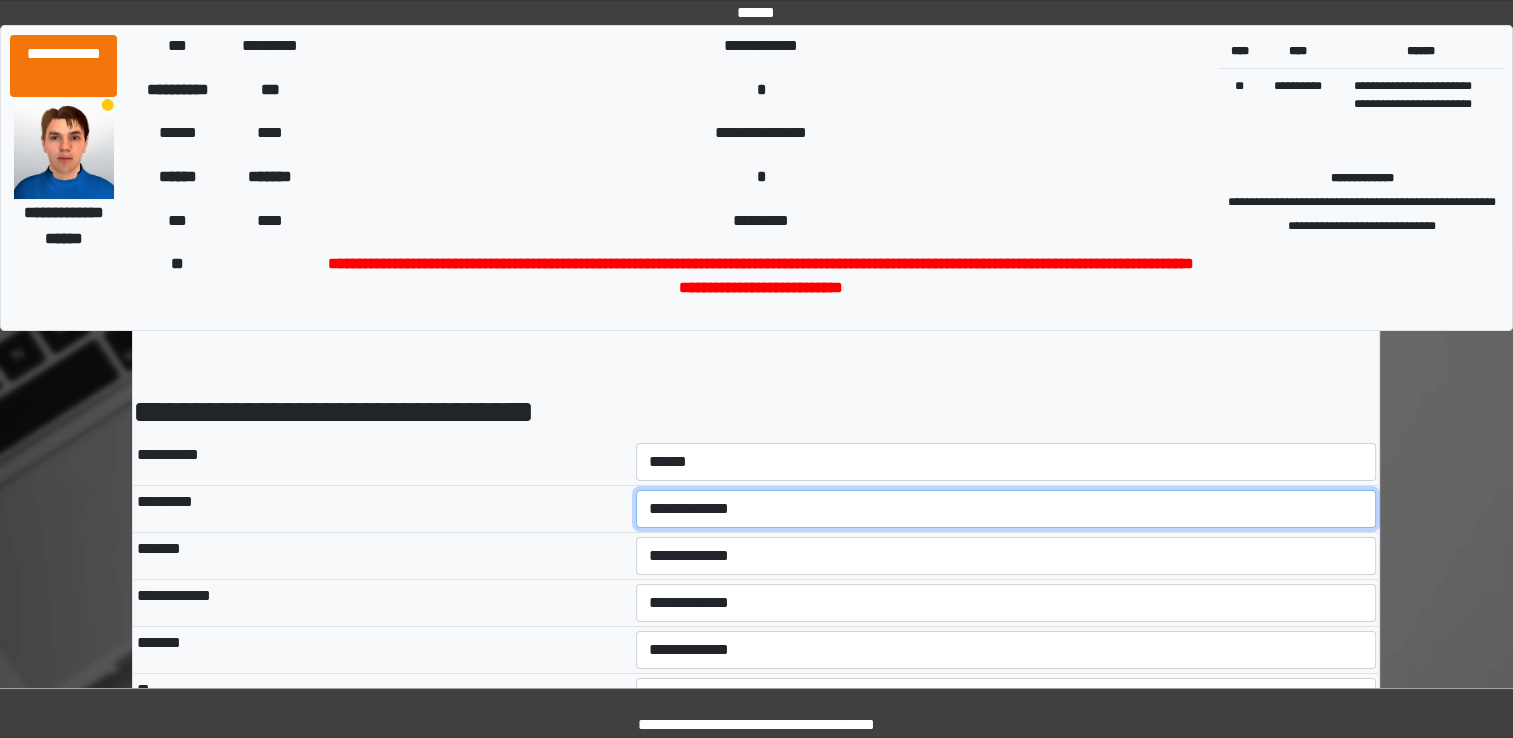 click on "**********" at bounding box center (1006, 509) 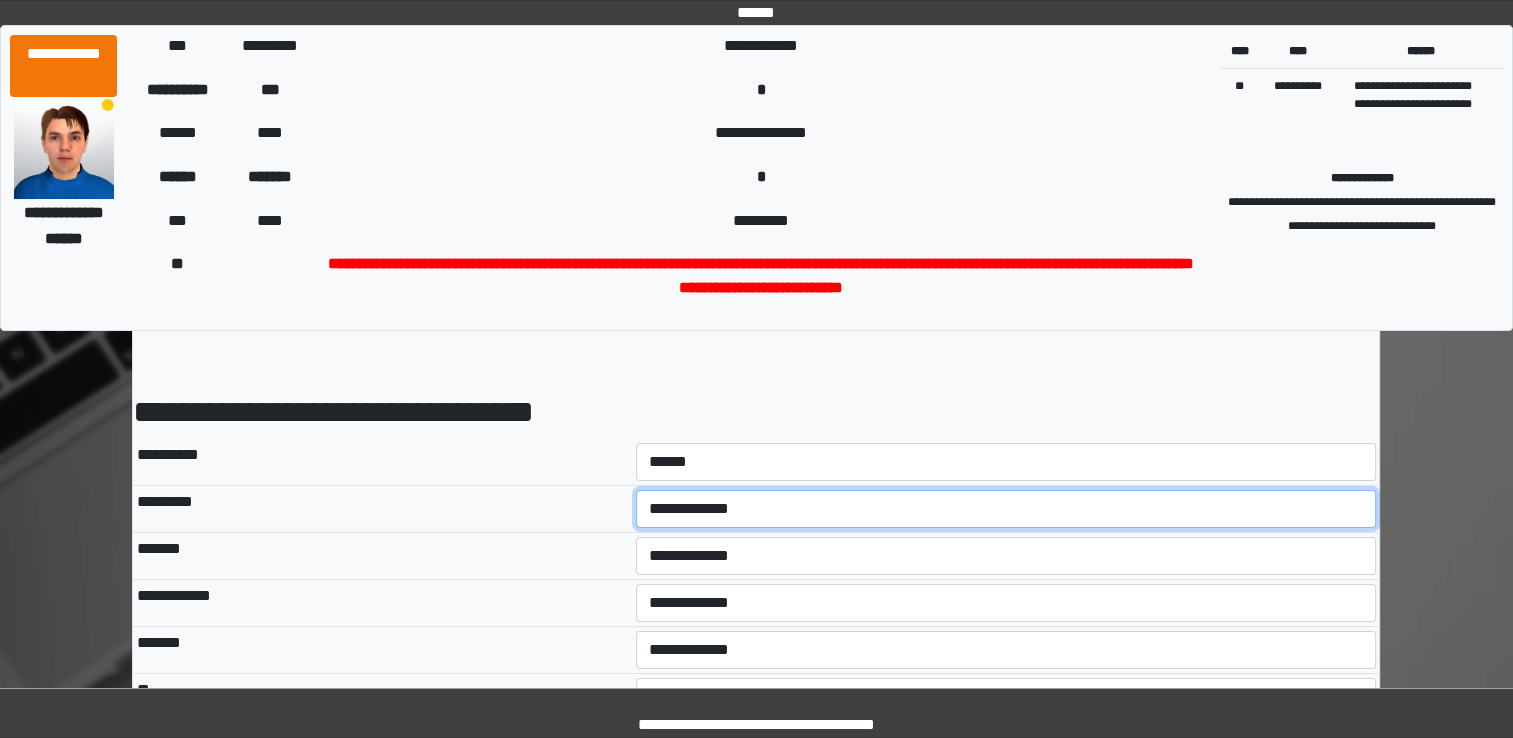 select on "***" 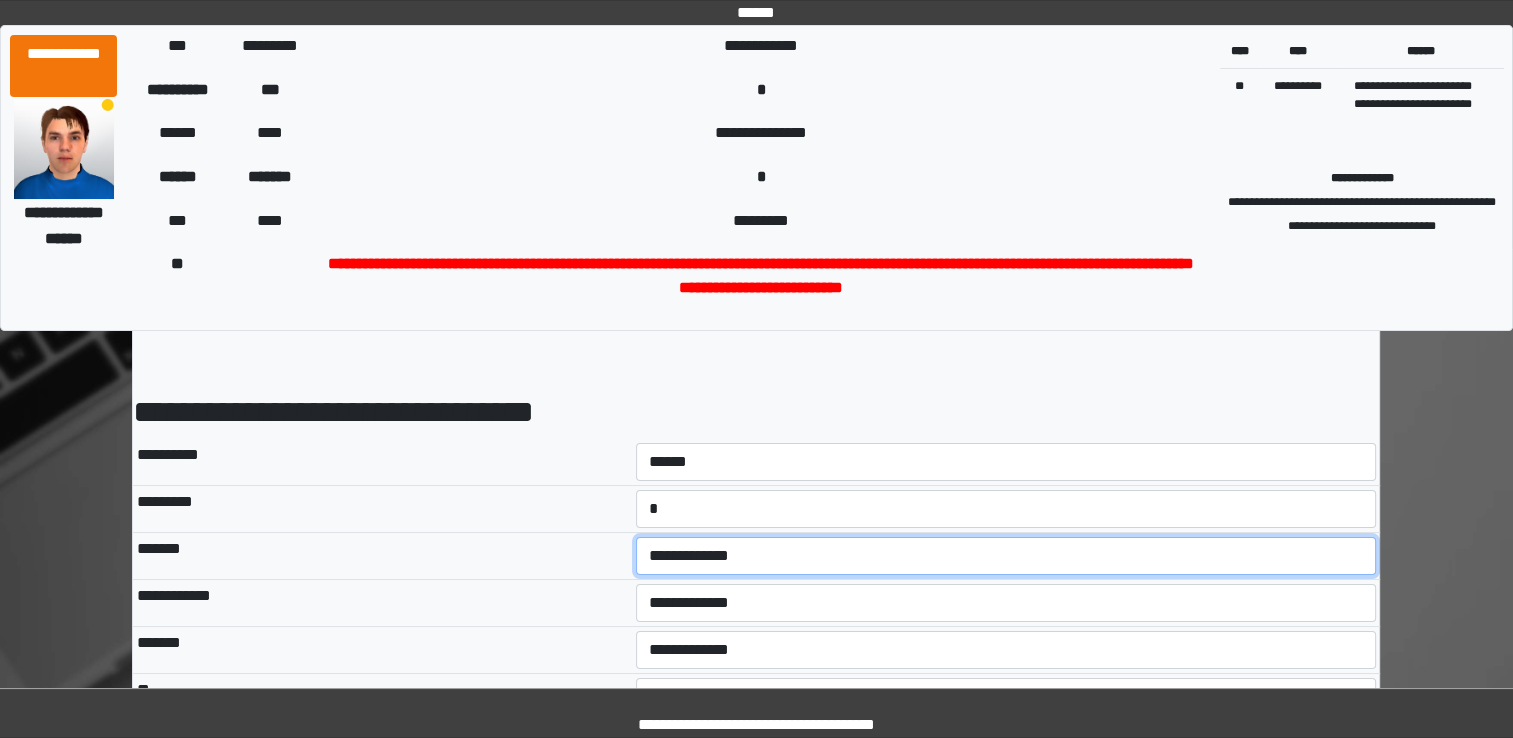 click on "**********" at bounding box center [1006, 556] 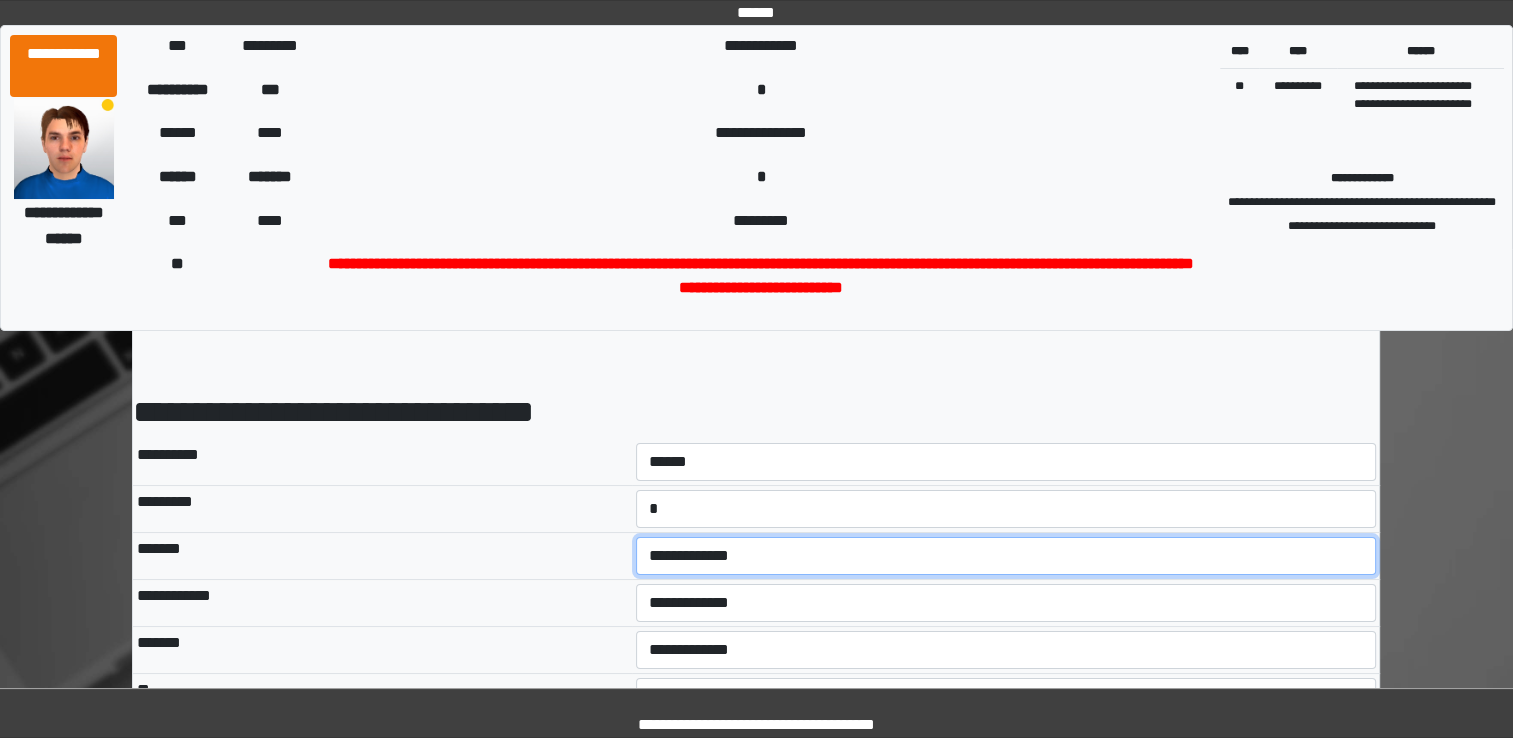 select on "*" 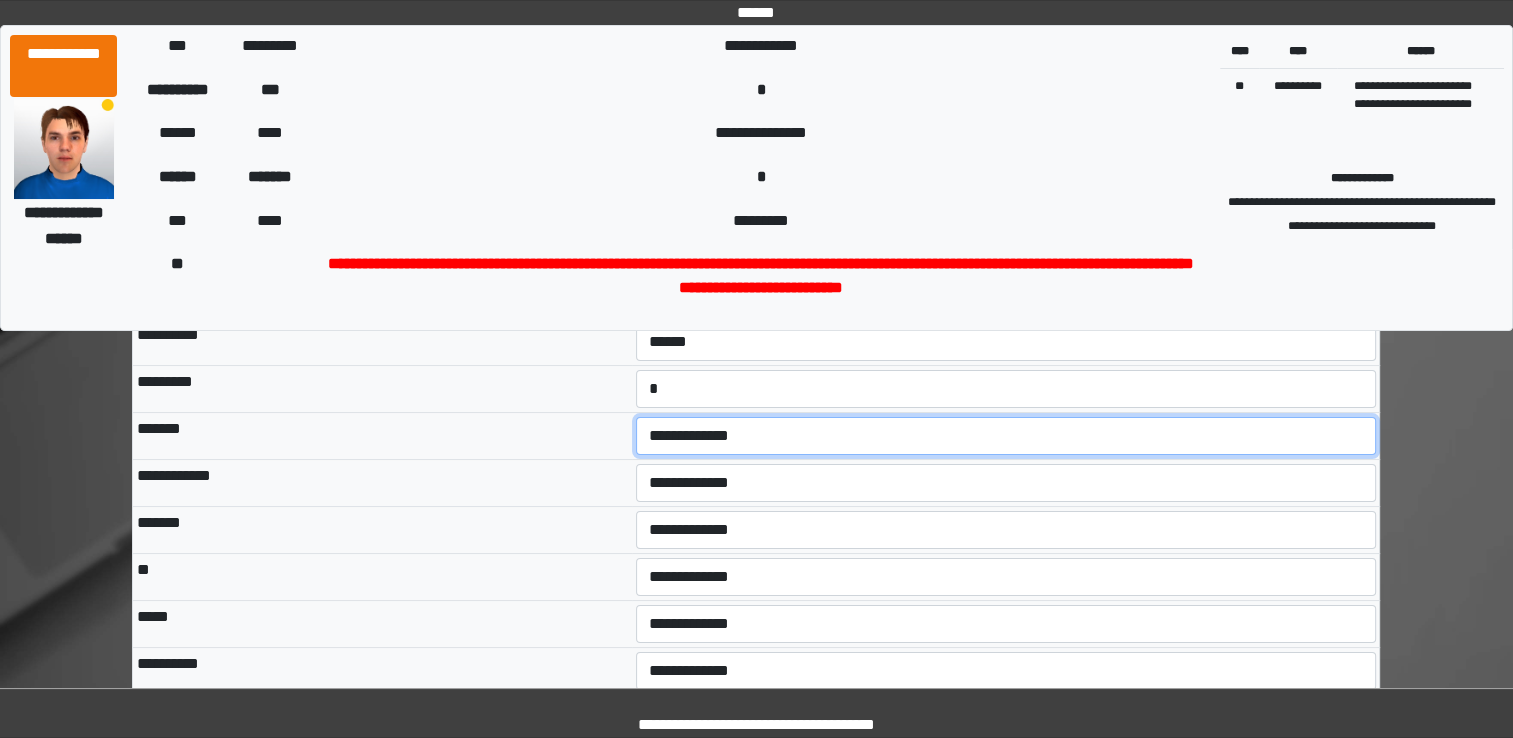 scroll, scrollTop: 73, scrollLeft: 0, axis: vertical 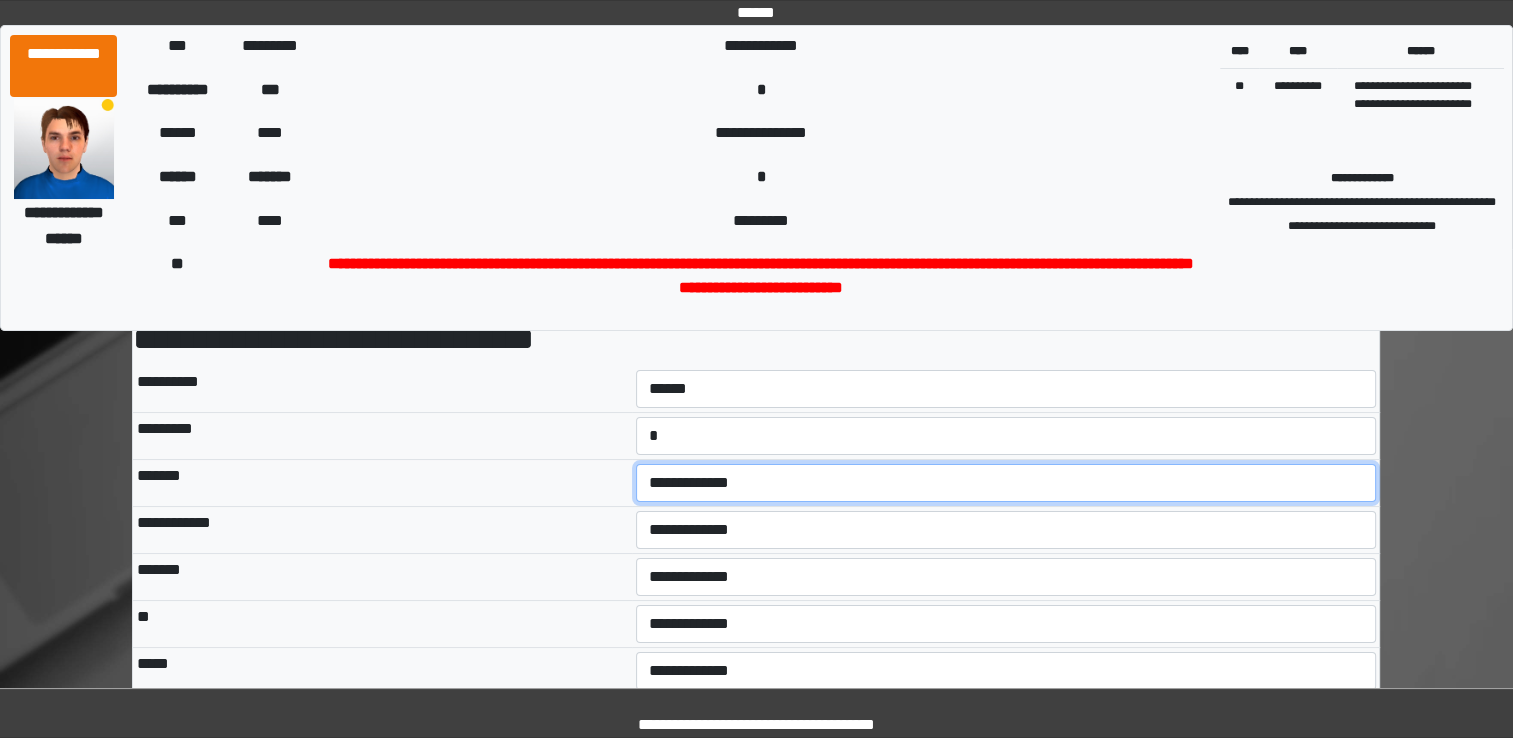click on "**********" at bounding box center (1006, 483) 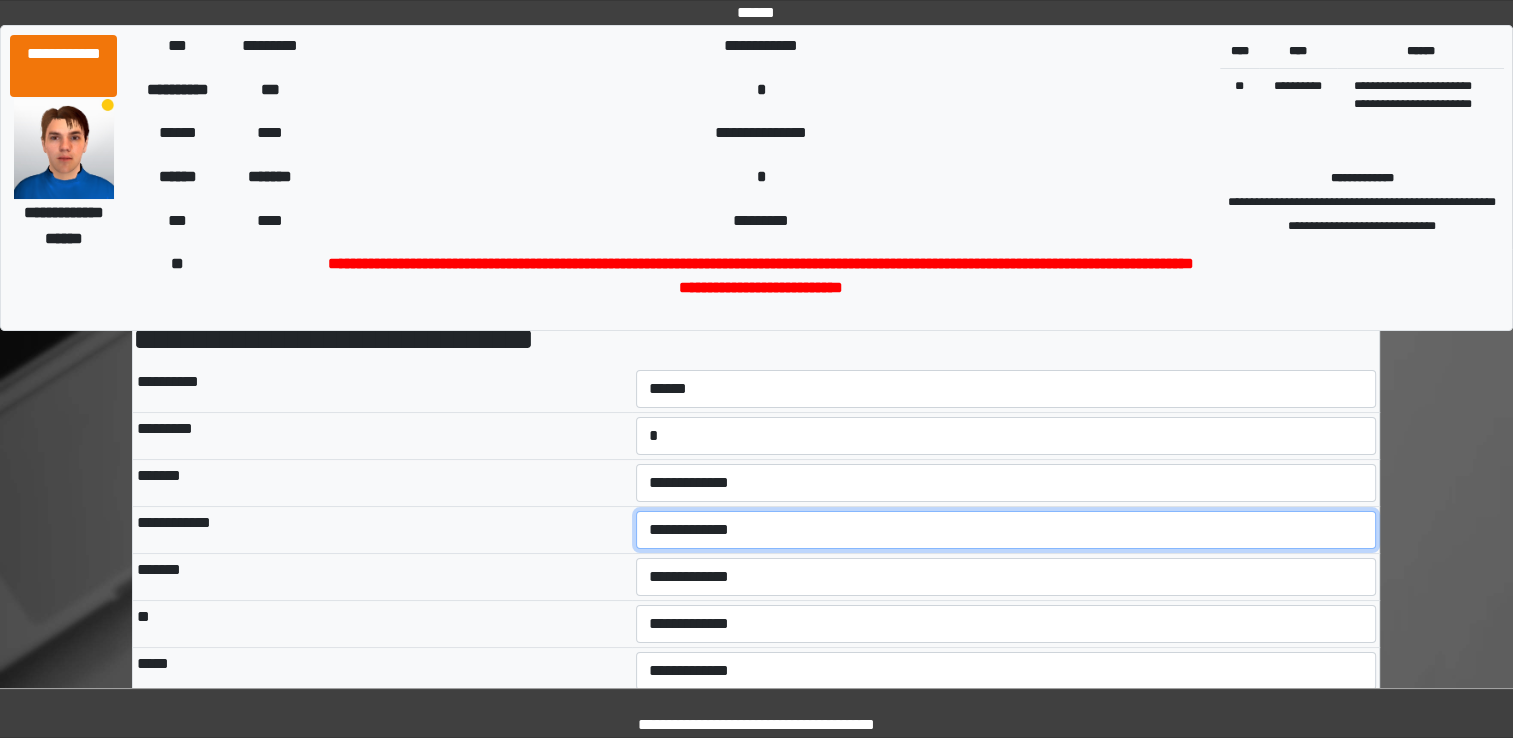 click on "**********" at bounding box center [1006, 530] 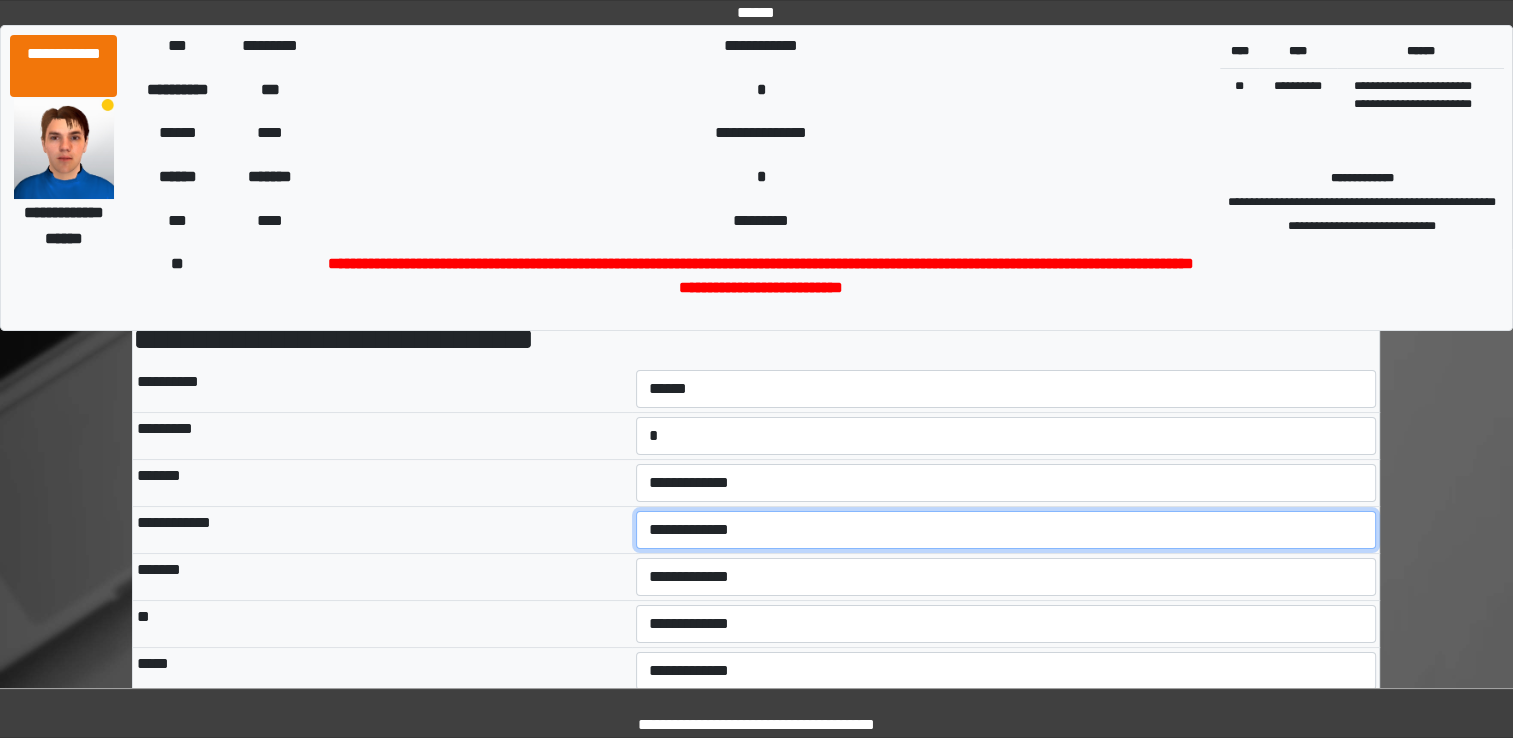 select on "***" 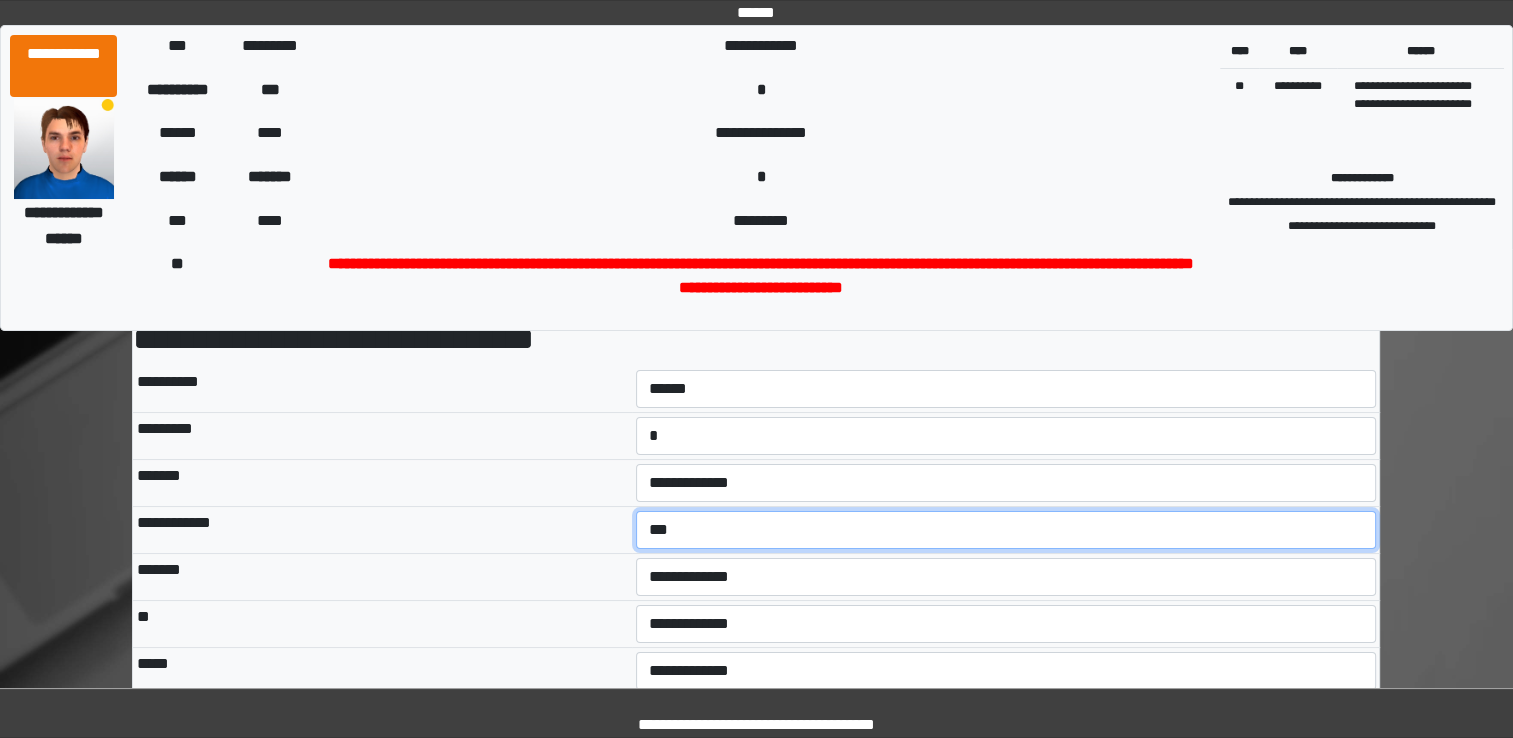 click on "**********" at bounding box center [1006, 530] 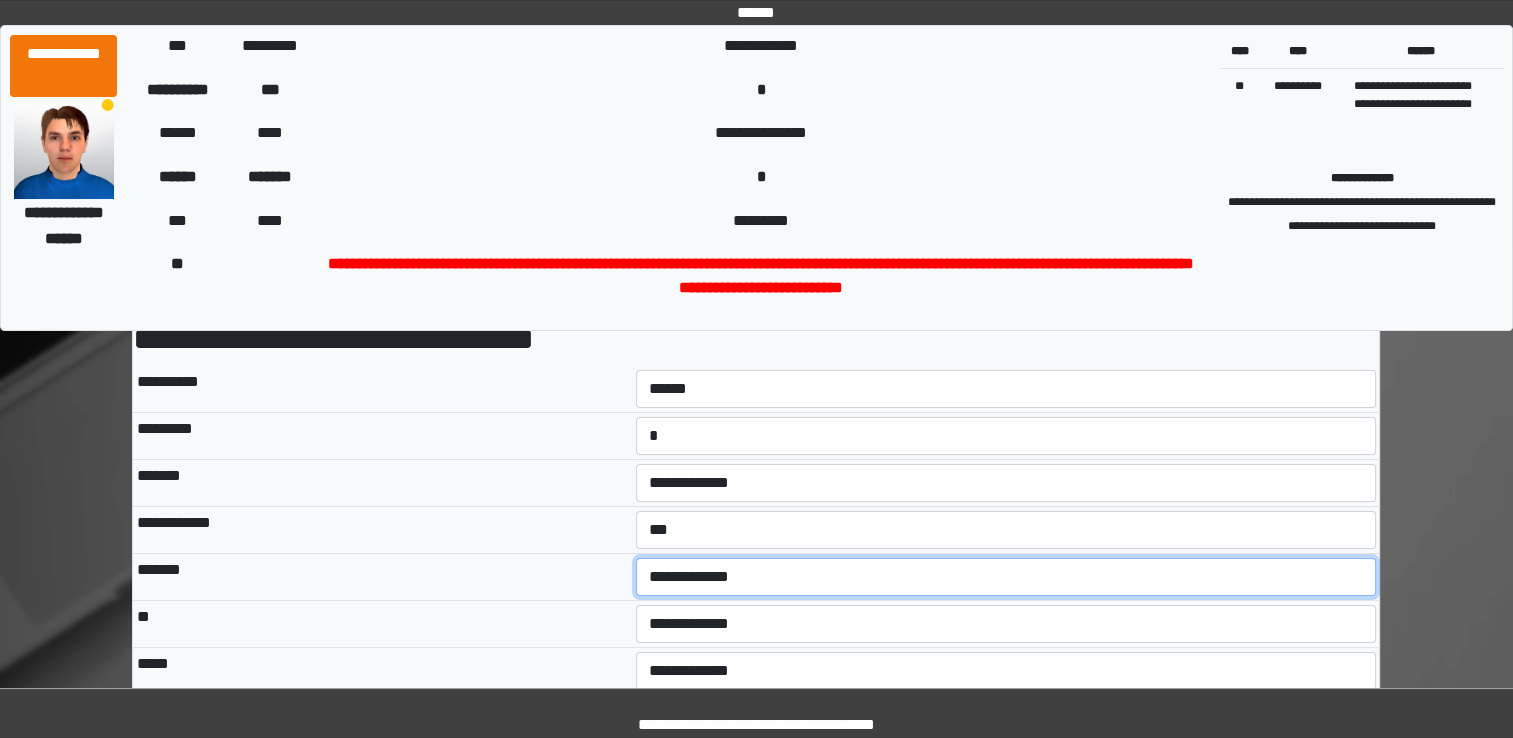 click on "**********" at bounding box center (1006, 577) 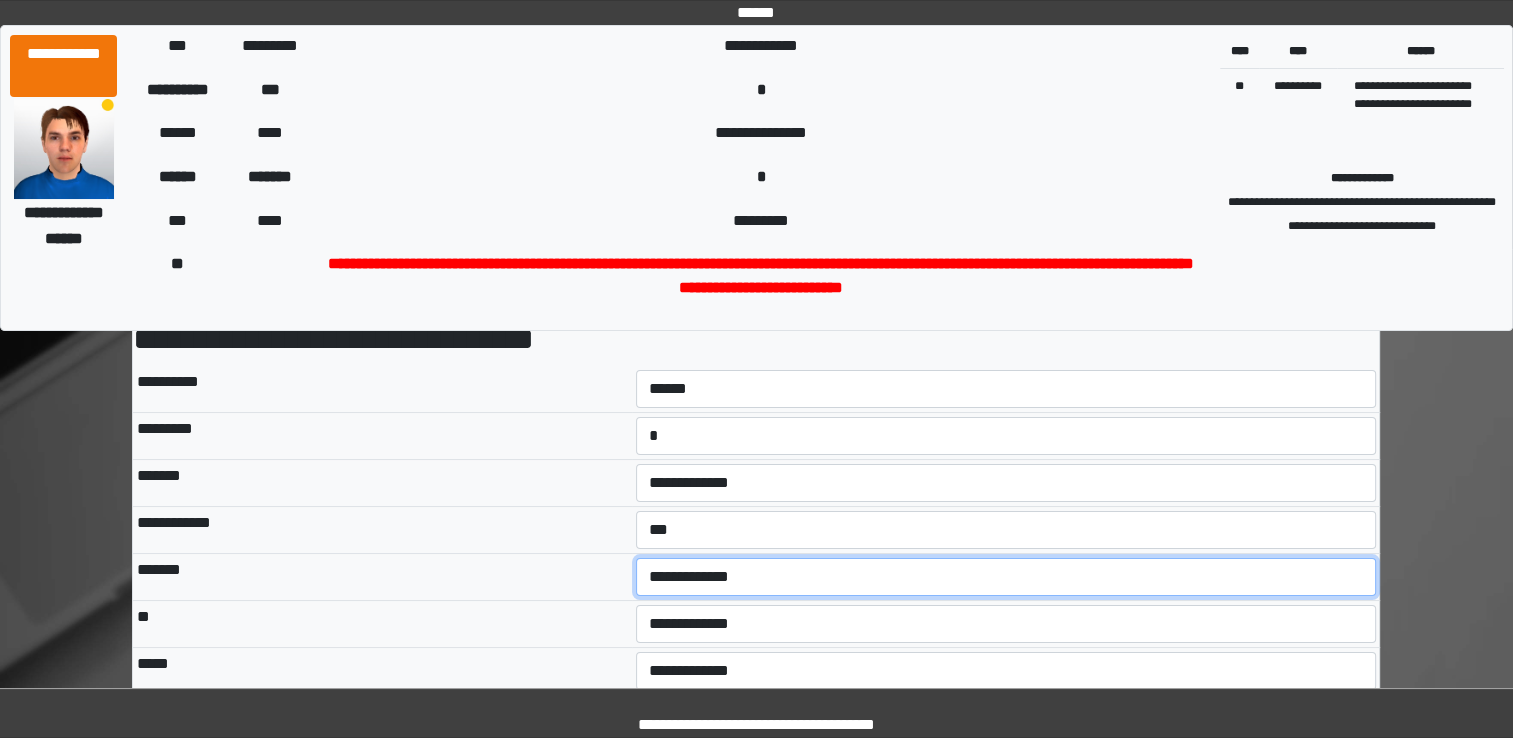 select on "***" 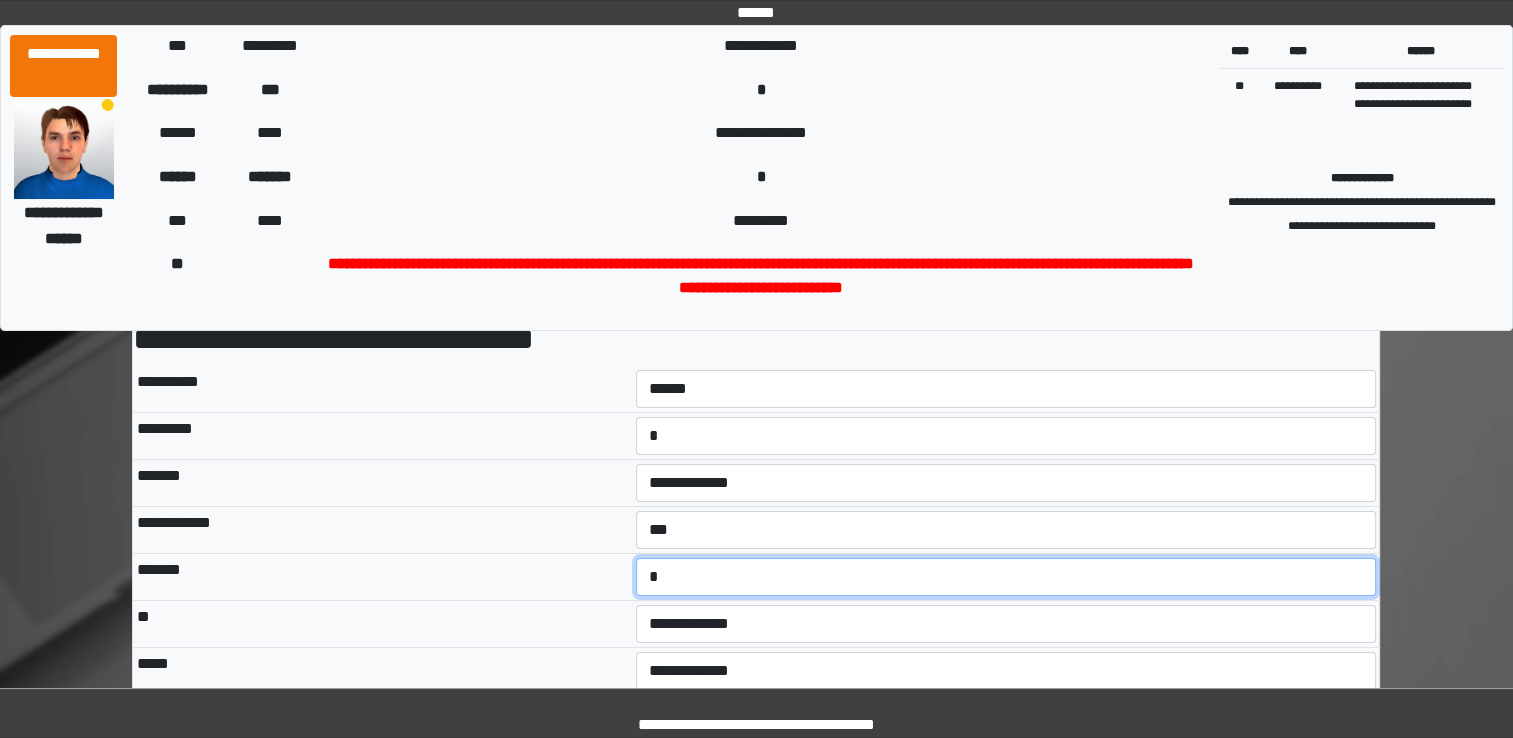 click on "**********" at bounding box center (1006, 577) 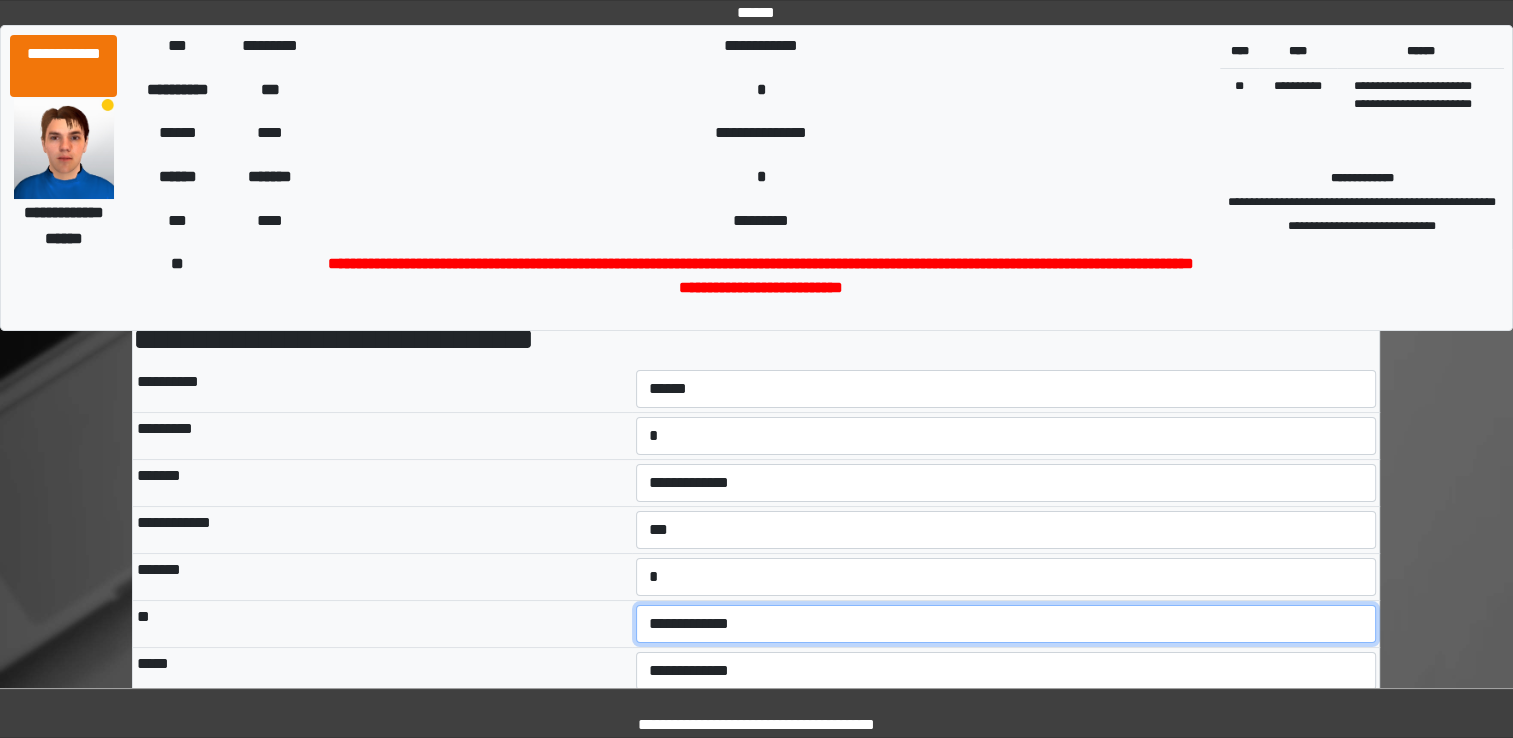 click on "**********" at bounding box center (1006, 624) 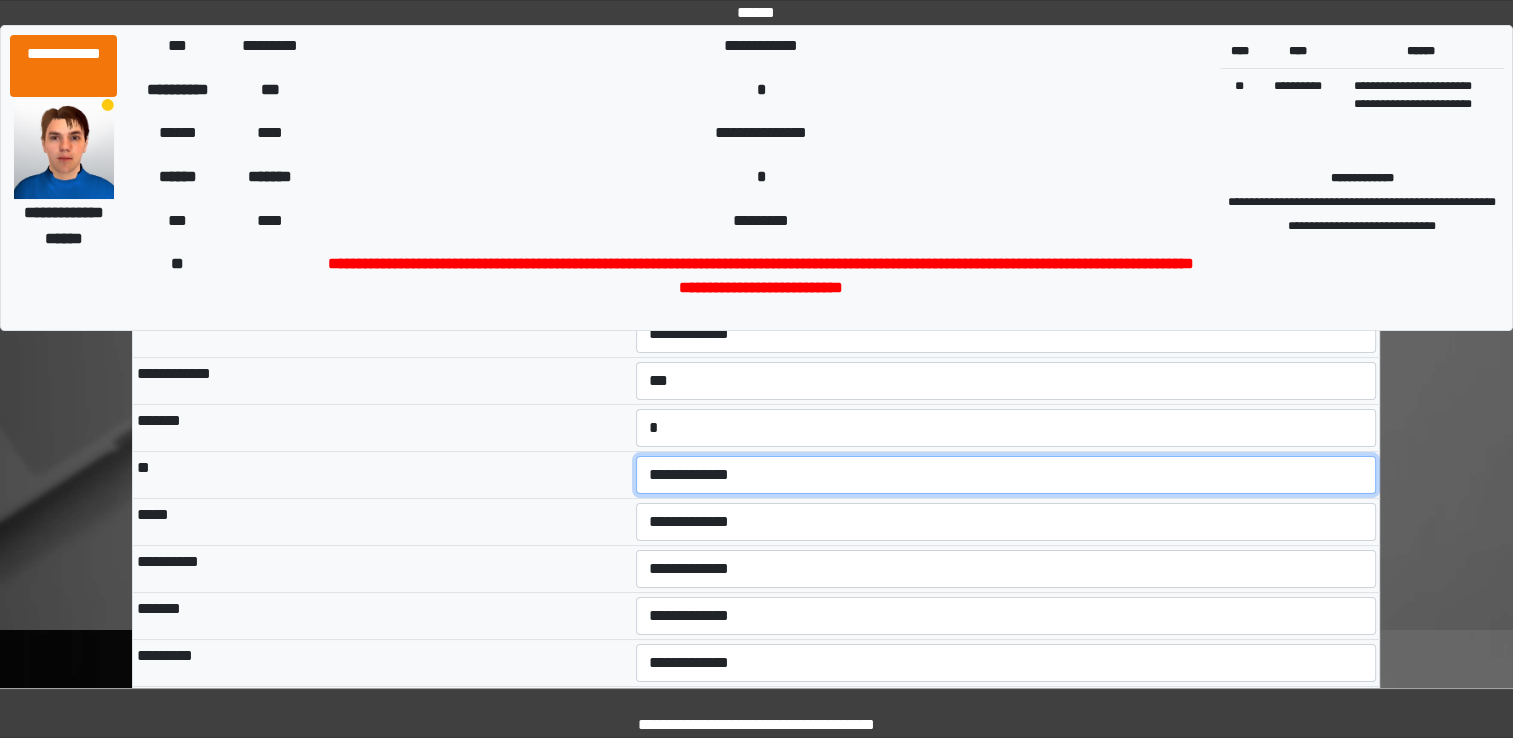 scroll, scrollTop: 237, scrollLeft: 0, axis: vertical 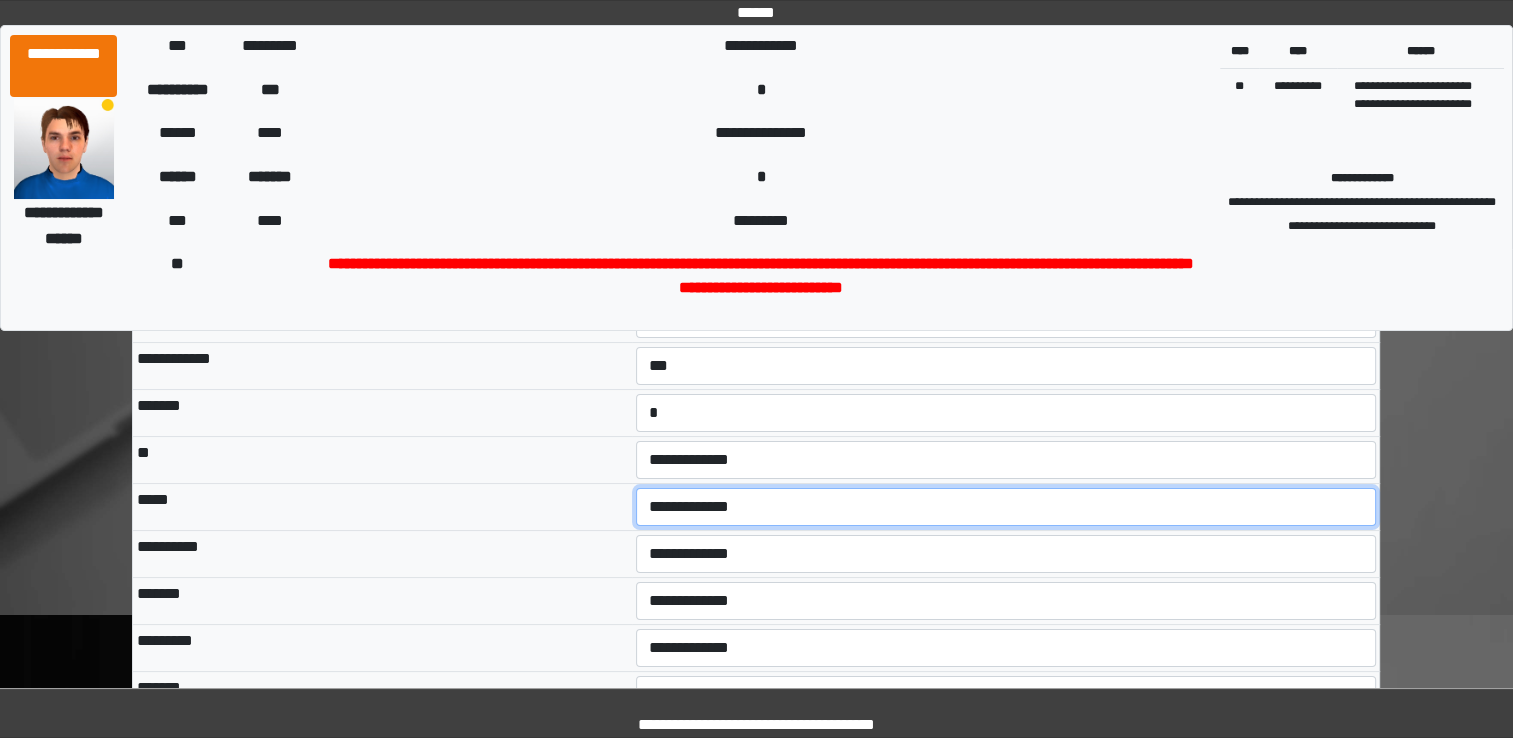 click on "**********" at bounding box center [1006, 507] 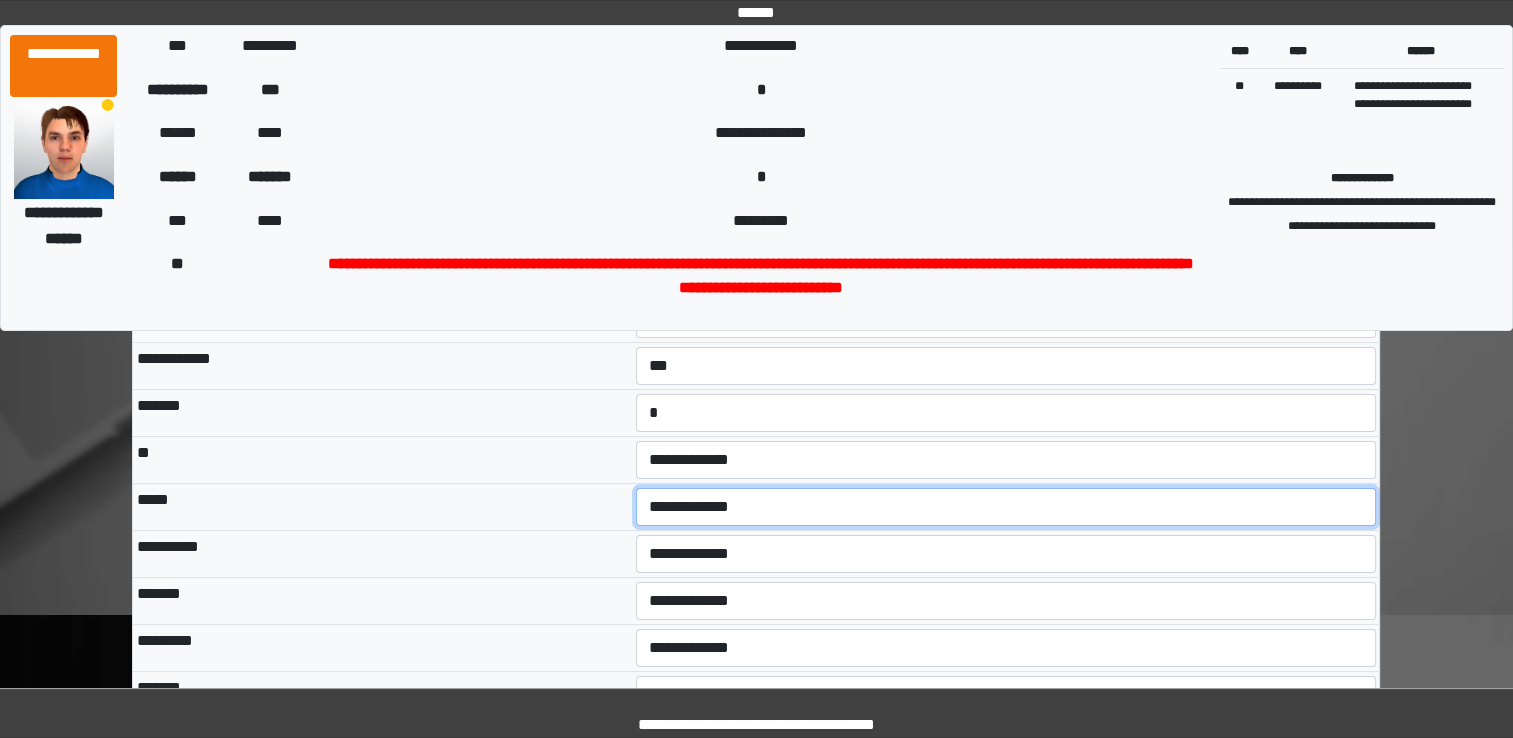 select on "***" 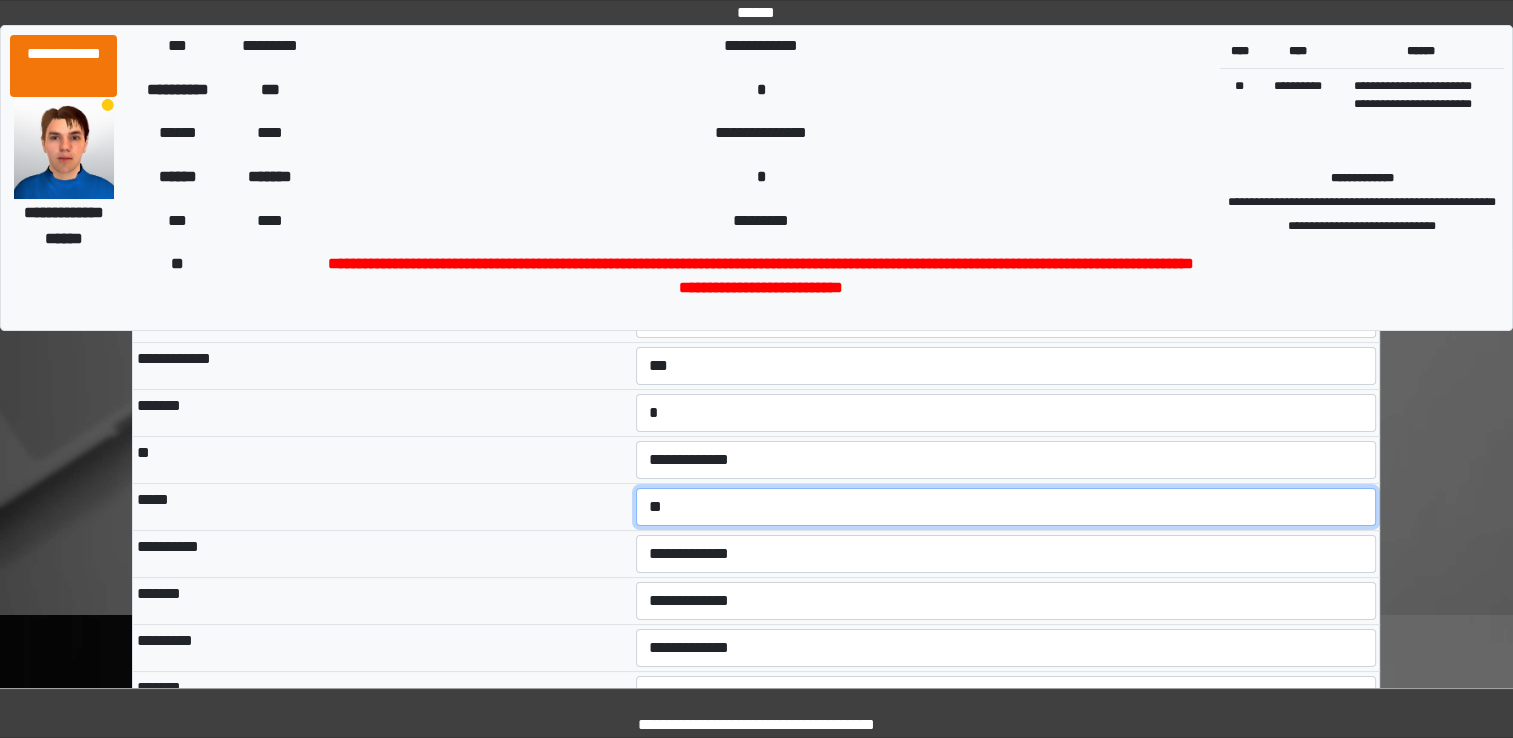click on "**********" at bounding box center (1006, 507) 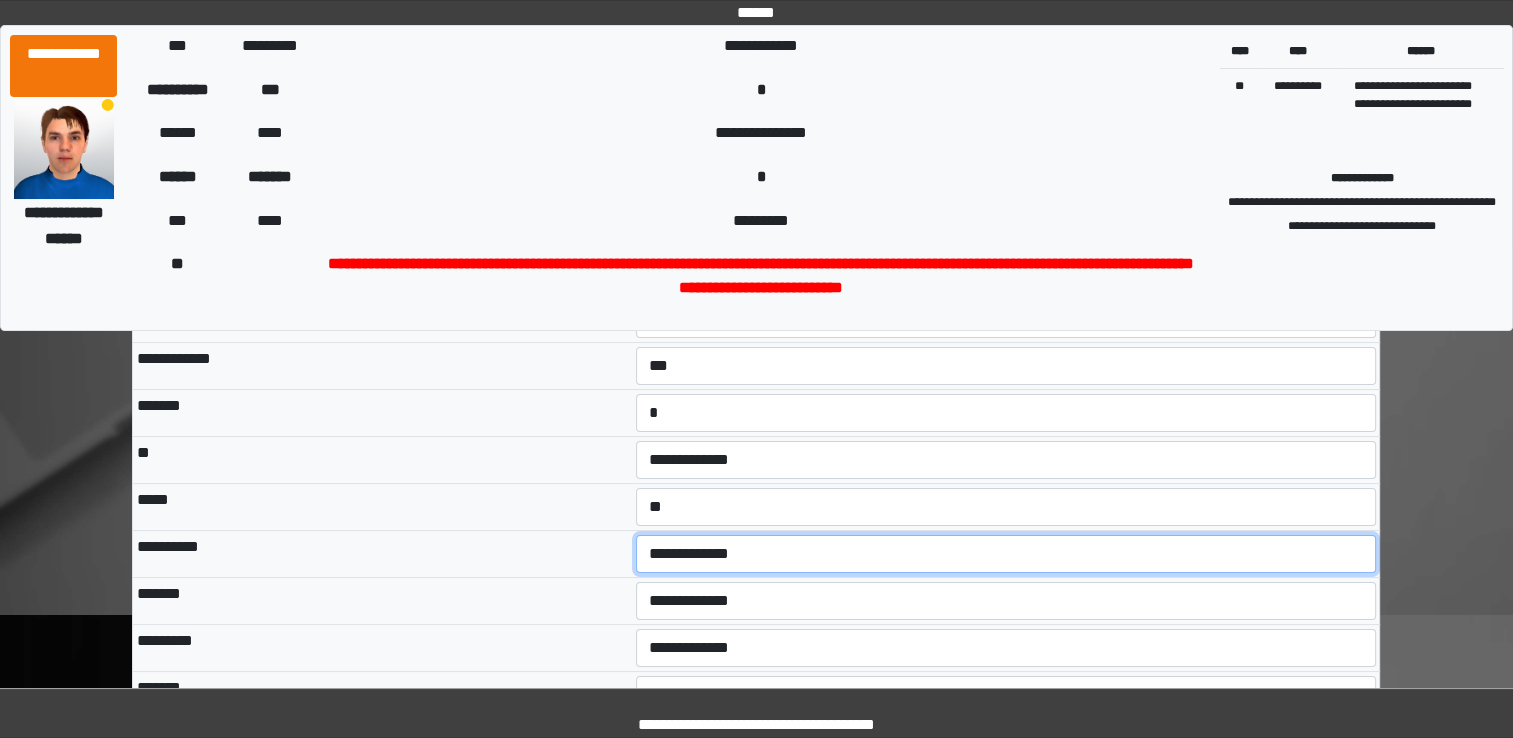 click on "**********" at bounding box center (1006, 554) 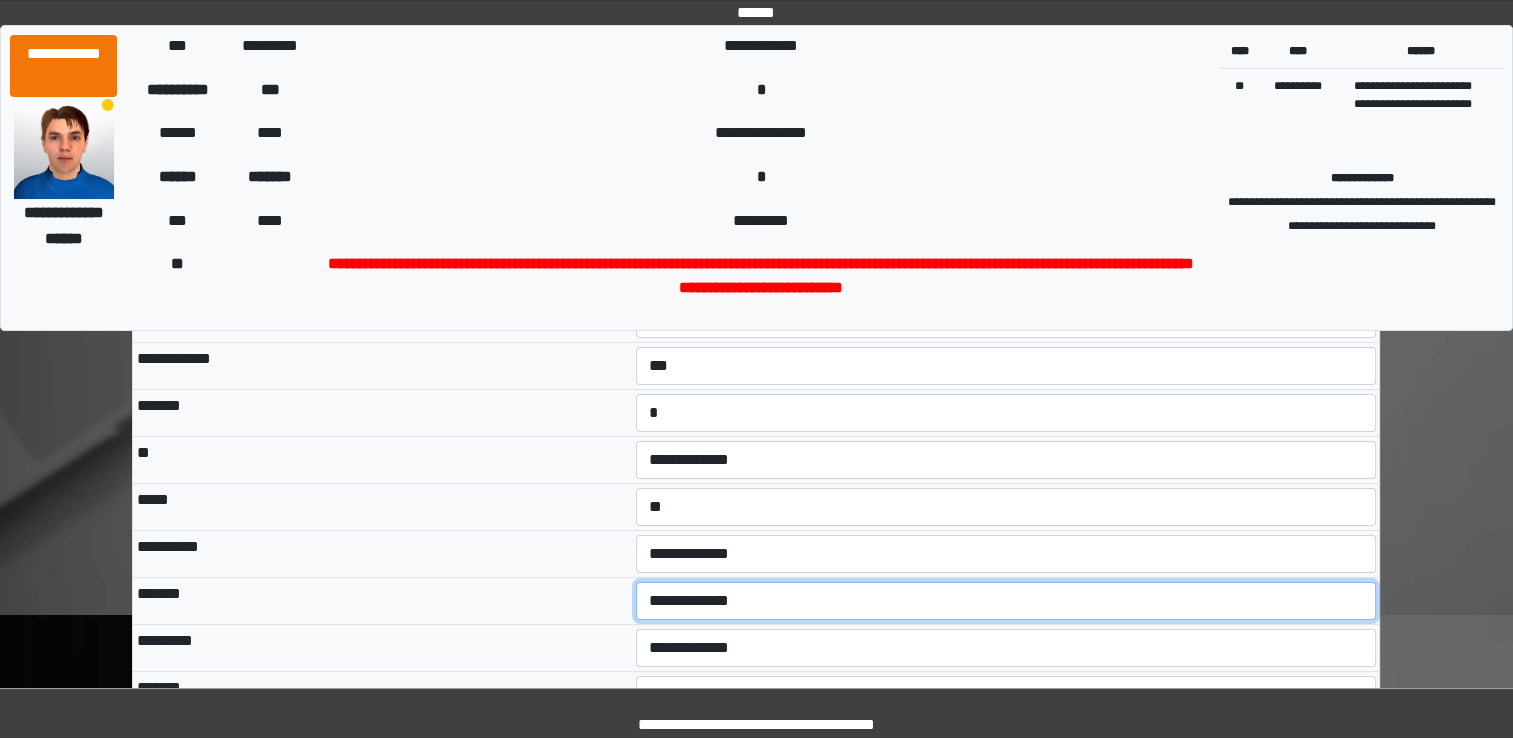click on "**********" at bounding box center (1006, 601) 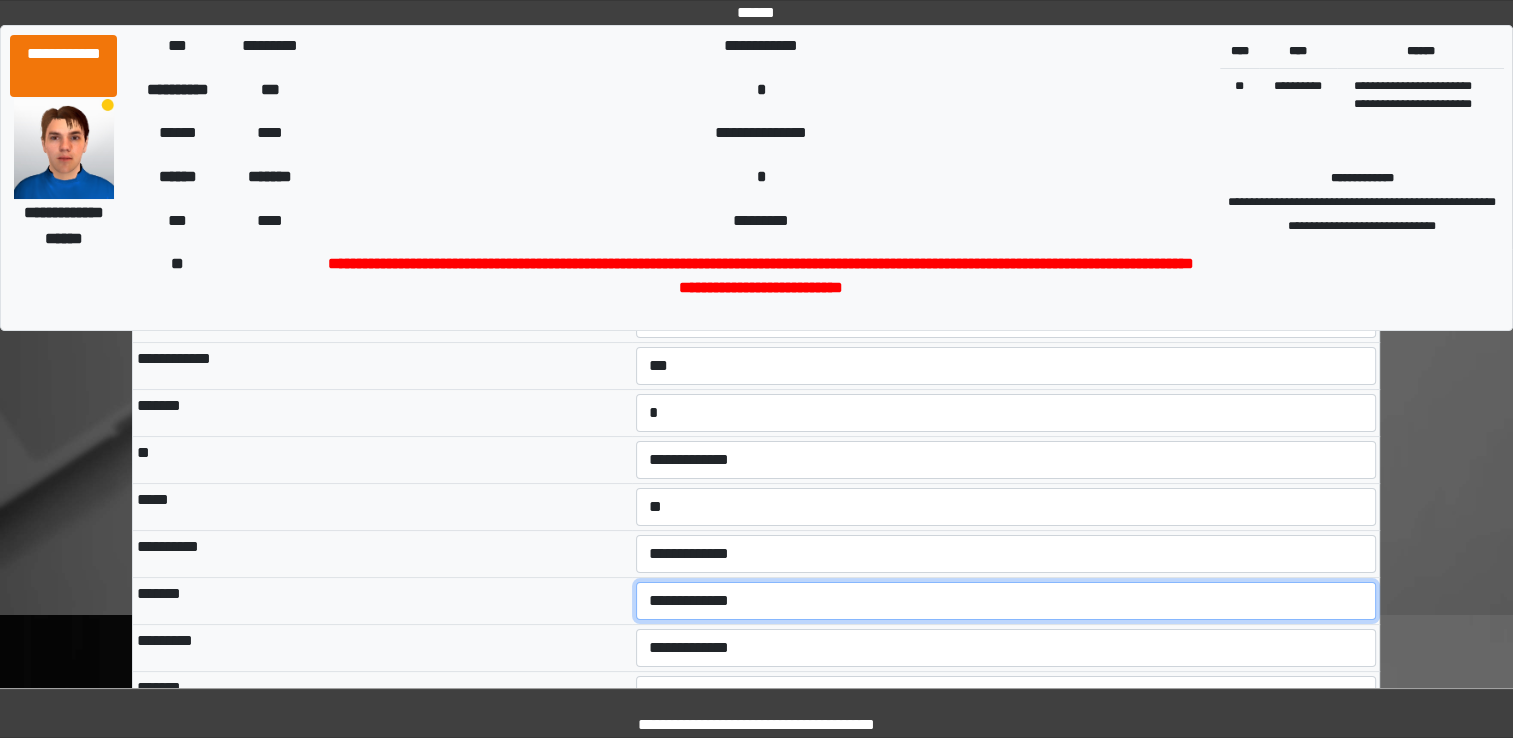 select on "***" 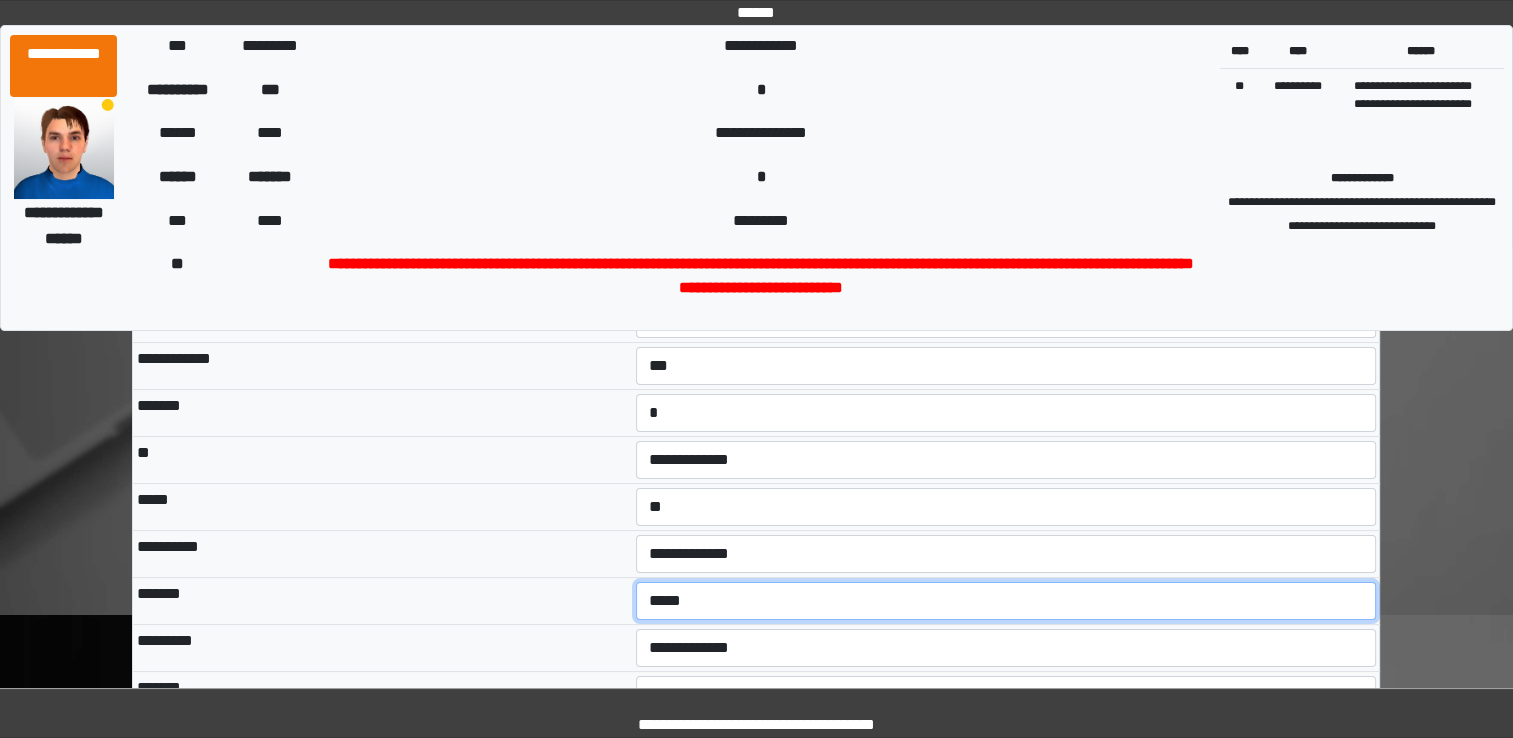 click on "**********" at bounding box center [1006, 601] 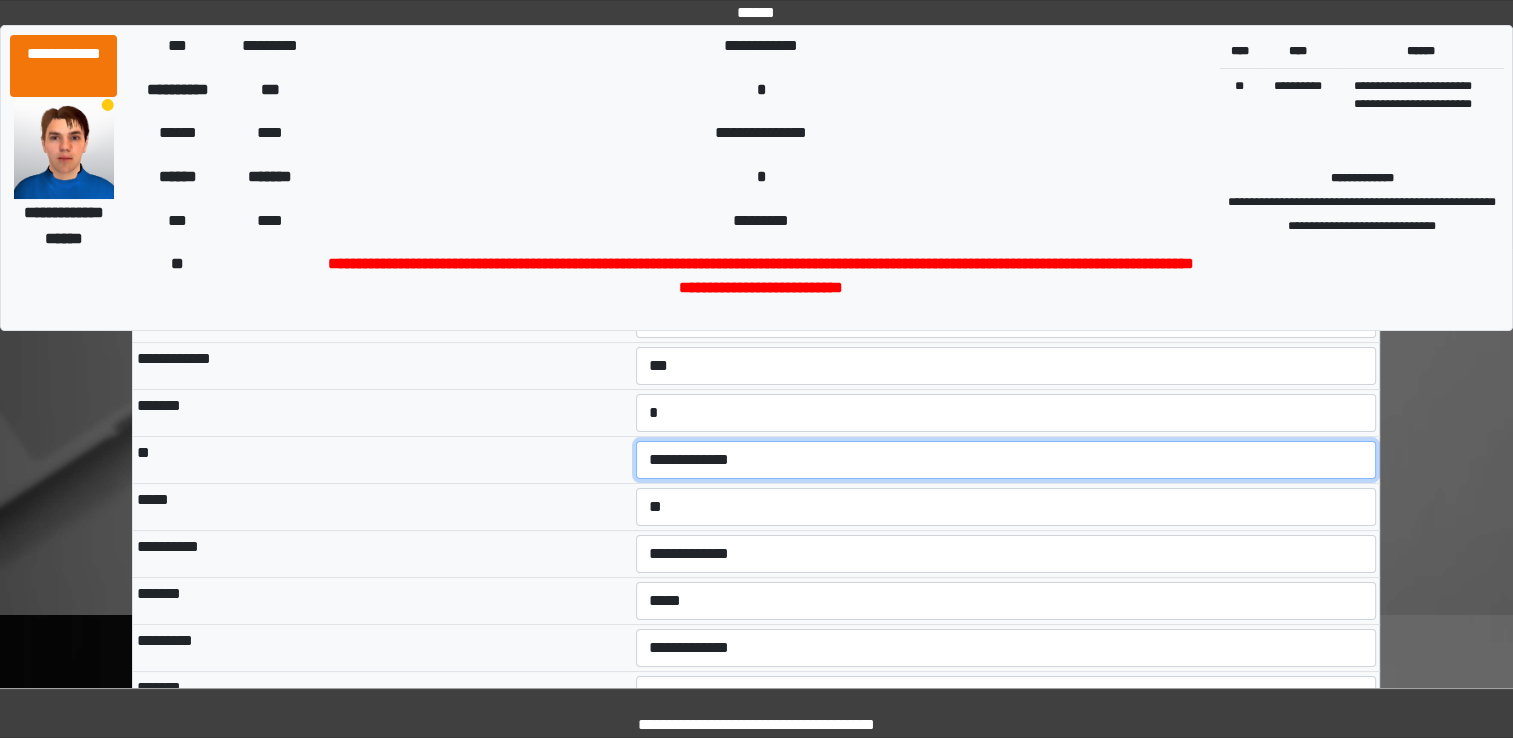 click on "**********" at bounding box center [1006, 460] 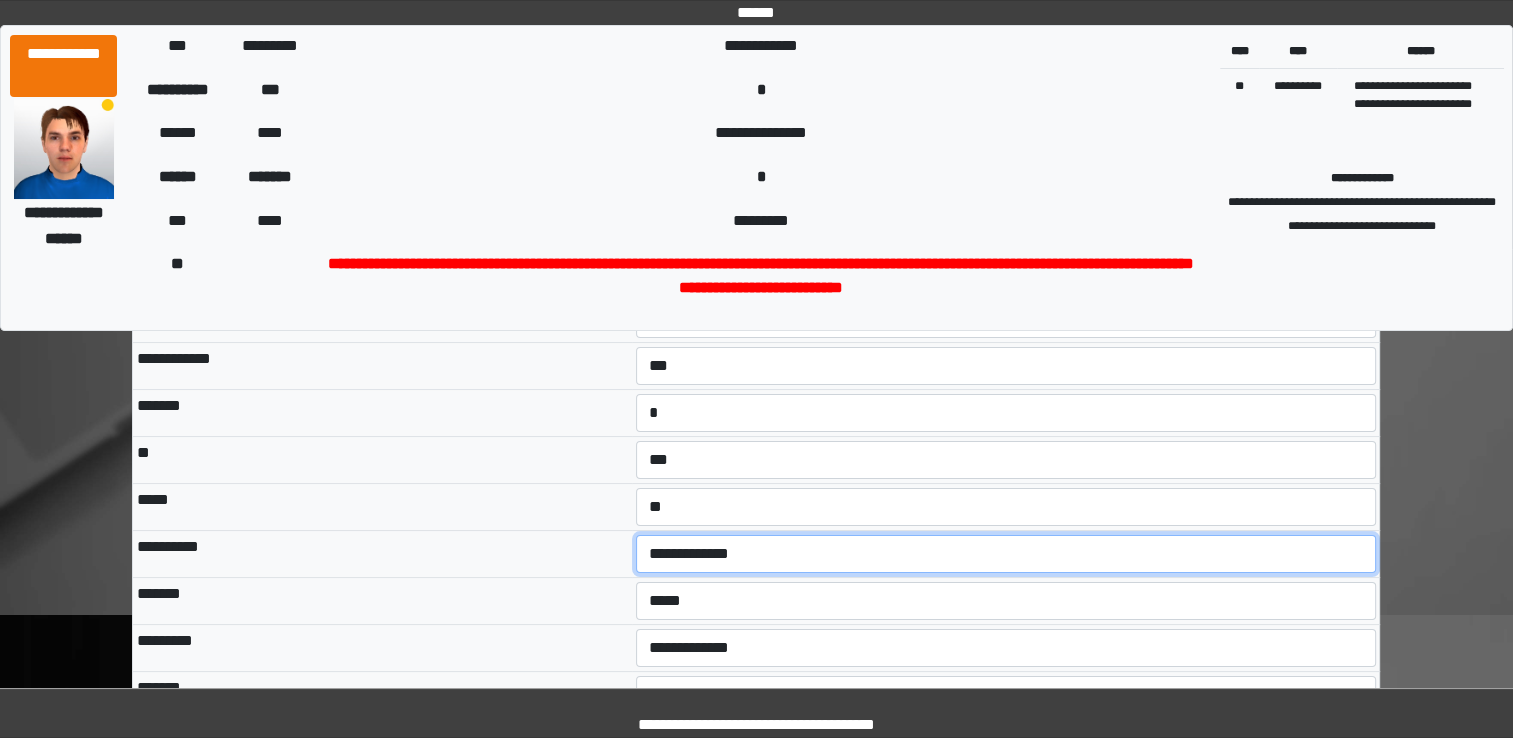 click on "**********" at bounding box center (1006, 554) 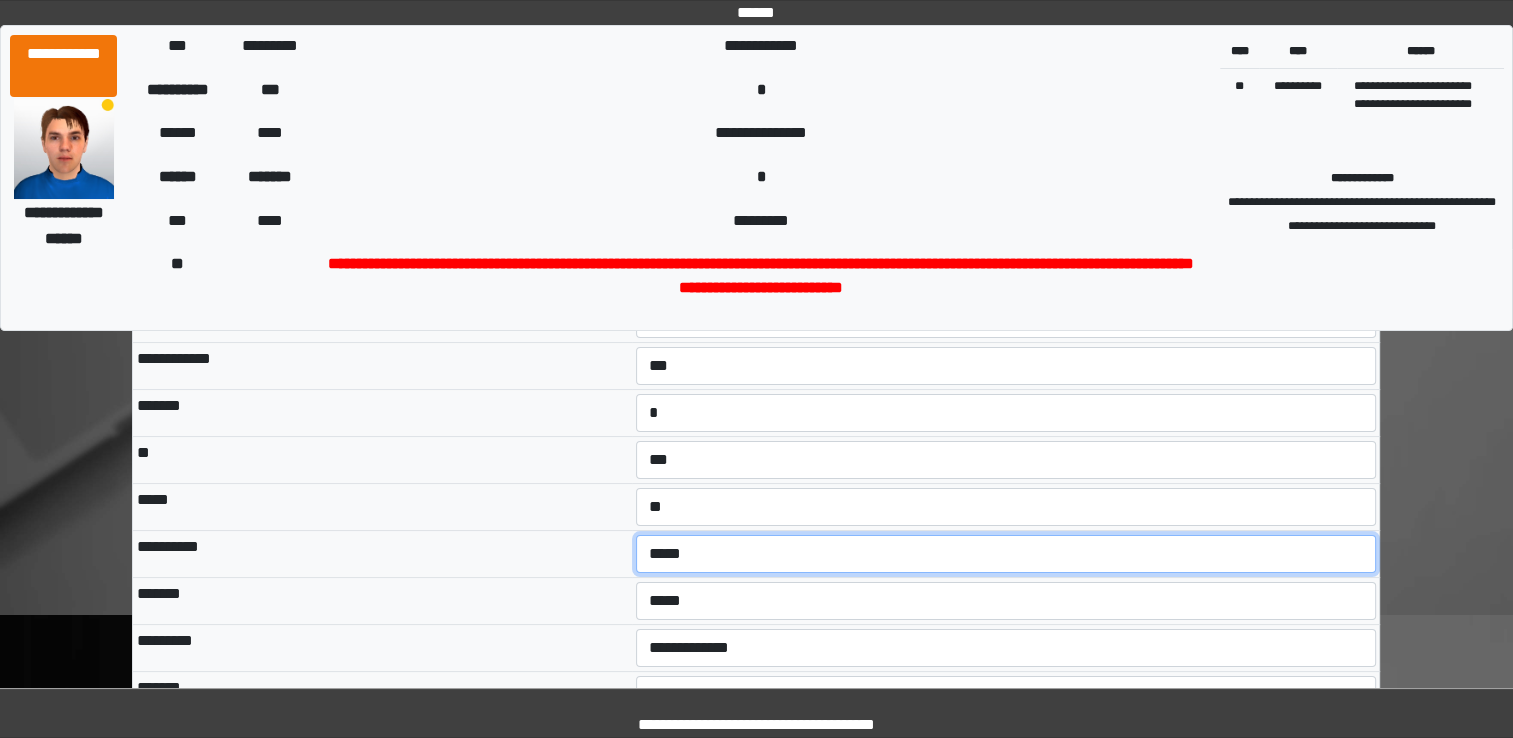 click on "**********" at bounding box center (1006, 554) 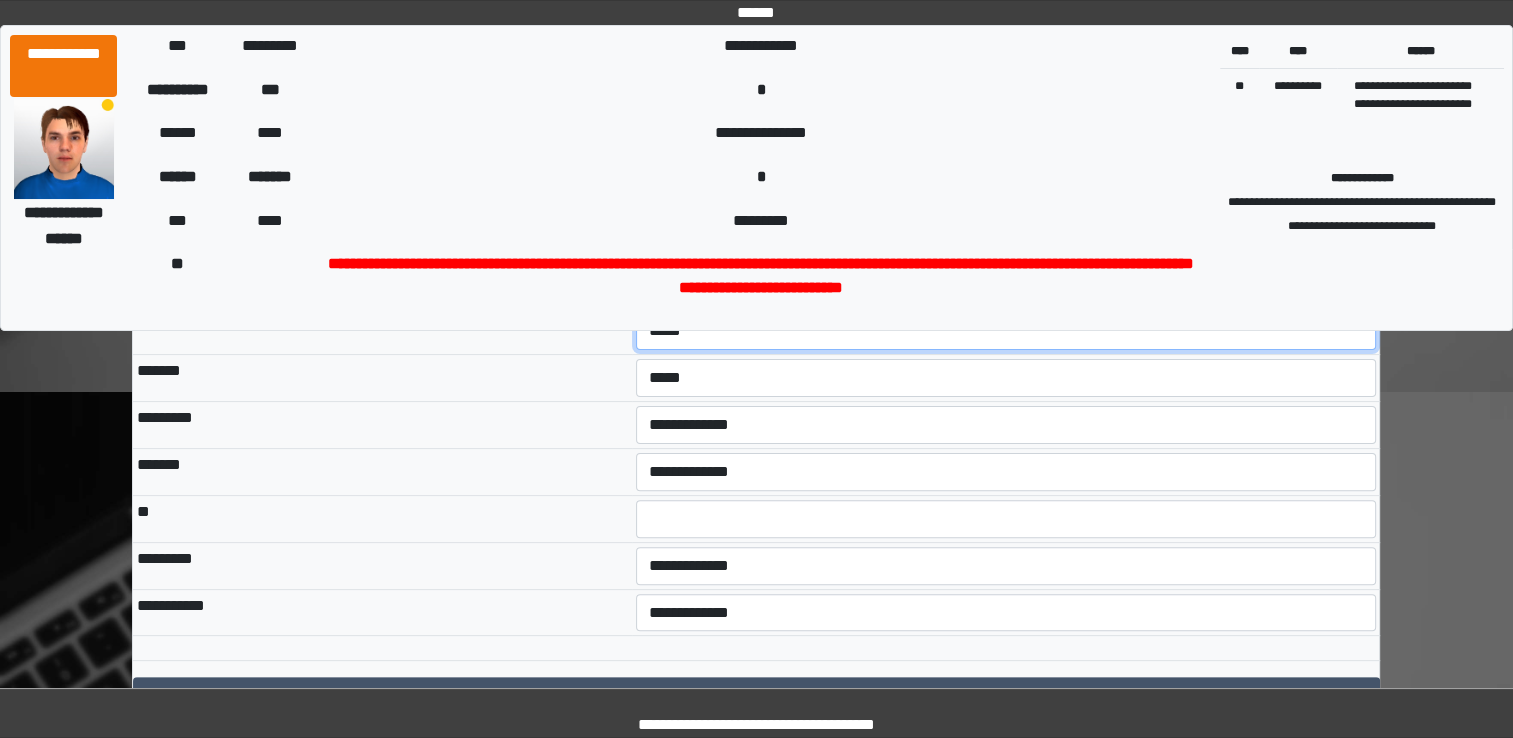 scroll, scrollTop: 461, scrollLeft: 0, axis: vertical 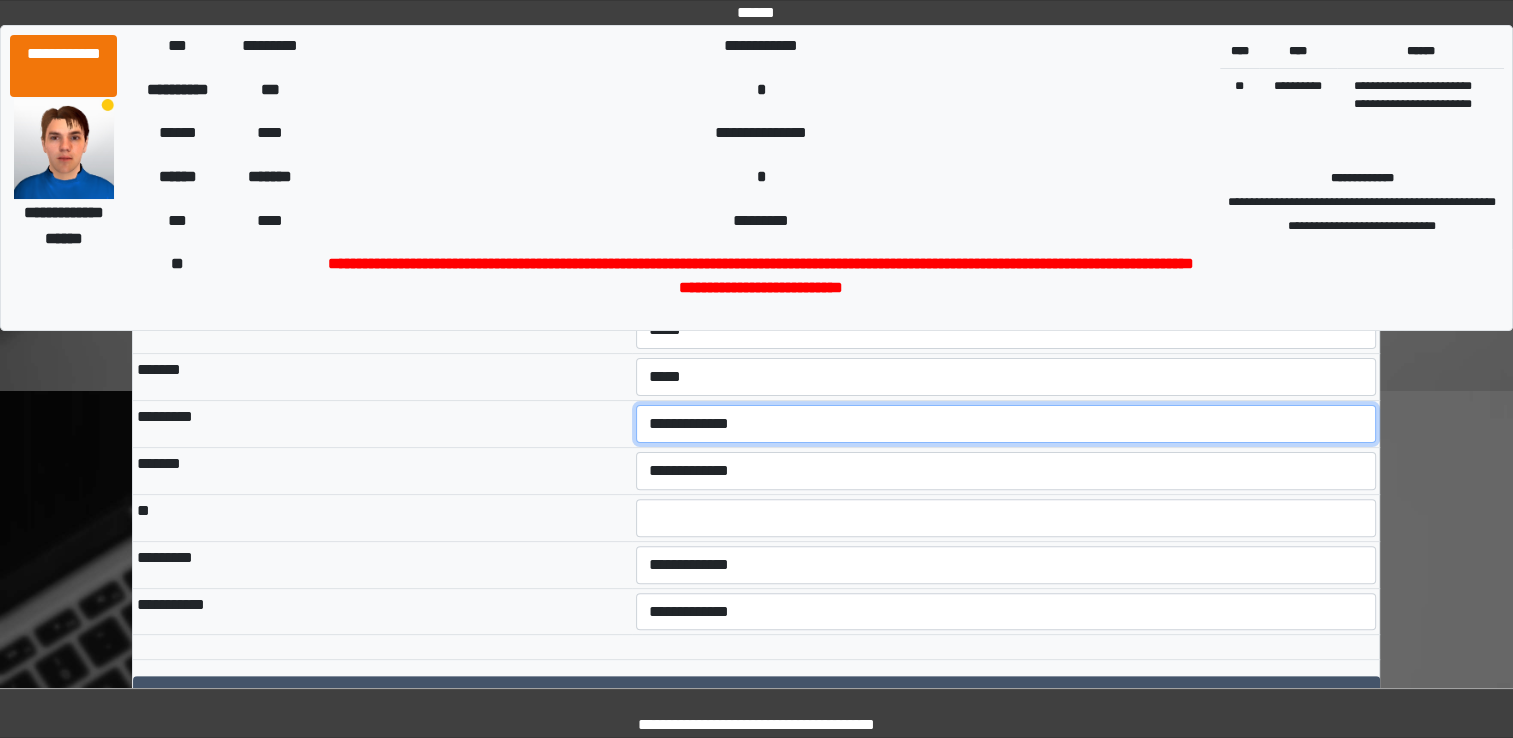 click on "**********" at bounding box center (1006, 424) 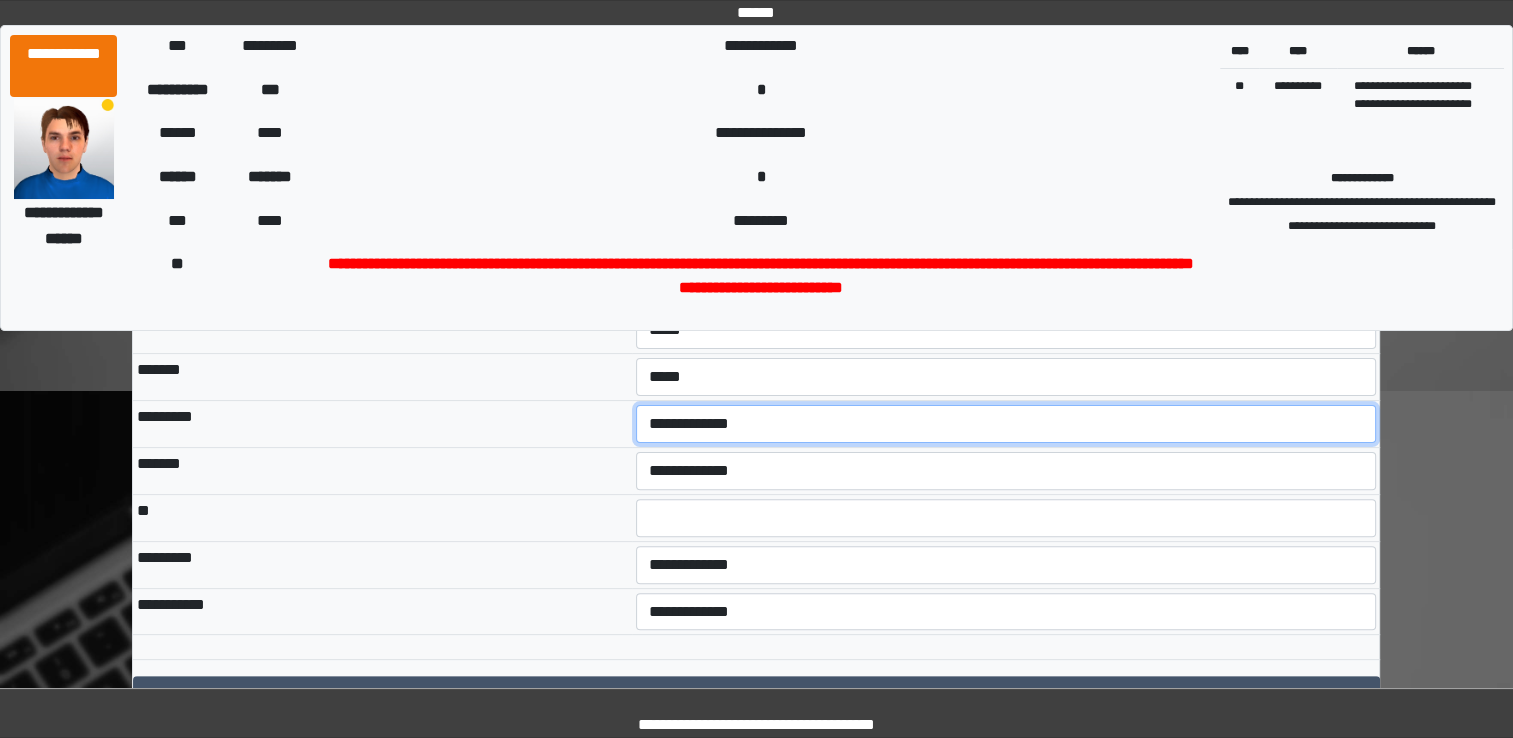 select on "***" 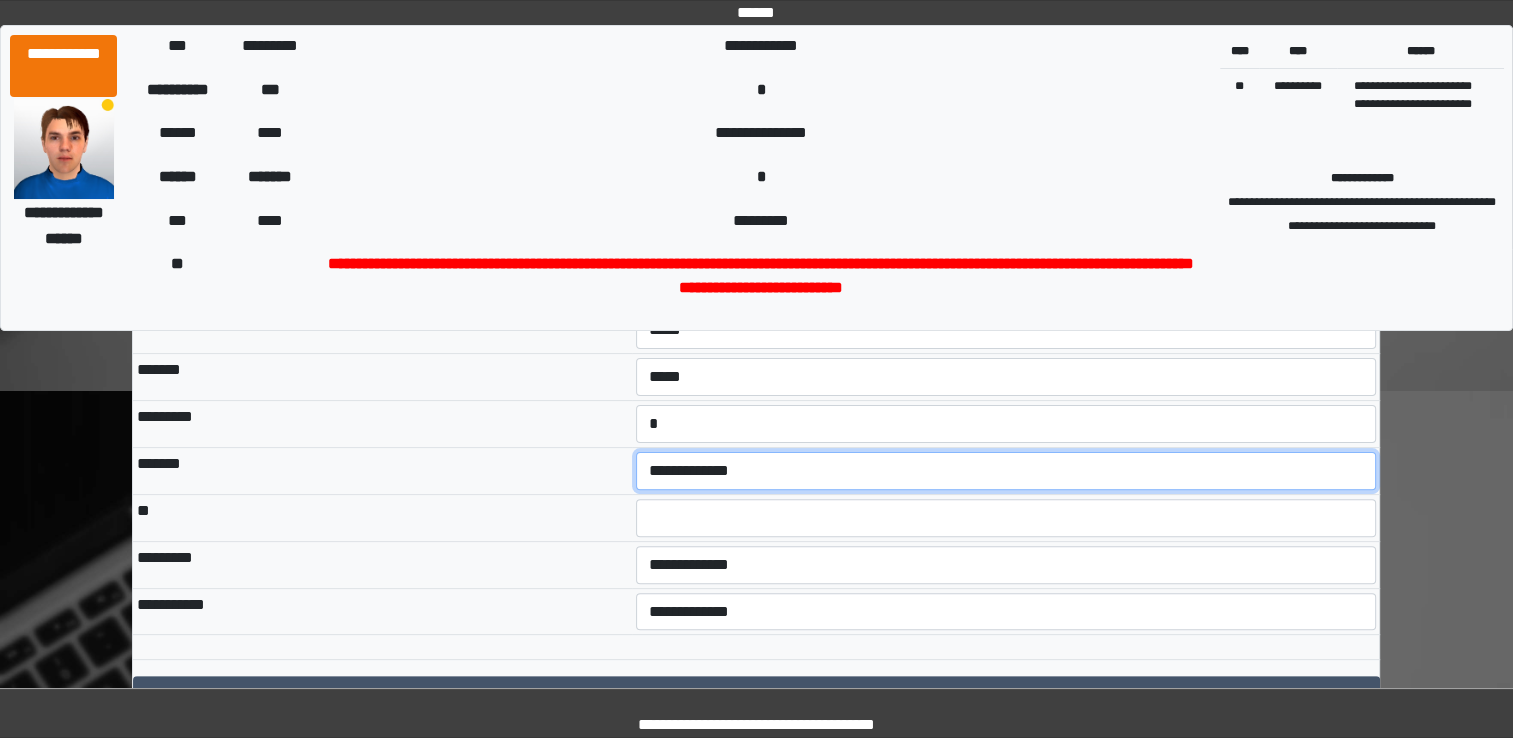 click on "**********" at bounding box center (1006, 471) 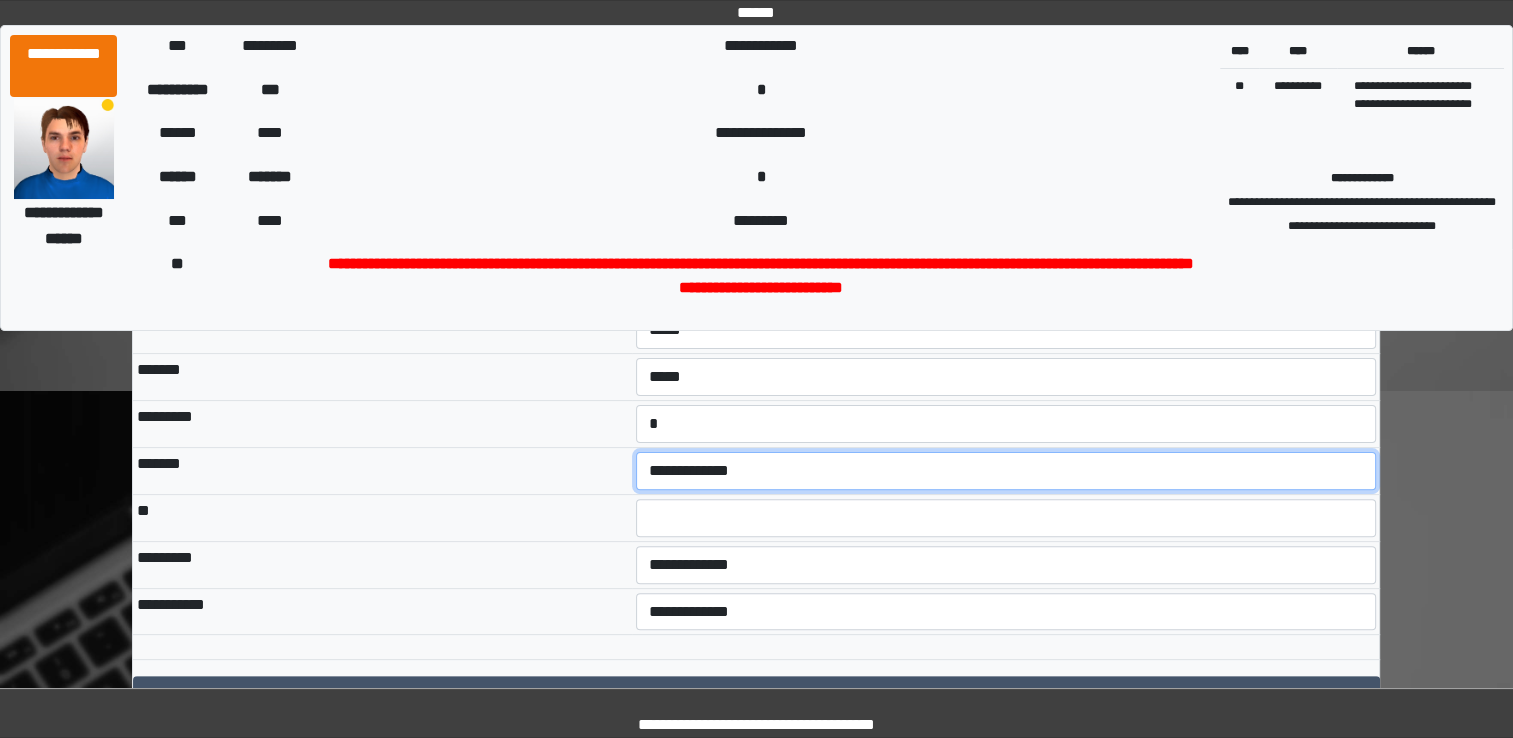 select on "***" 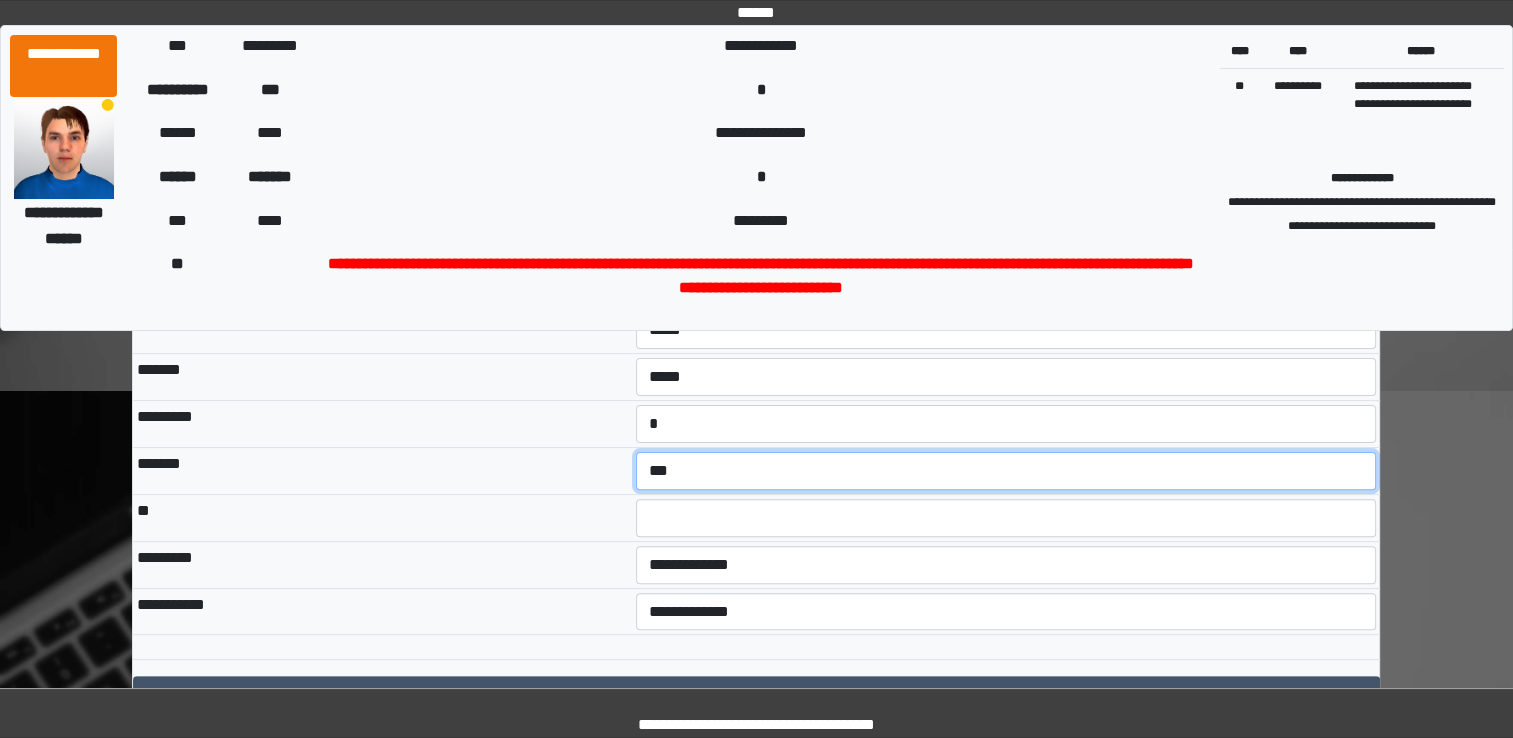 click on "**********" at bounding box center (1006, 471) 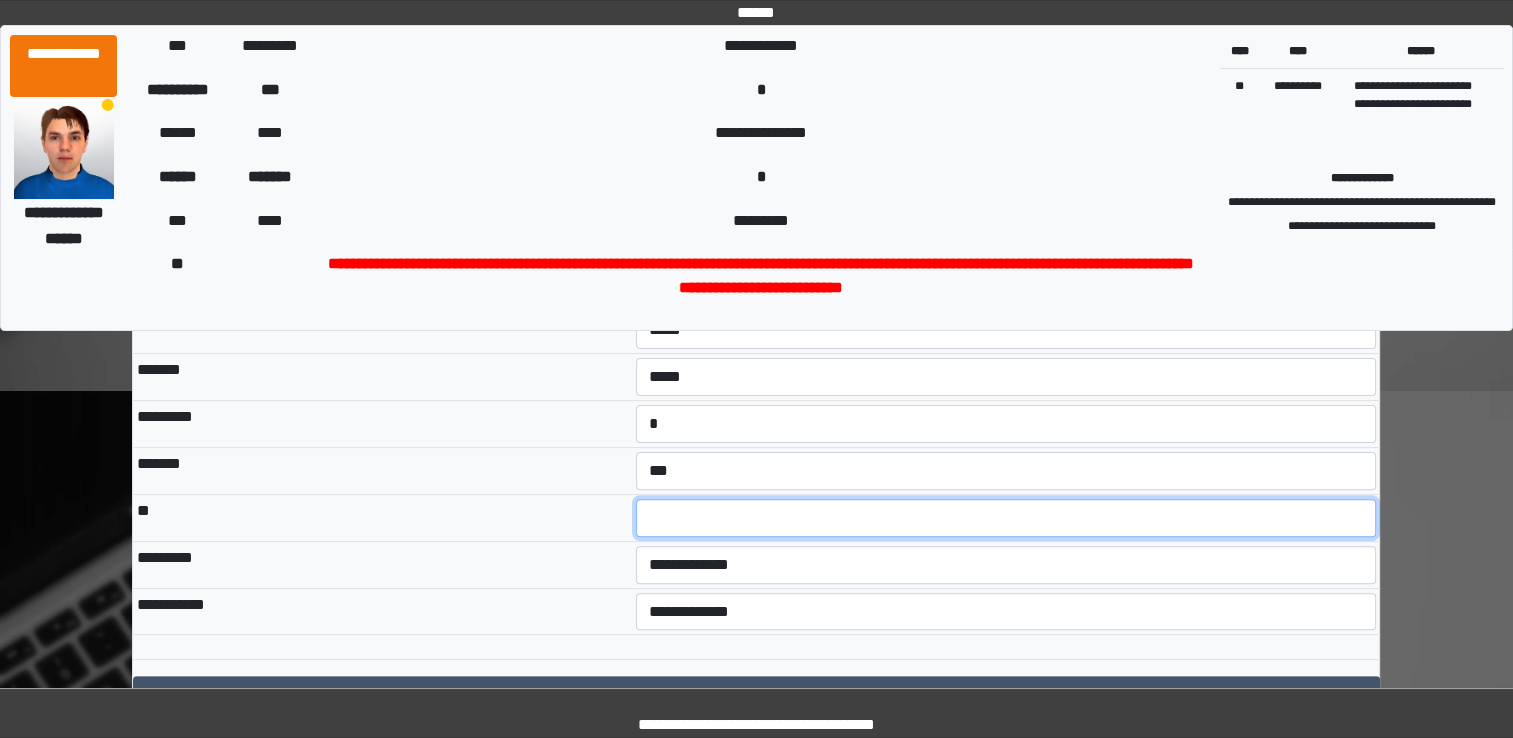click at bounding box center (1006, 518) 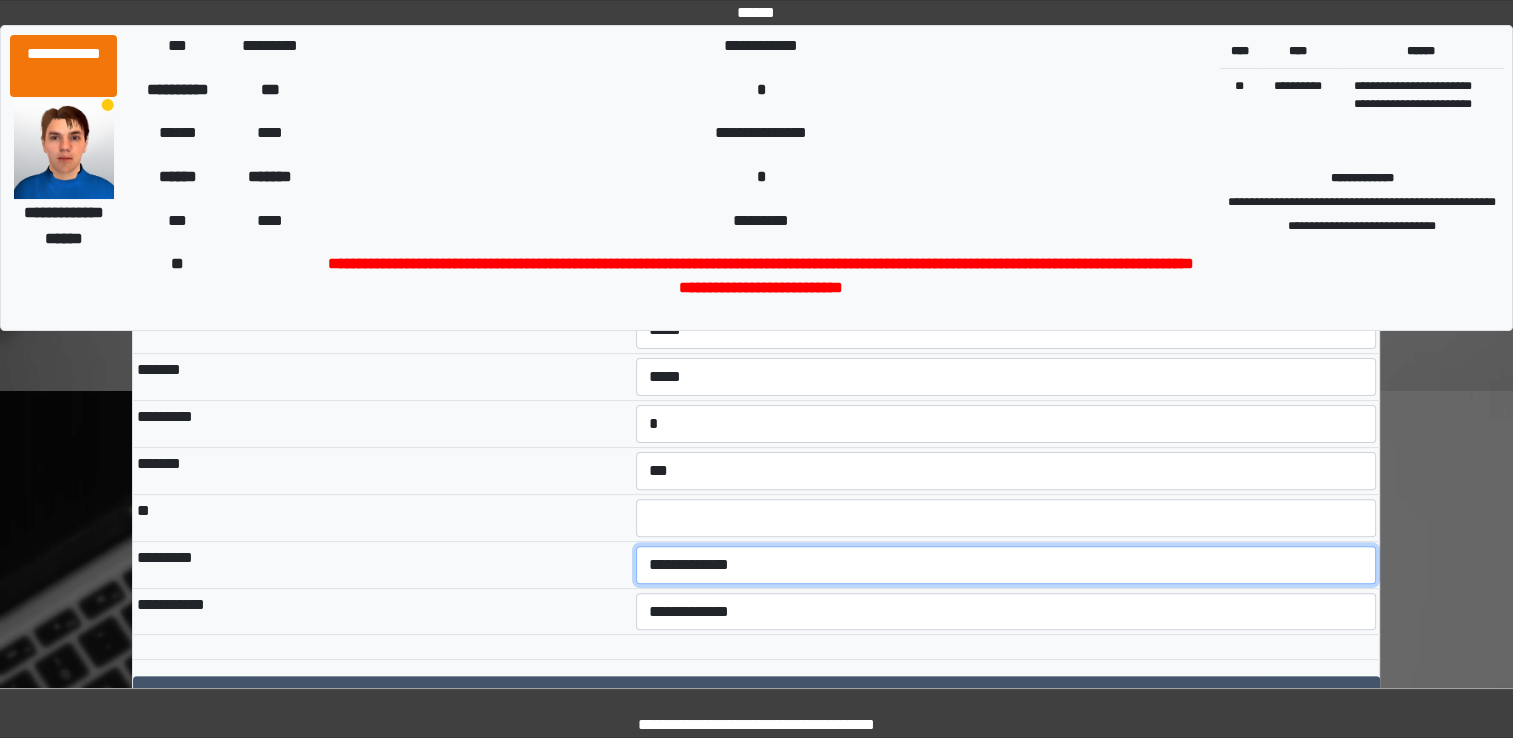 click on "**********" at bounding box center [1006, 565] 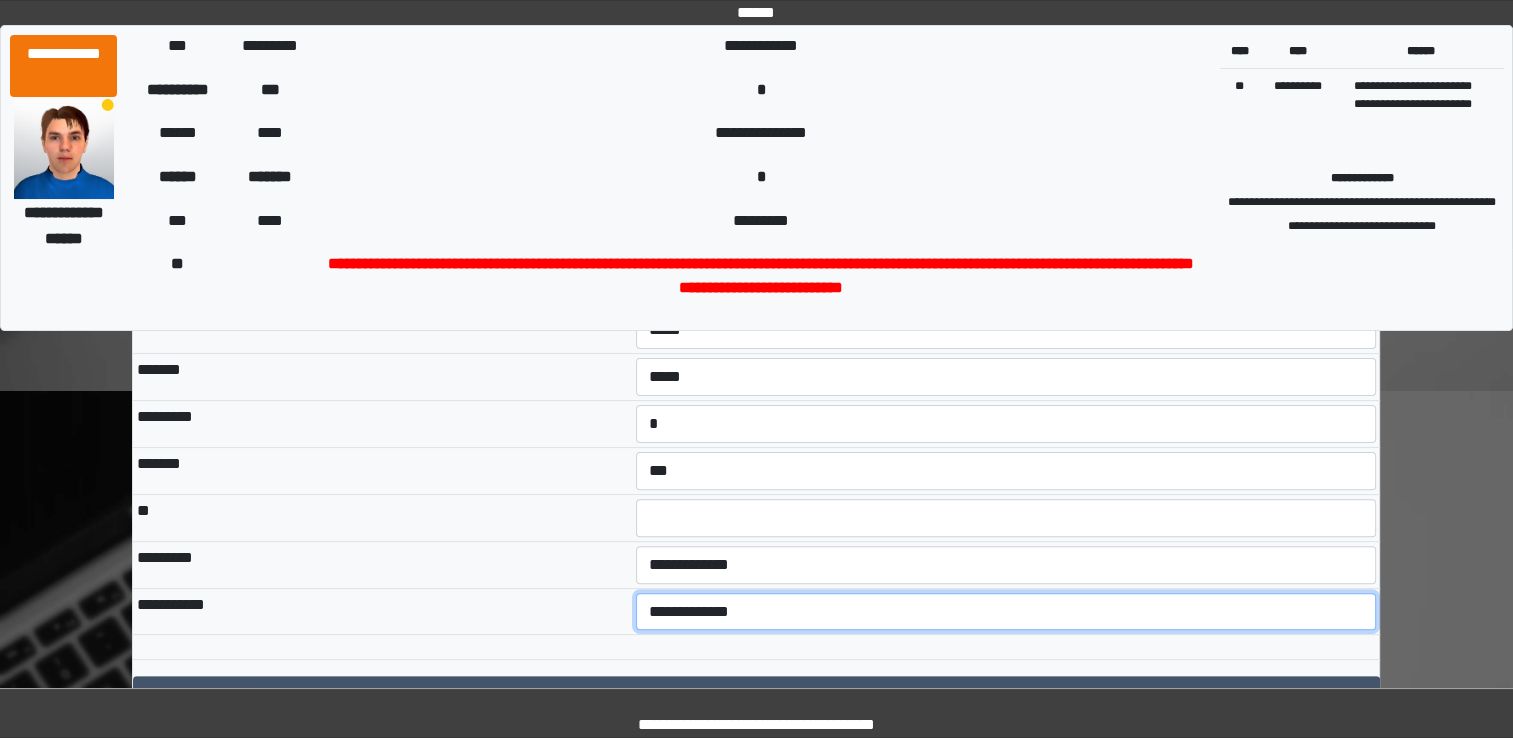 click on "**********" at bounding box center [1006, 612] 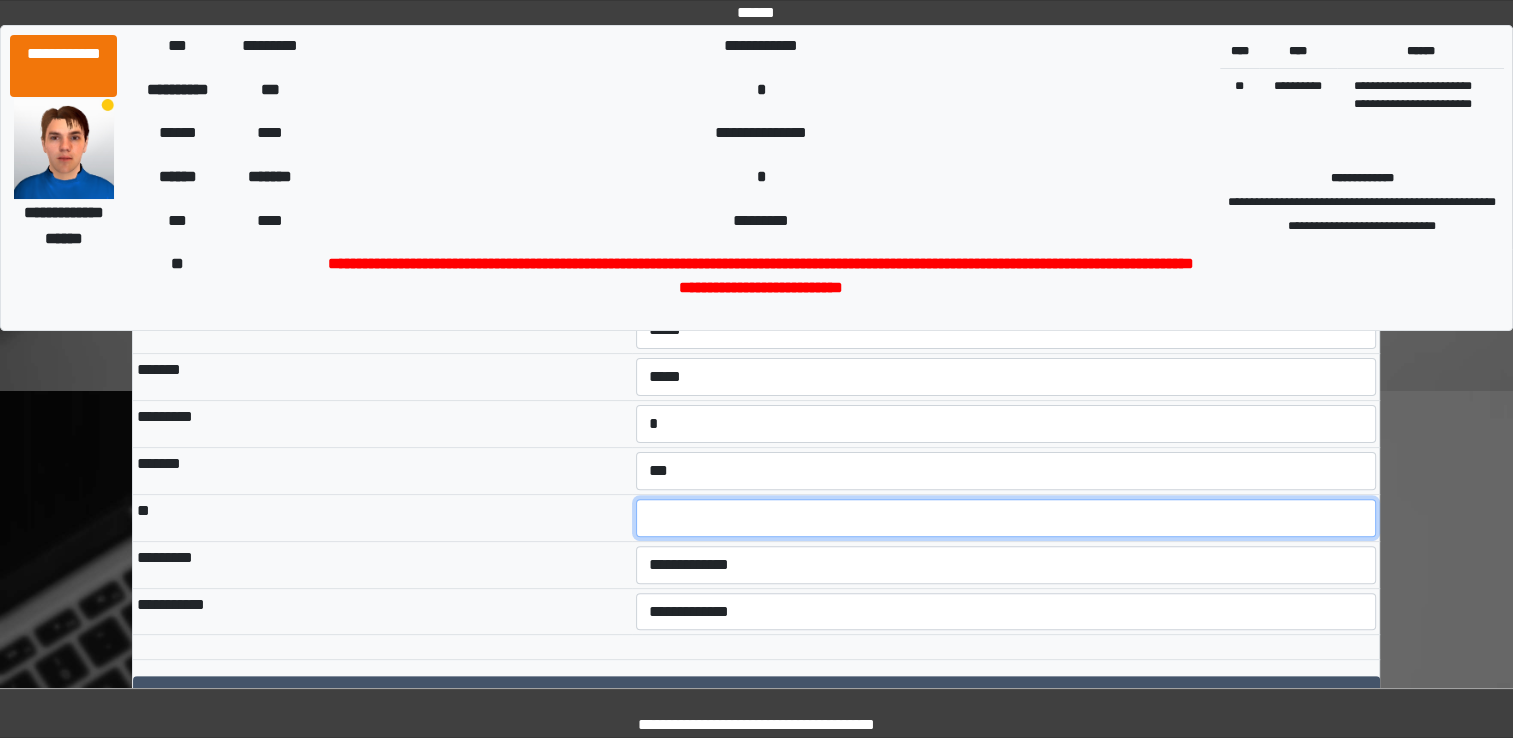 click on "*" at bounding box center (1006, 518) 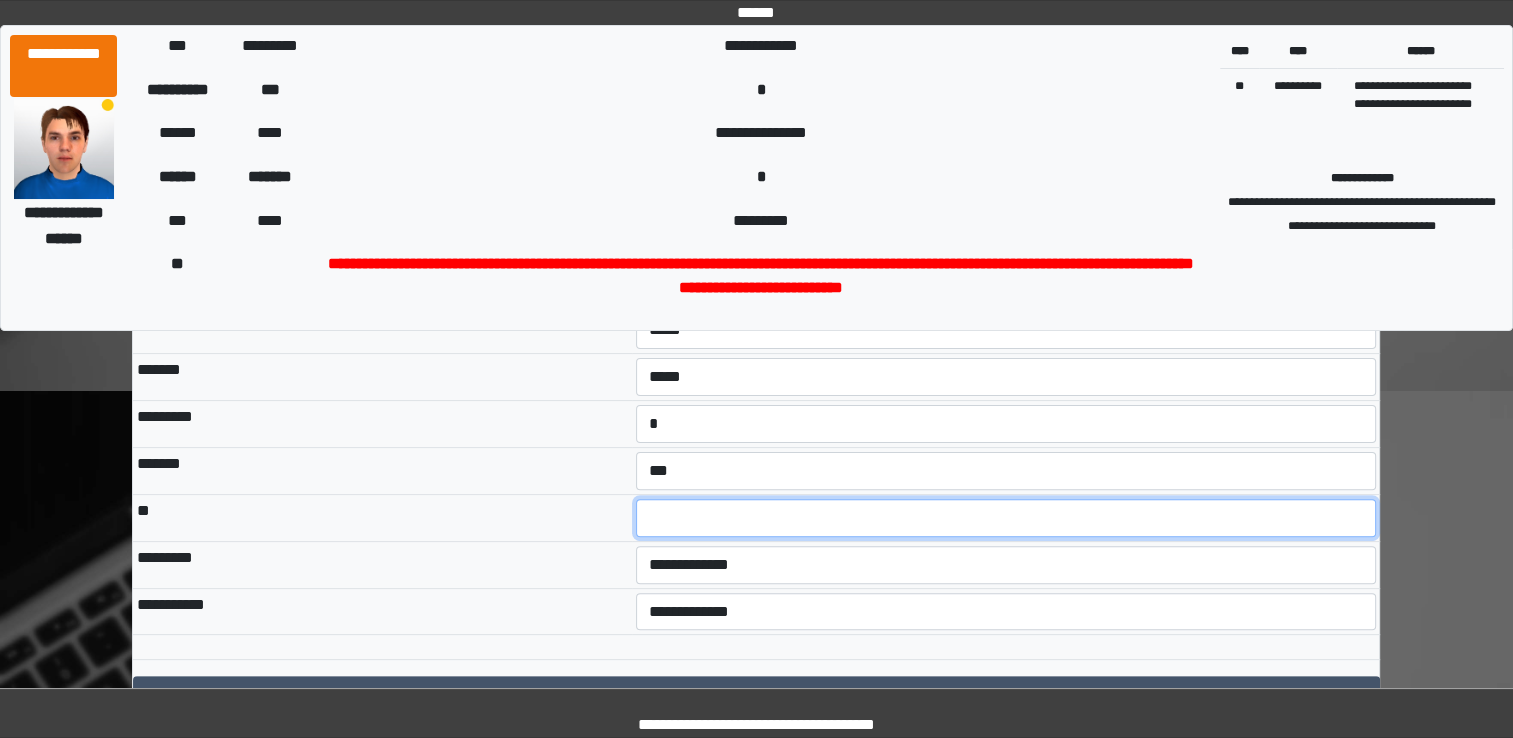 click on "*" at bounding box center [1006, 518] 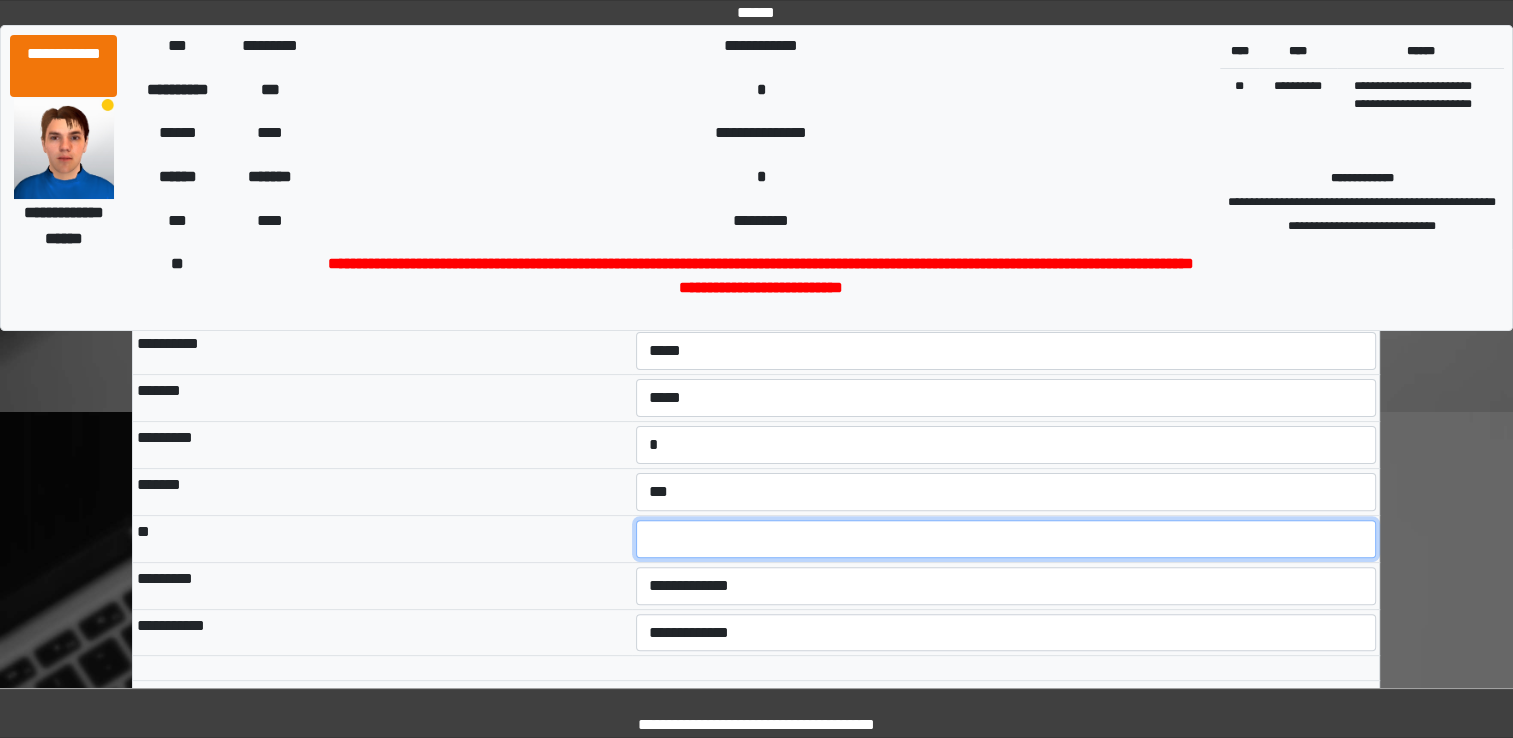 scroll, scrollTop: 438, scrollLeft: 0, axis: vertical 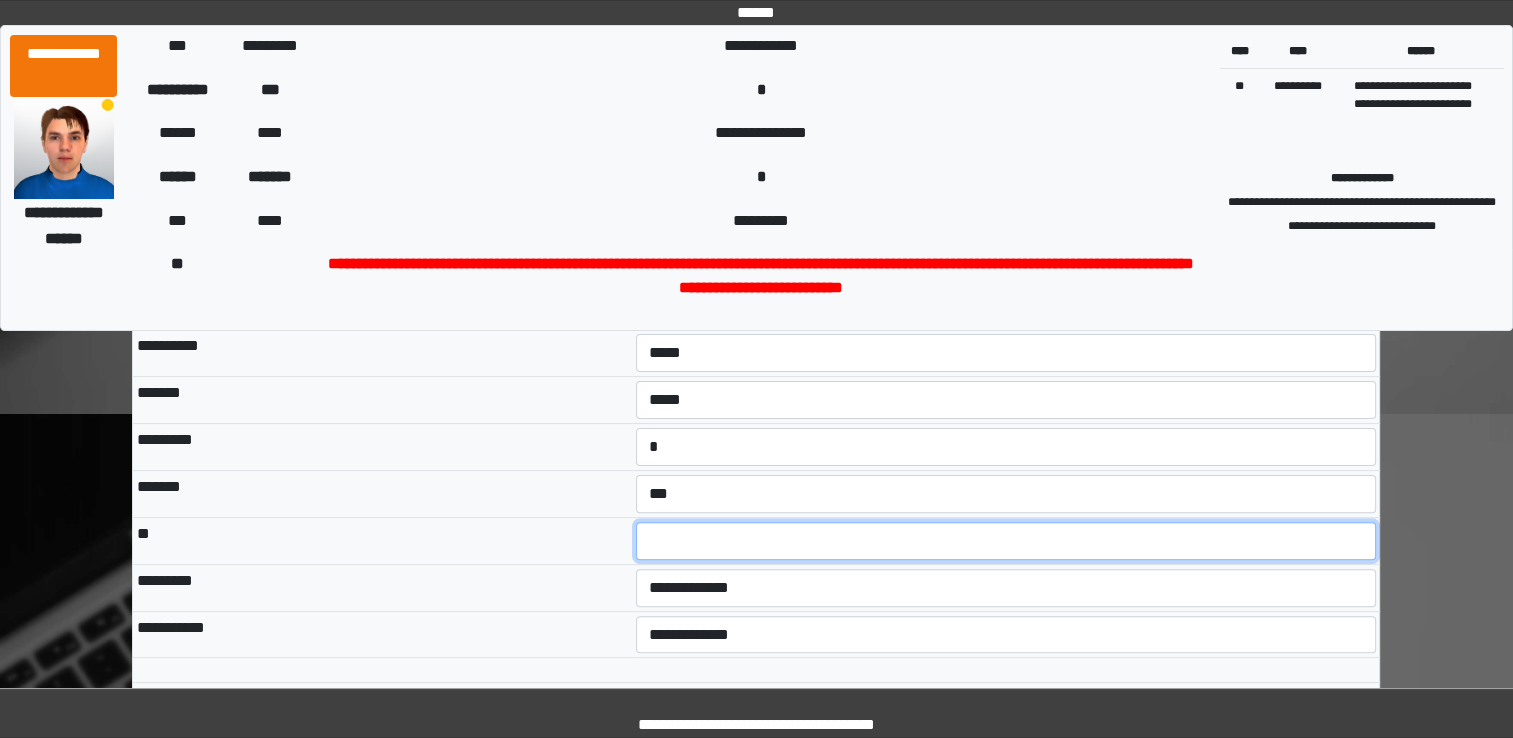 click on "*" at bounding box center (1006, 541) 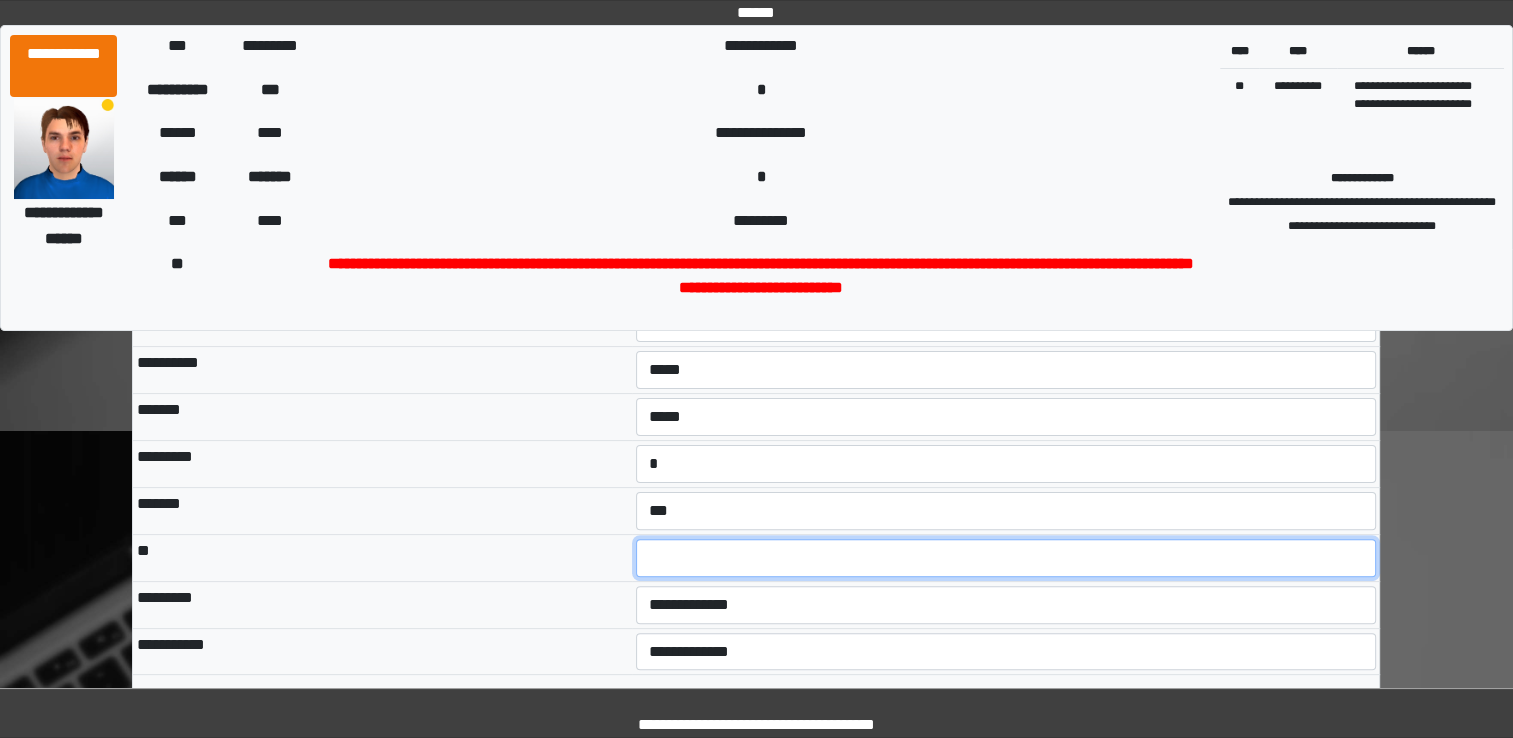 scroll, scrollTop: 541, scrollLeft: 0, axis: vertical 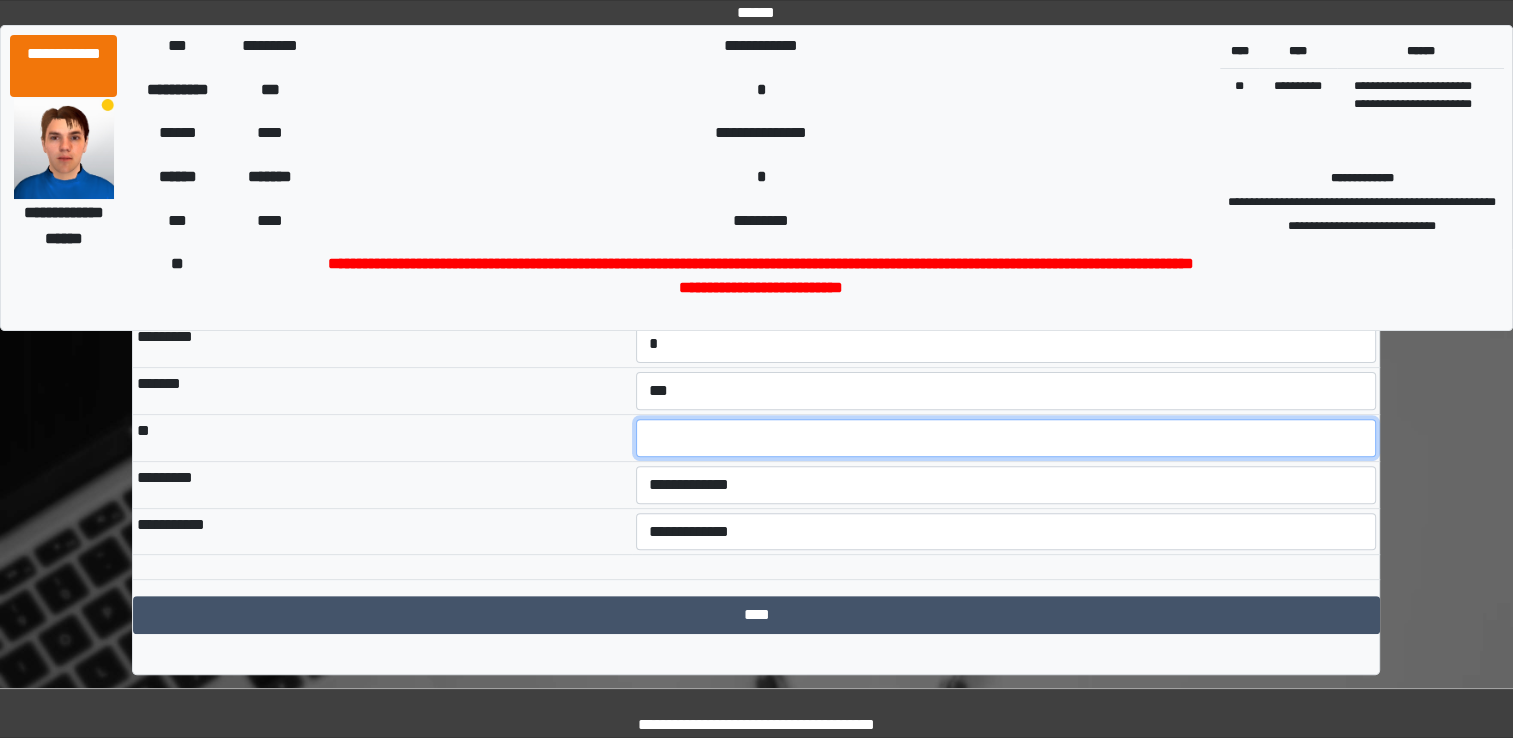 click on "**" at bounding box center (1006, 438) 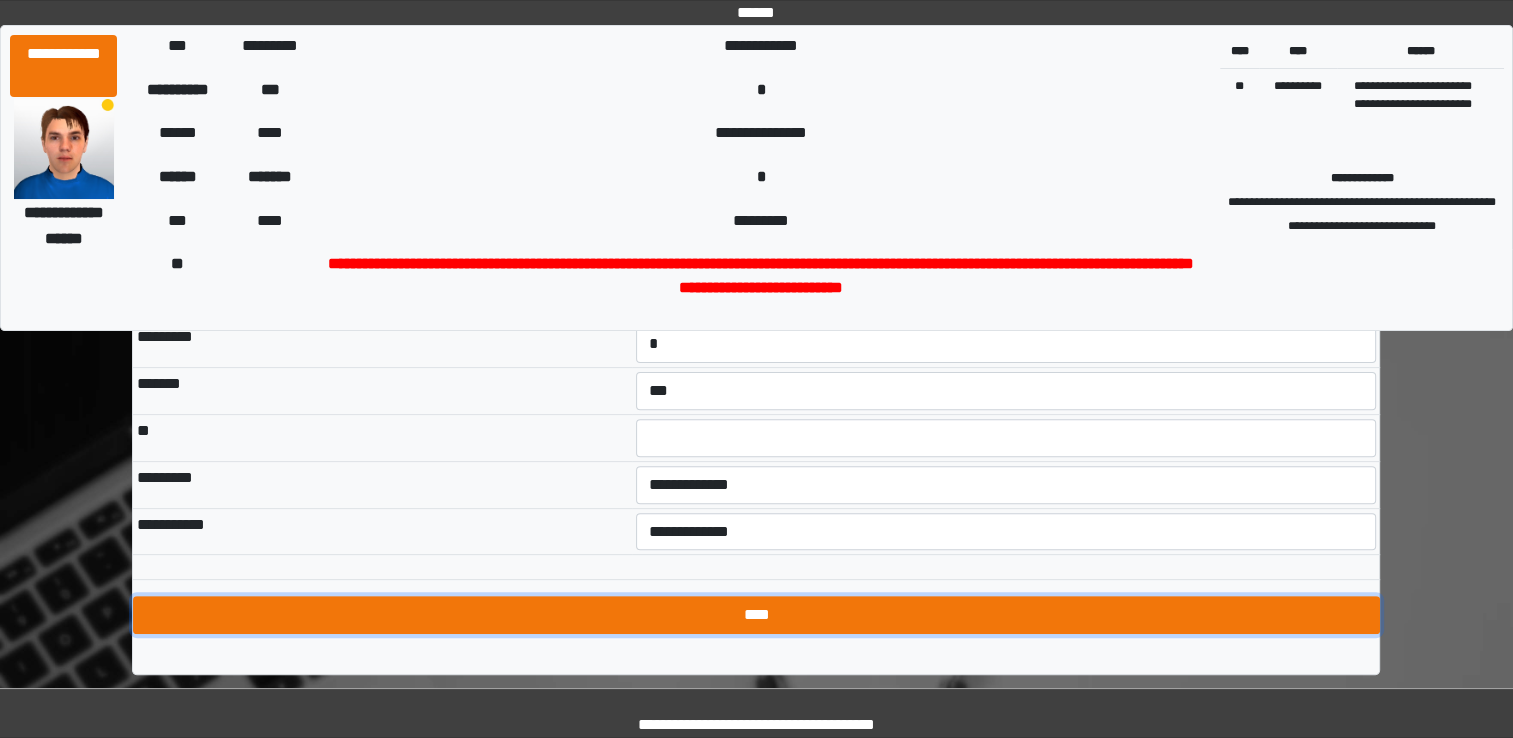 click on "****" at bounding box center (756, 615) 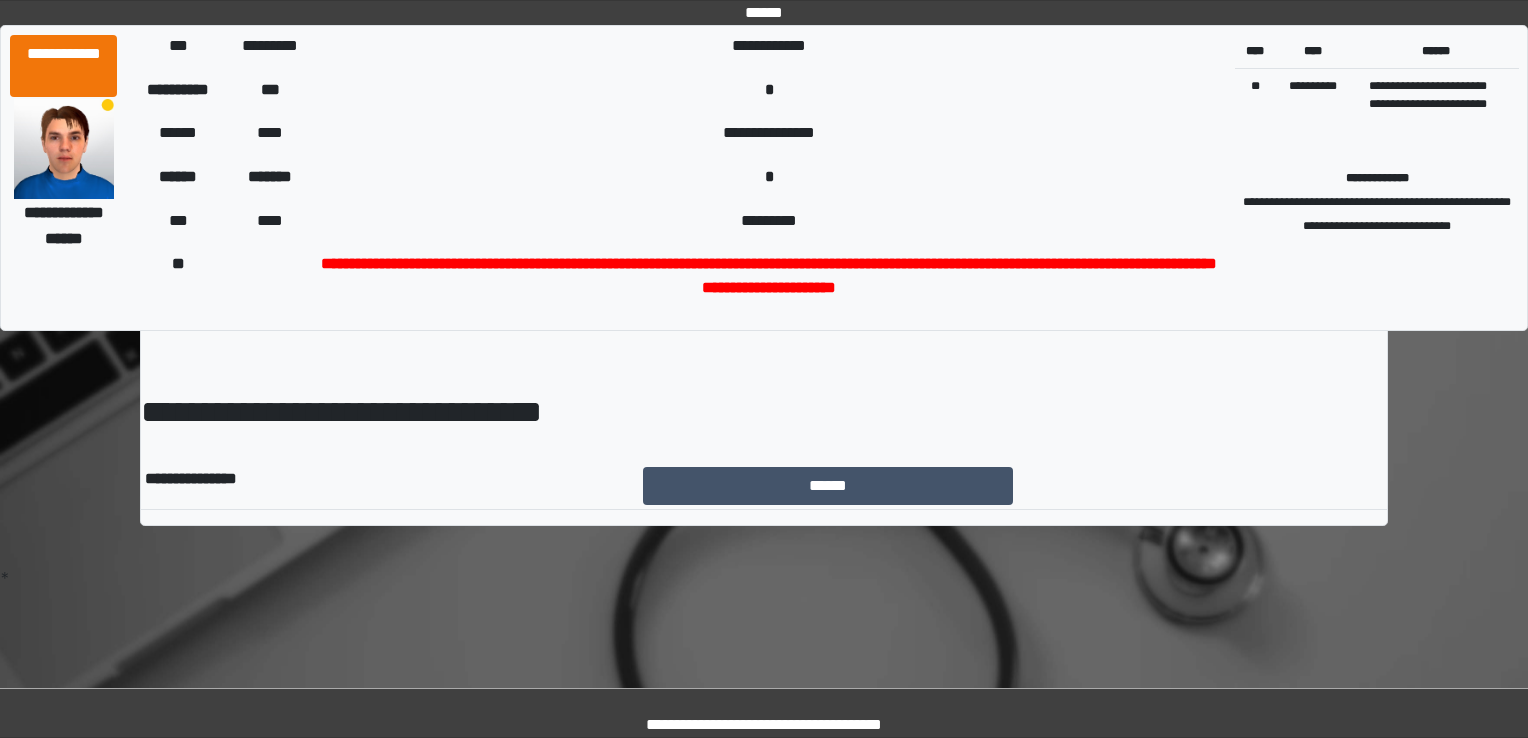 scroll, scrollTop: 0, scrollLeft: 0, axis: both 